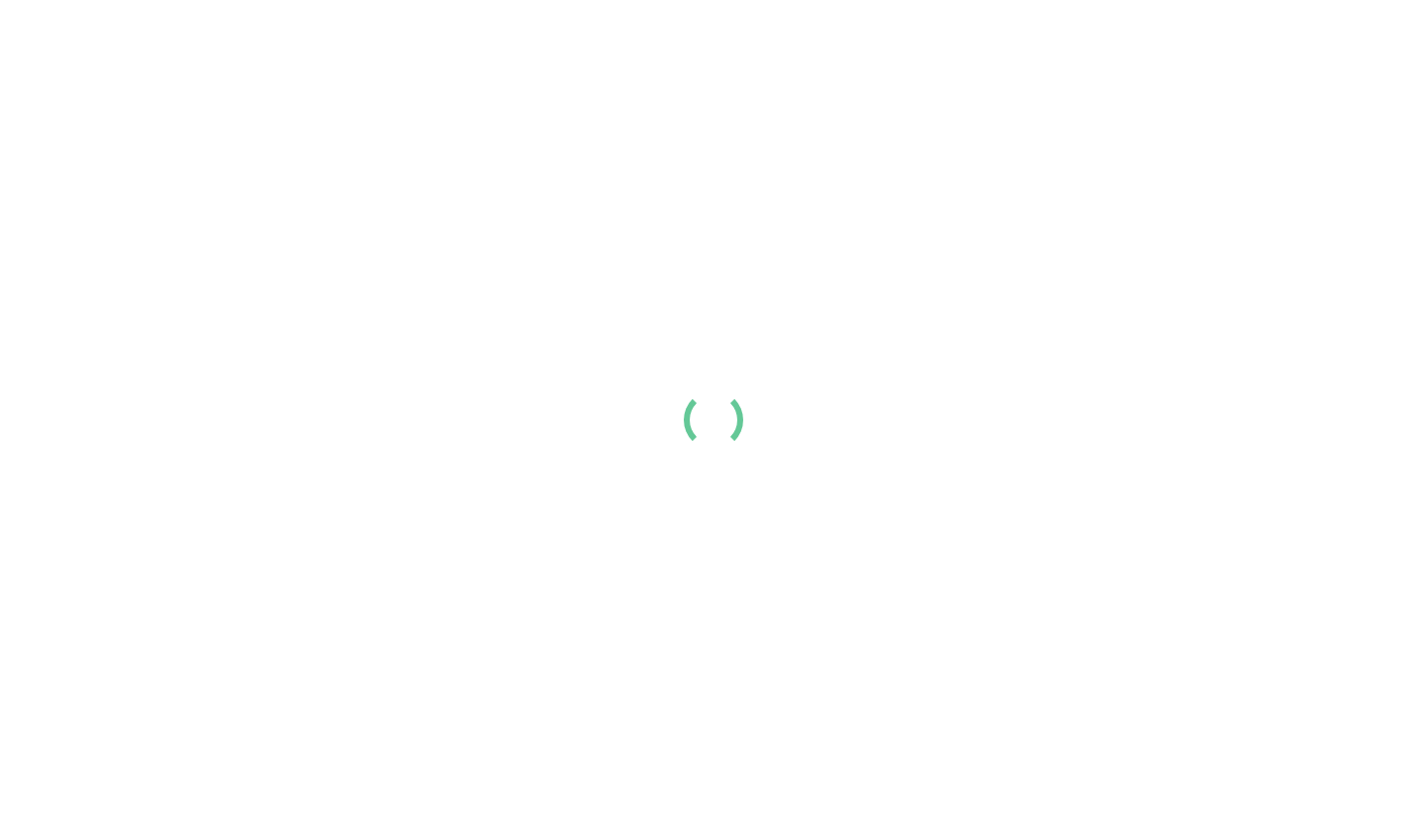 scroll, scrollTop: 0, scrollLeft: 0, axis: both 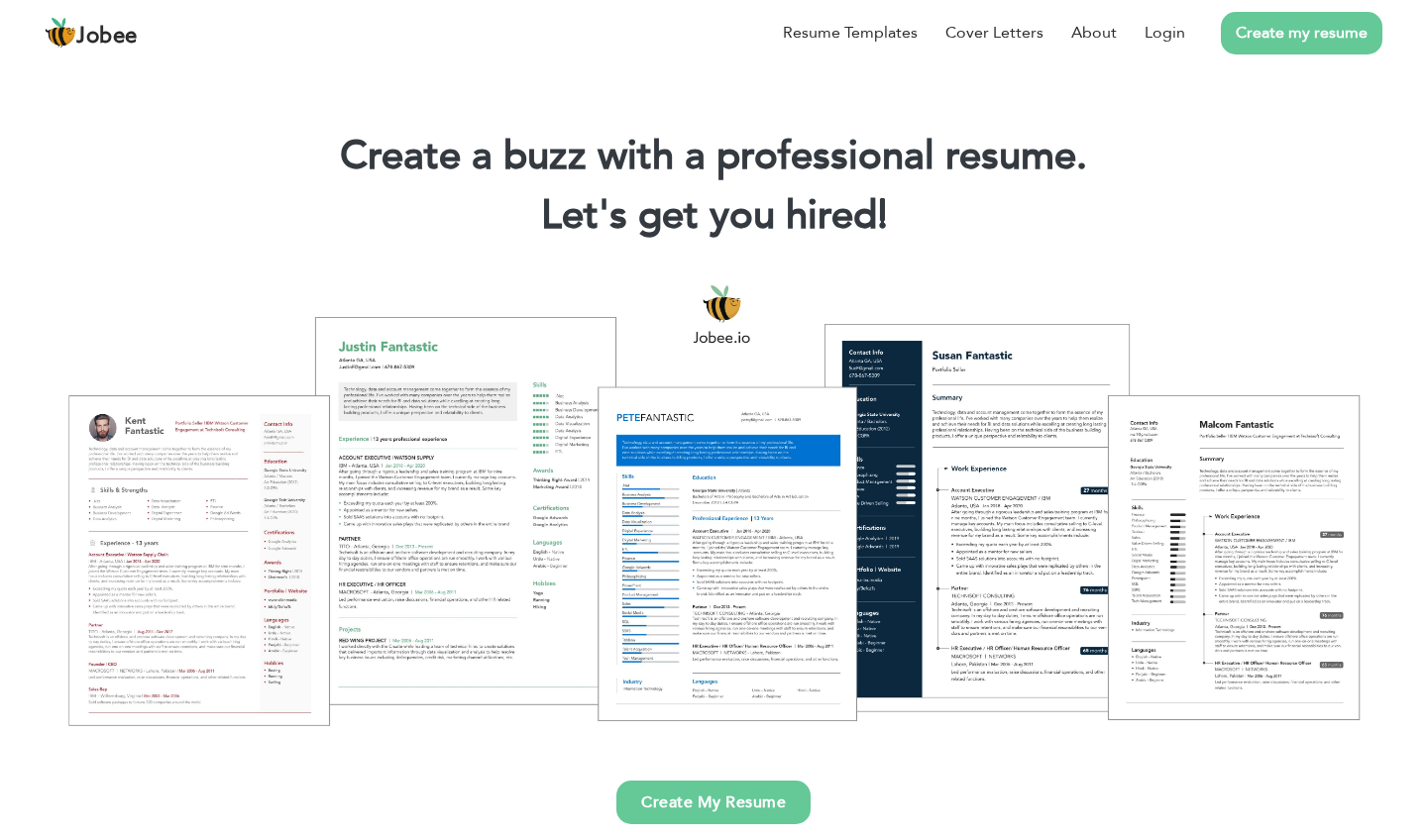 click on "Create My Resume" at bounding box center [714, 802] 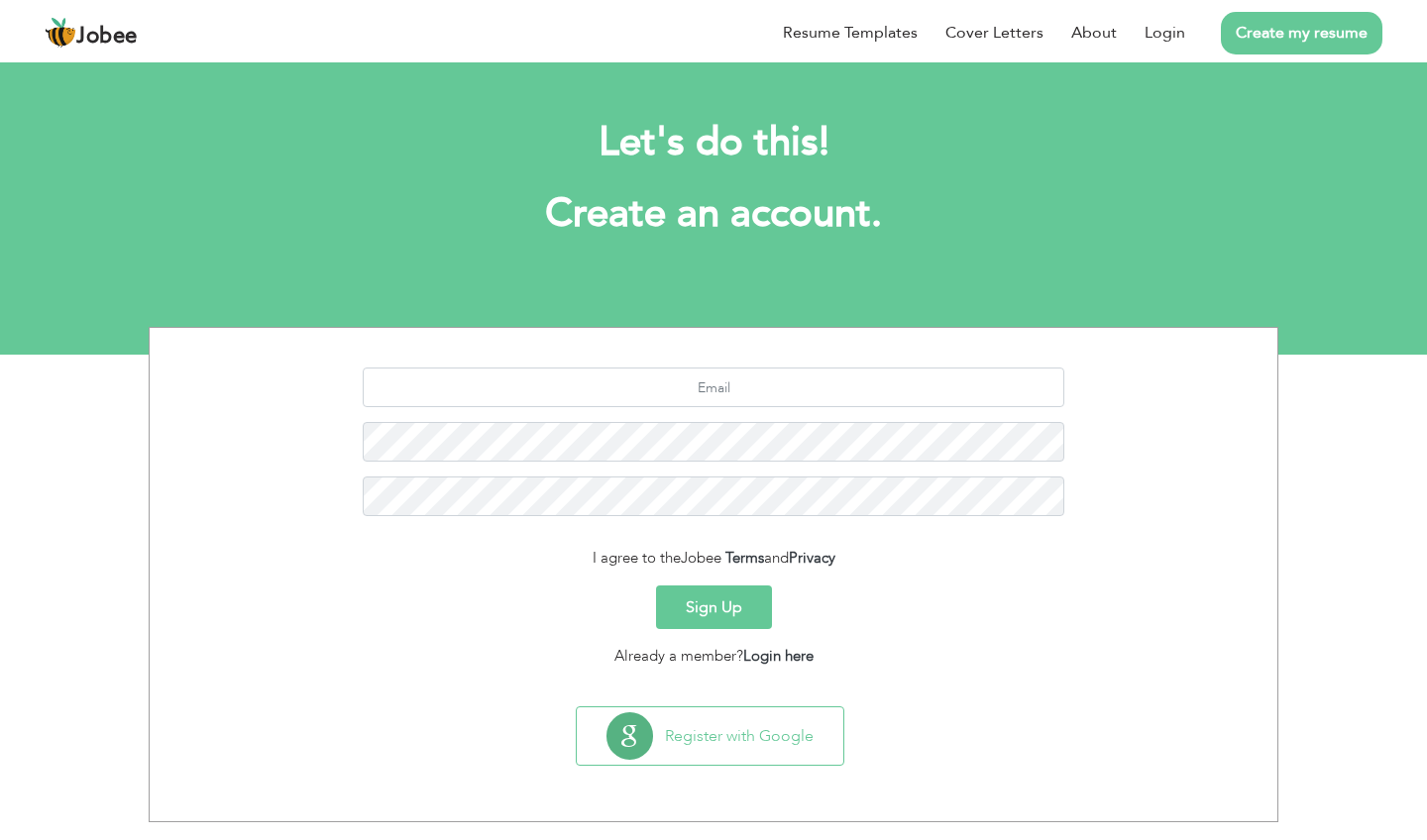 scroll, scrollTop: 0, scrollLeft: 0, axis: both 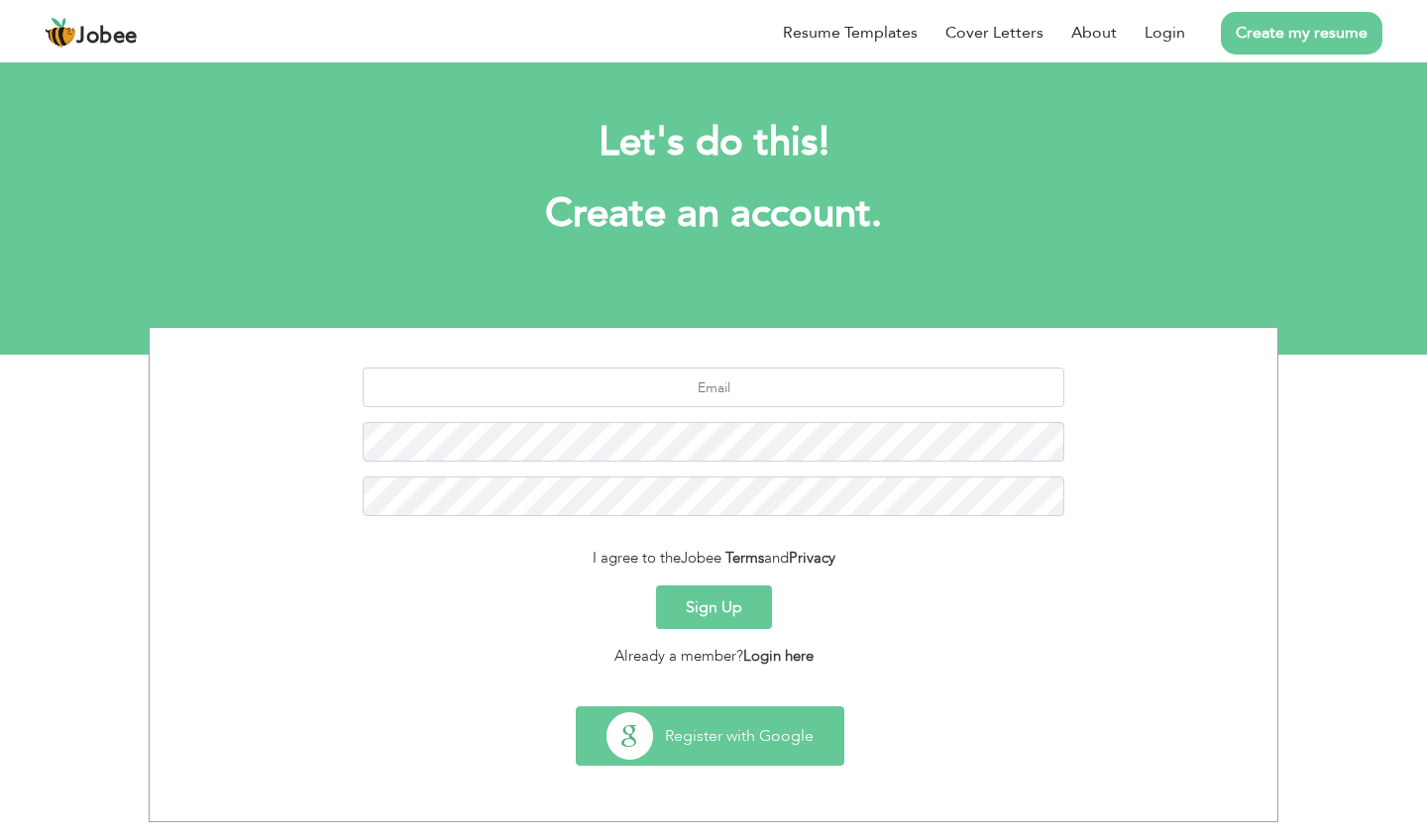 click on "Register with Google" at bounding box center [710, 736] 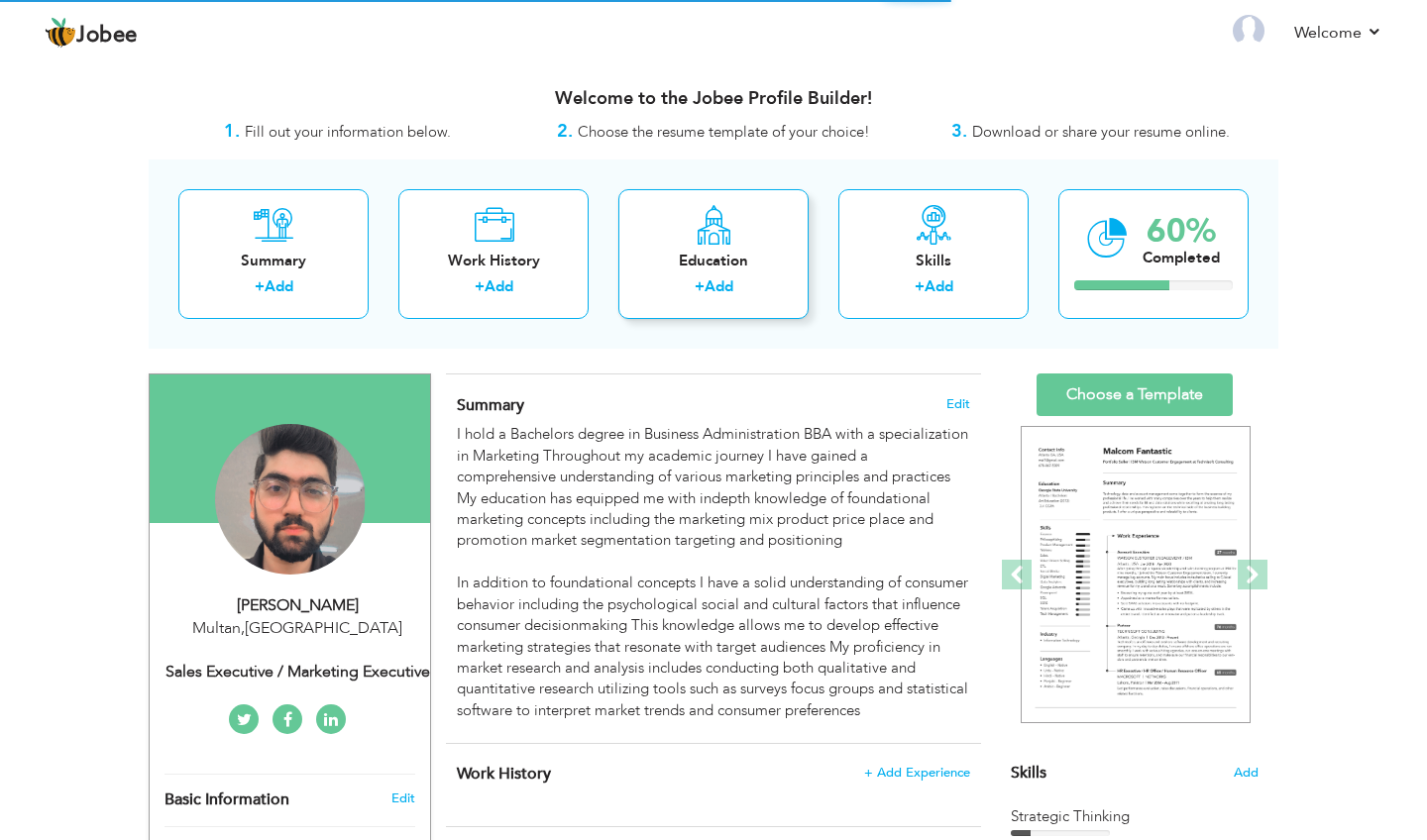 scroll, scrollTop: 0, scrollLeft: 0, axis: both 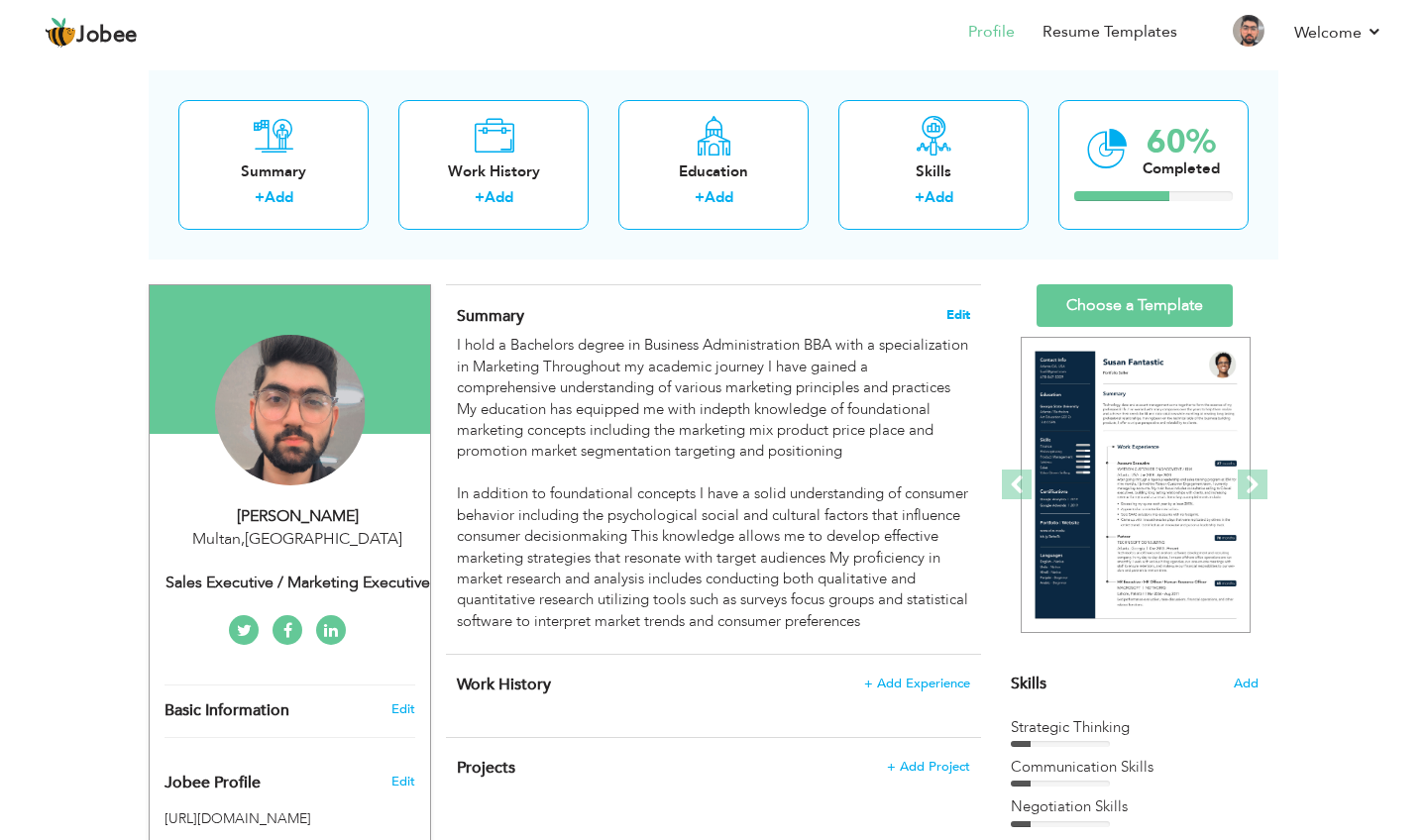 click on "Edit" at bounding box center (958, 315) 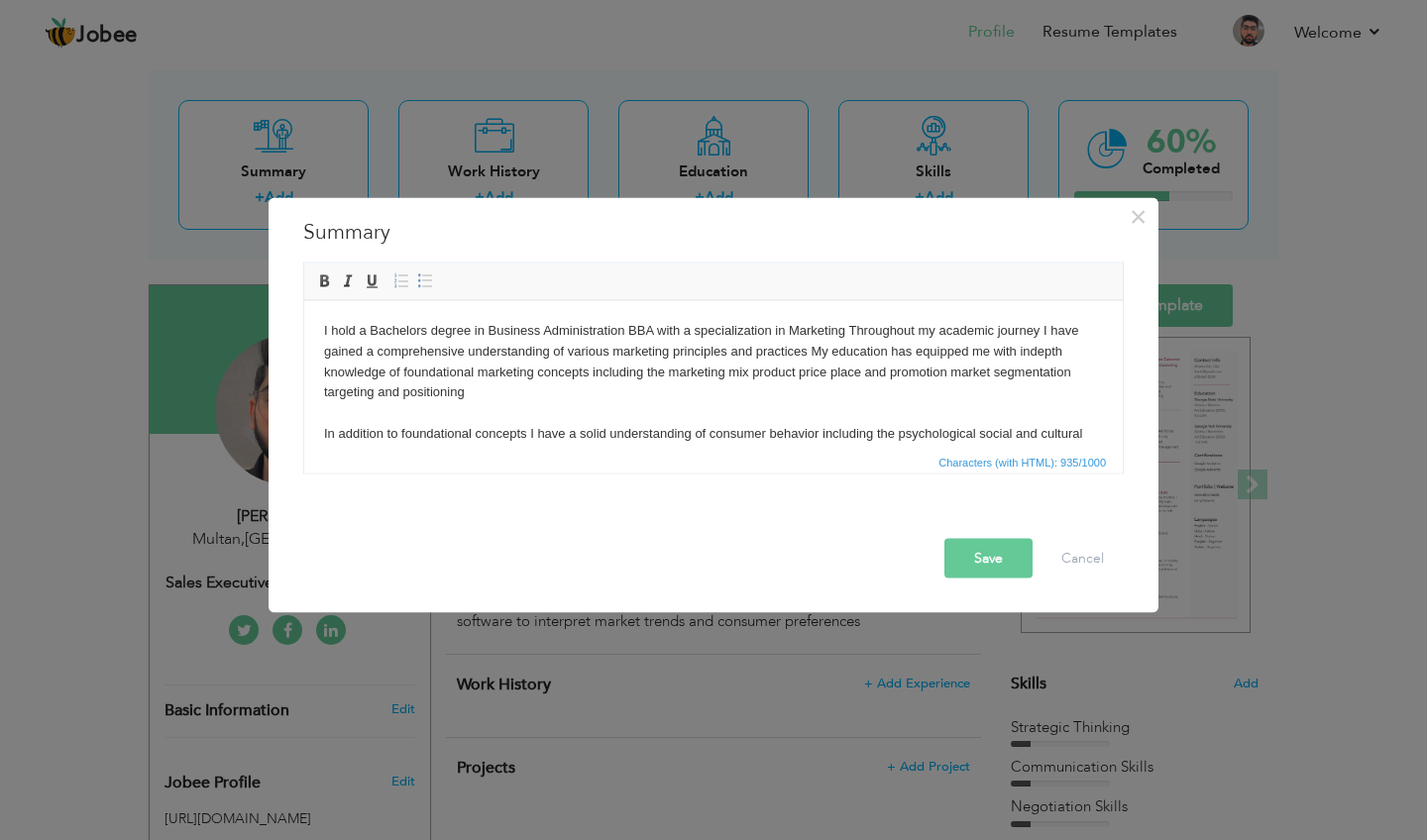 click on "I hold a Bachelors degree in Business Administration BBA with a specialization in Marketing Throughout my academic journey I have gained a comprehensive understanding of various marketing principles and practices My education has equipped me with indepth knowledge of foundational marketing concepts including the marketing mix product price place and promotion market segmentation targeting and positioning In addition to foundational concepts I have a solid understanding of consumer behavior including the psychological social and cultural factors that influence consumer decisionmaking This knowledge allows me to develop effective marketing strategies that resonate with target audiences My proficiency in market research and analysis includes conducting both qualitative and quantitative research utilizing tools such as surveys focus groups and statistical software to interpret market trends and consumer preferences" at bounding box center [714, 412] 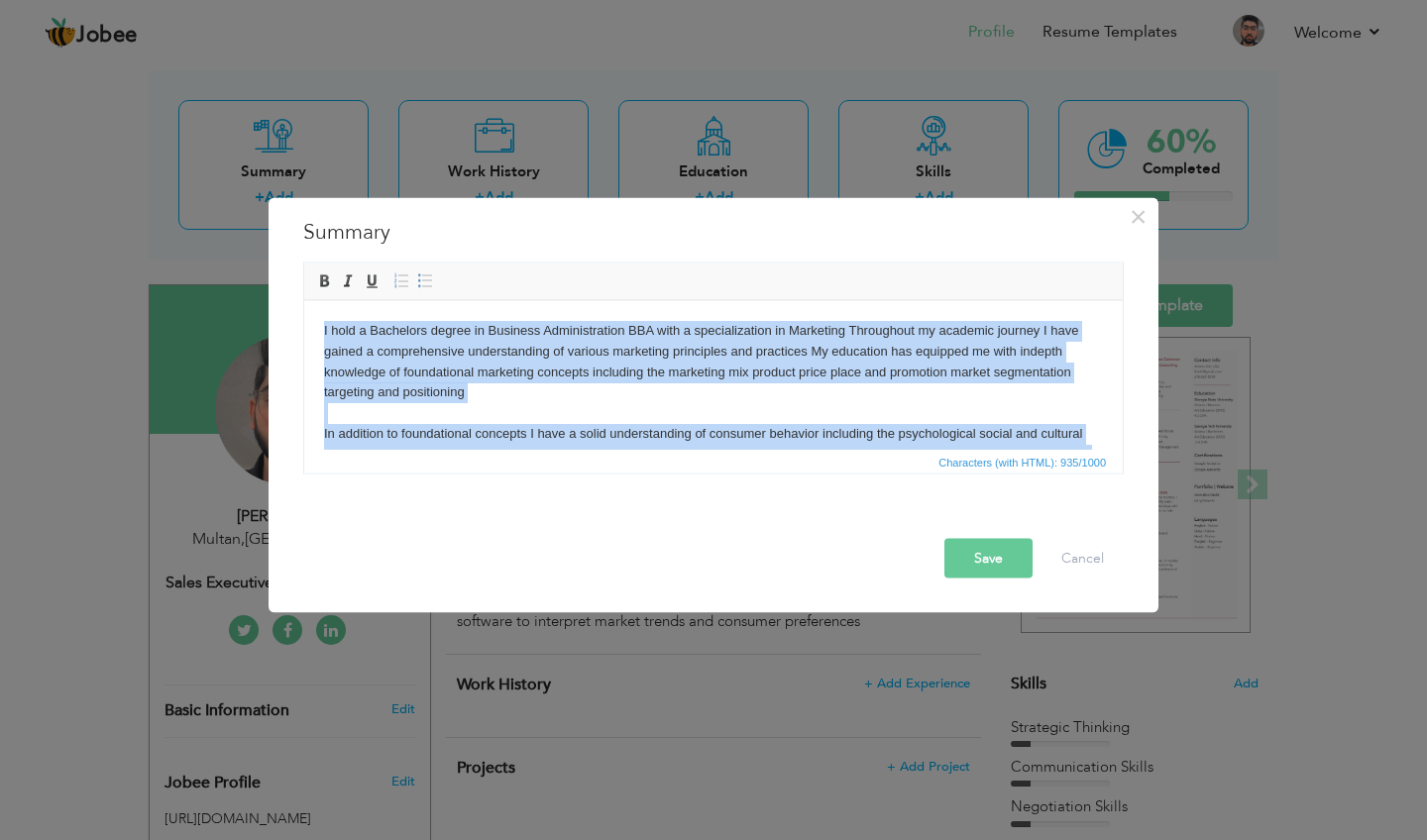 type 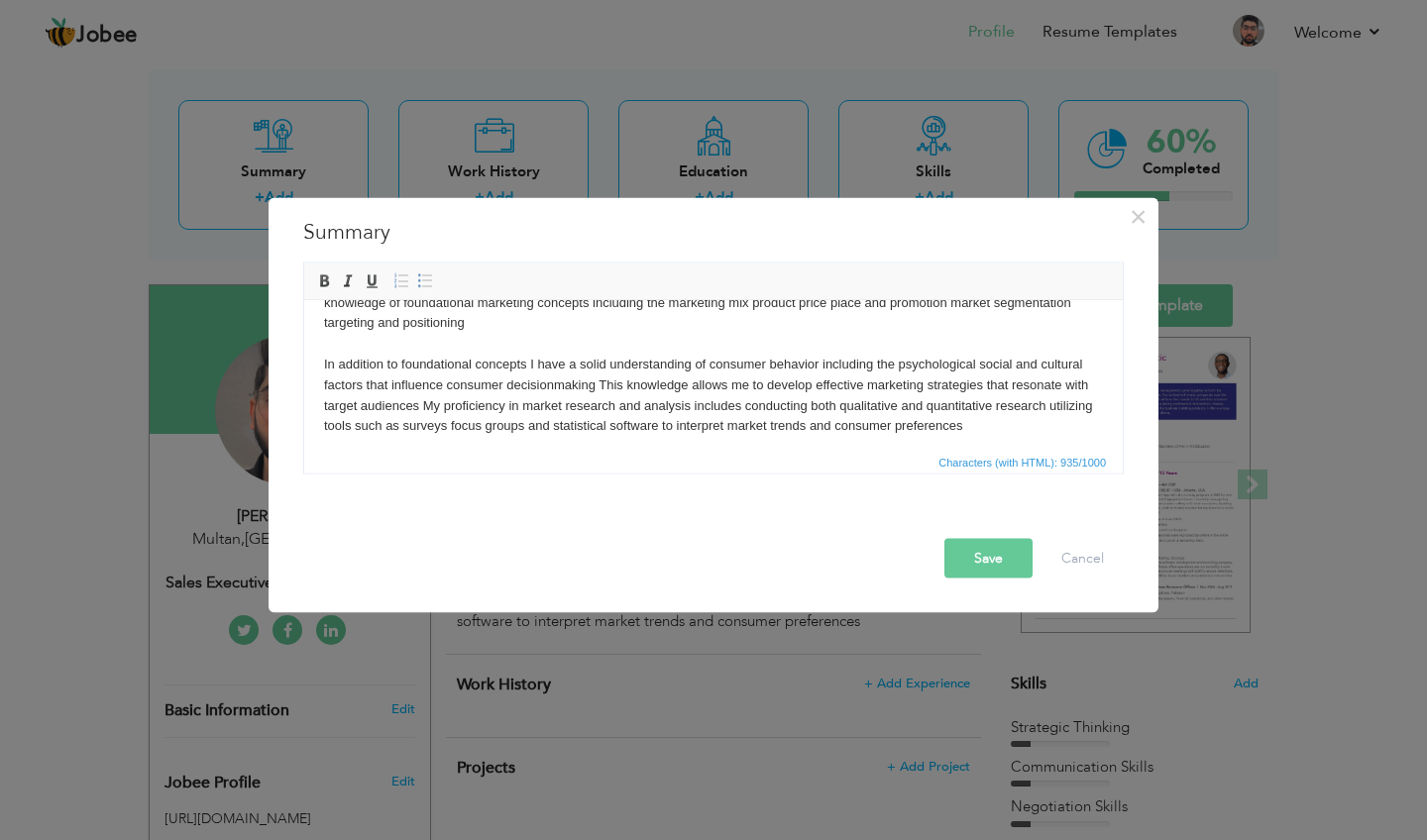 scroll, scrollTop: 0, scrollLeft: 0, axis: both 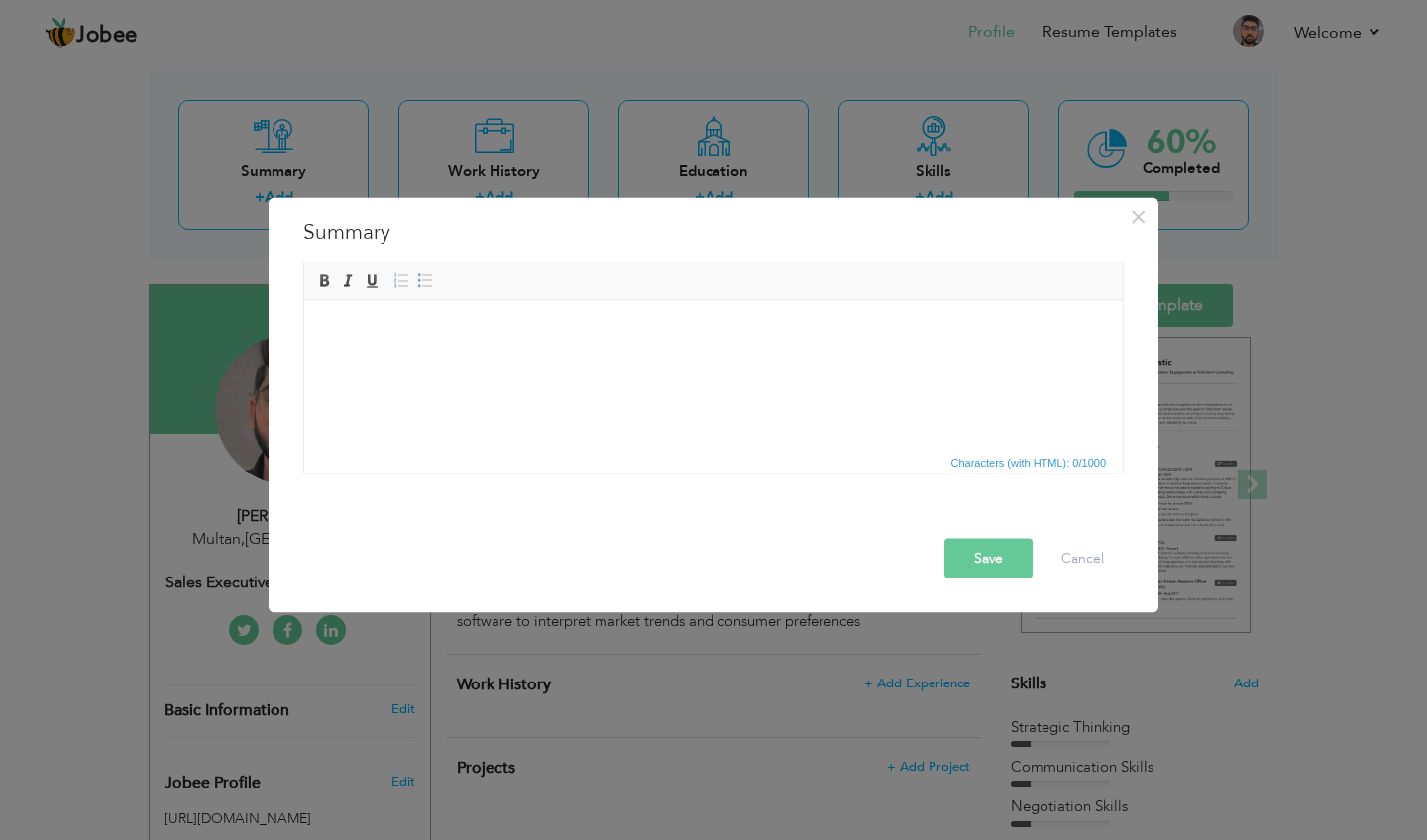 click on "​​​​​​​" at bounding box center (714, 330) 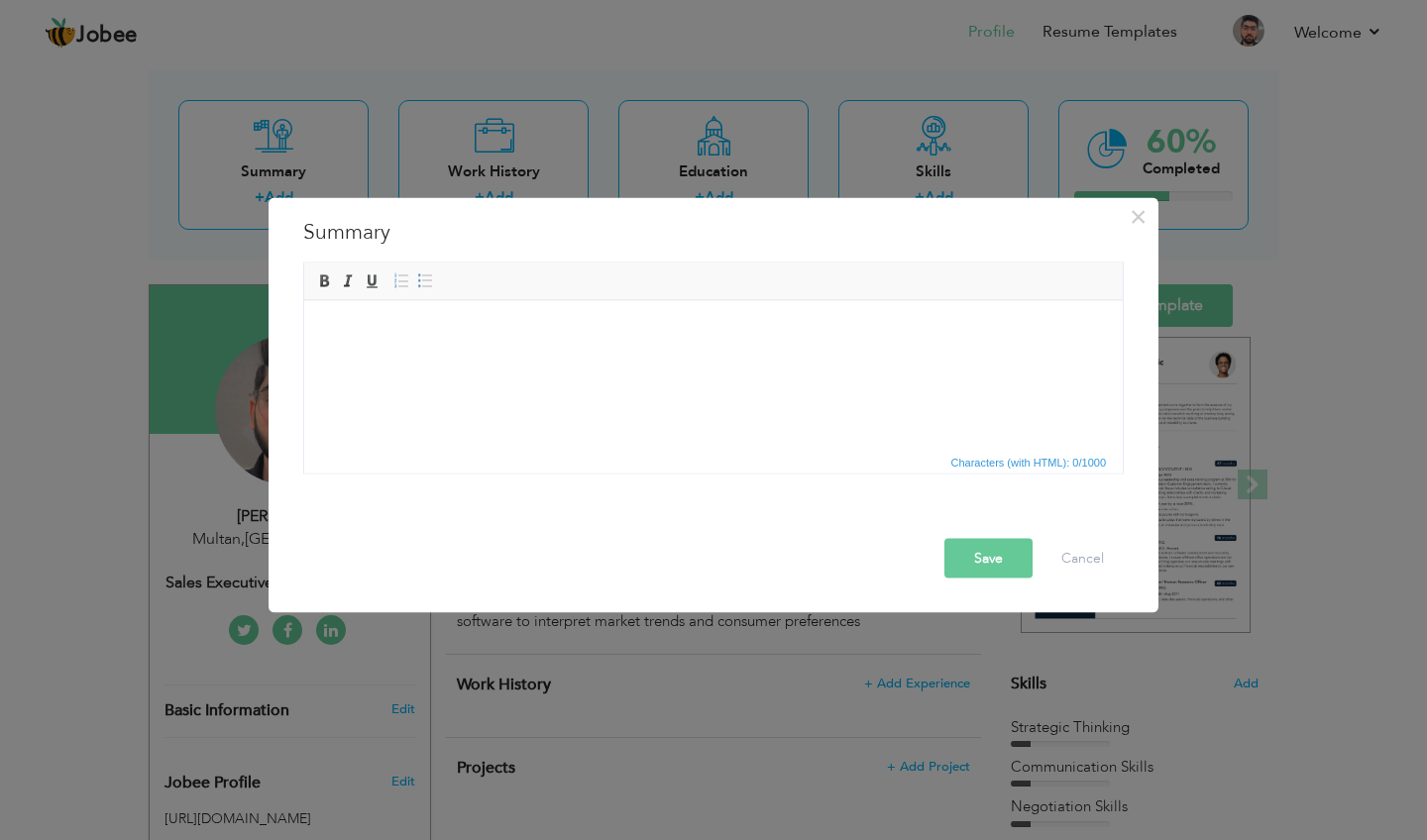 click on "​​​​​​​" at bounding box center (714, 330) 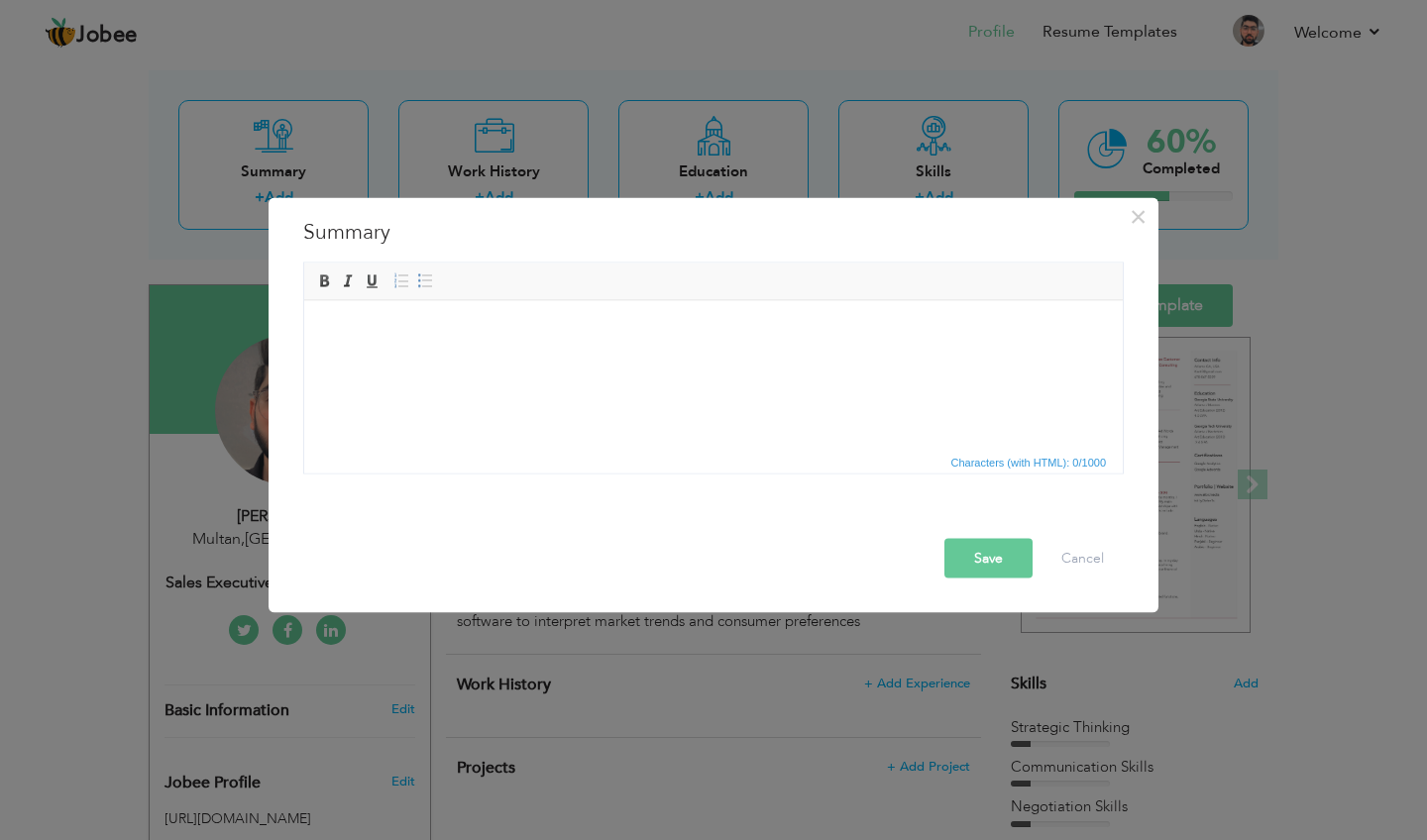 click on "​​​​​​​" at bounding box center (714, 330) 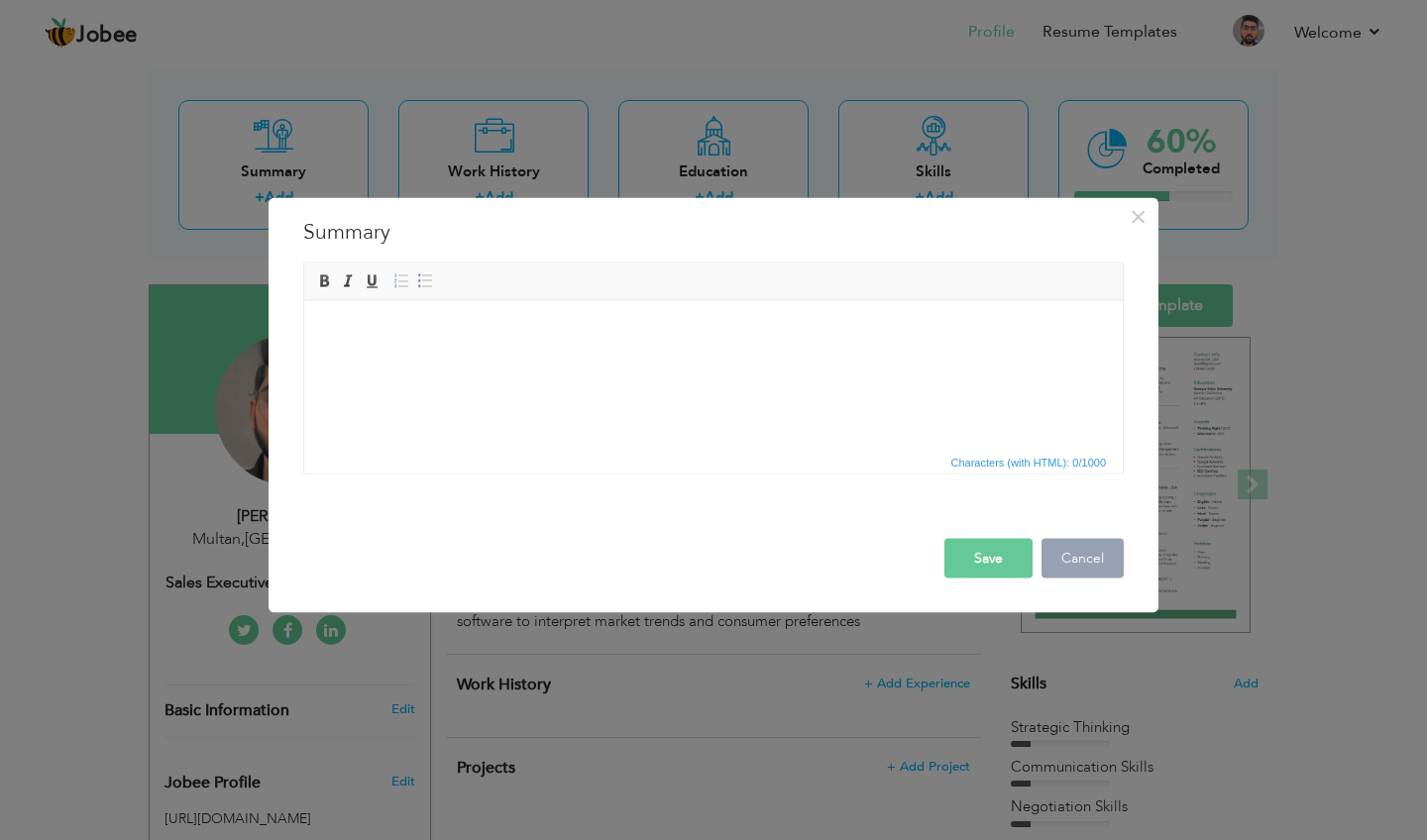 click on "Cancel" at bounding box center [1082, 559] 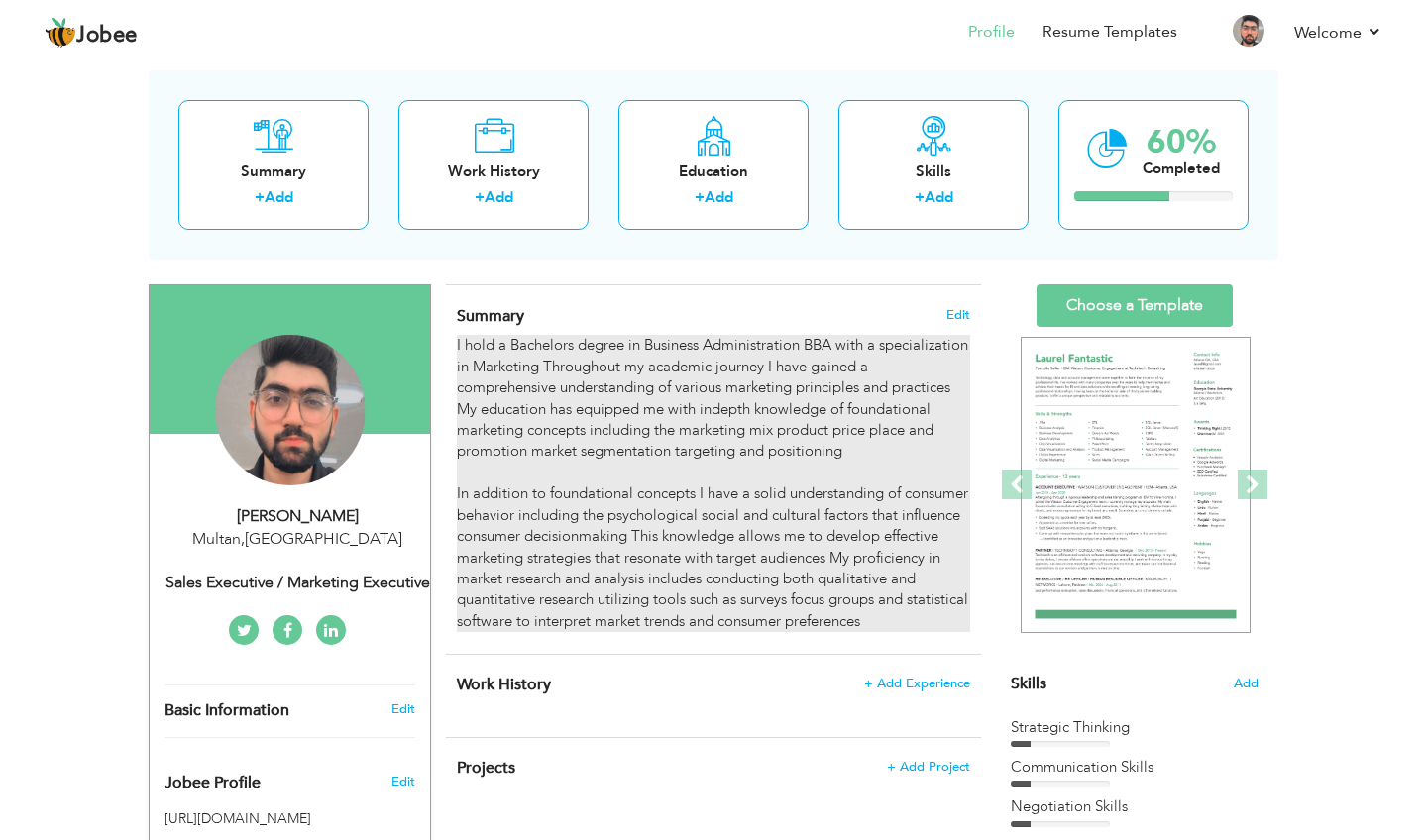 click on "I hold a Bachelors degree in Business Administration BBA with a specialization in Marketing Throughout my academic journey I have gained a comprehensive understanding of various marketing principles and practices My education has equipped me with indepth knowledge of foundational marketing concepts including the marketing mix product price place and promotion market segmentation targeting and positioning
In addition to foundational concepts I have a solid understanding of consumer behavior including the psychological social and cultural factors that influence consumer decisionmaking This knowledge allows me to develop effective marketing strategies that resonate with target audiences My proficiency in market research and analysis includes conducting both qualitative and quantitative research utilizing tools such as surveys focus groups and statistical software to interpret market trends and consumer preferences" at bounding box center [714, 483] 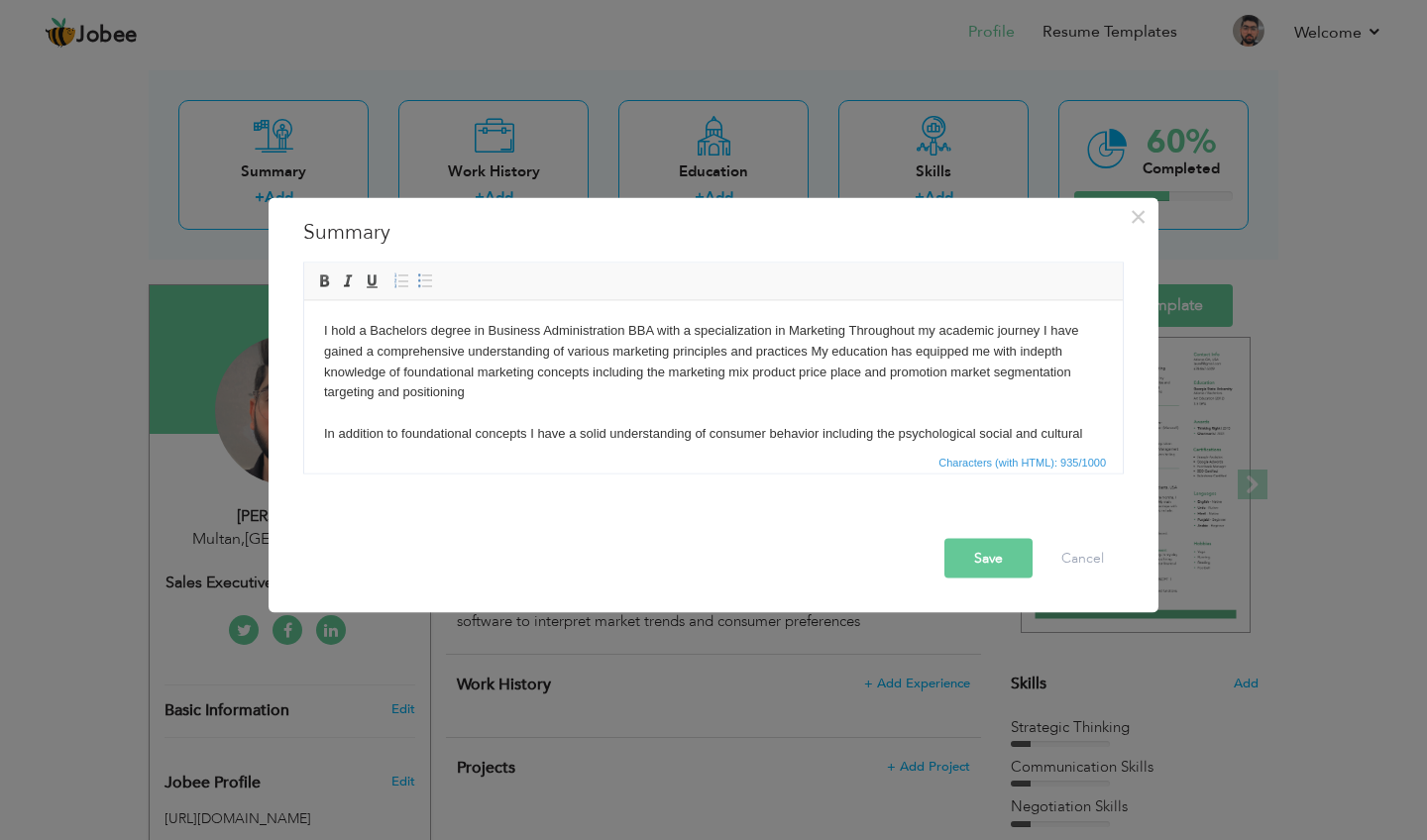 click on "I hold a Bachelors degree in Business Administration BBA with a specialization in Marketing Throughout my academic journey I have gained a comprehensive understanding of various marketing principles and practices My education has equipped me with indepth knowledge of foundational marketing concepts including the marketing mix product price place and promotion market segmentation targeting and positioning In addition to foundational concepts I have a solid understanding of consumer behavior including the psychological social and cultural factors that influence consumer decisionmaking This knowledge allows me to develop effective marketing strategies that resonate with target audiences My proficiency in market research and analysis includes conducting both qualitative and quantitative research utilizing tools such as surveys focus groups and statistical software to interpret market trends and consumer preferences" at bounding box center [714, 412] 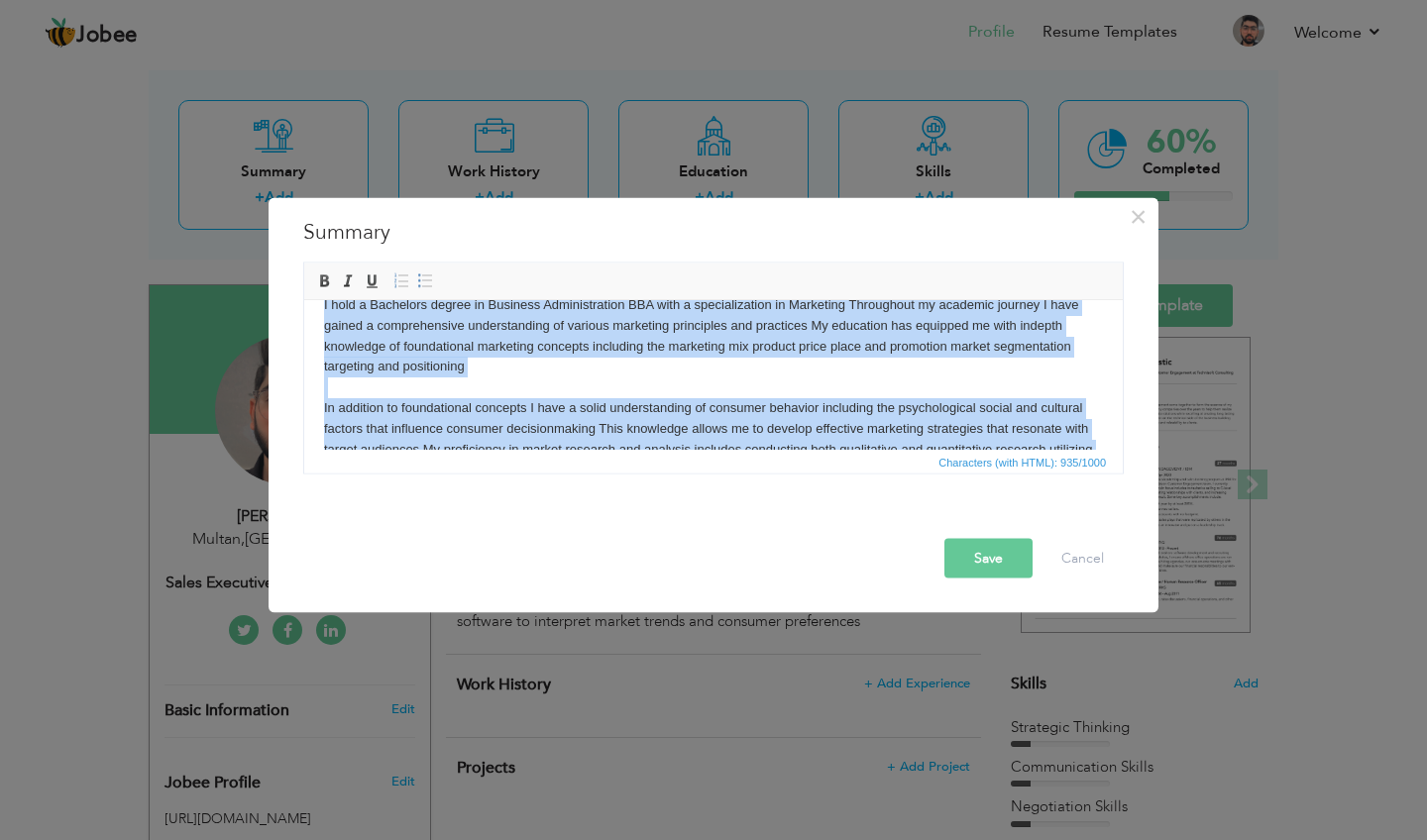 scroll, scrollTop: 0, scrollLeft: 0, axis: both 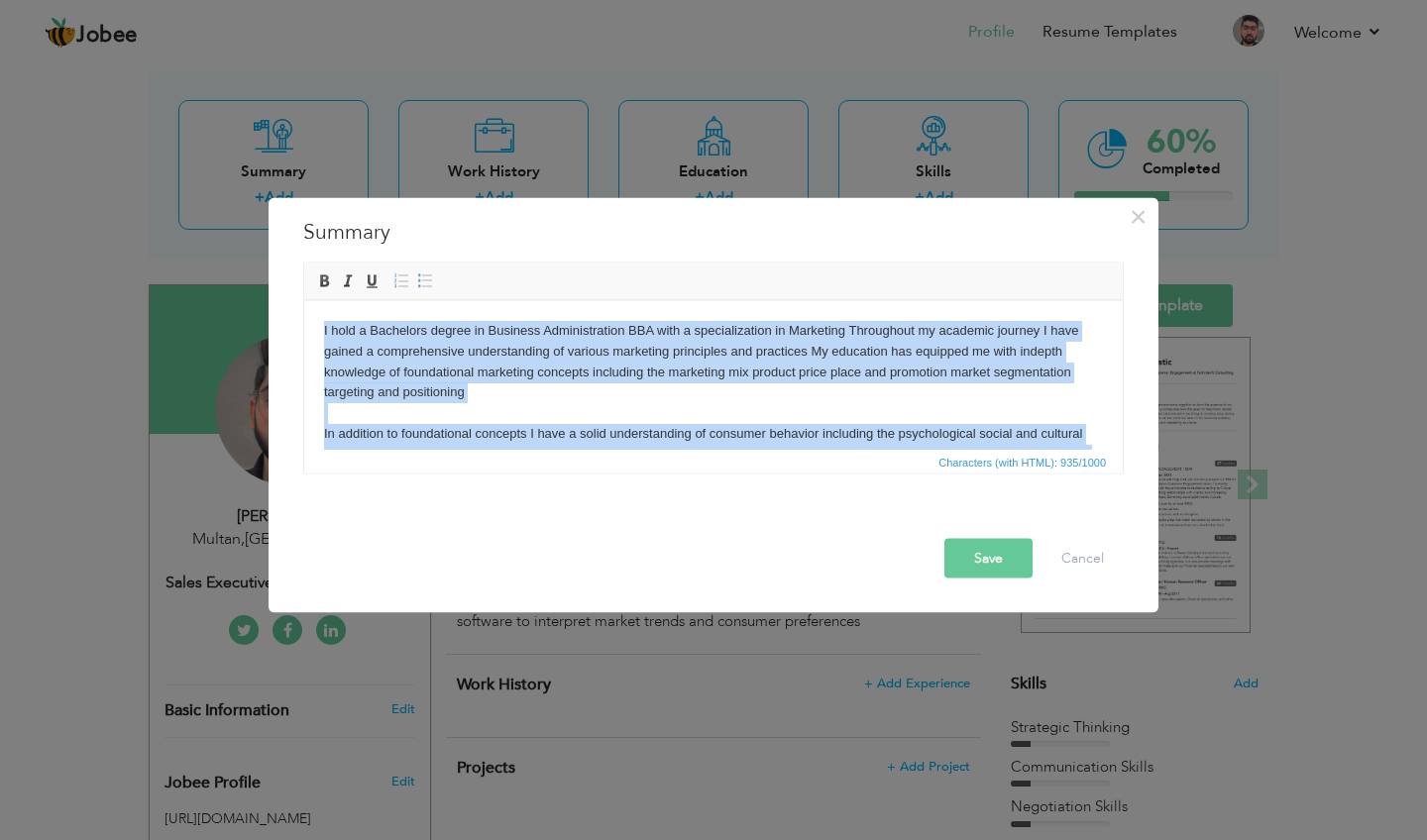 drag, startPoint x: 980, startPoint y: 413, endPoint x: 319, endPoint y: 276, distance: 675.0481 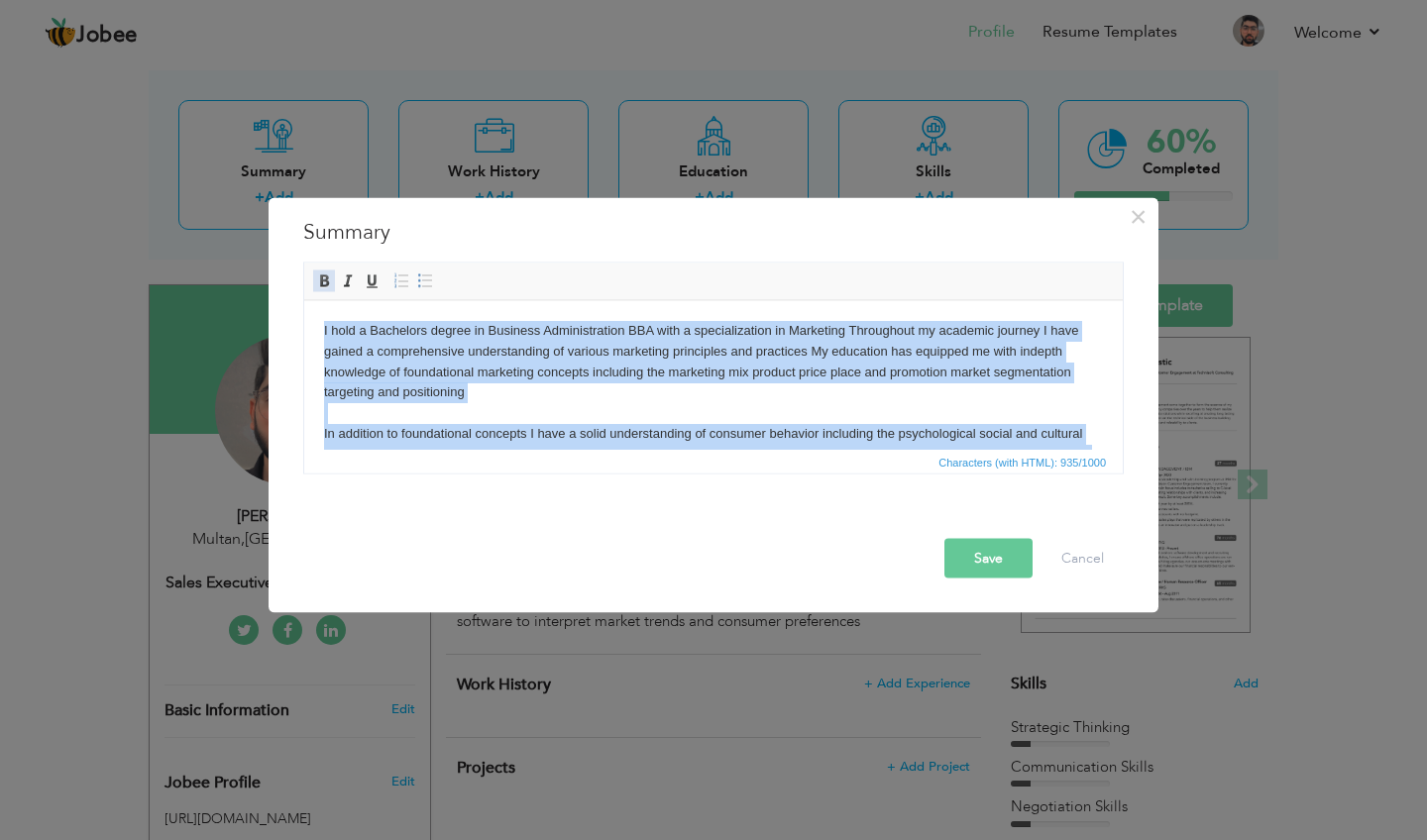 type 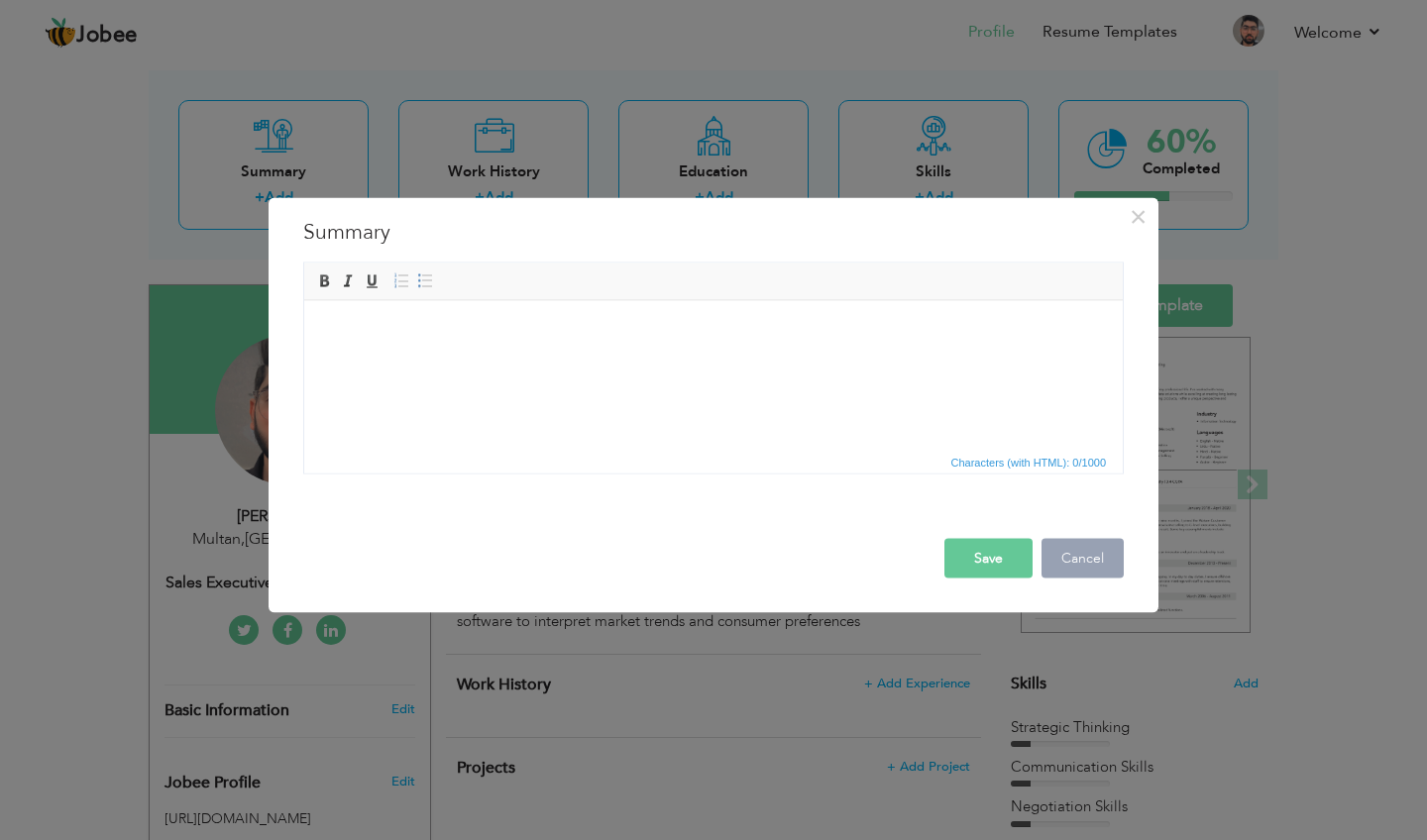 click on "Cancel" at bounding box center (1082, 559) 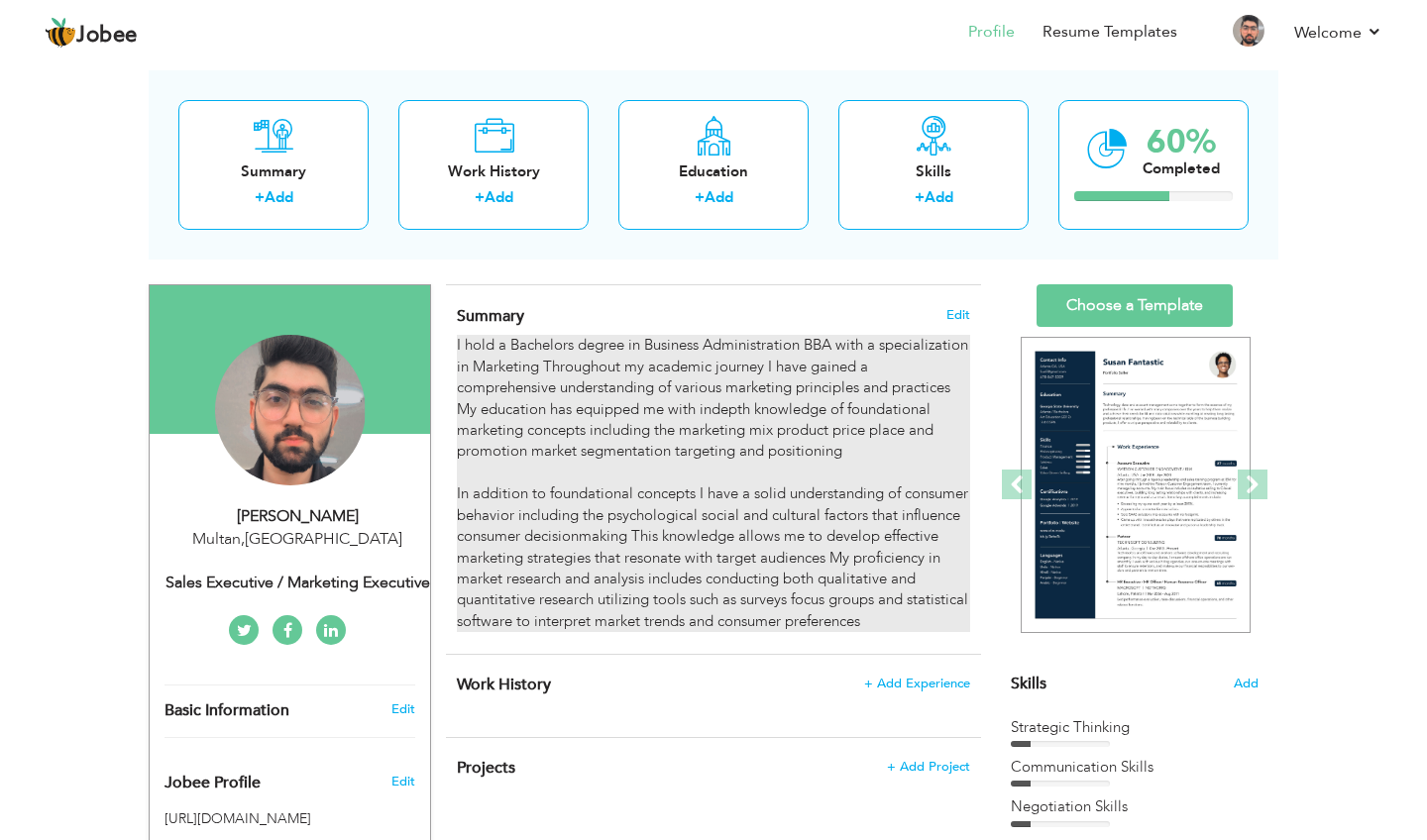 click on "I hold a Bachelors degree in Business Administration BBA with a specialization in Marketing Throughout my academic journey I have gained a comprehensive understanding of various marketing principles and practices My education has equipped me with indepth knowledge of foundational marketing concepts including the marketing mix product price place and promotion market segmentation targeting and positioning
In addition to foundational concepts I have a solid understanding of consumer behavior including the psychological social and cultural factors that influence consumer decisionmaking This knowledge allows me to develop effective marketing strategies that resonate with target audiences My proficiency in market research and analysis includes conducting both qualitative and quantitative research utilizing tools such as surveys focus groups and statistical software to interpret market trends and consumer preferences" at bounding box center (714, 483) 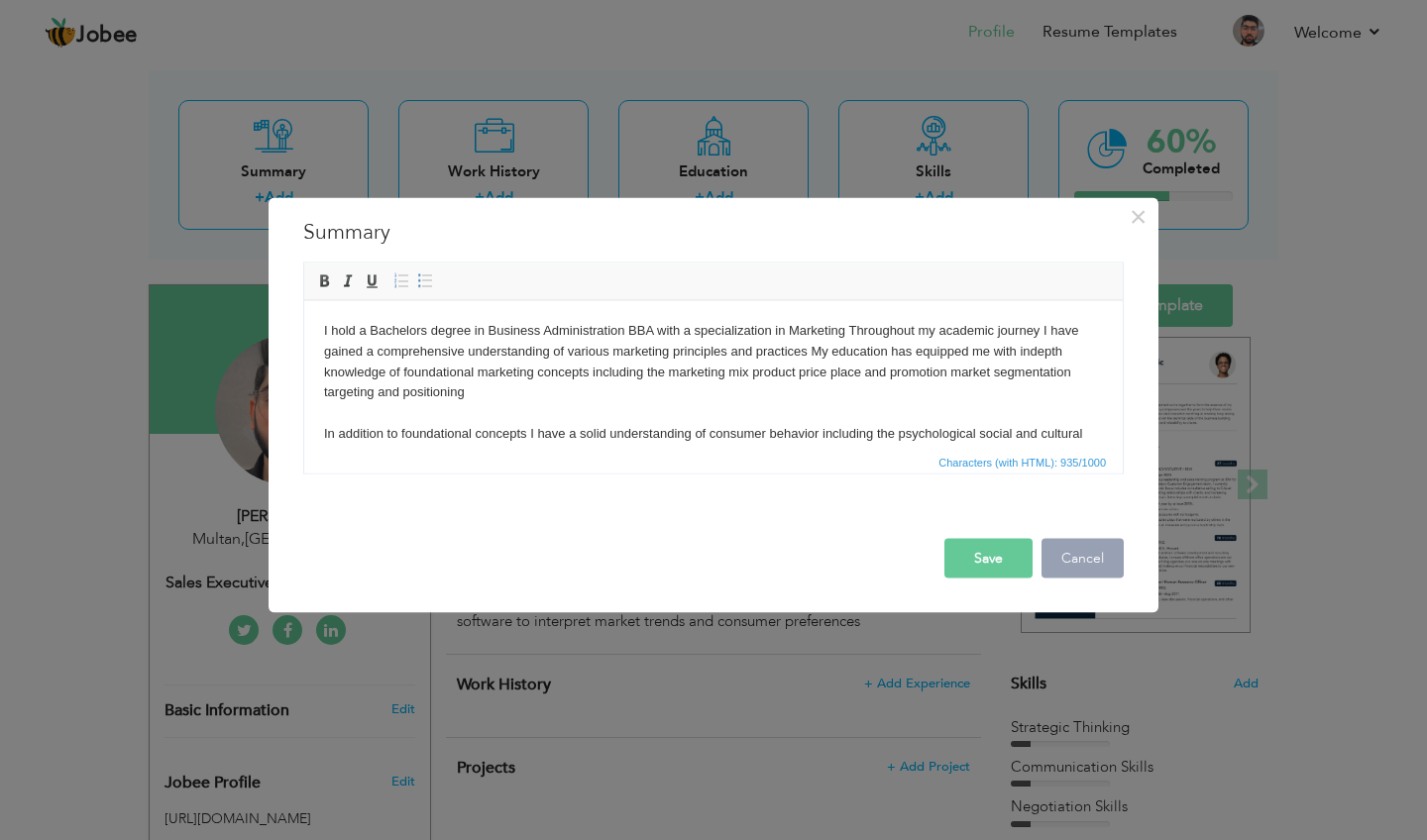 click on "Cancel" at bounding box center (1082, 559) 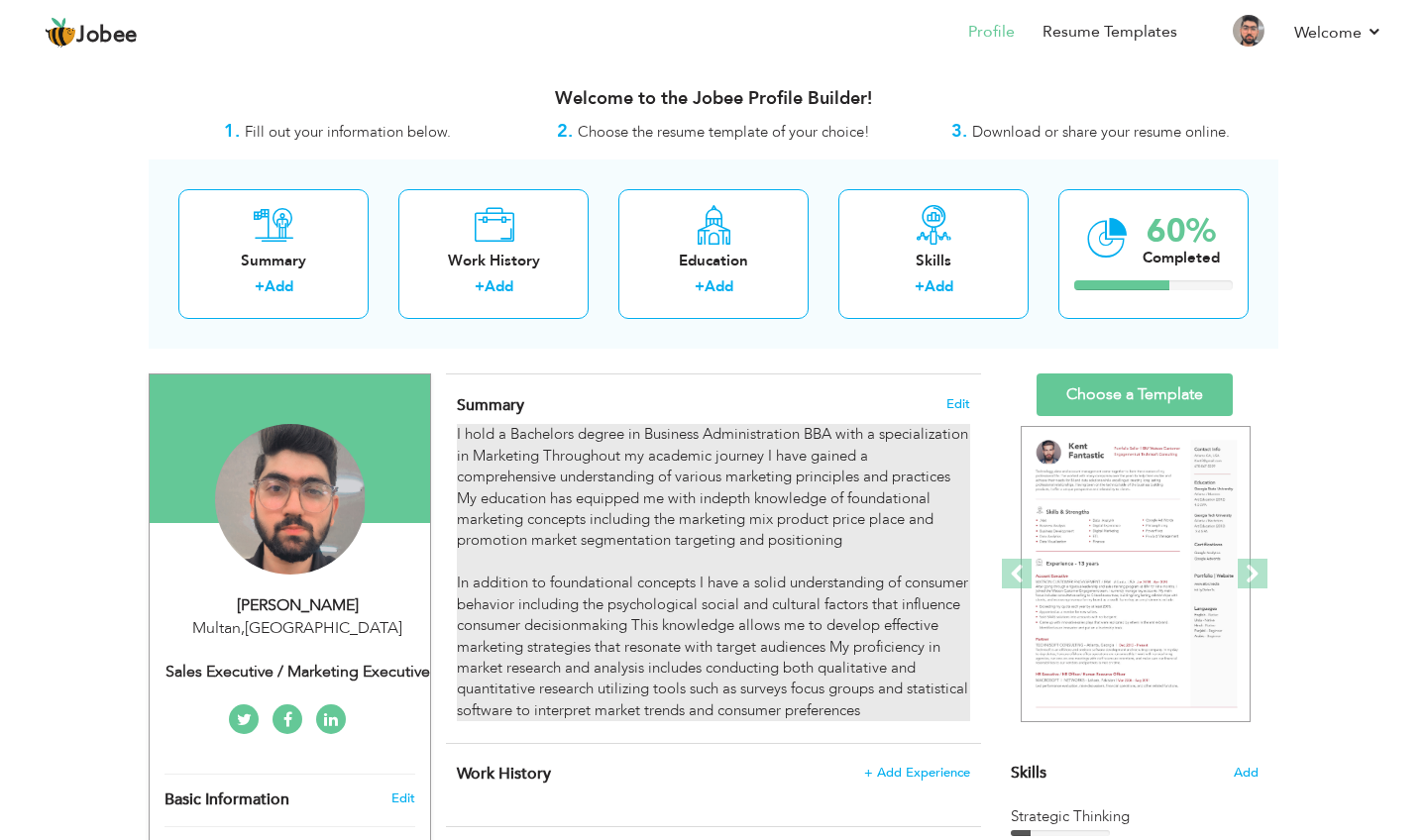 scroll, scrollTop: 0, scrollLeft: 0, axis: both 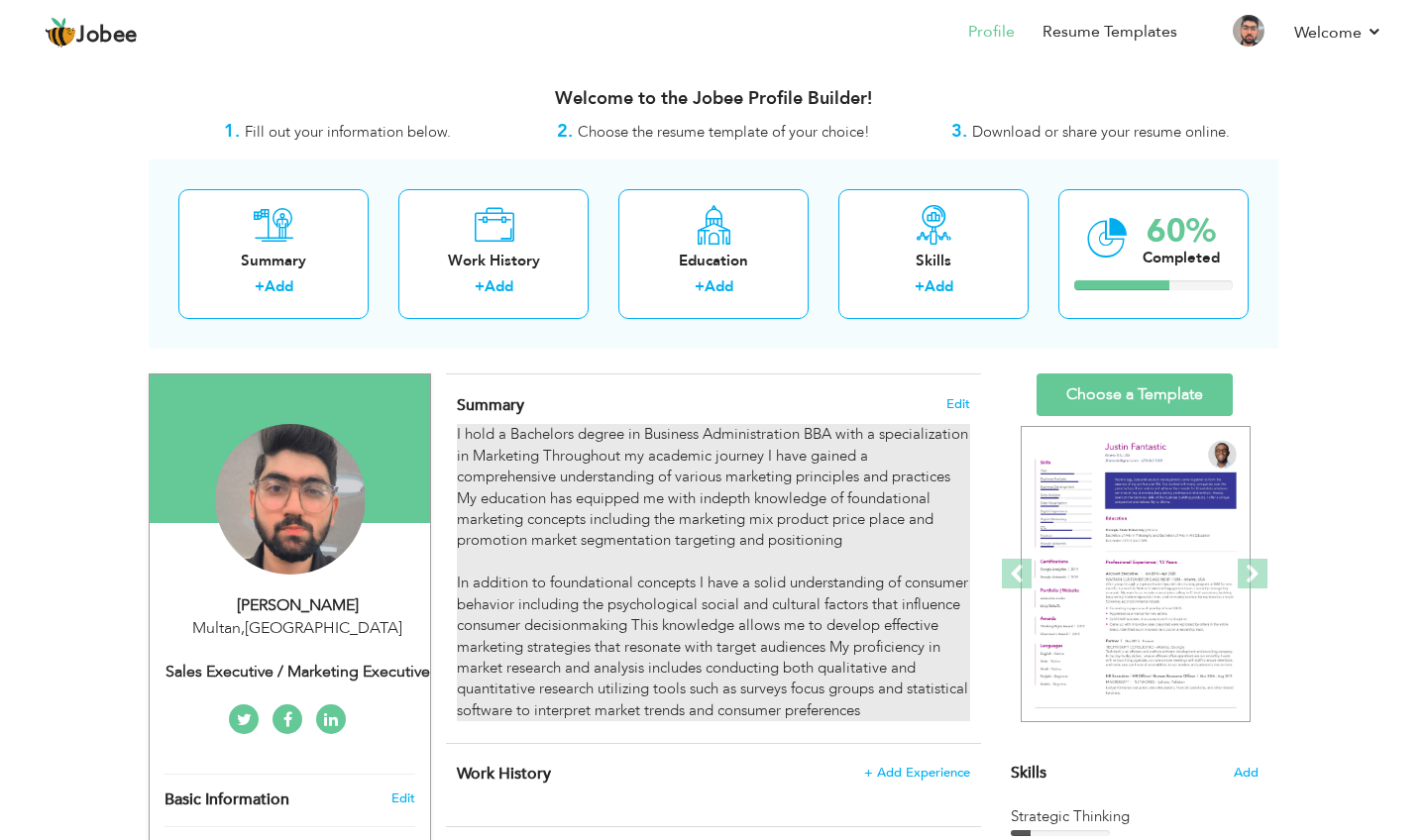 click on "I hold a Bachelors degree in Business Administration BBA with a specialization in Marketing Throughout my academic journey I have gained a comprehensive understanding of various marketing principles and practices My education has equipped me with indepth knowledge of foundational marketing concepts including the marketing mix product price place and promotion market segmentation targeting and positioning
In addition to foundational concepts I have a solid understanding of consumer behavior including the psychological social and cultural factors that influence consumer decisionmaking This knowledge allows me to develop effective marketing strategies that resonate with target audiences My proficiency in market research and analysis includes conducting both qualitative and quantitative research utilizing tools such as surveys focus groups and statistical software to interpret market trends and consumer preferences" at bounding box center [714, 573] 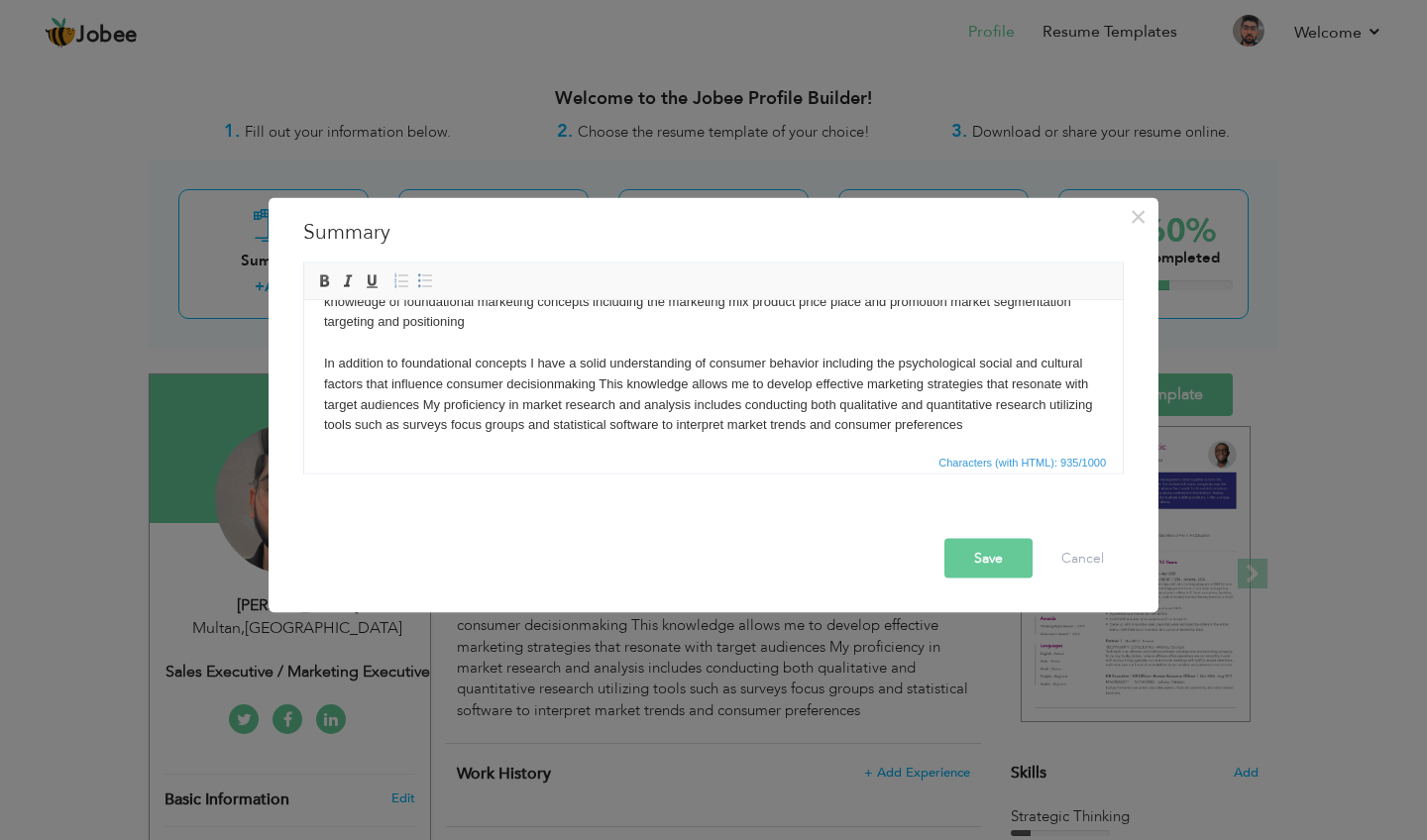 scroll, scrollTop: 69, scrollLeft: 0, axis: vertical 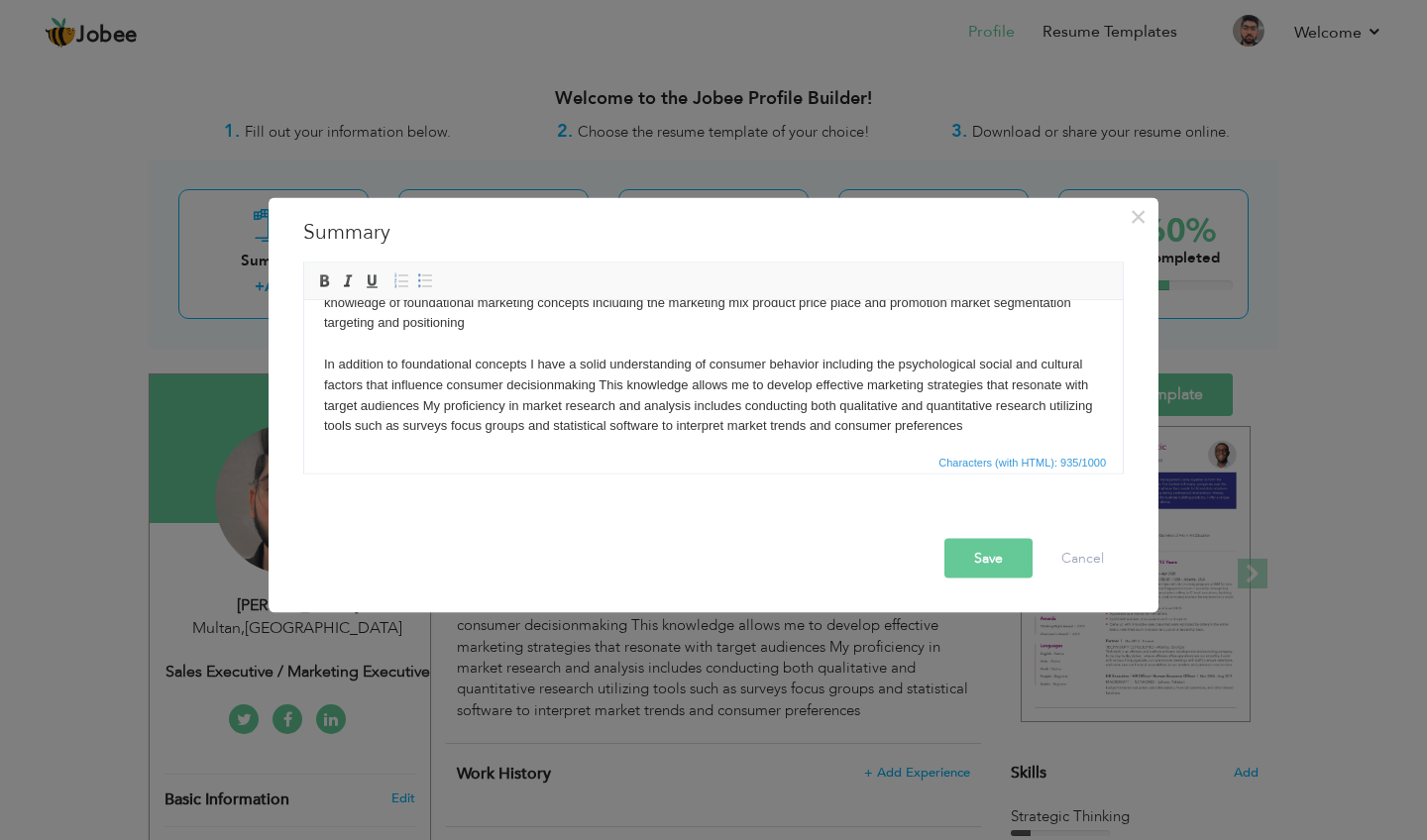 click on "I hold a Bachelors degree in Business Administration BBA with a specialization in Marketing Throughout my academic journey I have gained a comprehensive understanding of various marketing principles and practices My education has equipped me with indepth knowledge of foundational marketing concepts including the marketing mix product price place and promotion market segmentation targeting and positioning In addition to foundational concepts I have a solid understanding of consumer behavior including the psychological social and cultural factors that influence consumer decisionmaking This knowledge allows me to develop effective marketing strategies that resonate with target audiences My proficiency in market research and analysis includes conducting both qualitative and quantitative research utilizing tools such as surveys focus groups and statistical software to interpret market trends and consumer preferences" at bounding box center [714, 343] 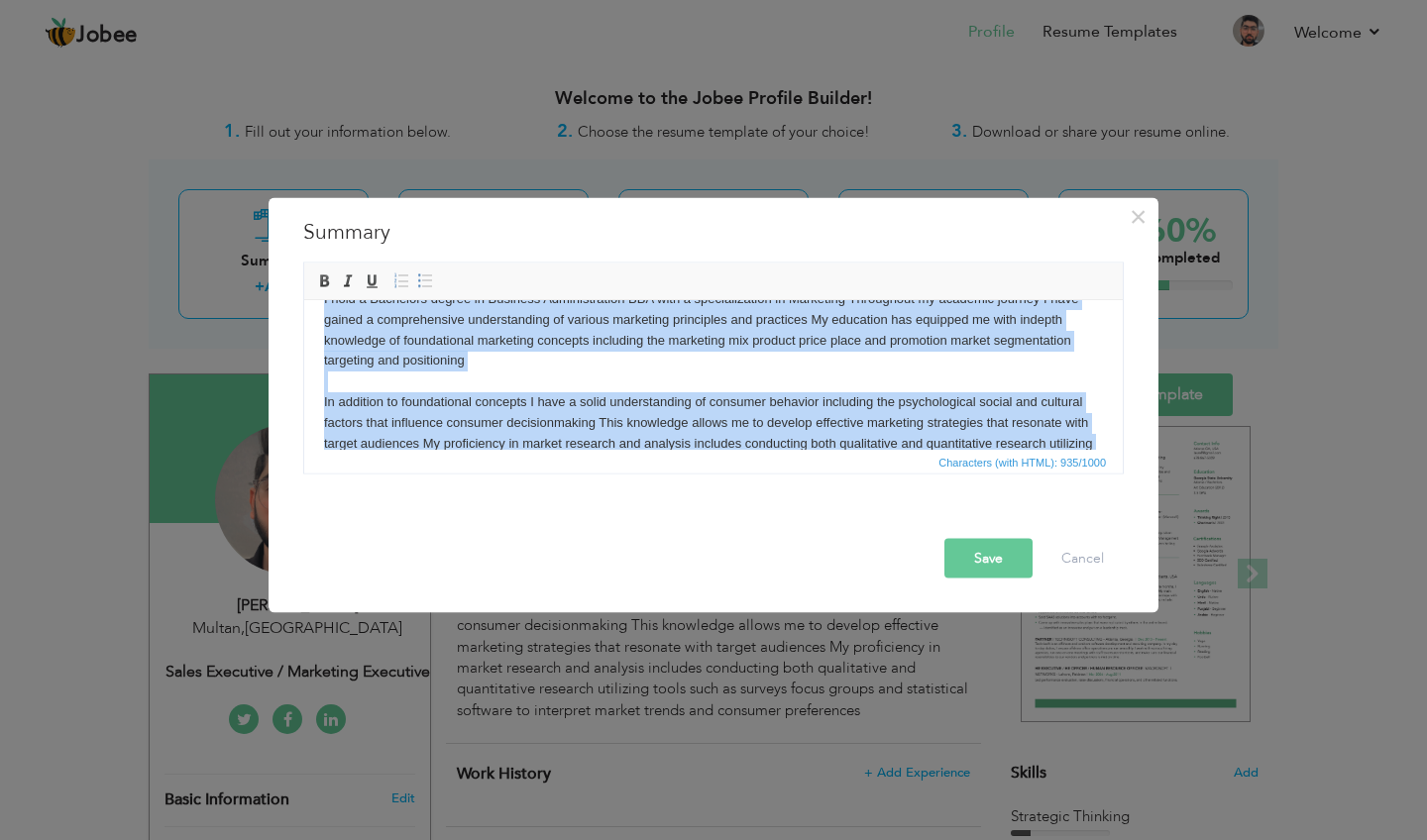 scroll, scrollTop: 0, scrollLeft: 0, axis: both 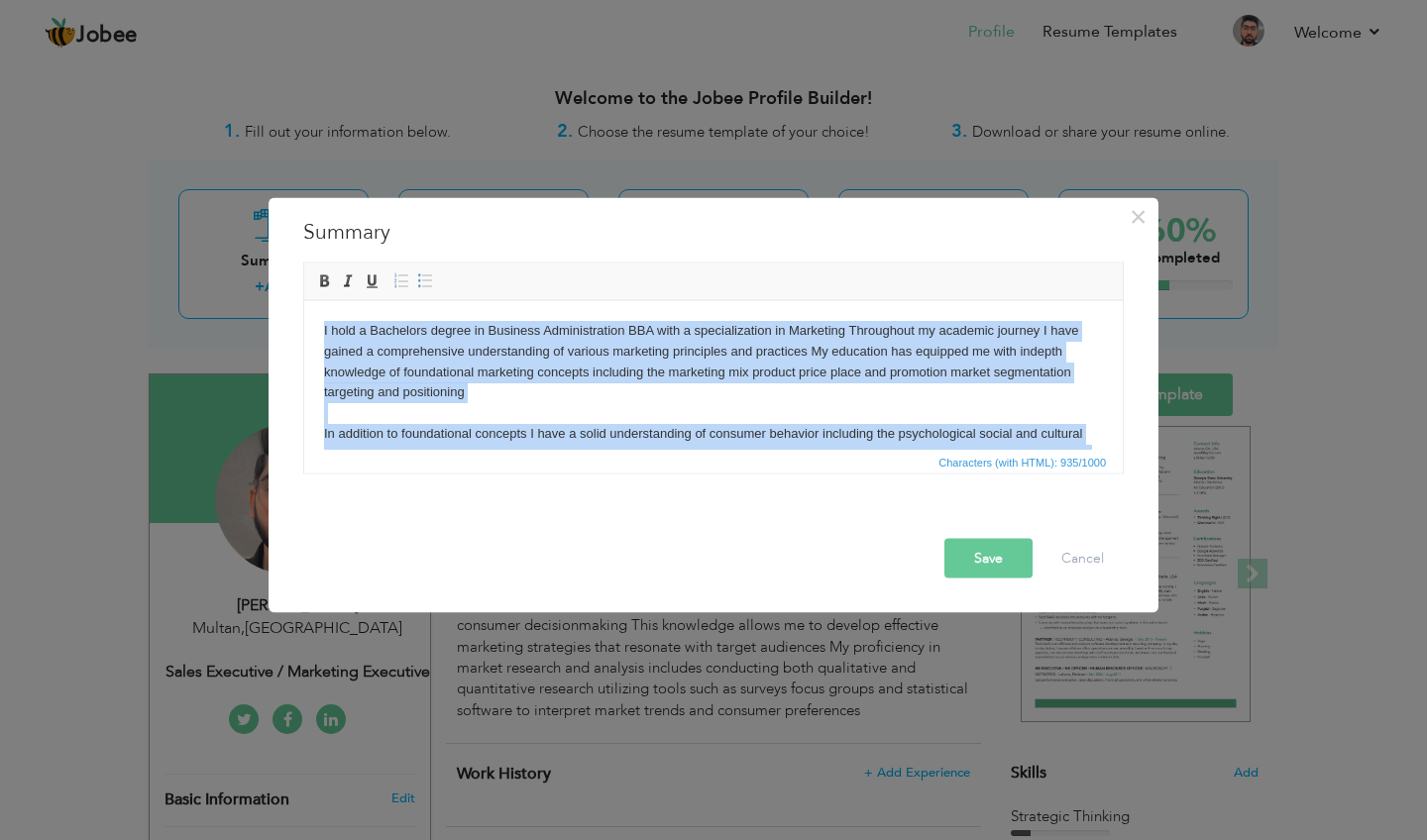drag, startPoint x: 980, startPoint y: 419, endPoint x: 330, endPoint y: 275, distance: 665.75972 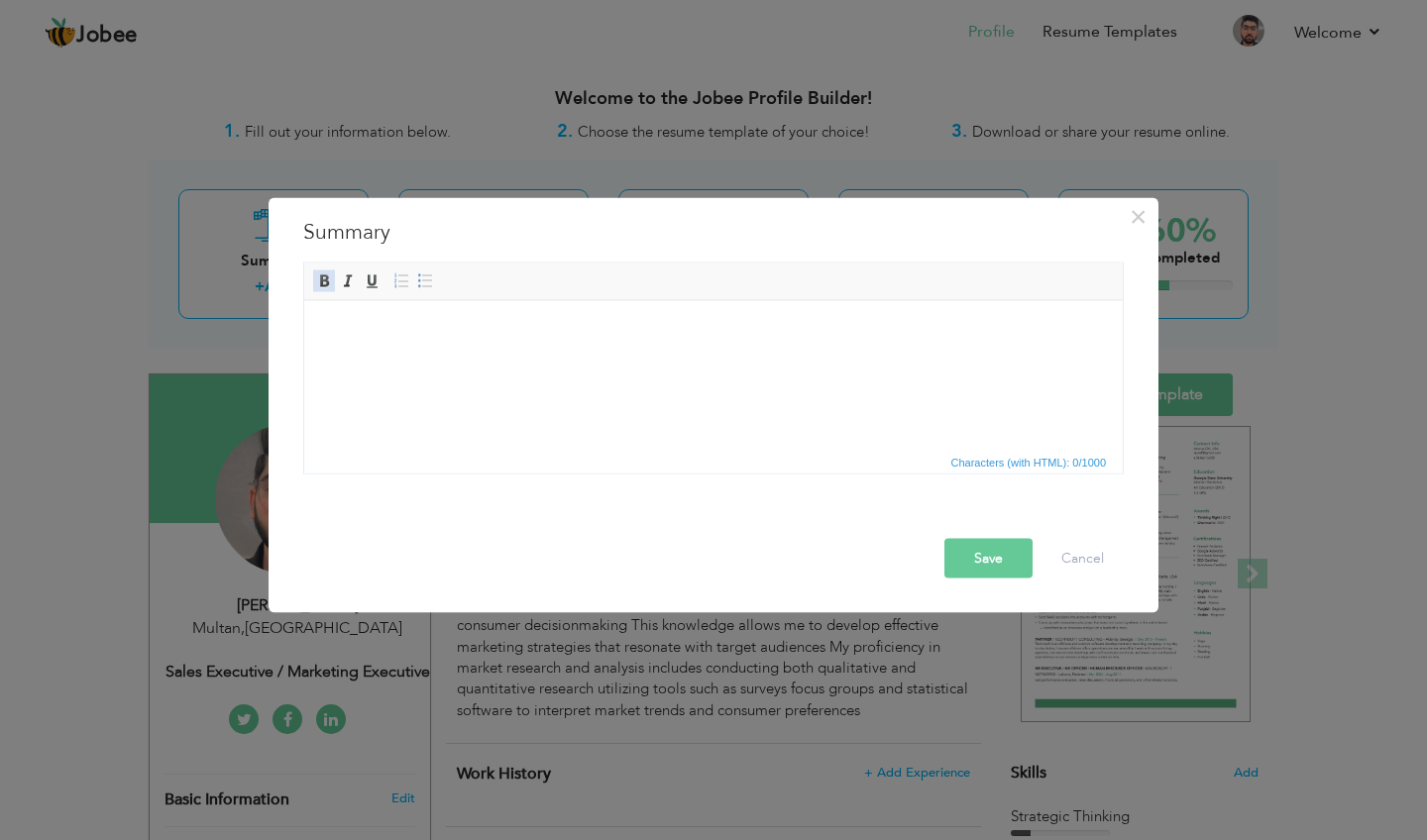 click on "Bold" at bounding box center [324, 281] 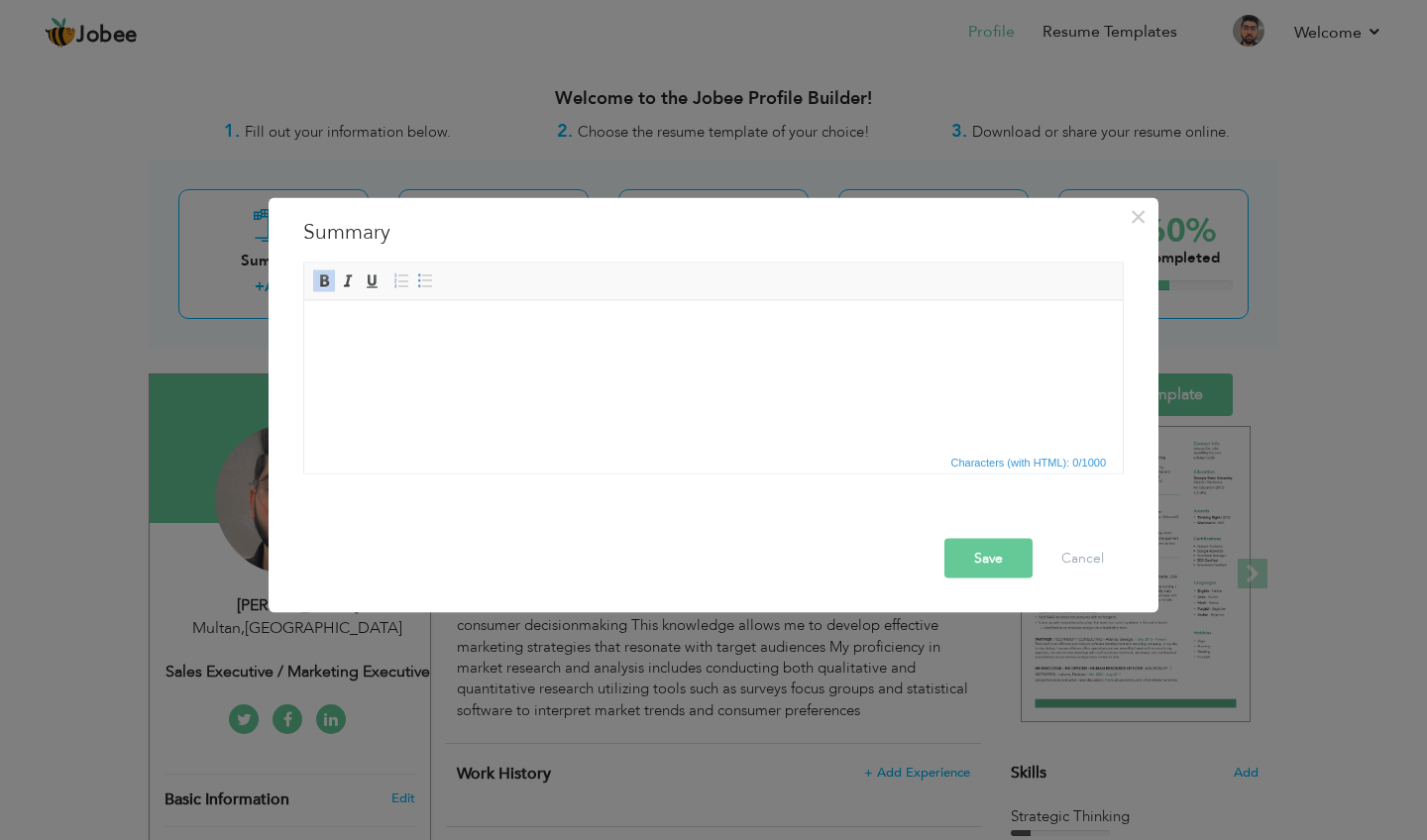 click on "Bold" at bounding box center [324, 281] 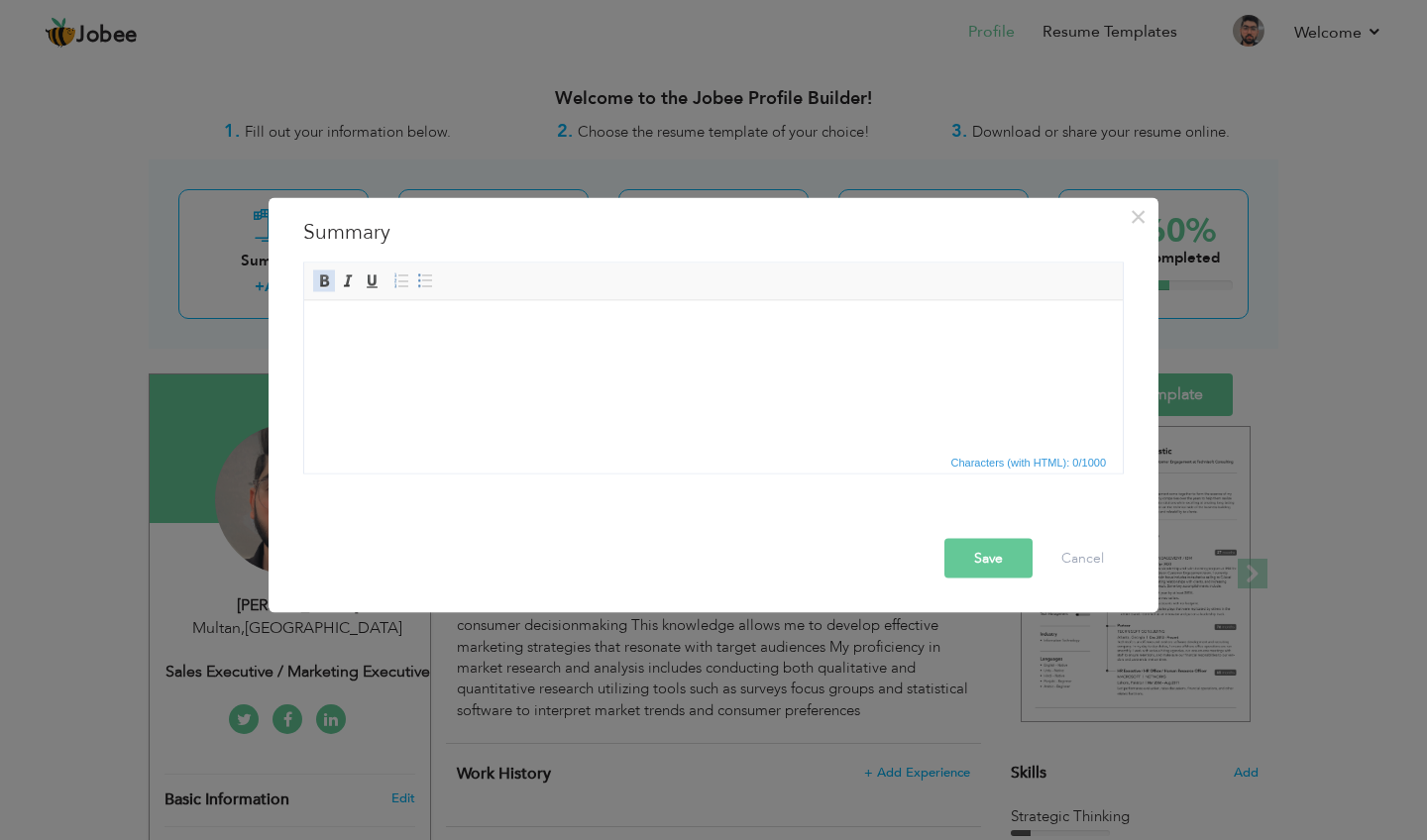 click at bounding box center (324, 281) 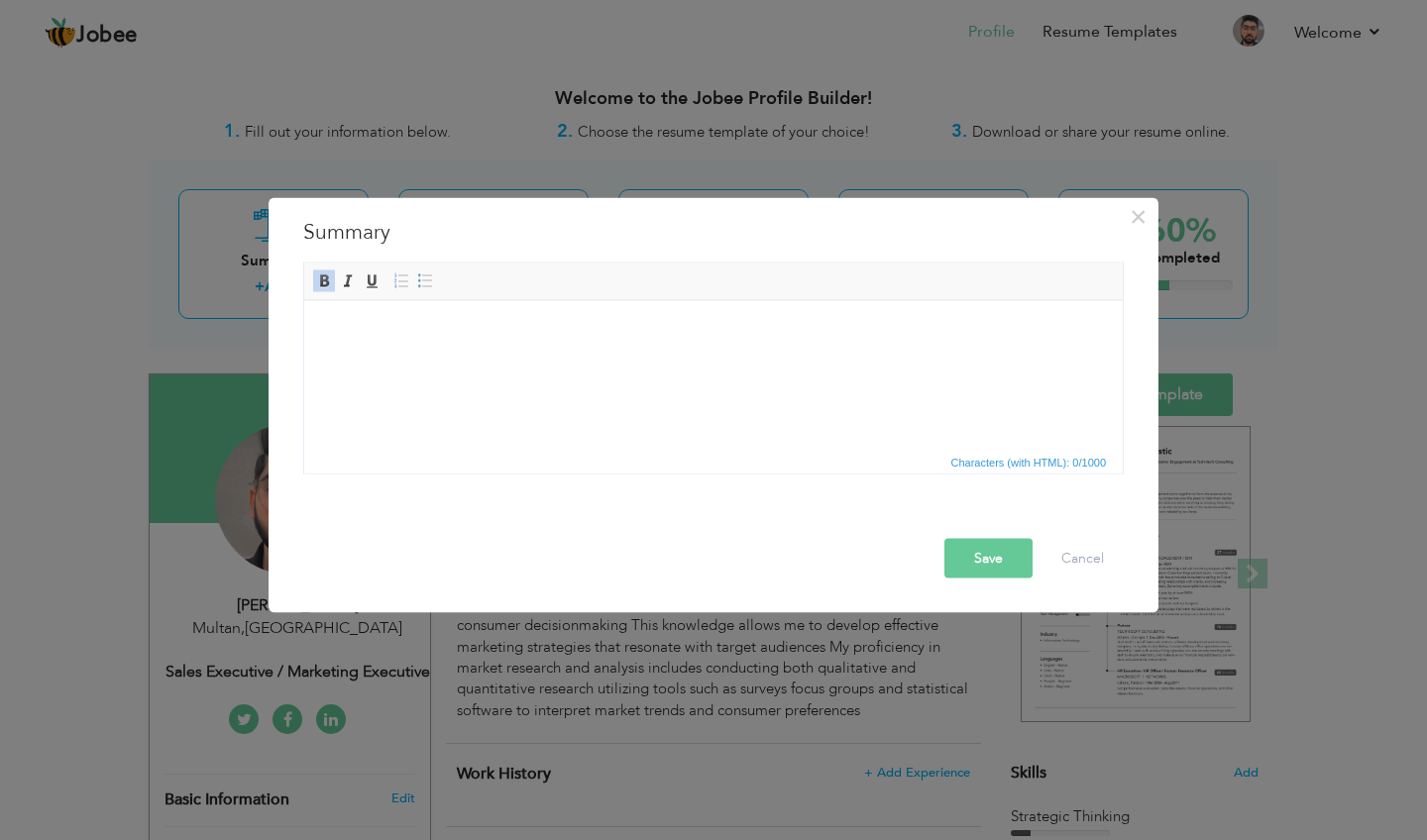 click at bounding box center (324, 281) 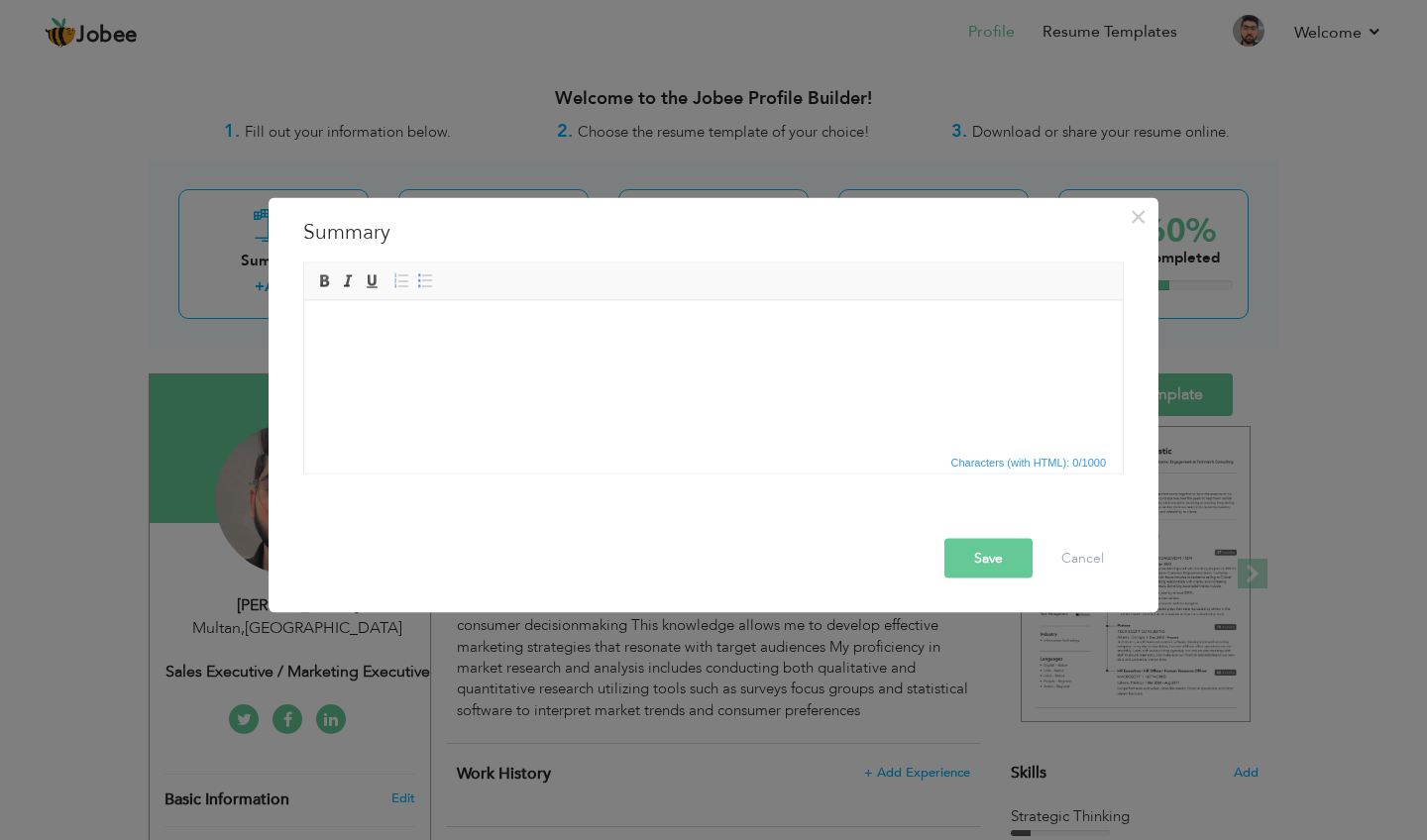 click on "​​​​​​​" at bounding box center (714, 330) 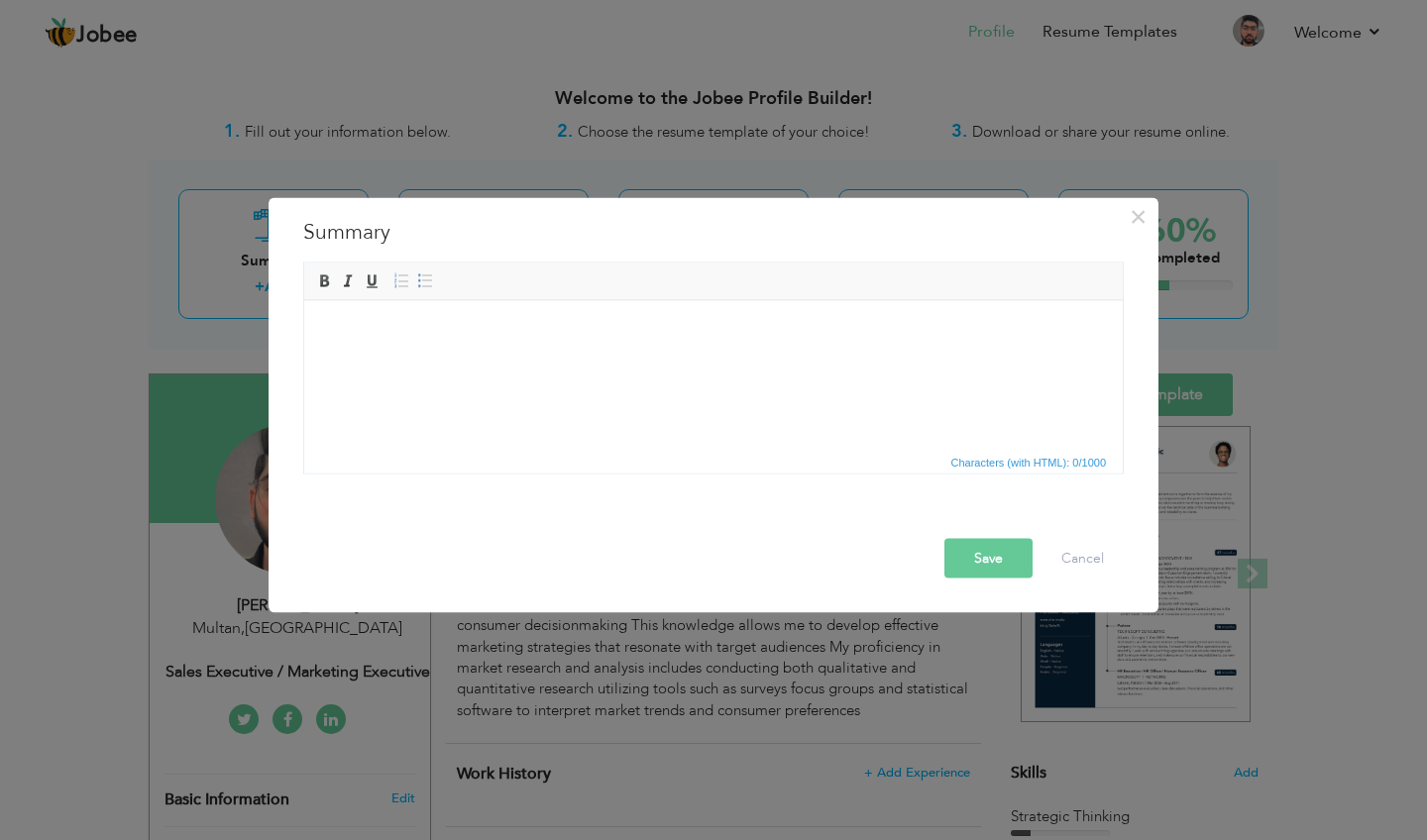 click on "Save" at bounding box center (988, 559) 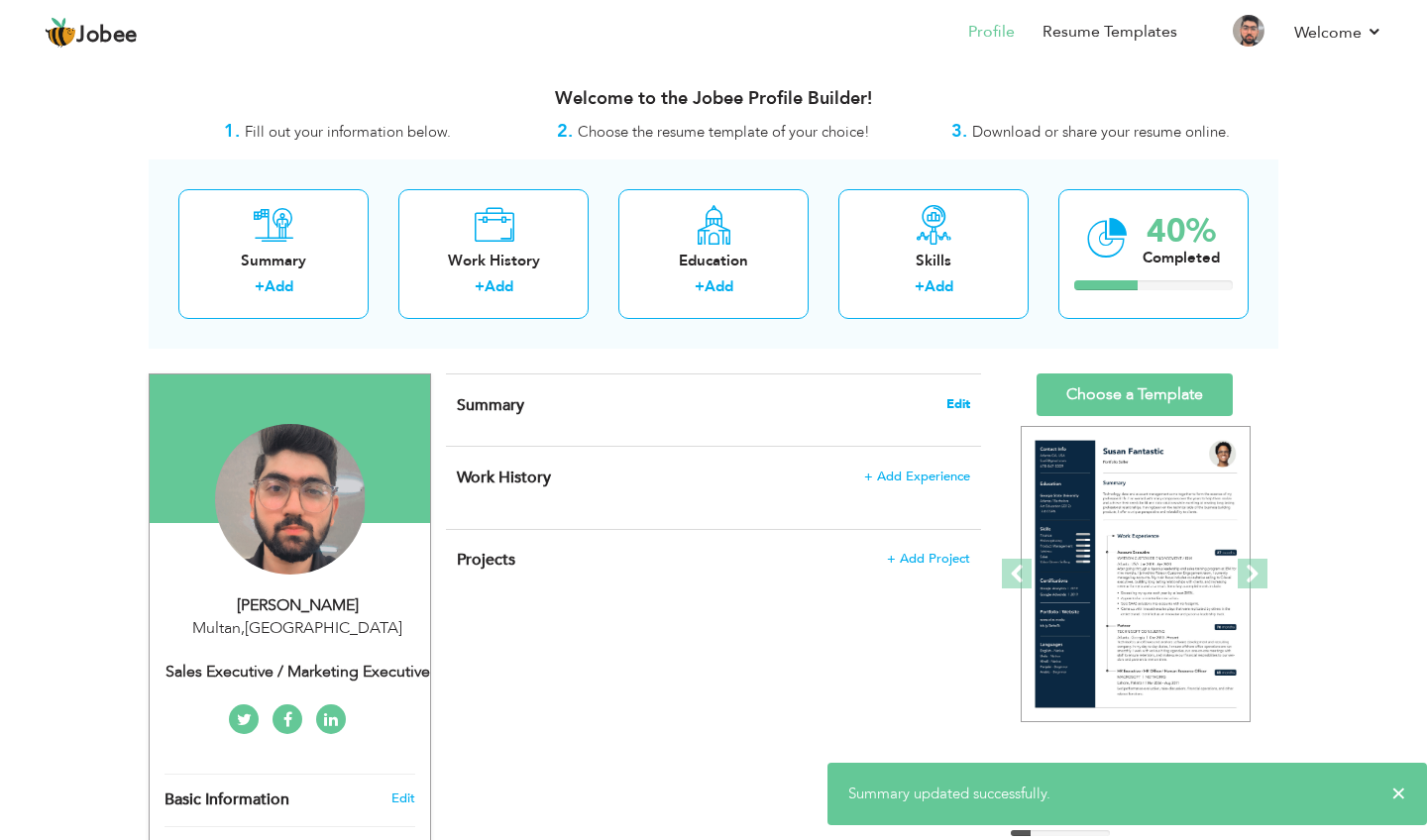 click on "Edit" at bounding box center (958, 404) 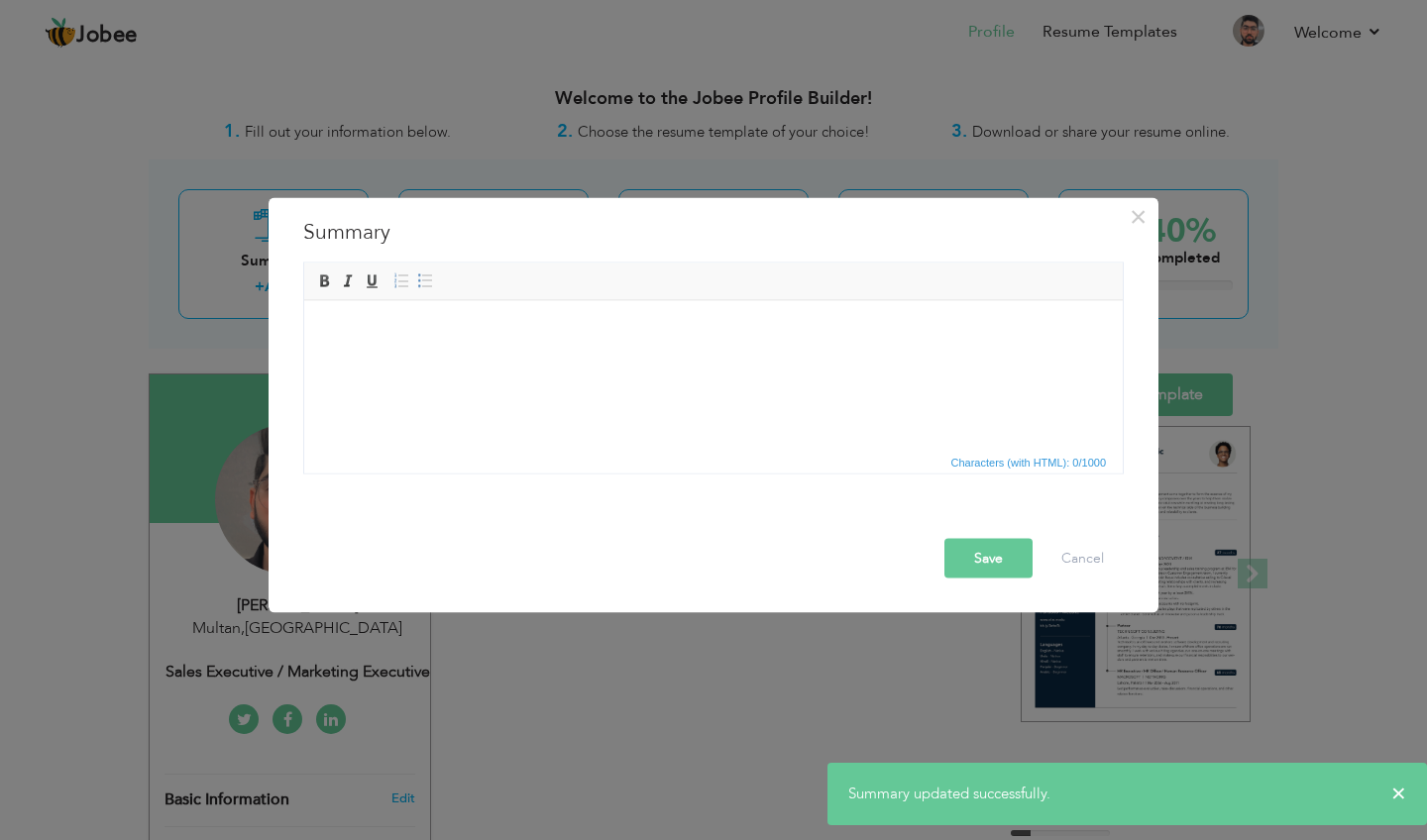 click at bounding box center [714, 330] 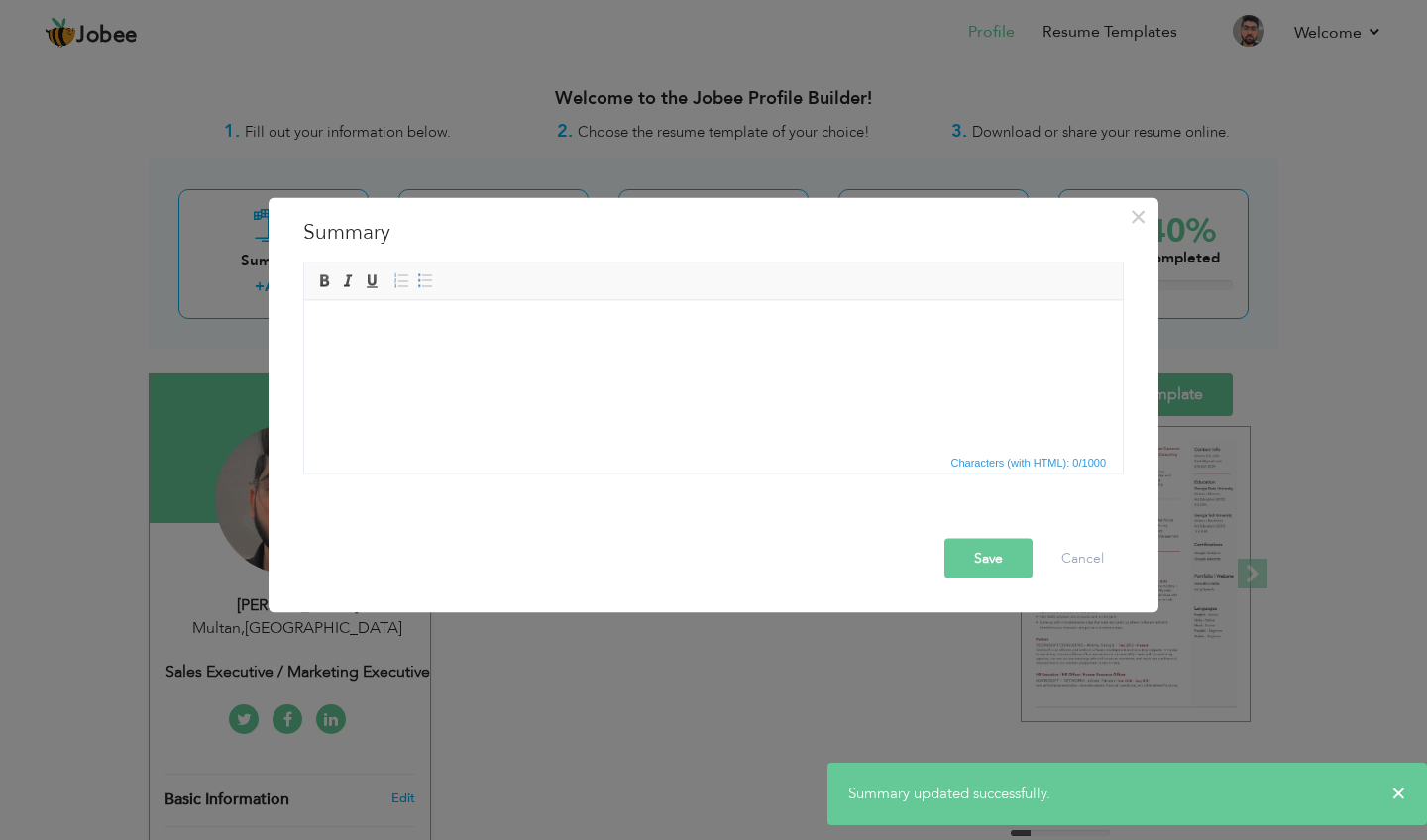 type 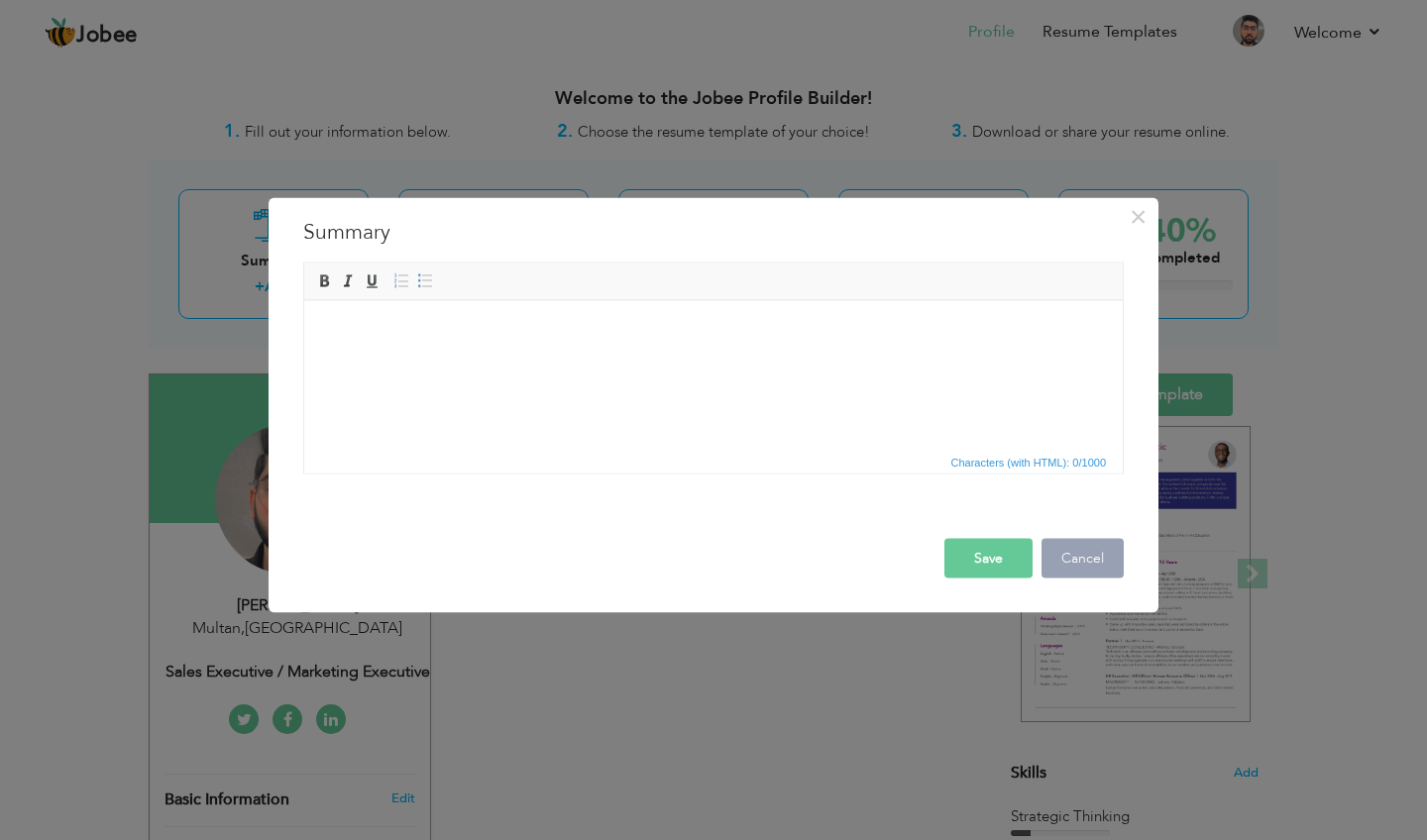 click on "Cancel" at bounding box center (1082, 559) 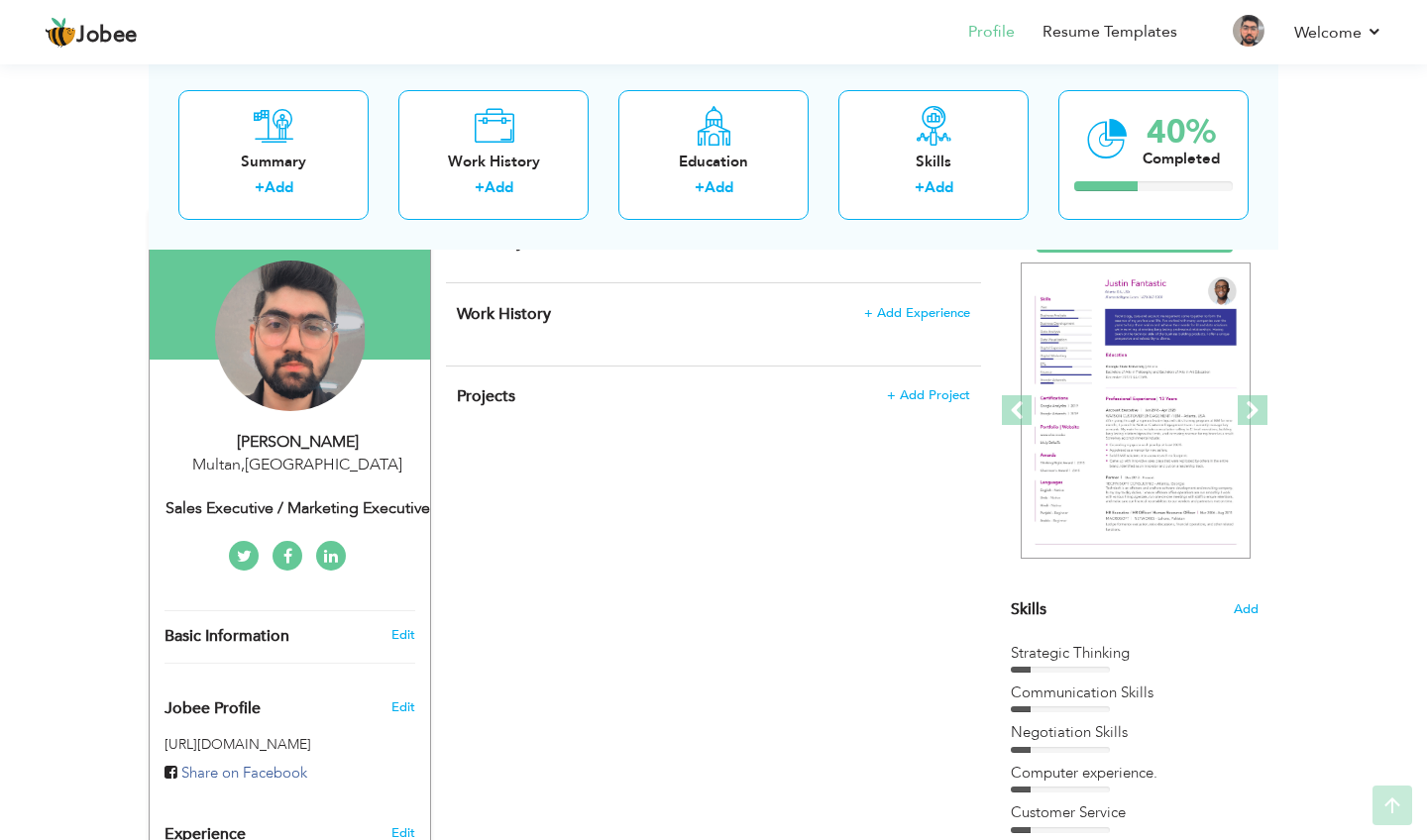 scroll, scrollTop: 170, scrollLeft: 0, axis: vertical 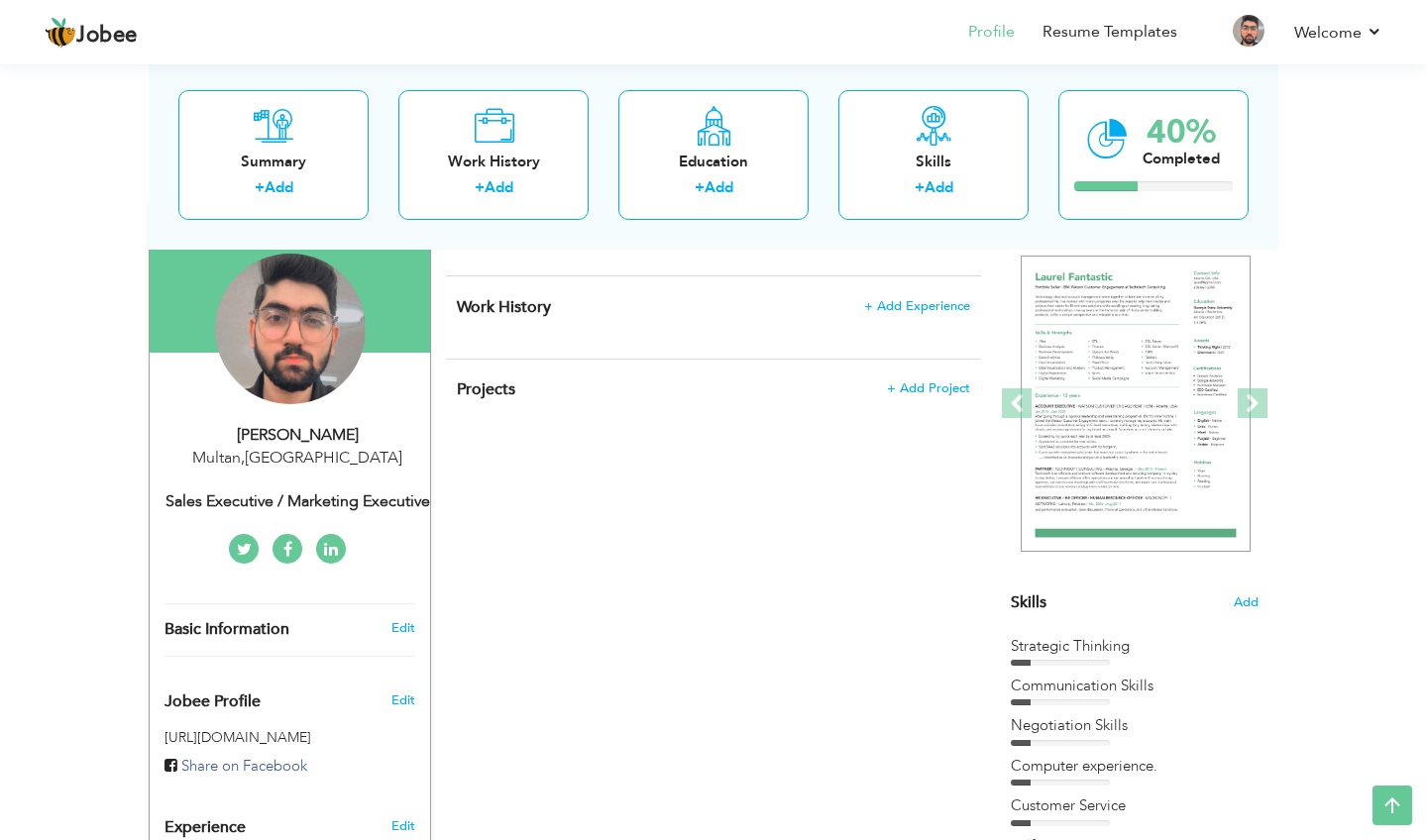 click on "Sales Executive / Marketing Executive" at bounding box center [297, 501] 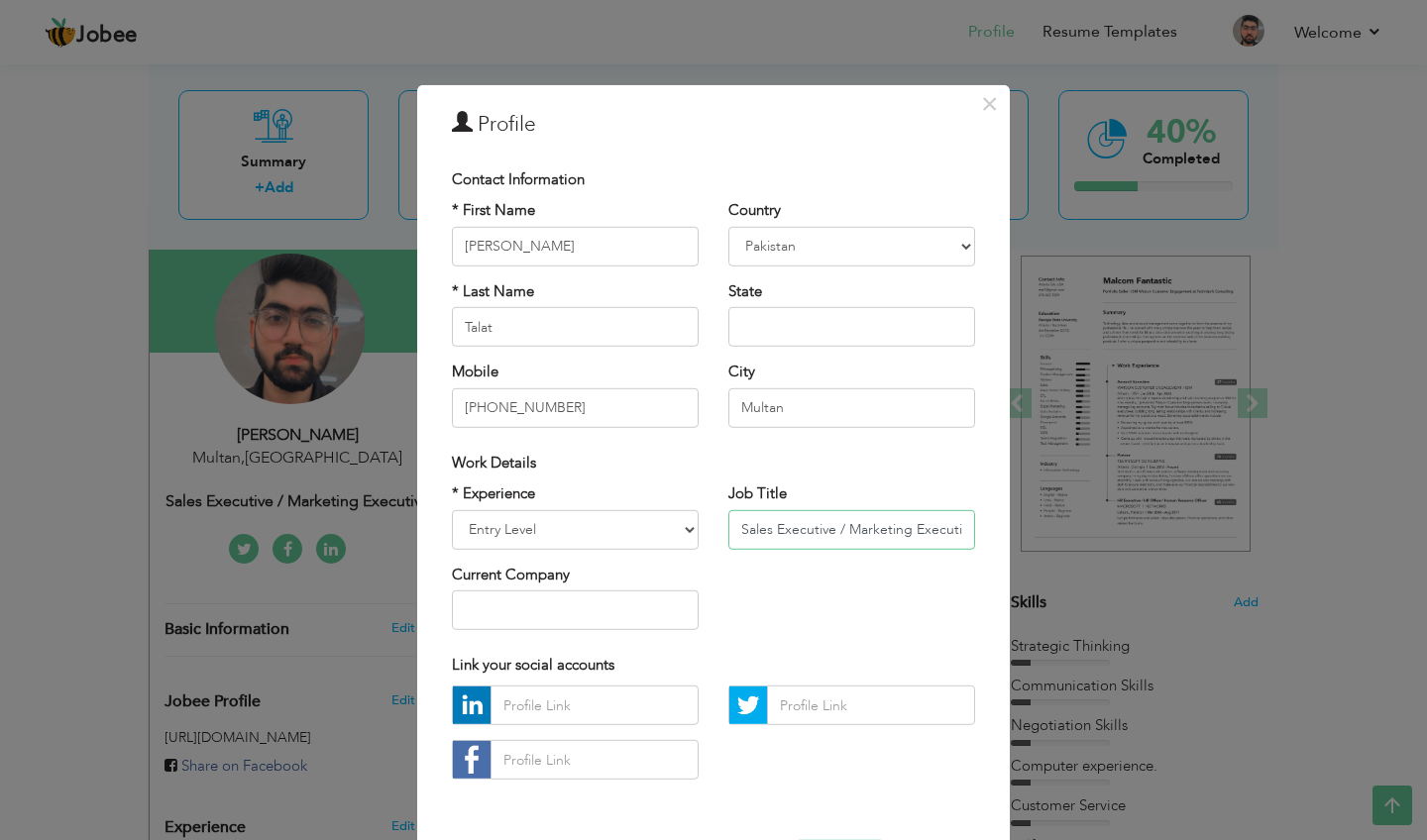 click on "Sales Executive / Marketing Executive" at bounding box center (851, 529) 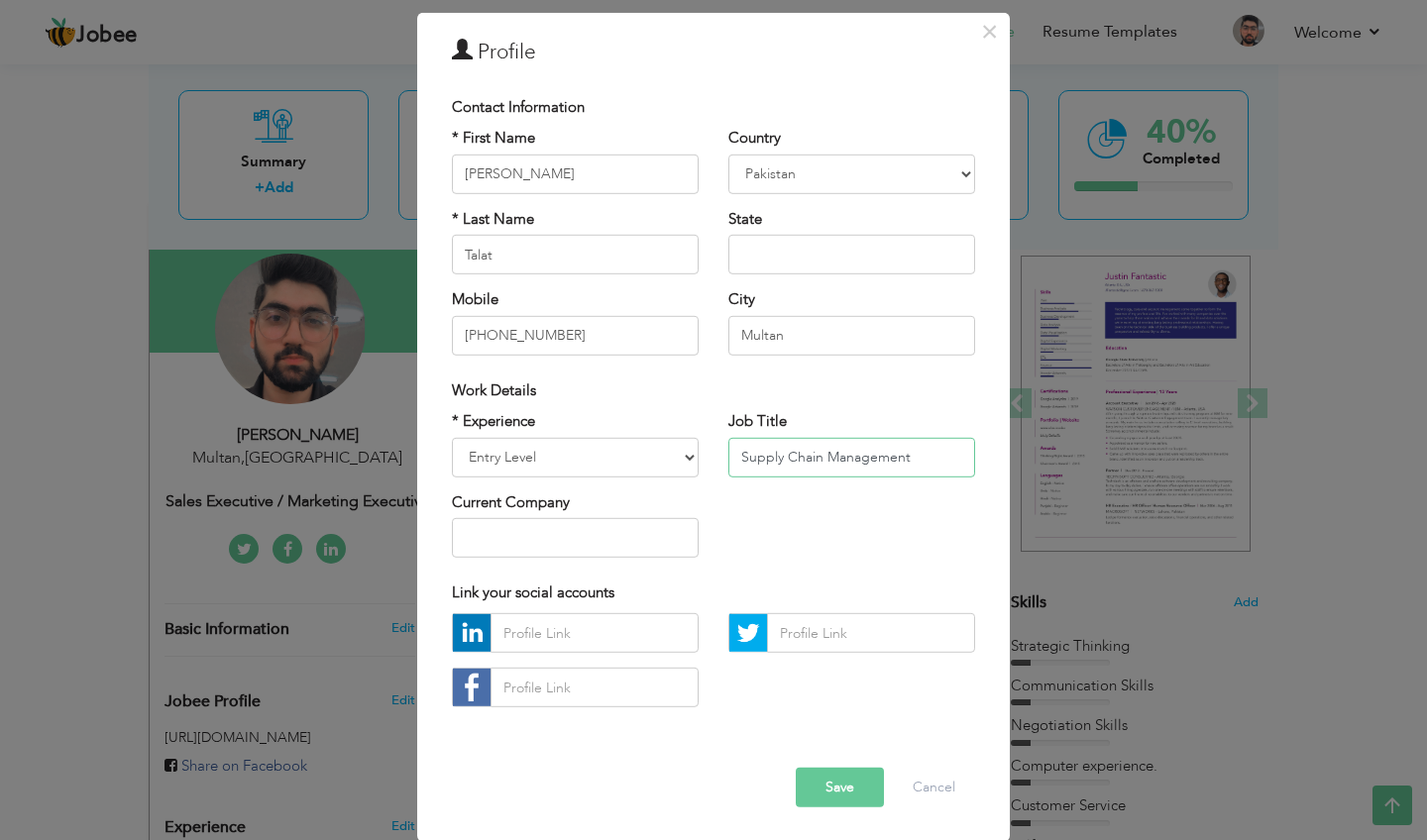 scroll, scrollTop: 71, scrollLeft: 0, axis: vertical 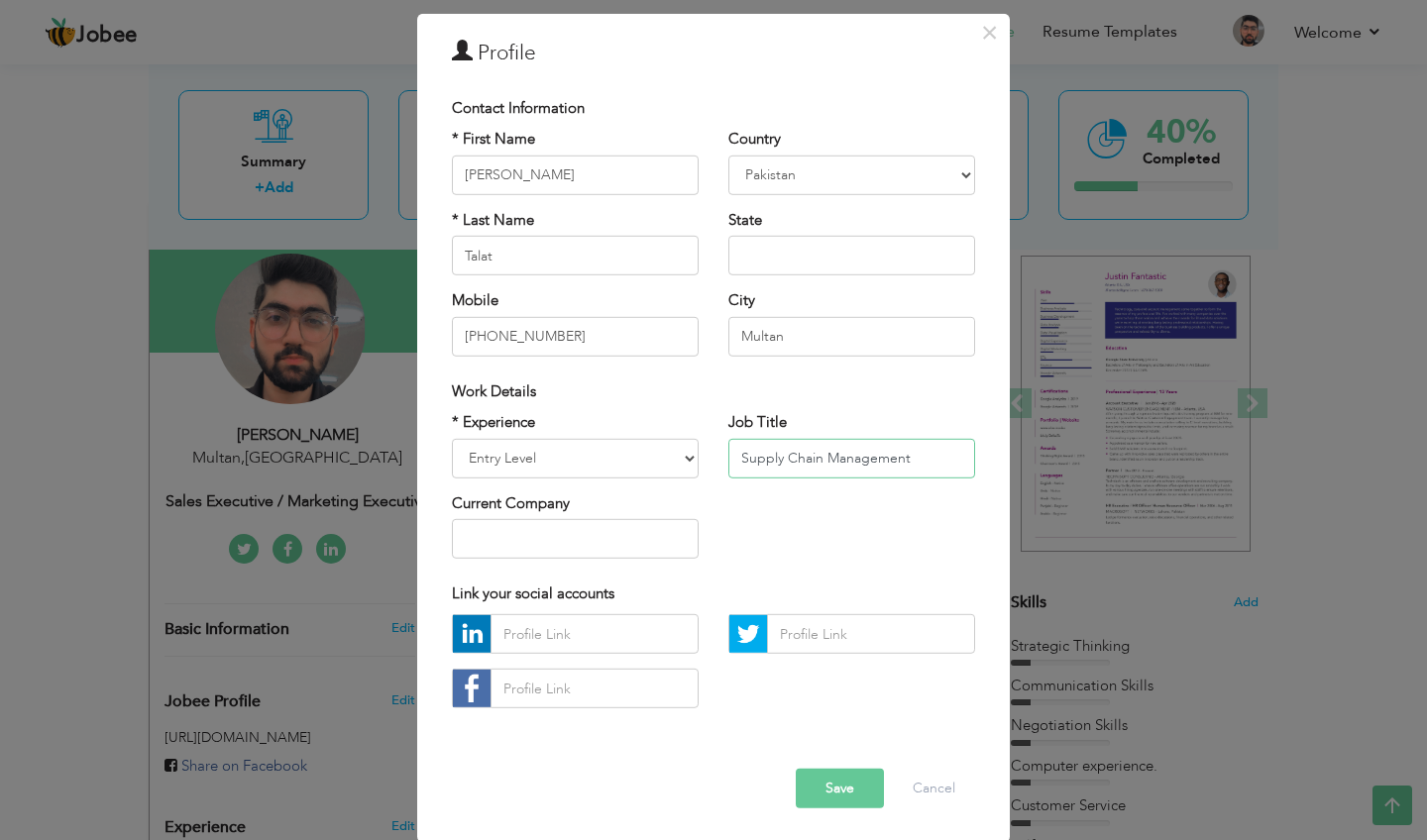 type on "Supply Chain Management" 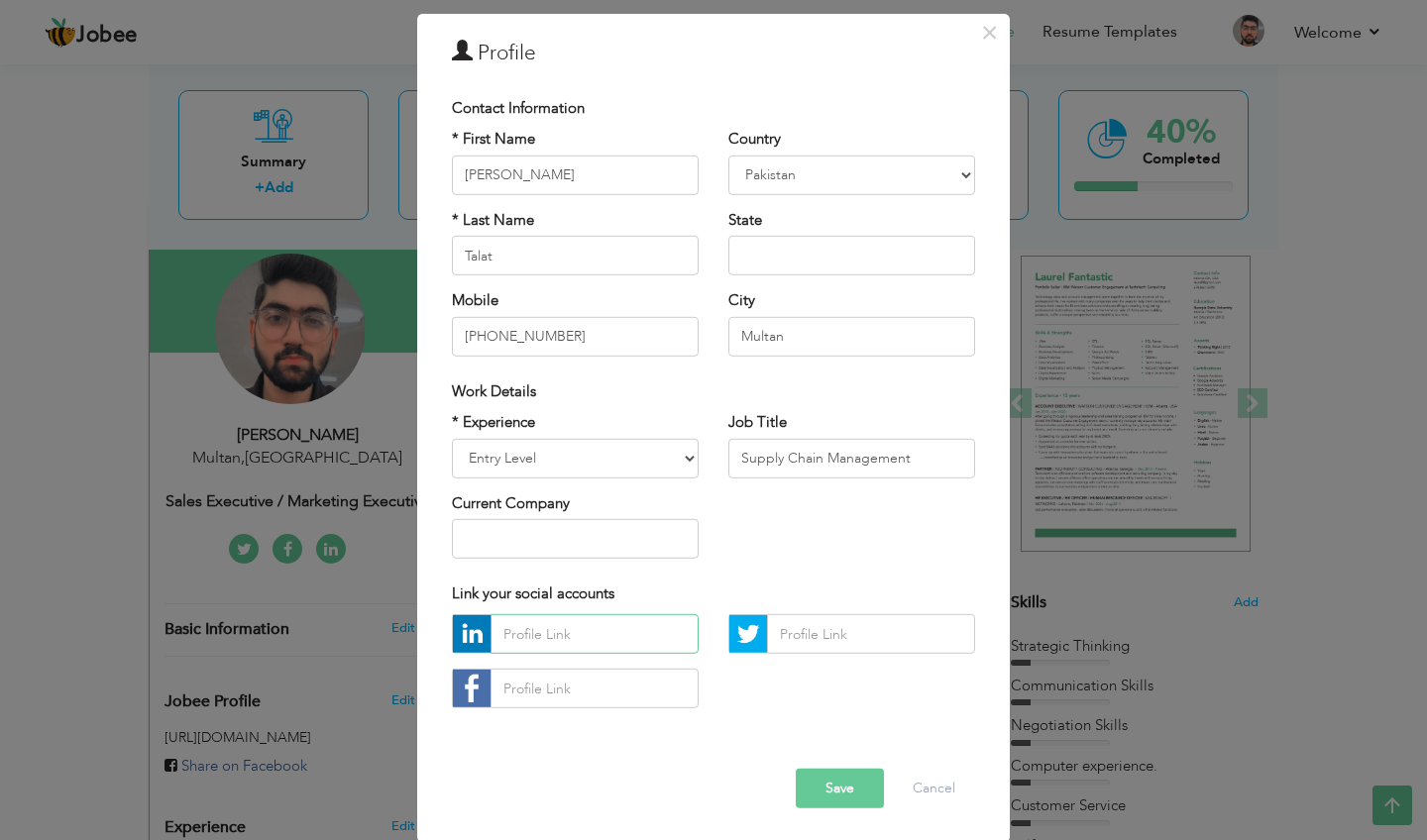 paste on "A dynamic and ambitious individual currently pursuing an MS in Supply Chain Management, with a foundational BBA in Marketing. Equipped with strong analytical and problem-solving skills, alongside a comprehensive understanding of business operations and management. Experienced in marketing strategies and team collaboration, now focused on developing expertise in supply chain processes and logistics. Highly adaptable, eager to learn, and dedicated to delivering results. My goal is to grow within a challenging and innovative environment, utilizing my academic knowledge and leadership potential to drive organizational success." 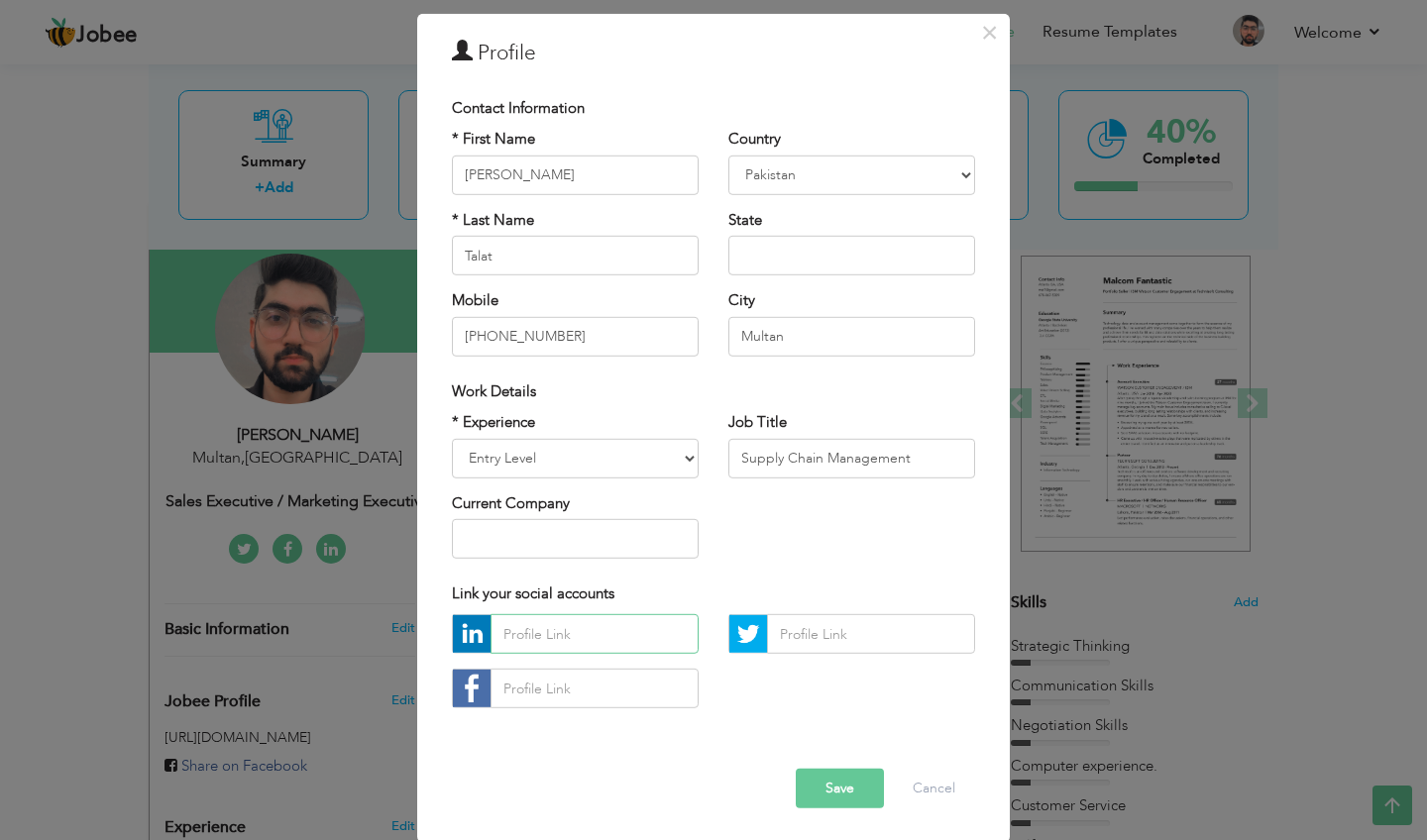 click at bounding box center [595, 634] 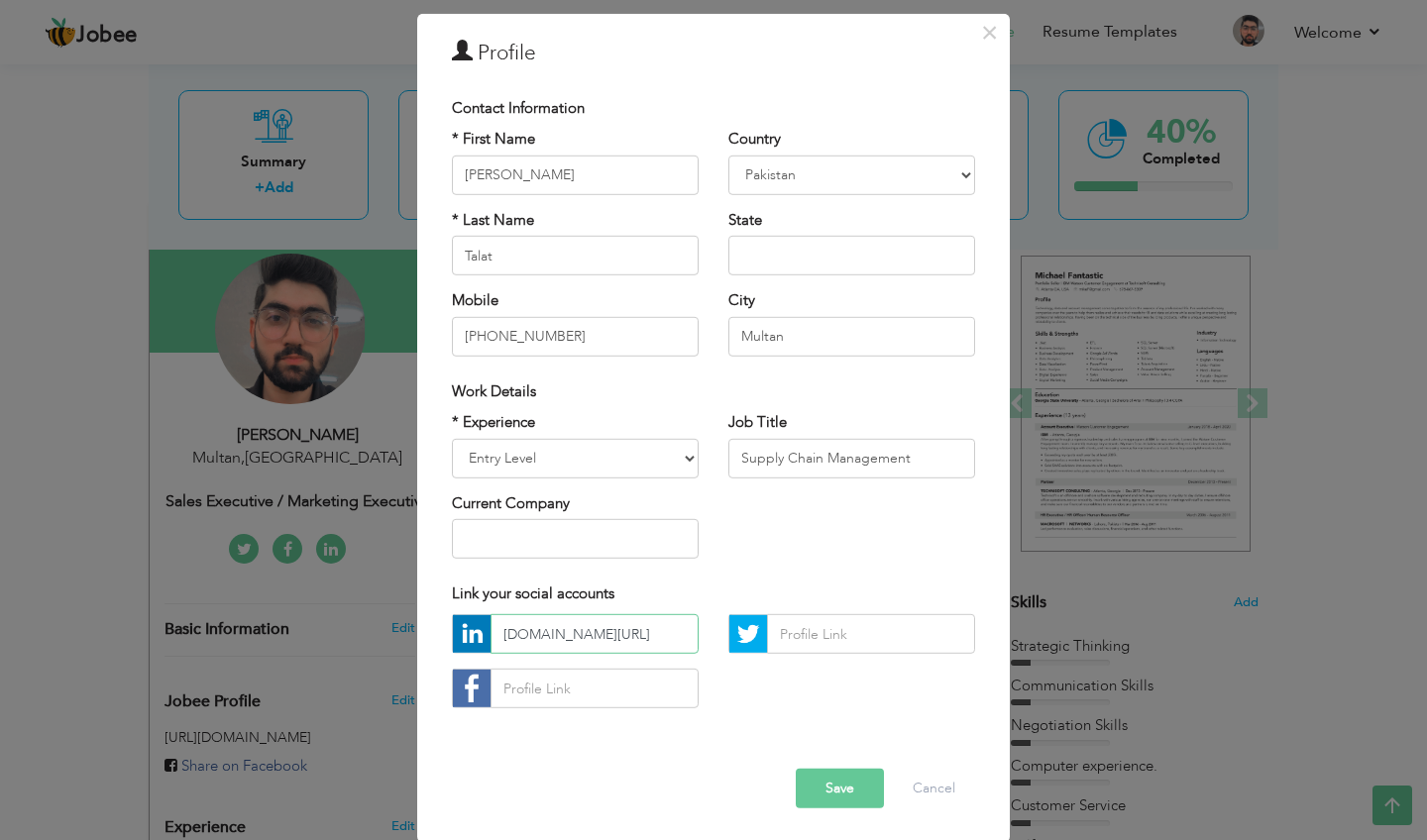 type on "www.linkedin.com/in/arslan-talat-b83771202" 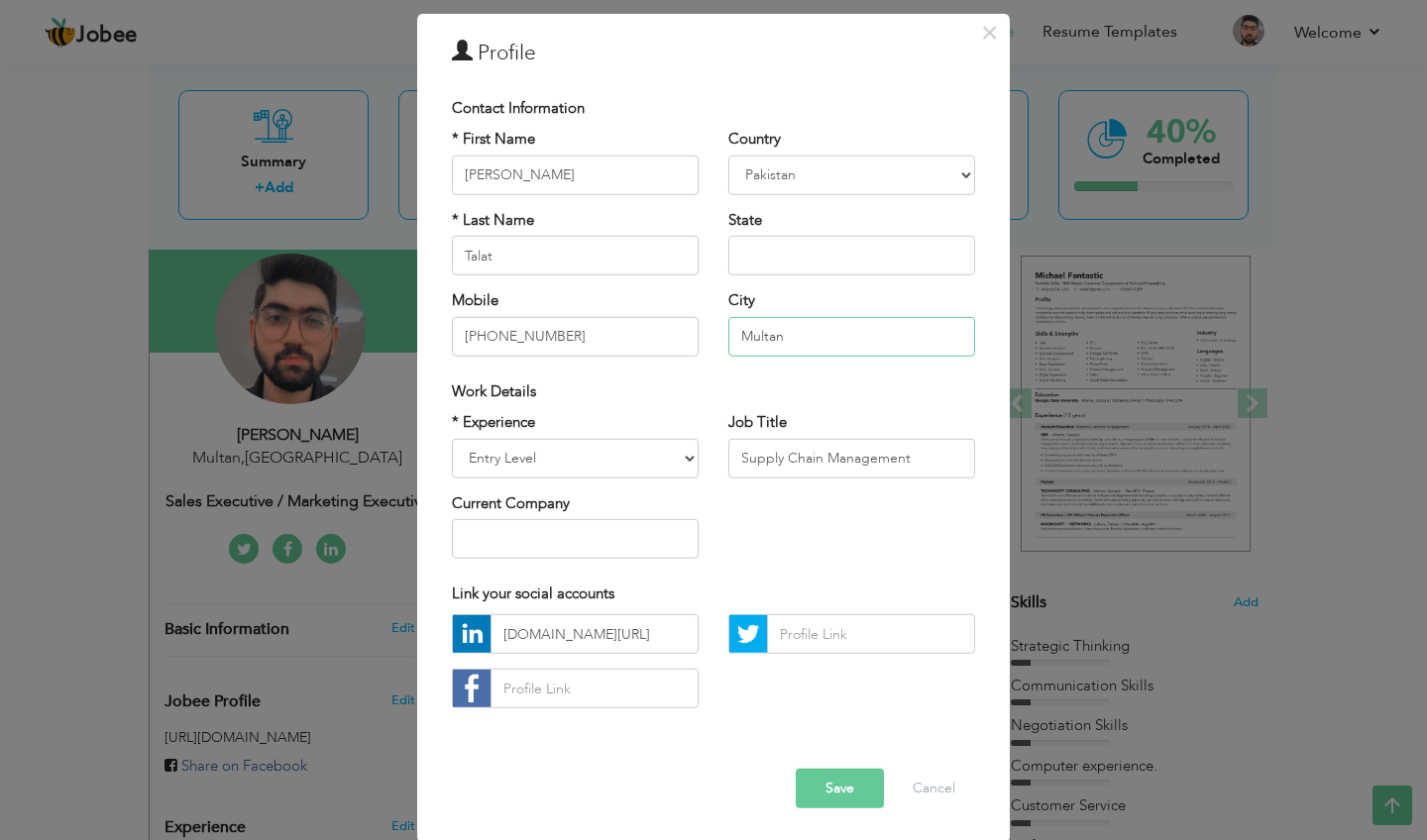click on "Multan" at bounding box center (851, 336) 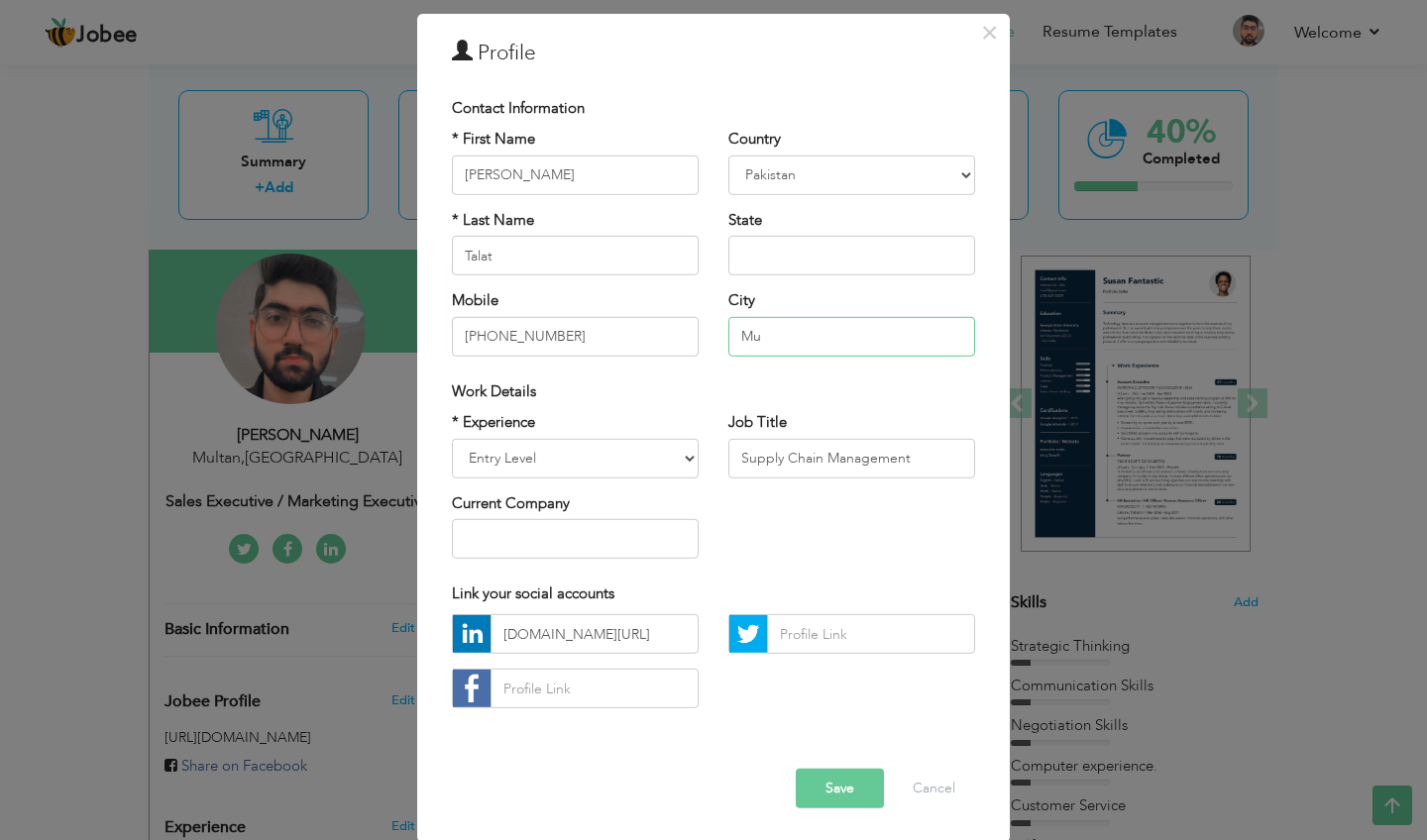type on "M" 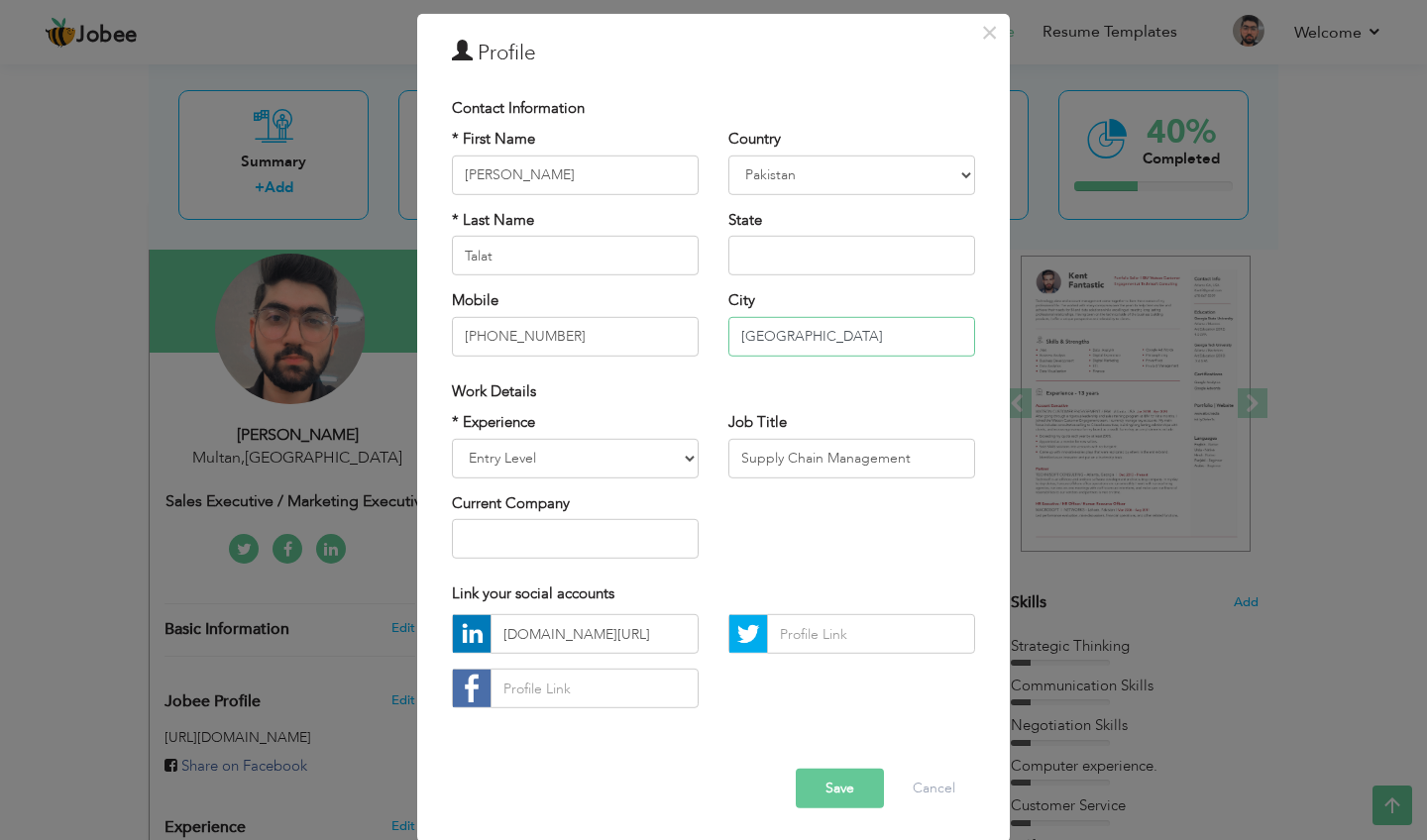 type on "[GEOGRAPHIC_DATA]" 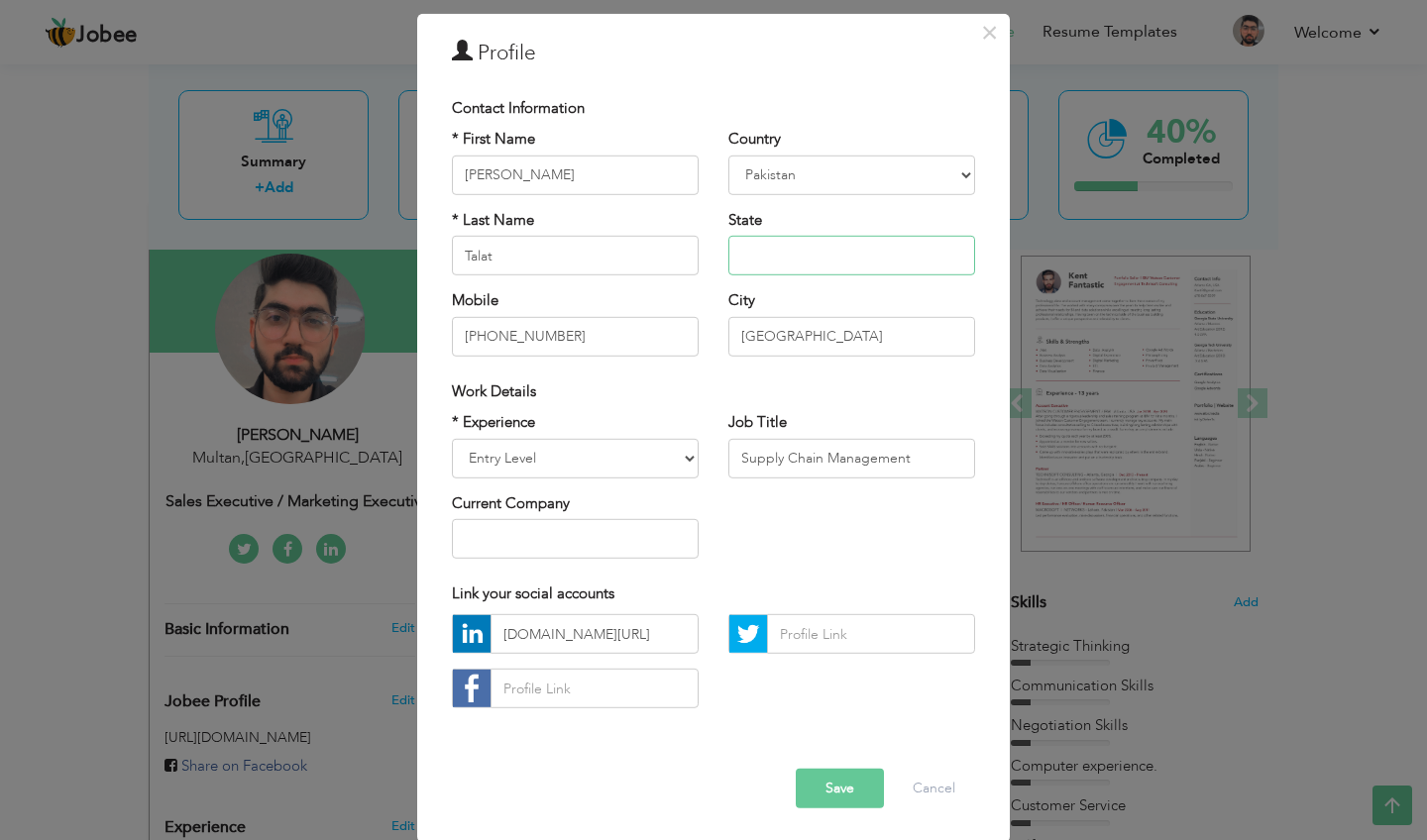 click at bounding box center [851, 256] 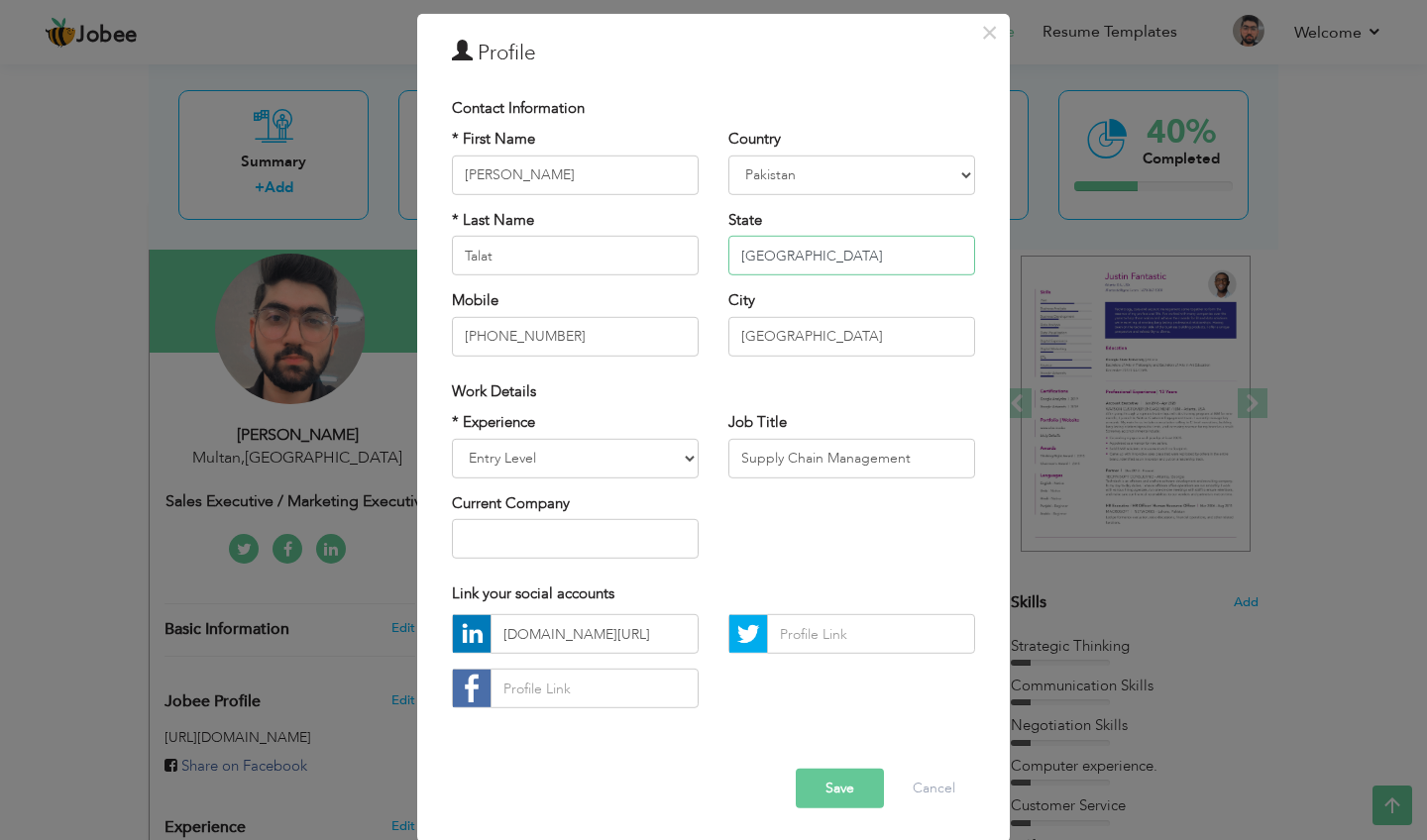 type on "Punjab" 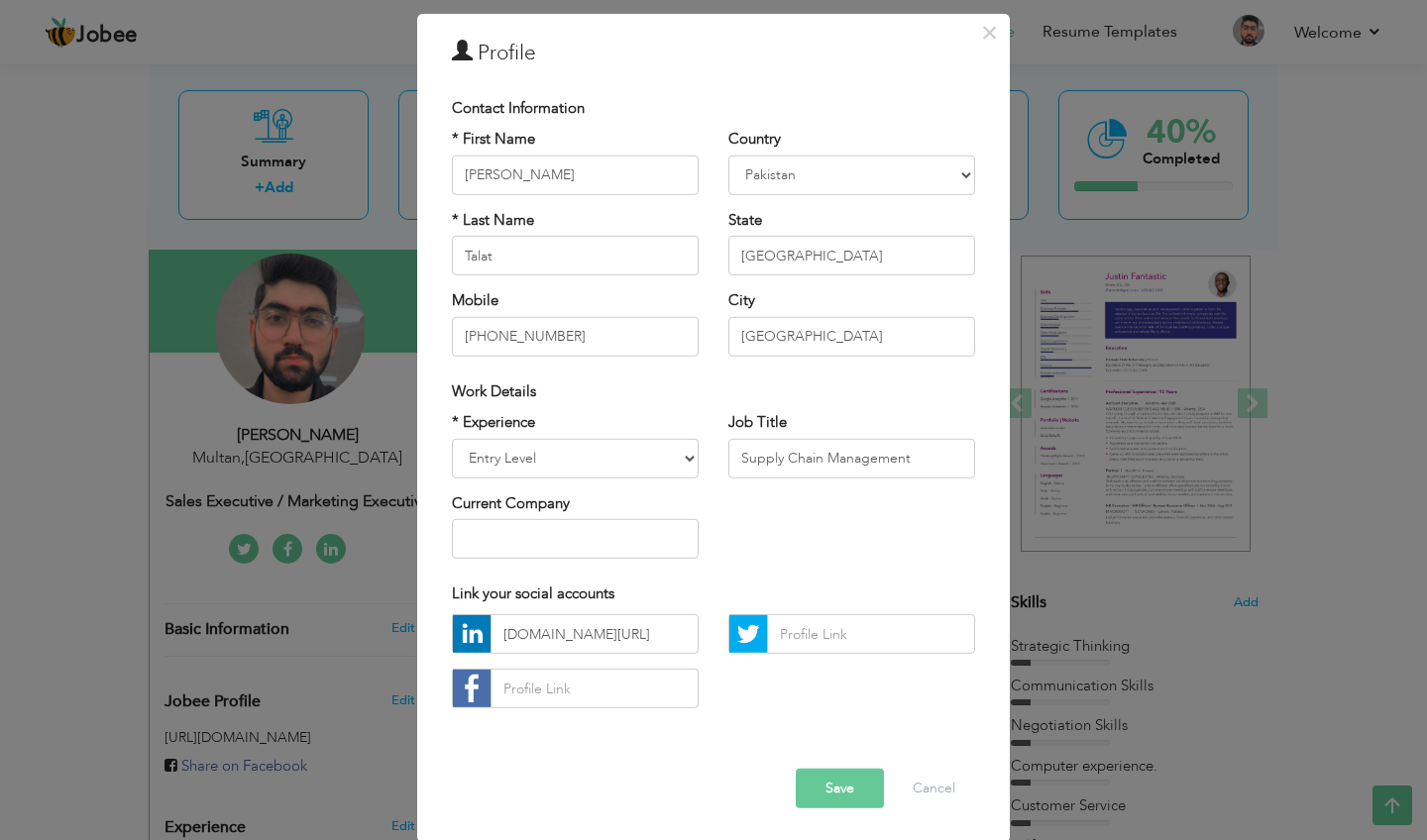 click on "Save" at bounding box center [839, 788] 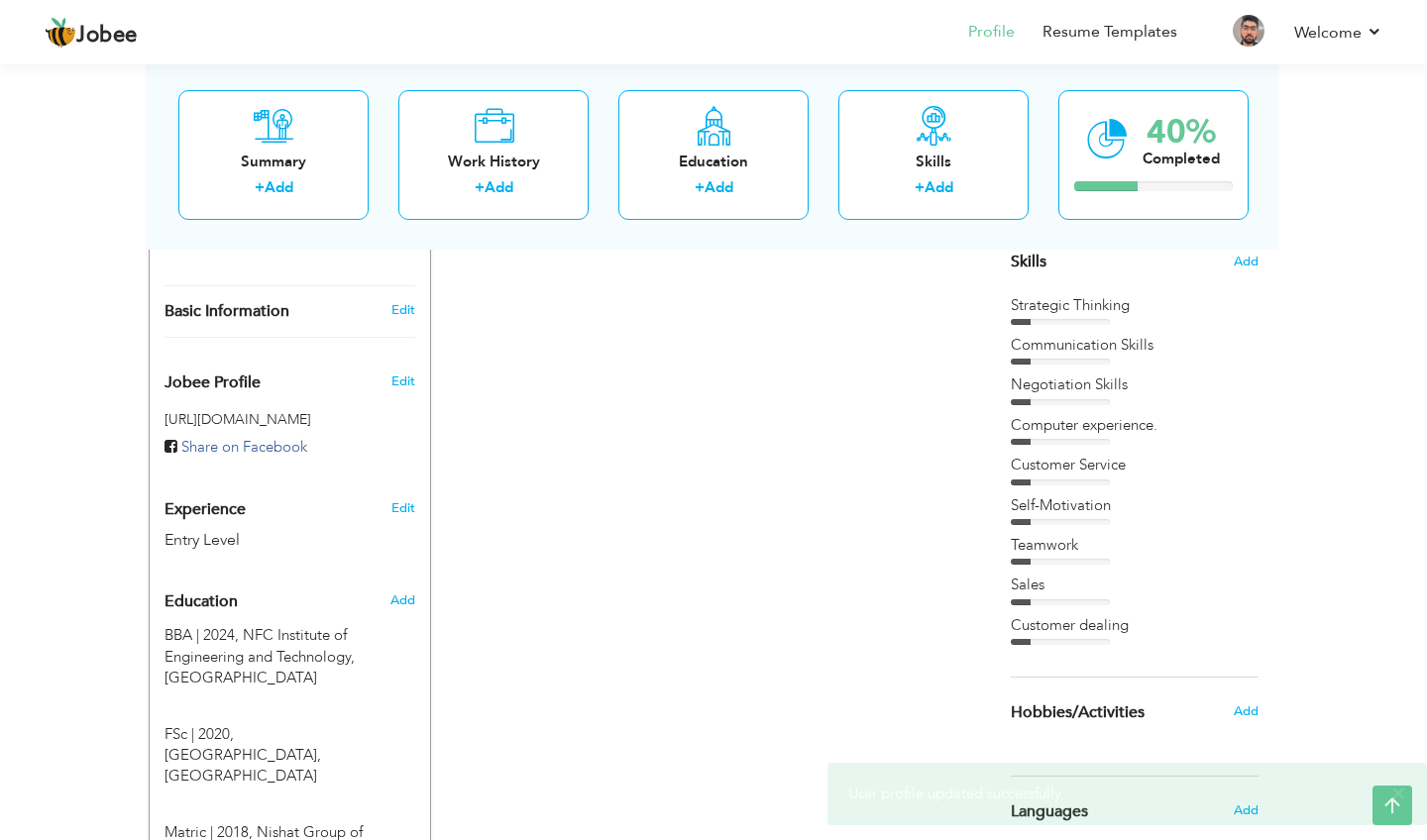 scroll, scrollTop: 538, scrollLeft: 0, axis: vertical 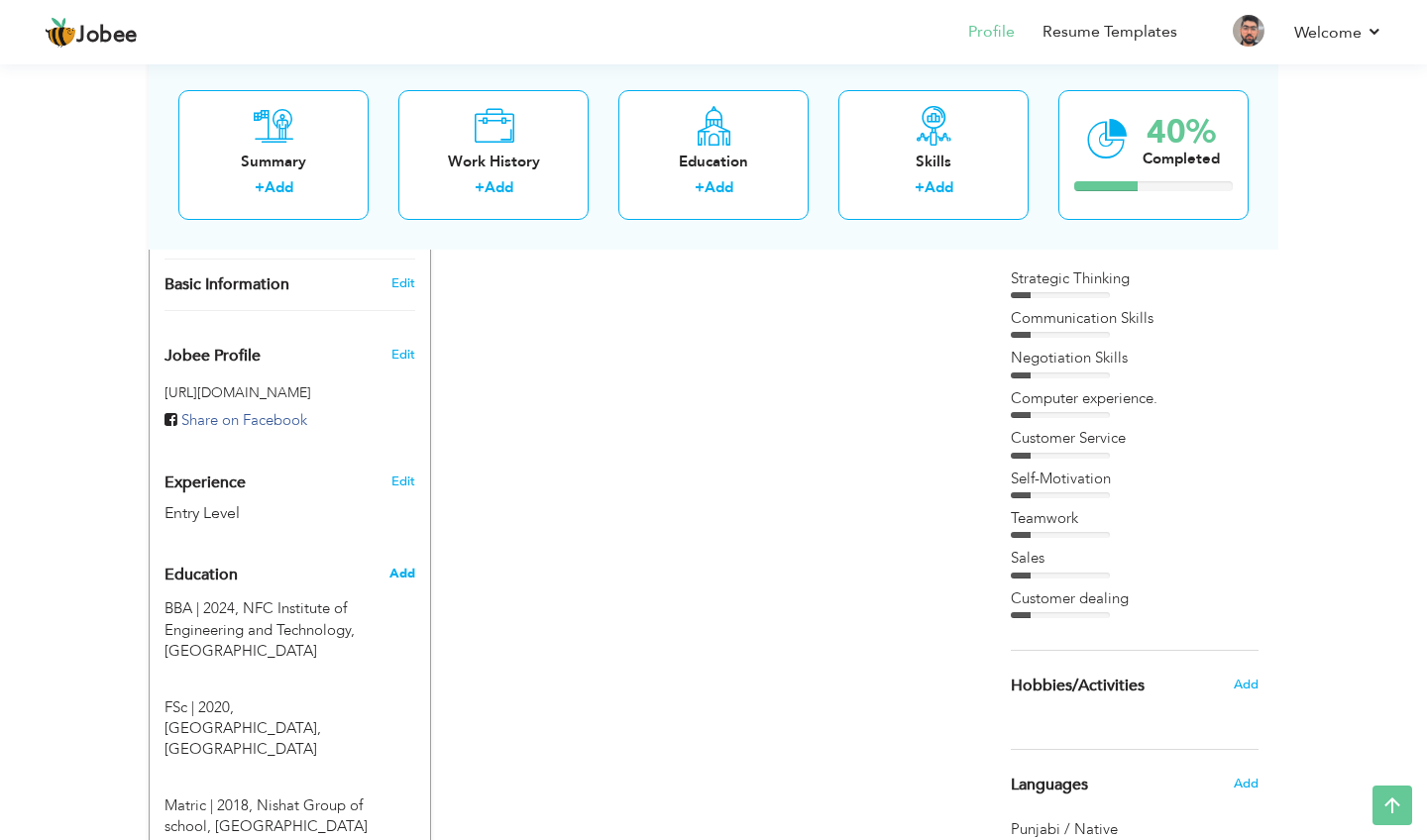 click on "Add" at bounding box center [402, 574] 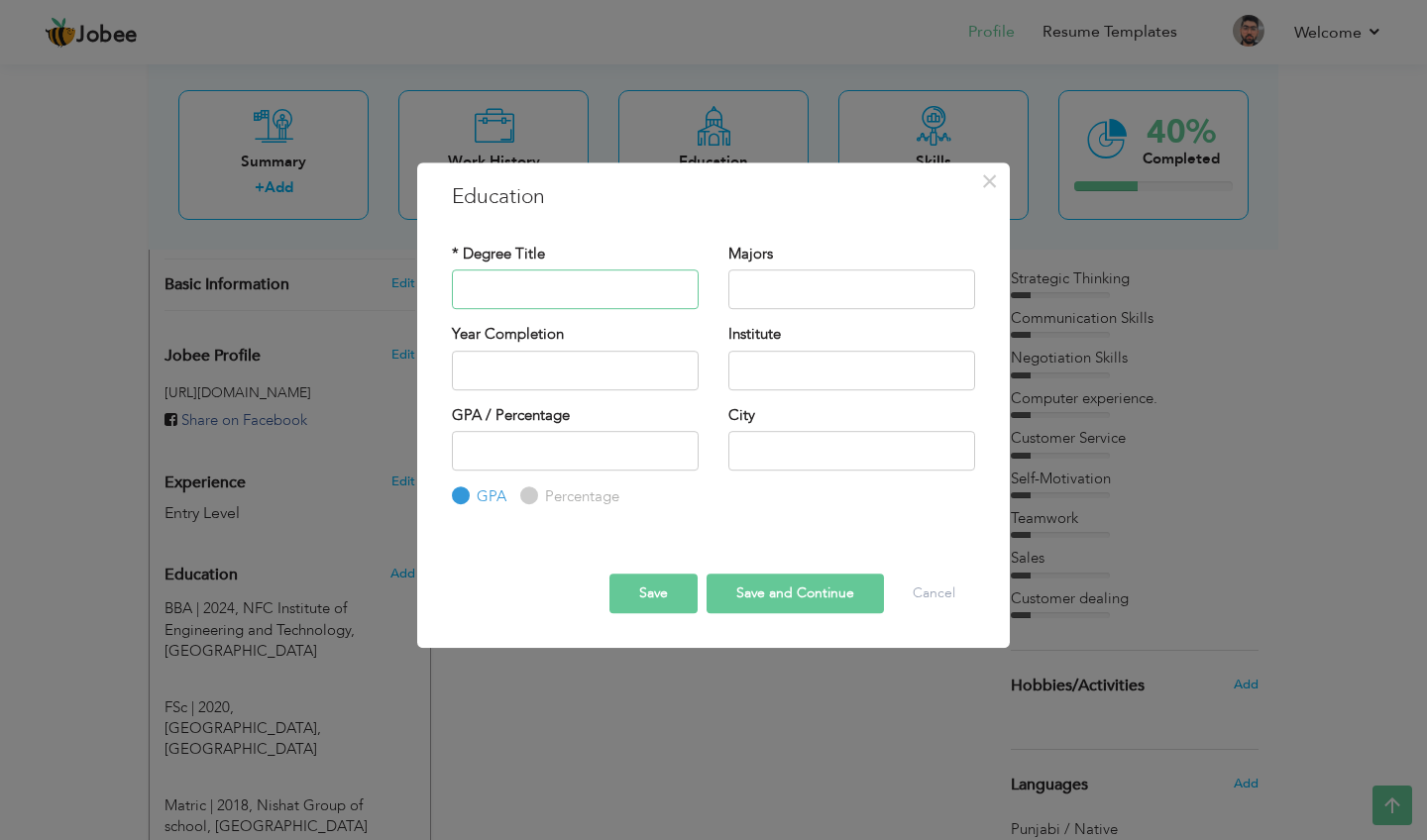 click at bounding box center (575, 289) 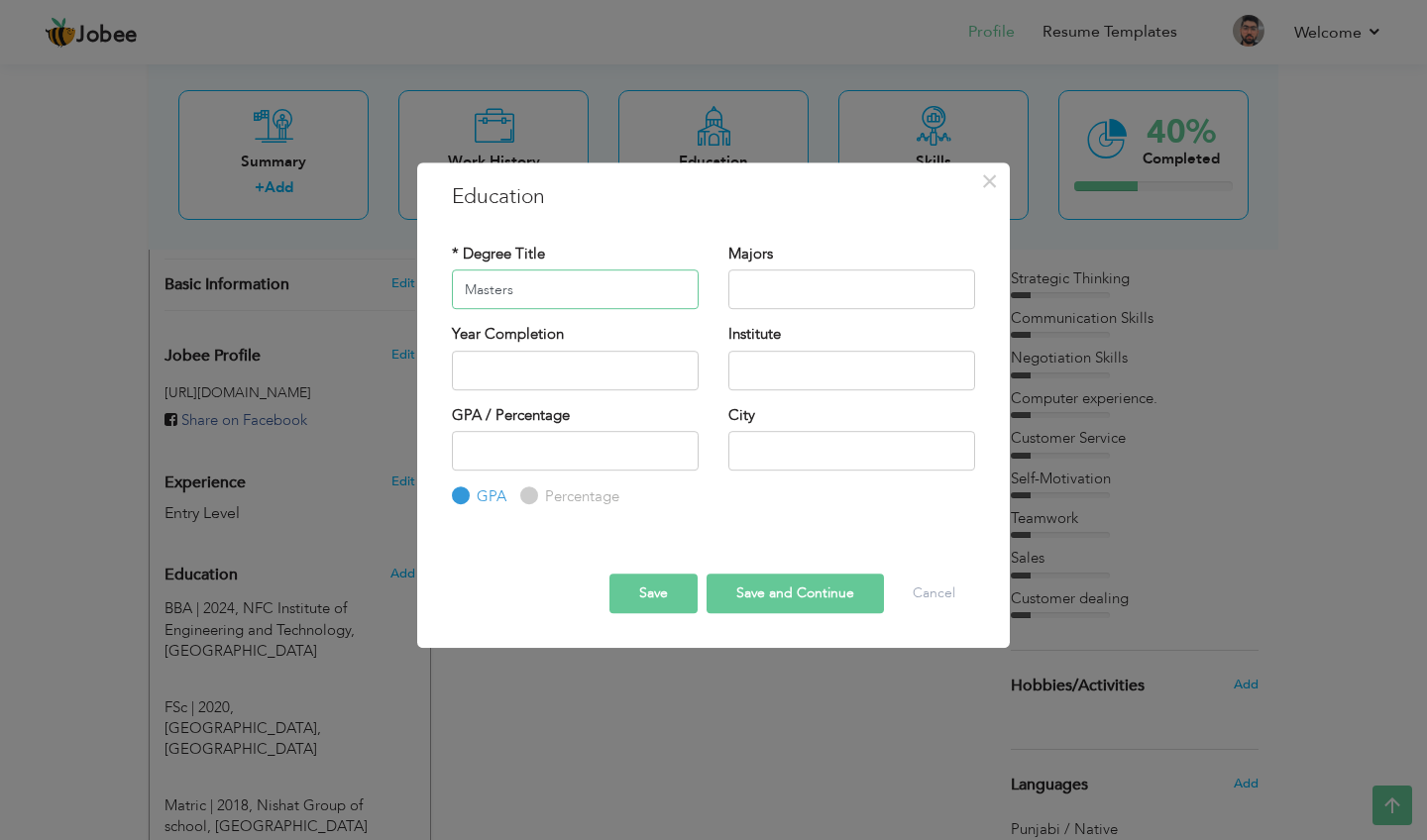 type on "Masters" 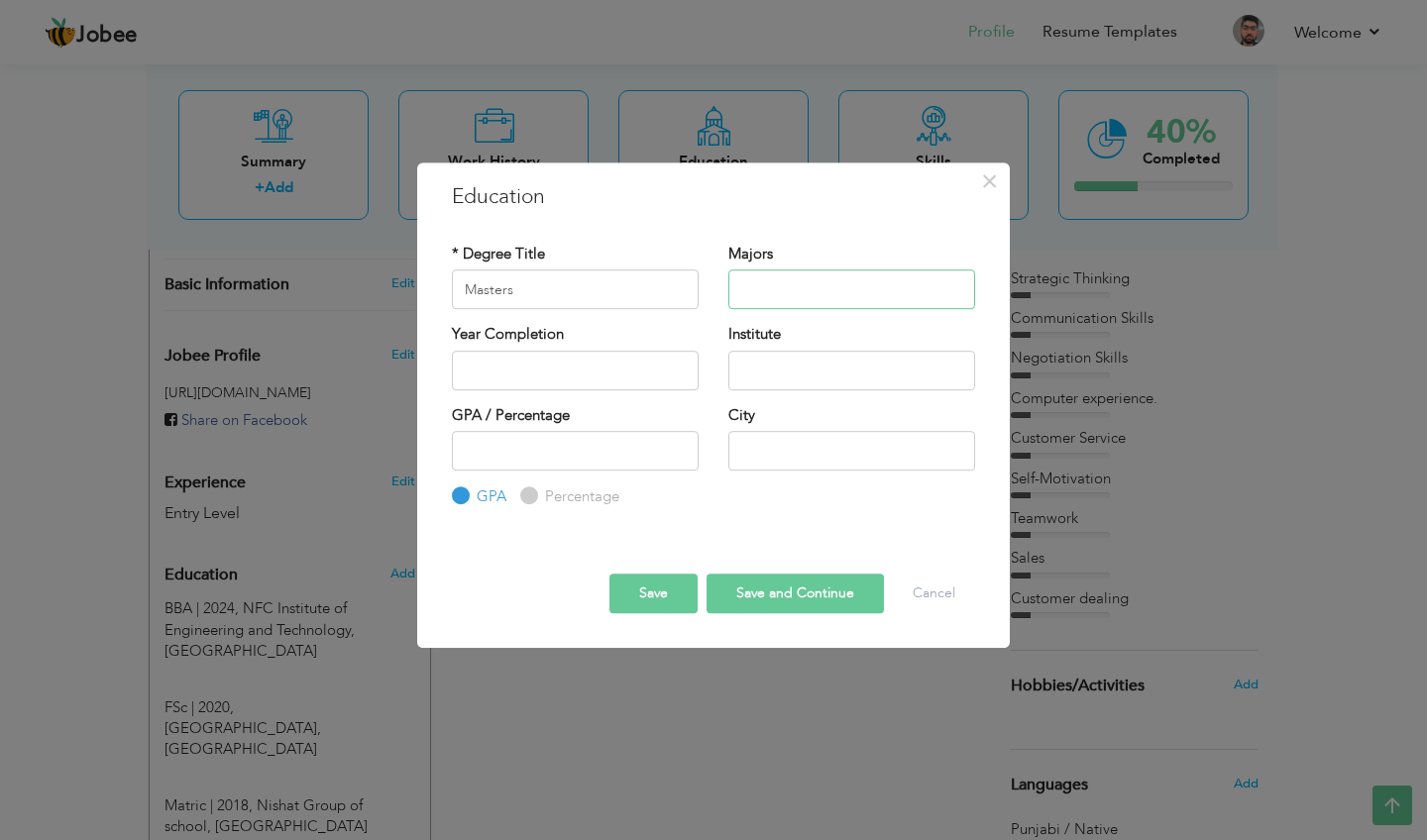 click at bounding box center (851, 289) 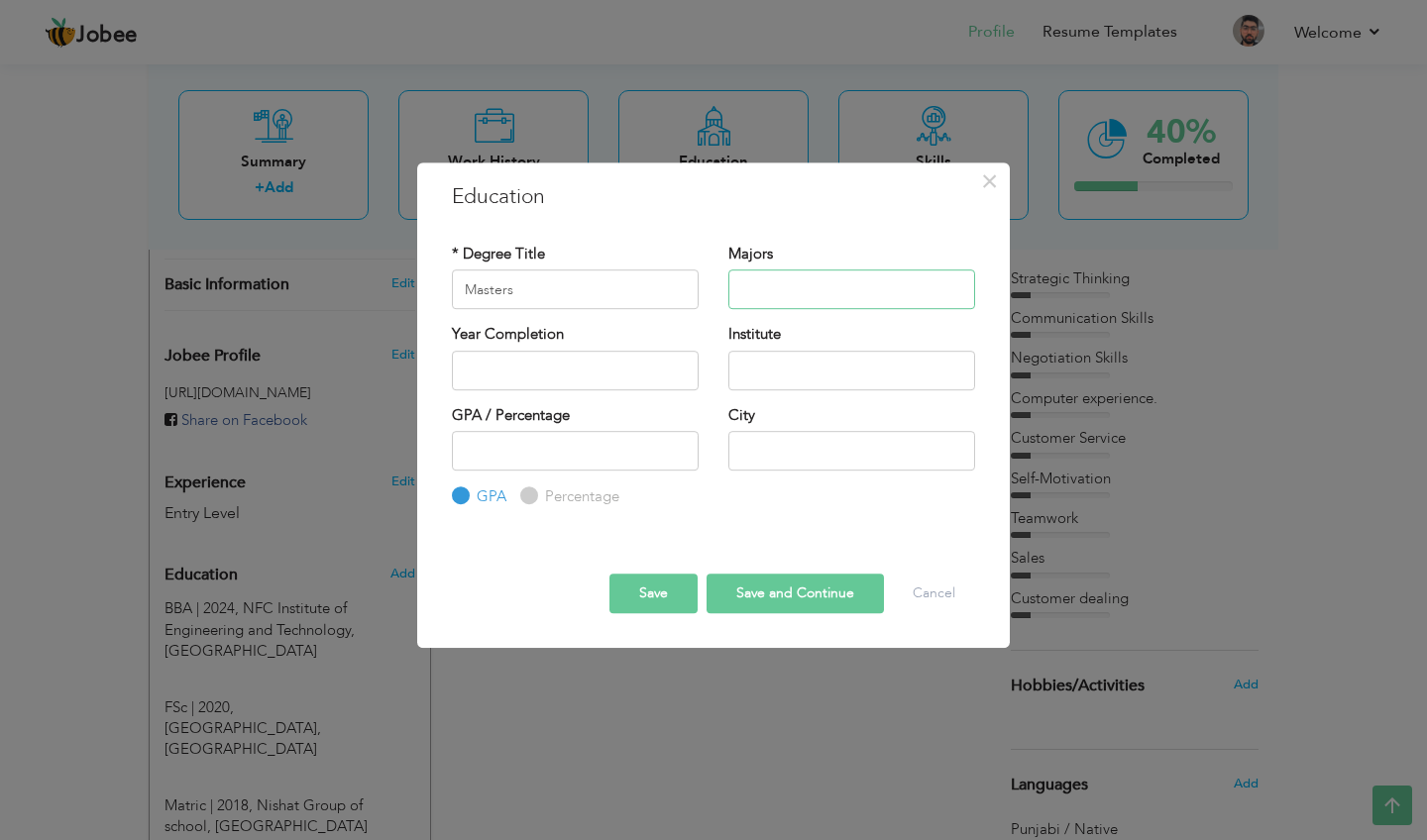 type on "s" 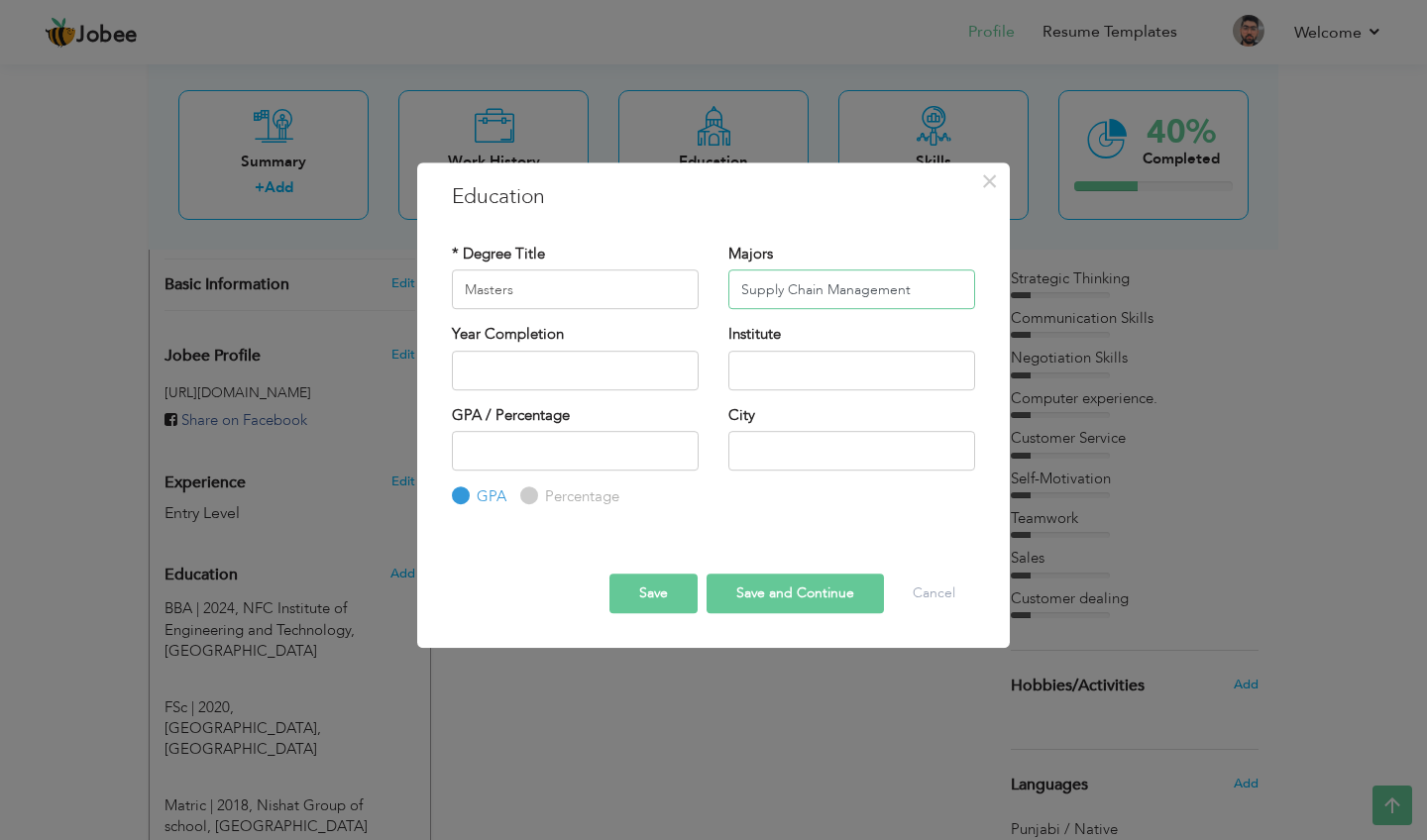 type on "Supply Chain Management" 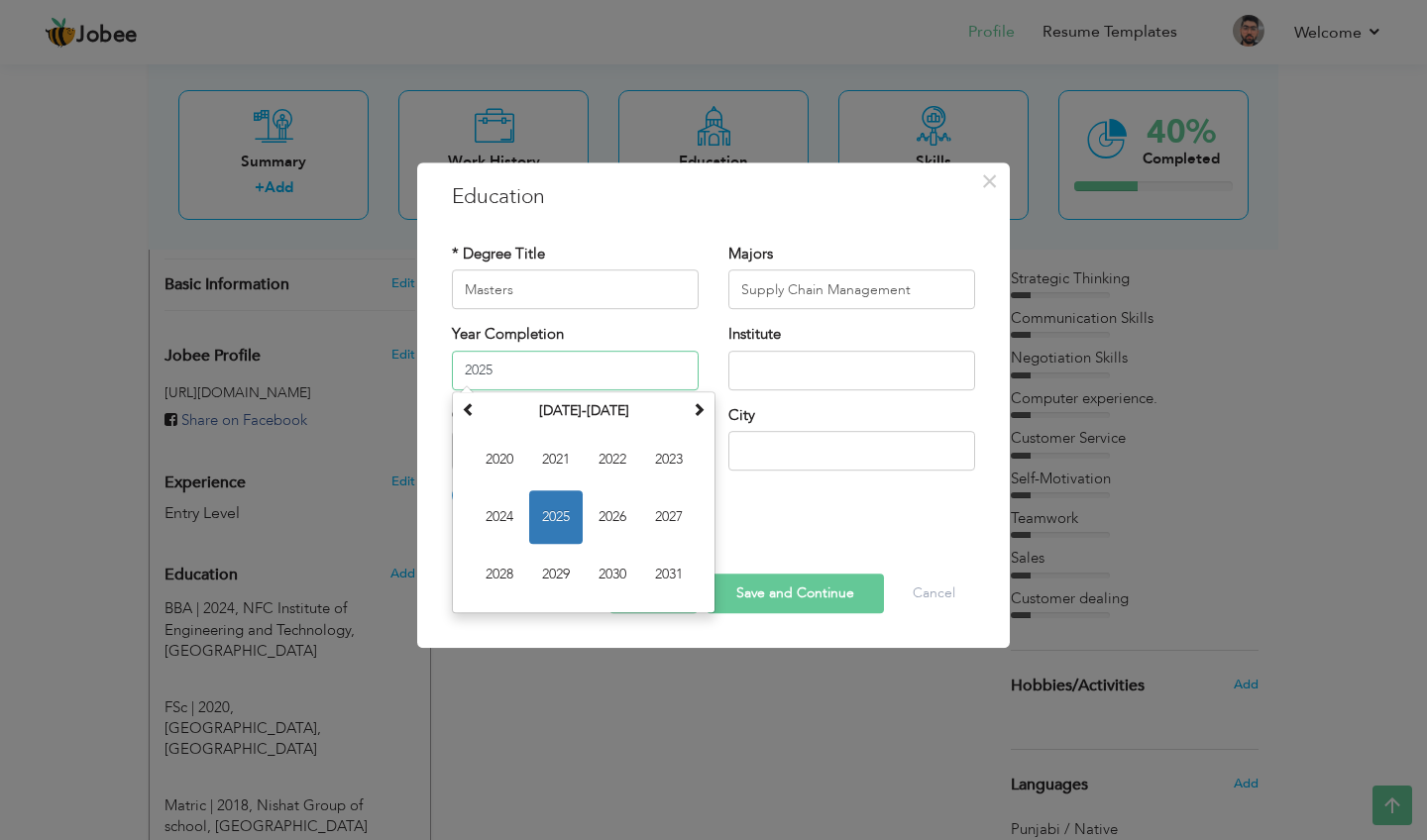 click on "2025" at bounding box center (575, 370) 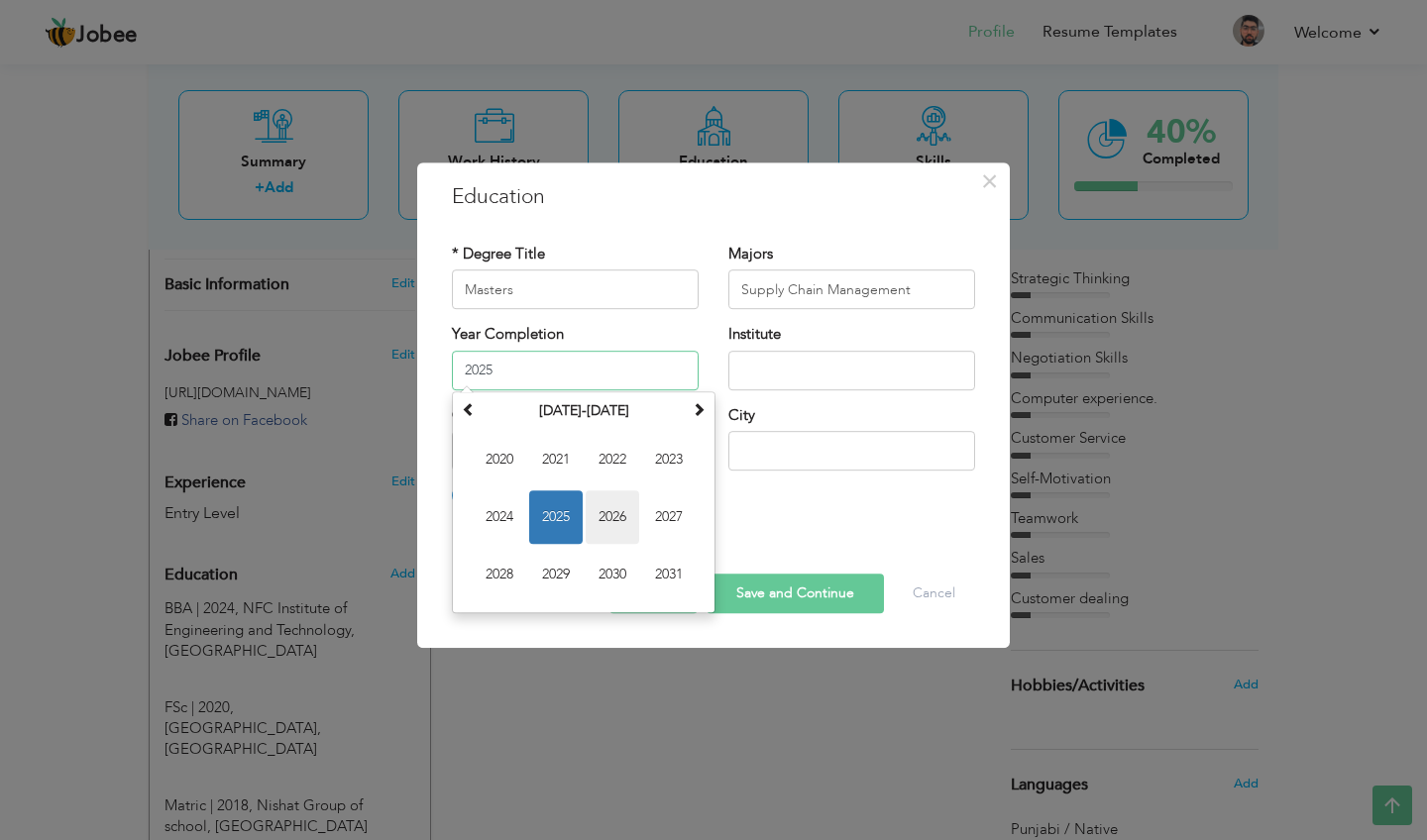 click on "2026" at bounding box center [612, 517] 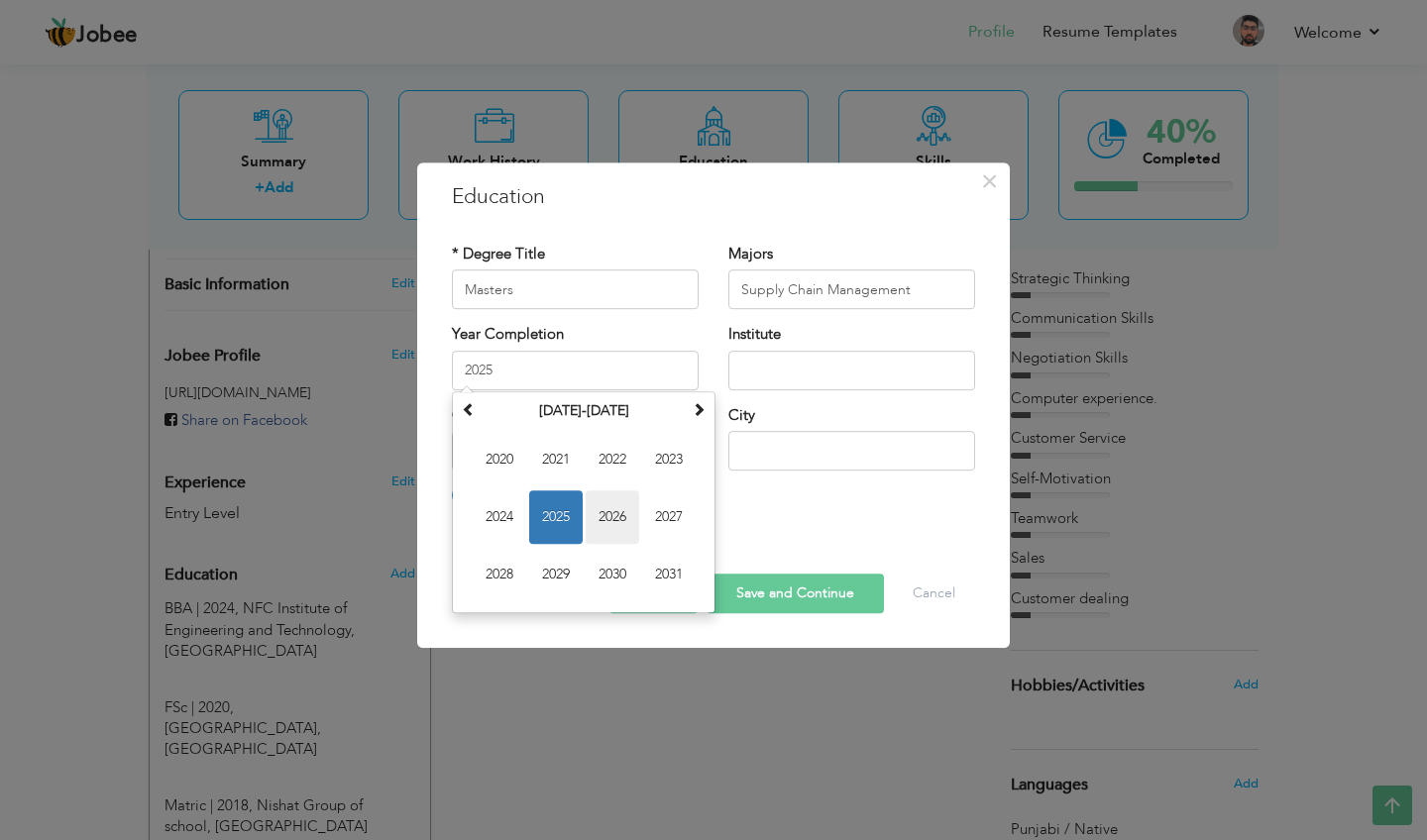 type on "2026" 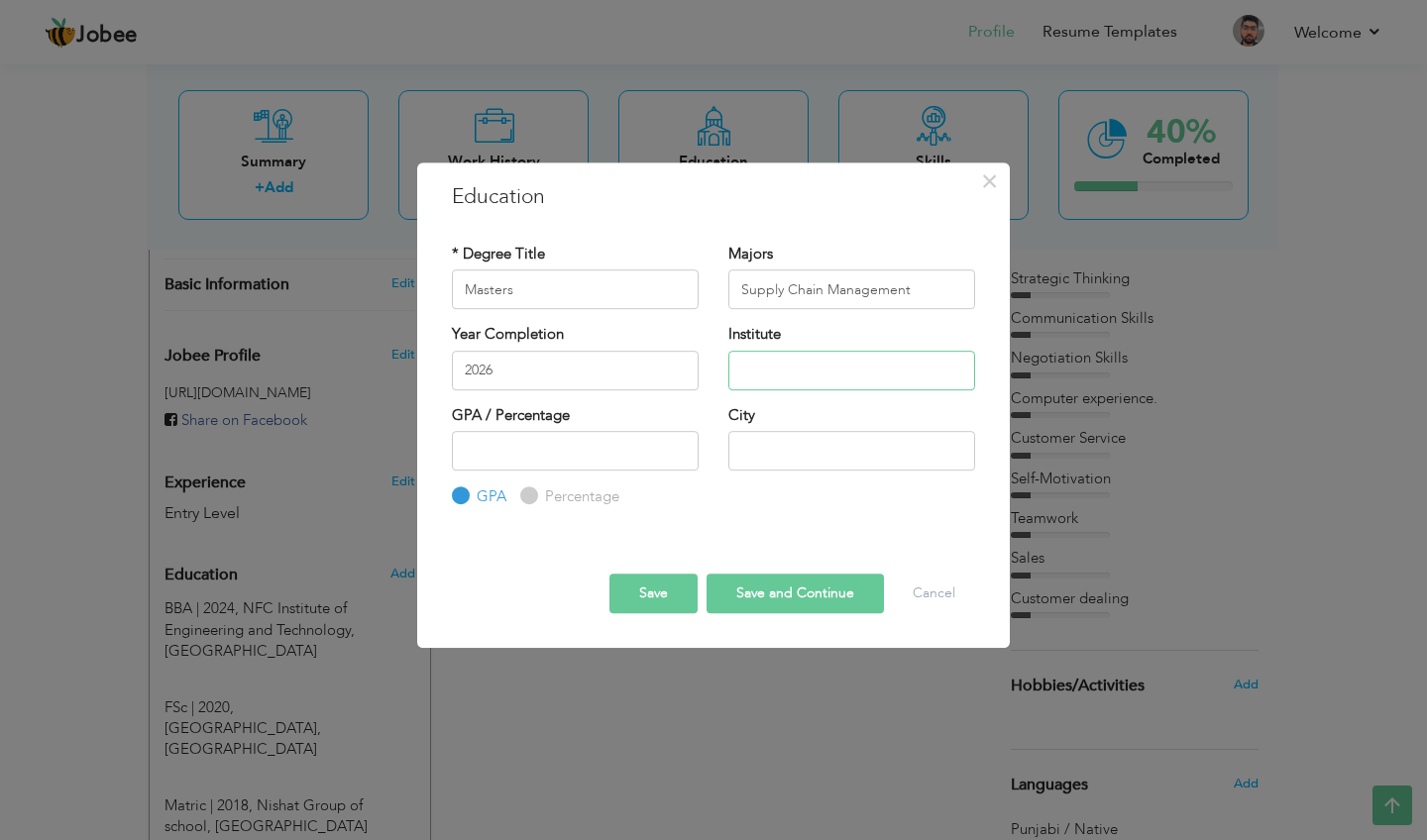 click at bounding box center (851, 370) 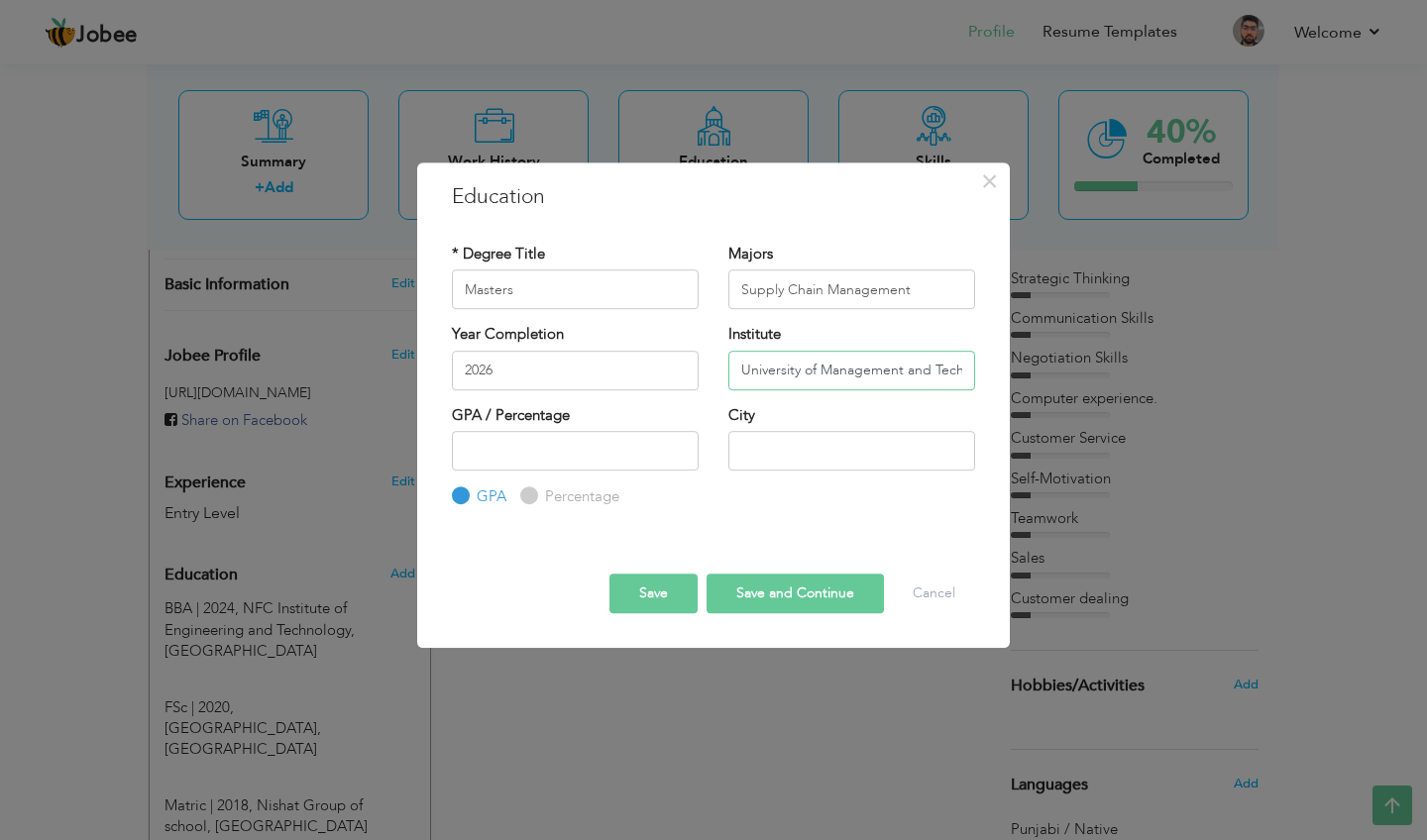 type on "University of Management and Technology" 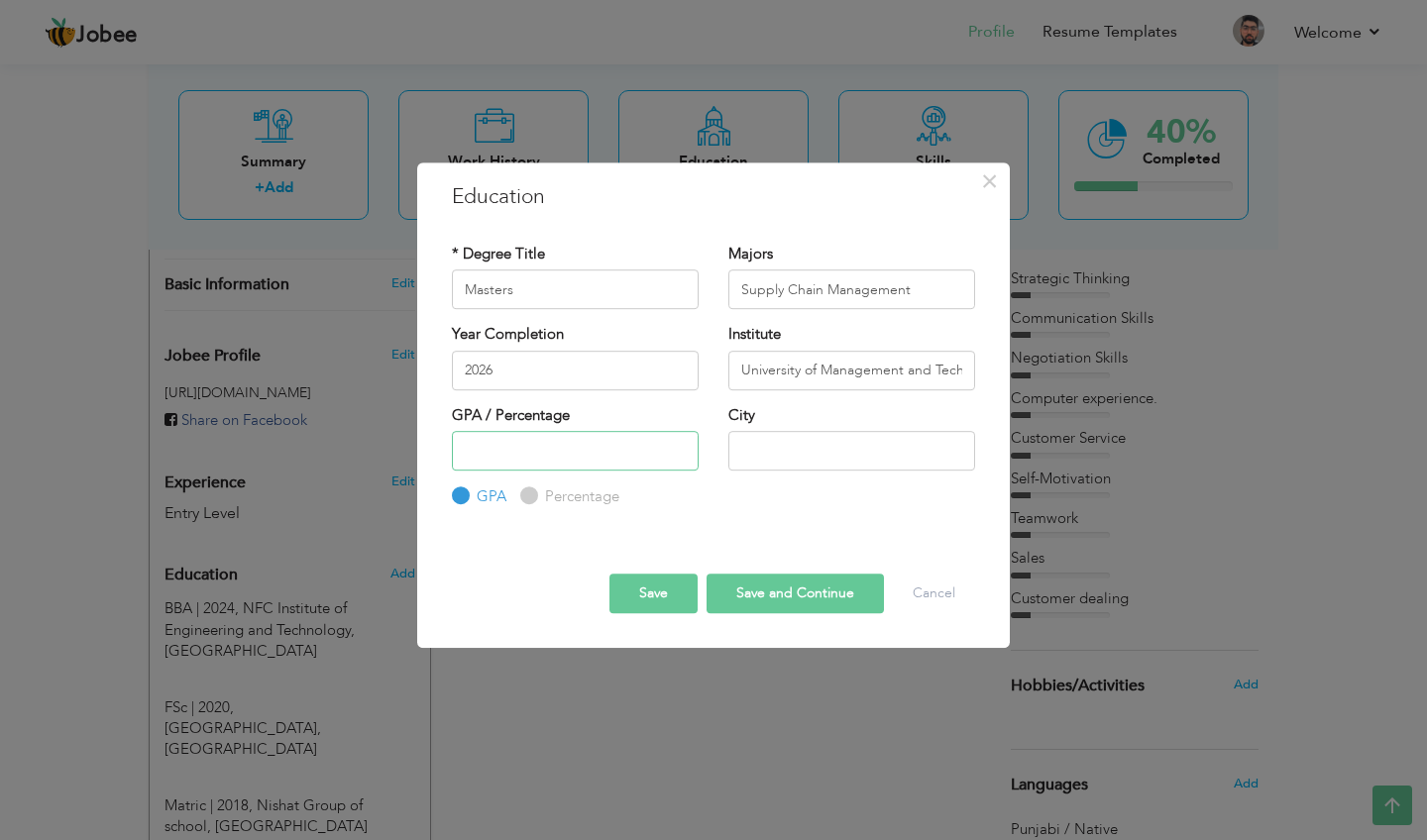 click at bounding box center [575, 451] 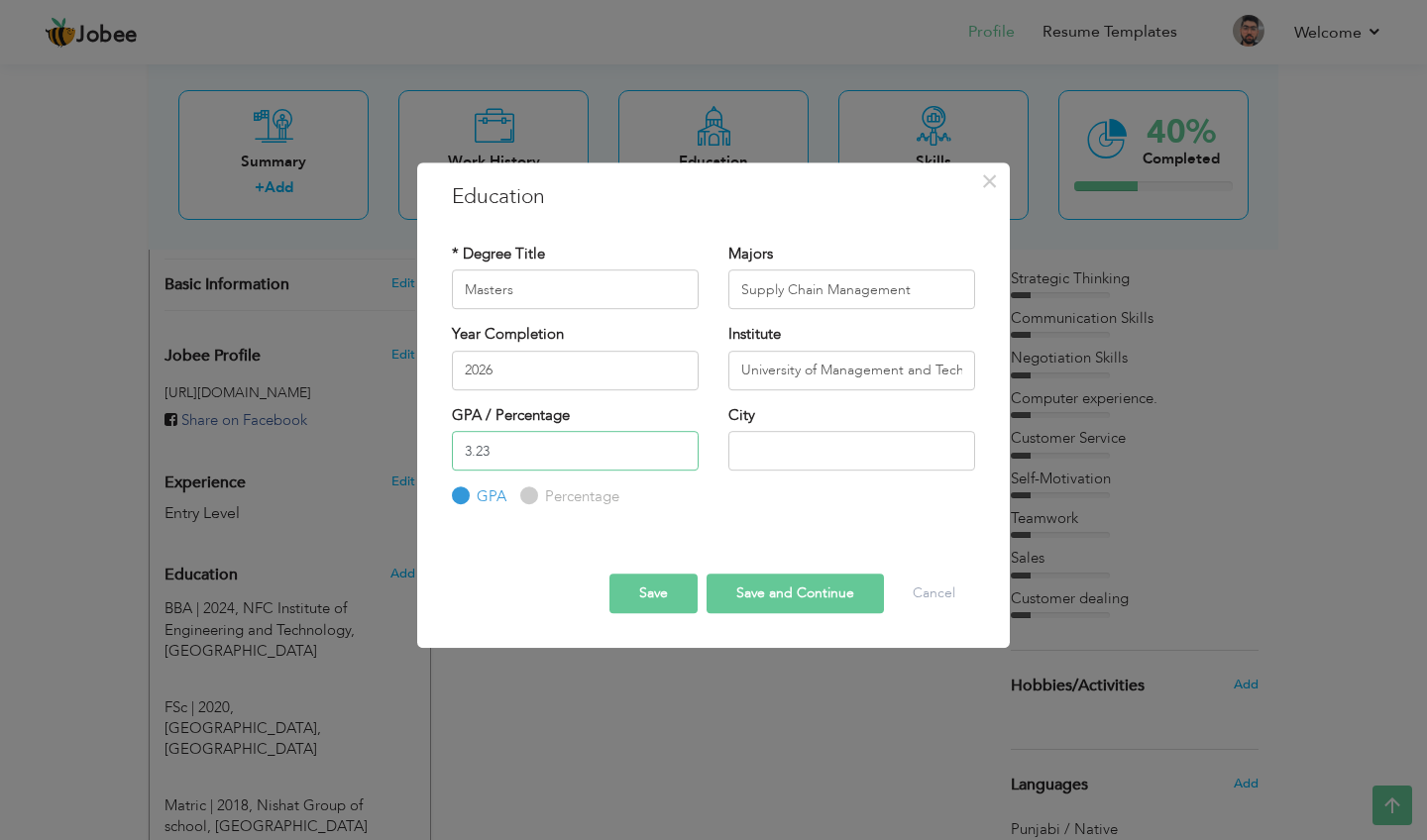 type on "3.23" 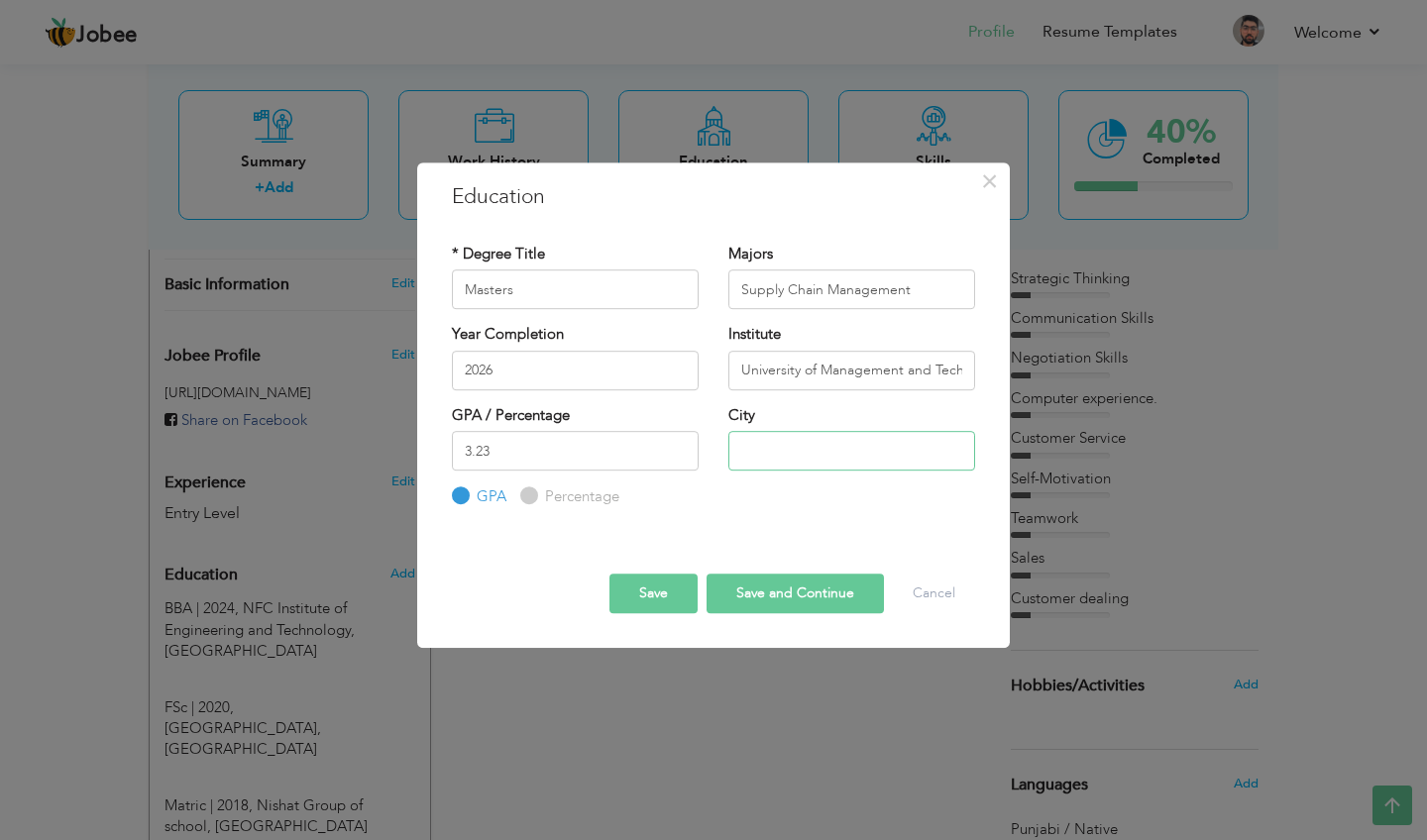 click at bounding box center [851, 451] 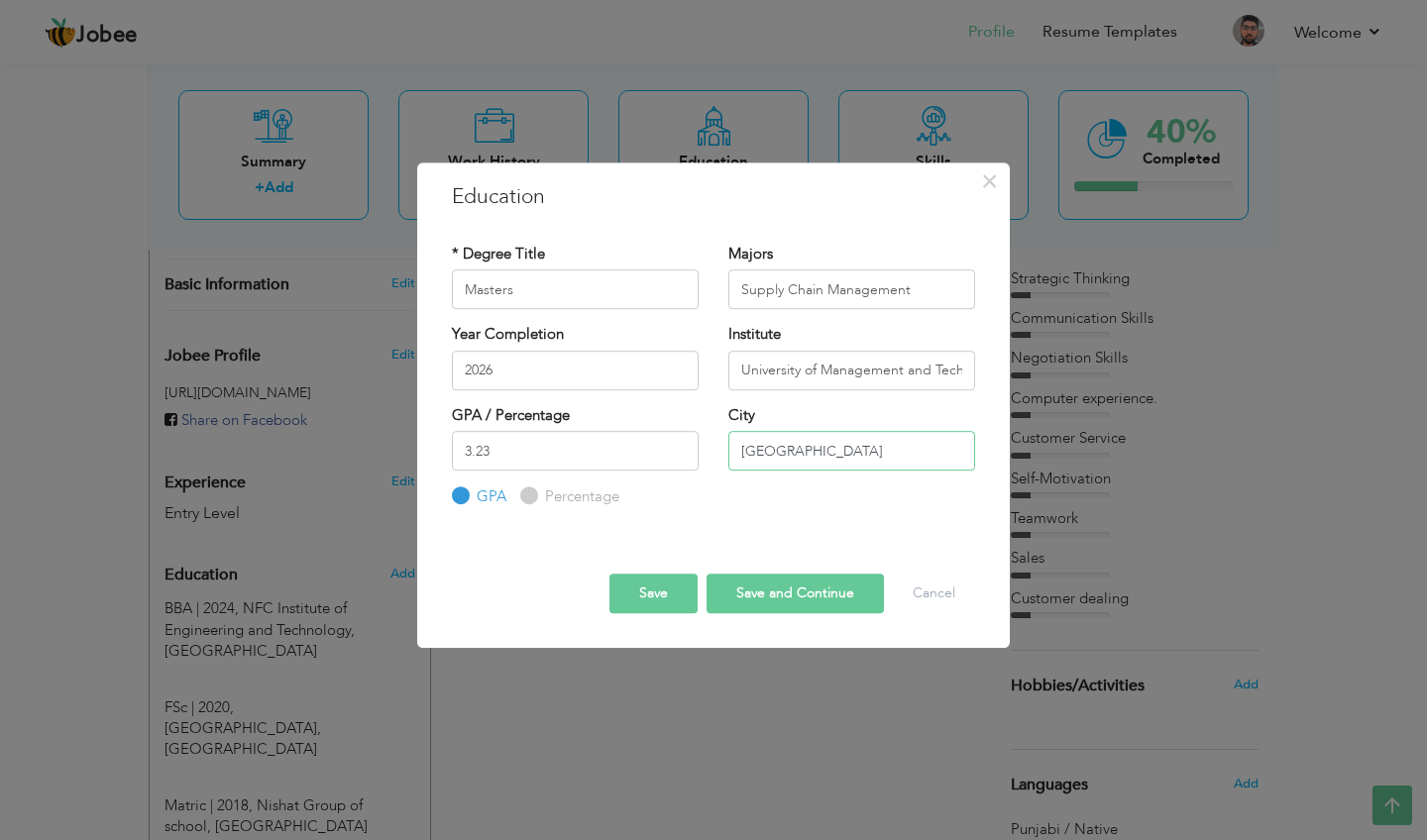 type on "[GEOGRAPHIC_DATA]" 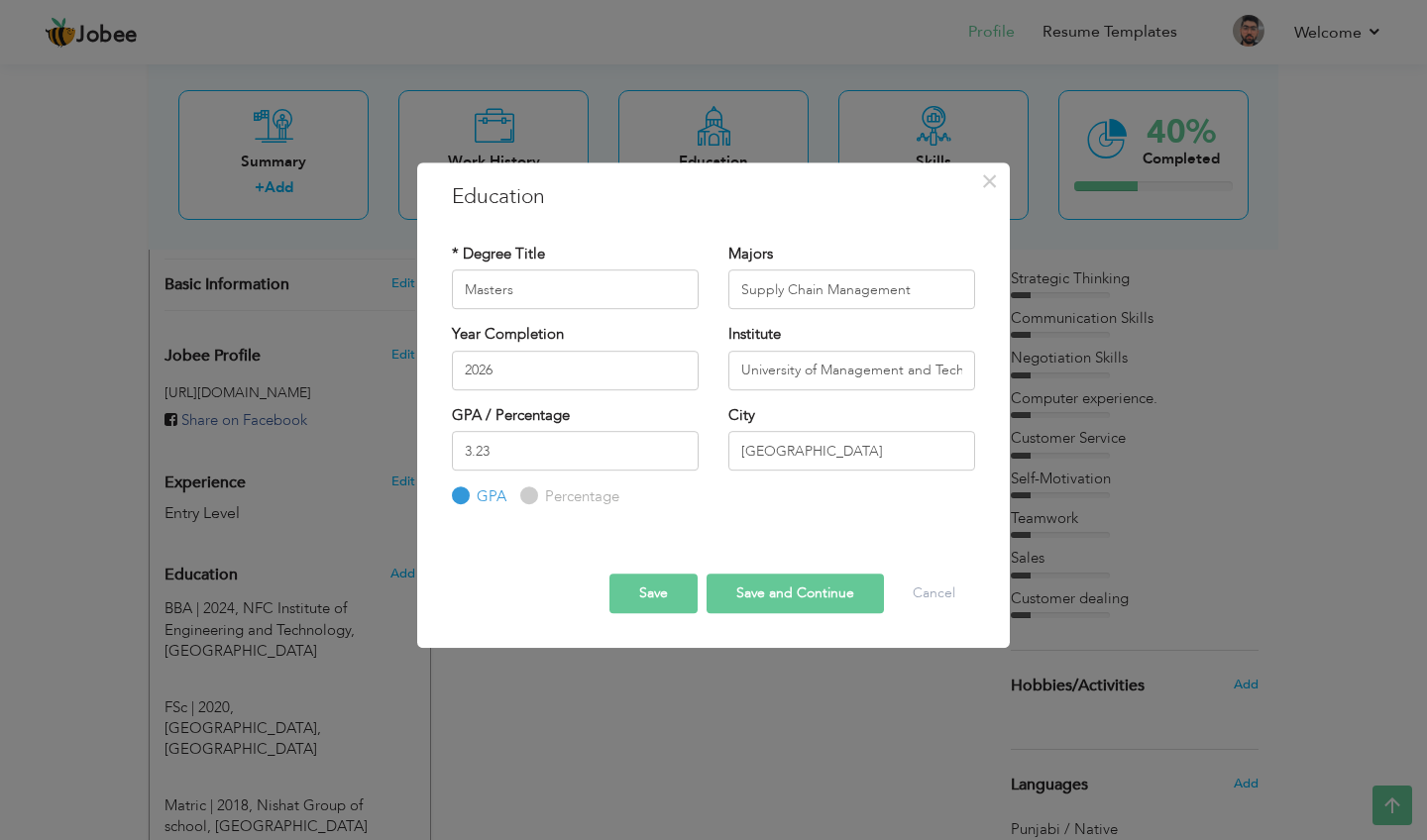 click on "Save and Continue" at bounding box center [795, 593] 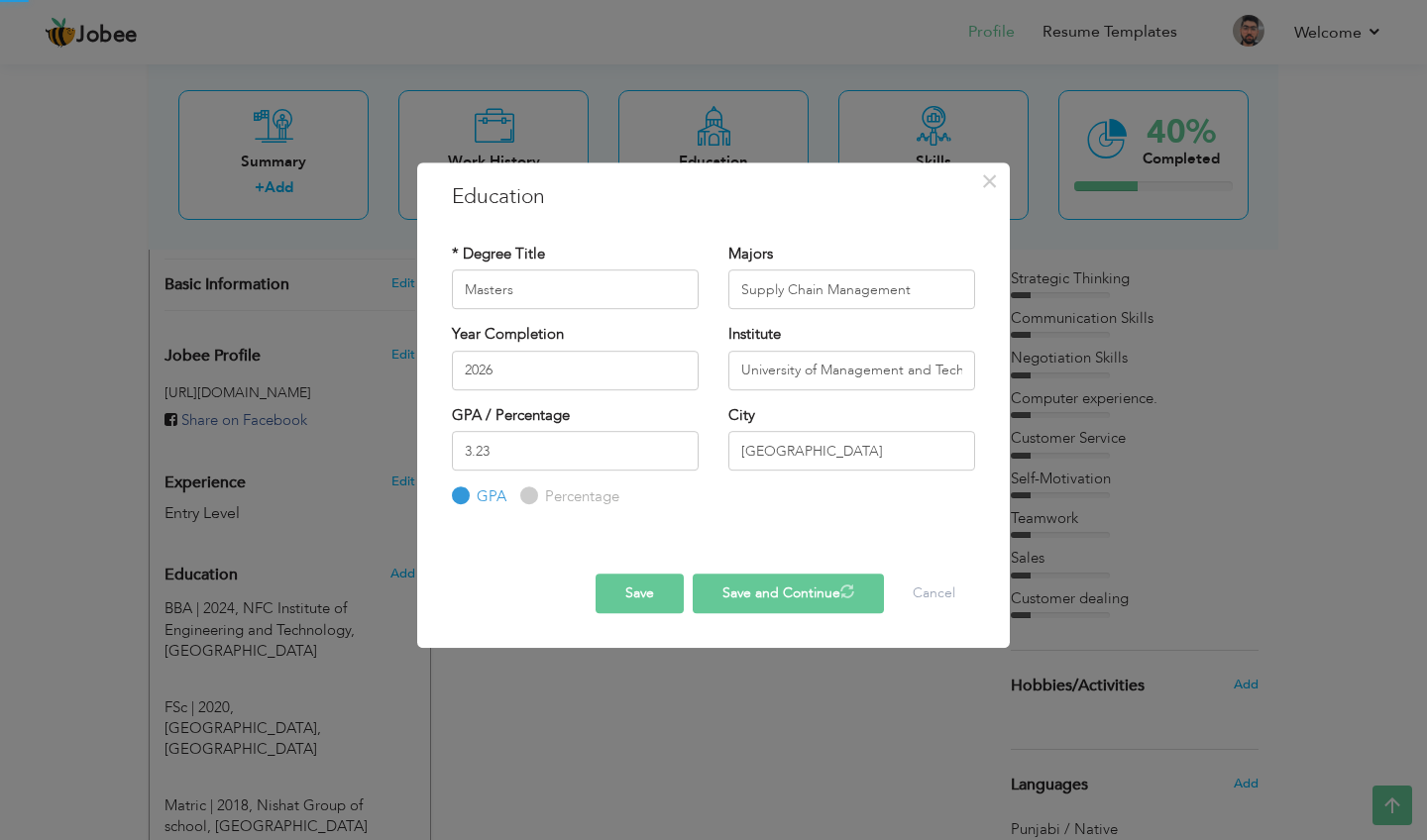 type 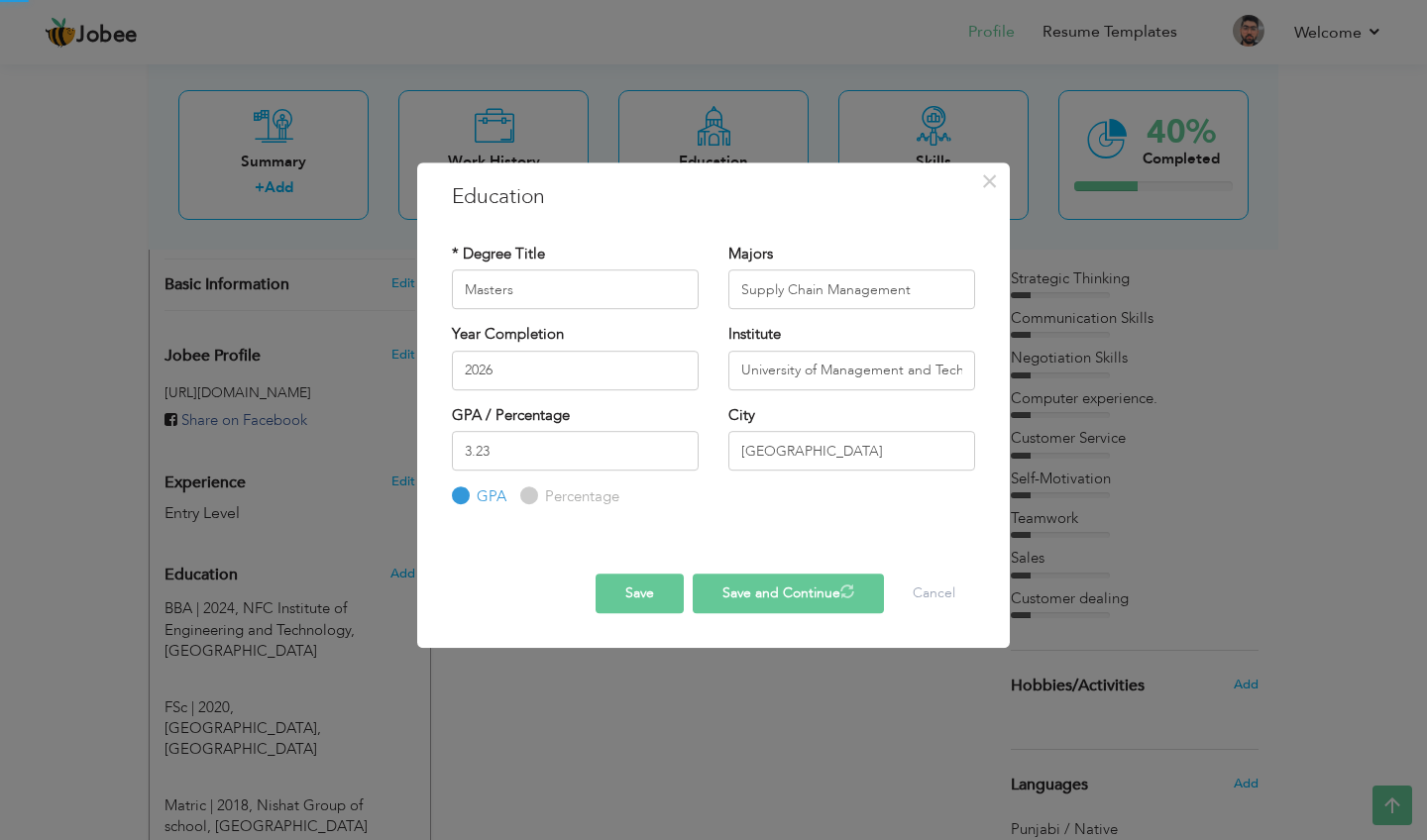 type 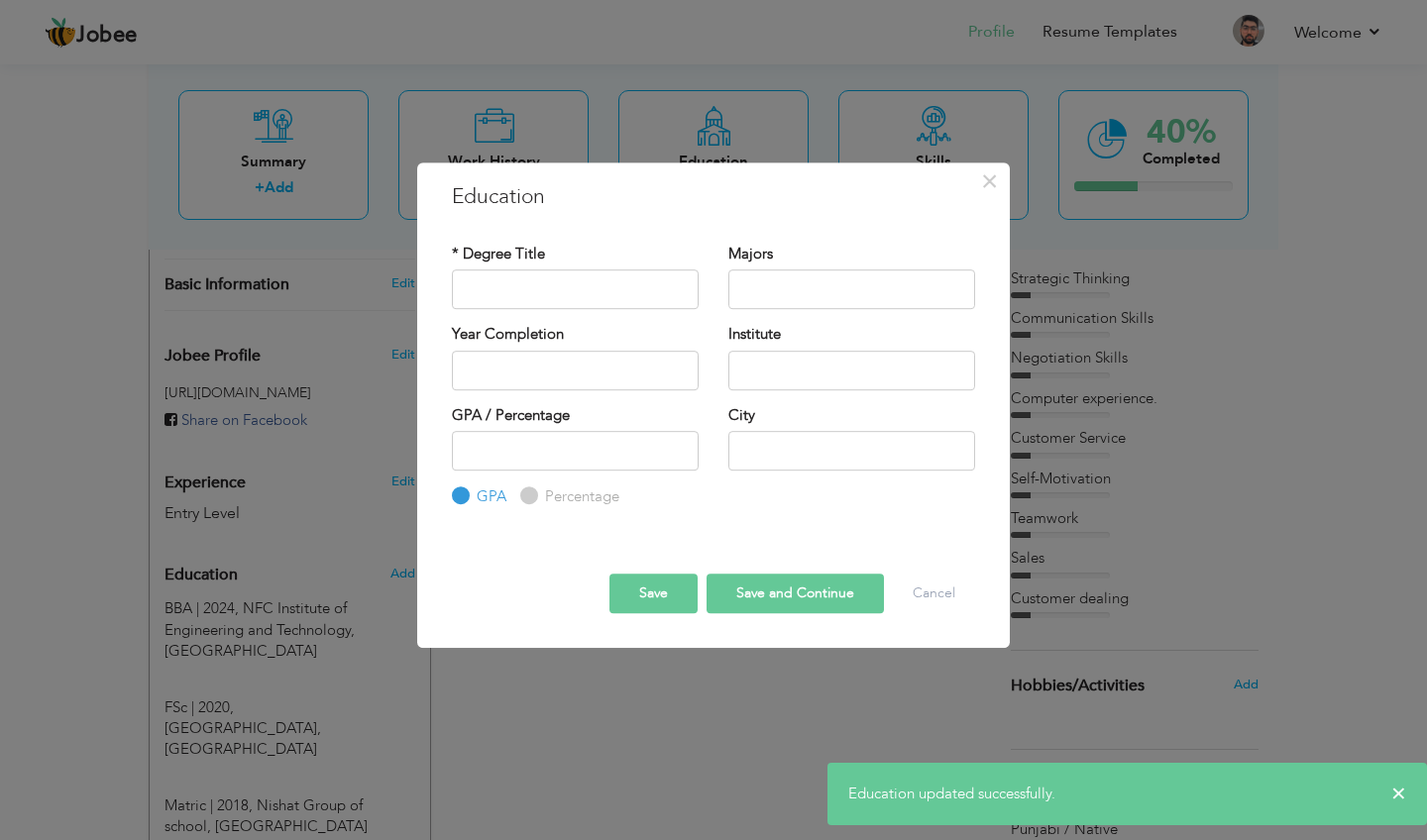 click on "Save" at bounding box center [653, 593] 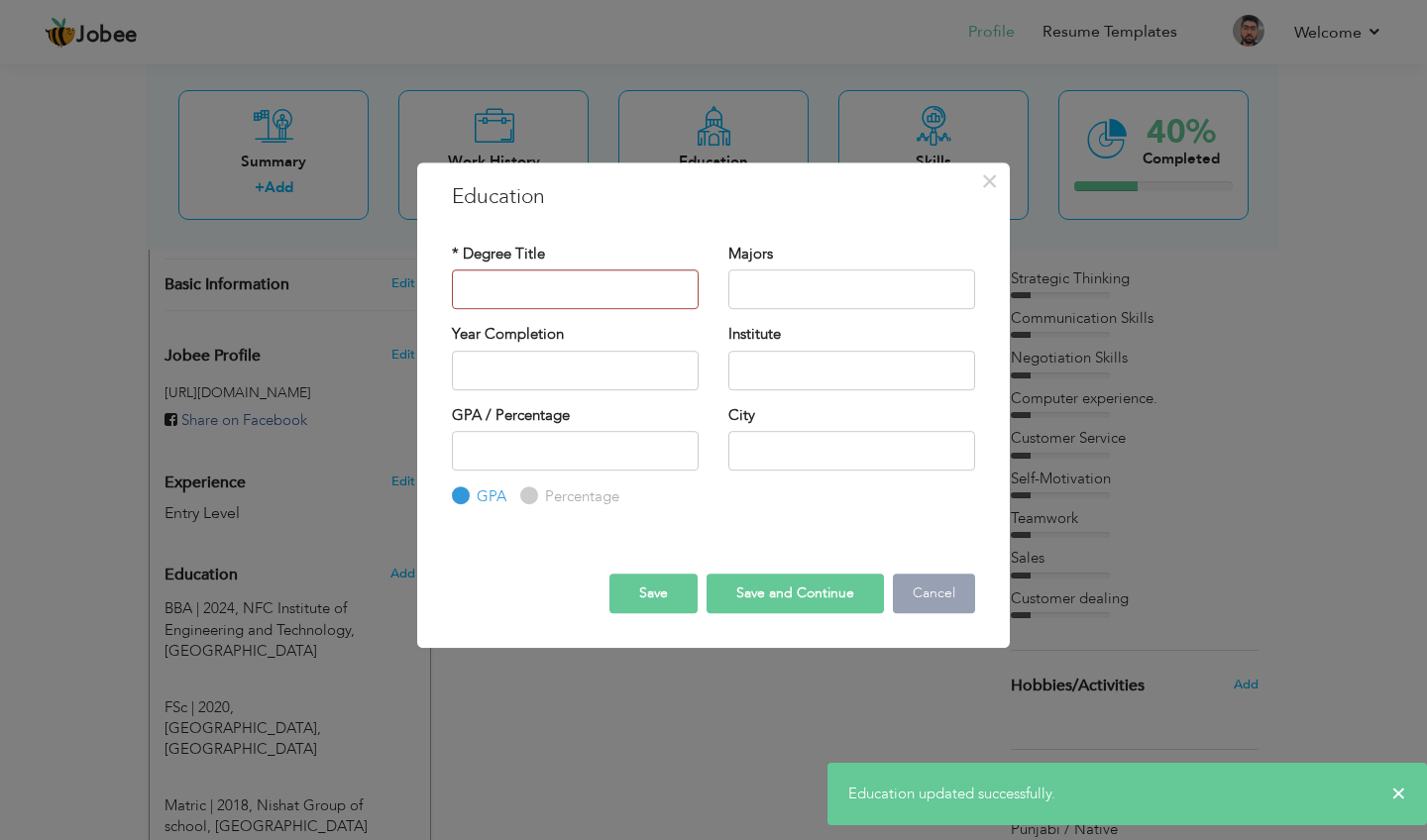 click on "Cancel" at bounding box center [933, 593] 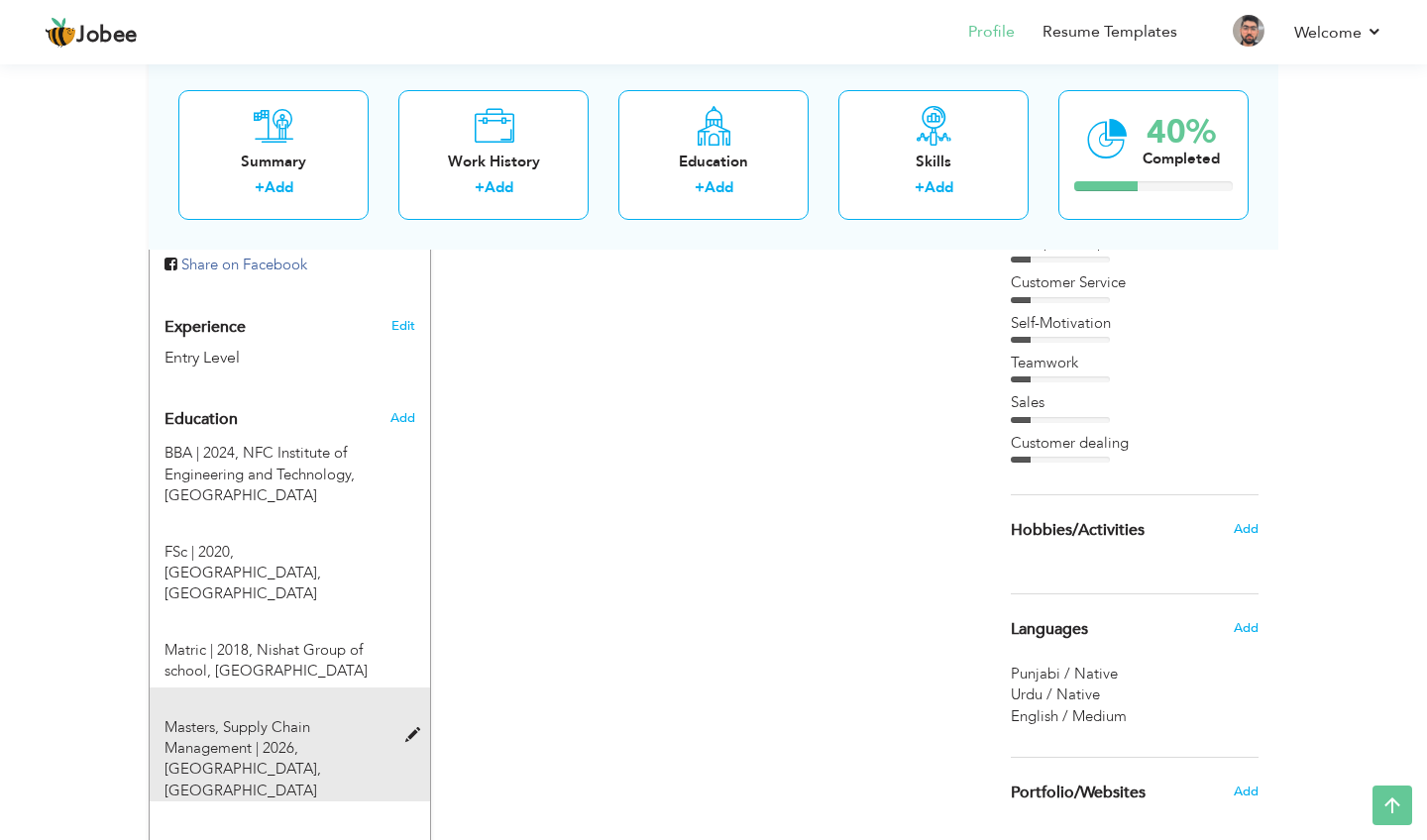 scroll, scrollTop: 717, scrollLeft: 0, axis: vertical 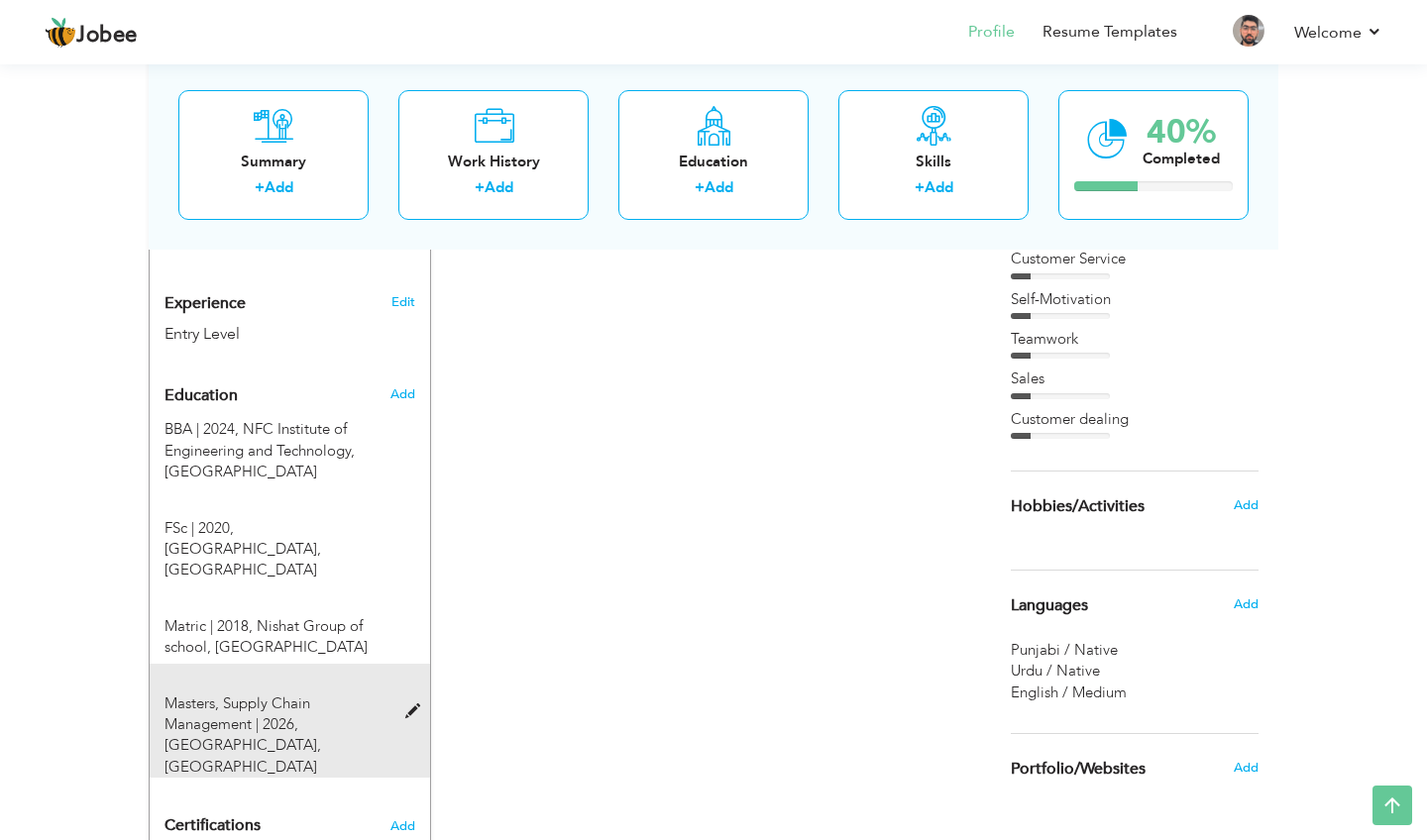 click at bounding box center (417, 711) 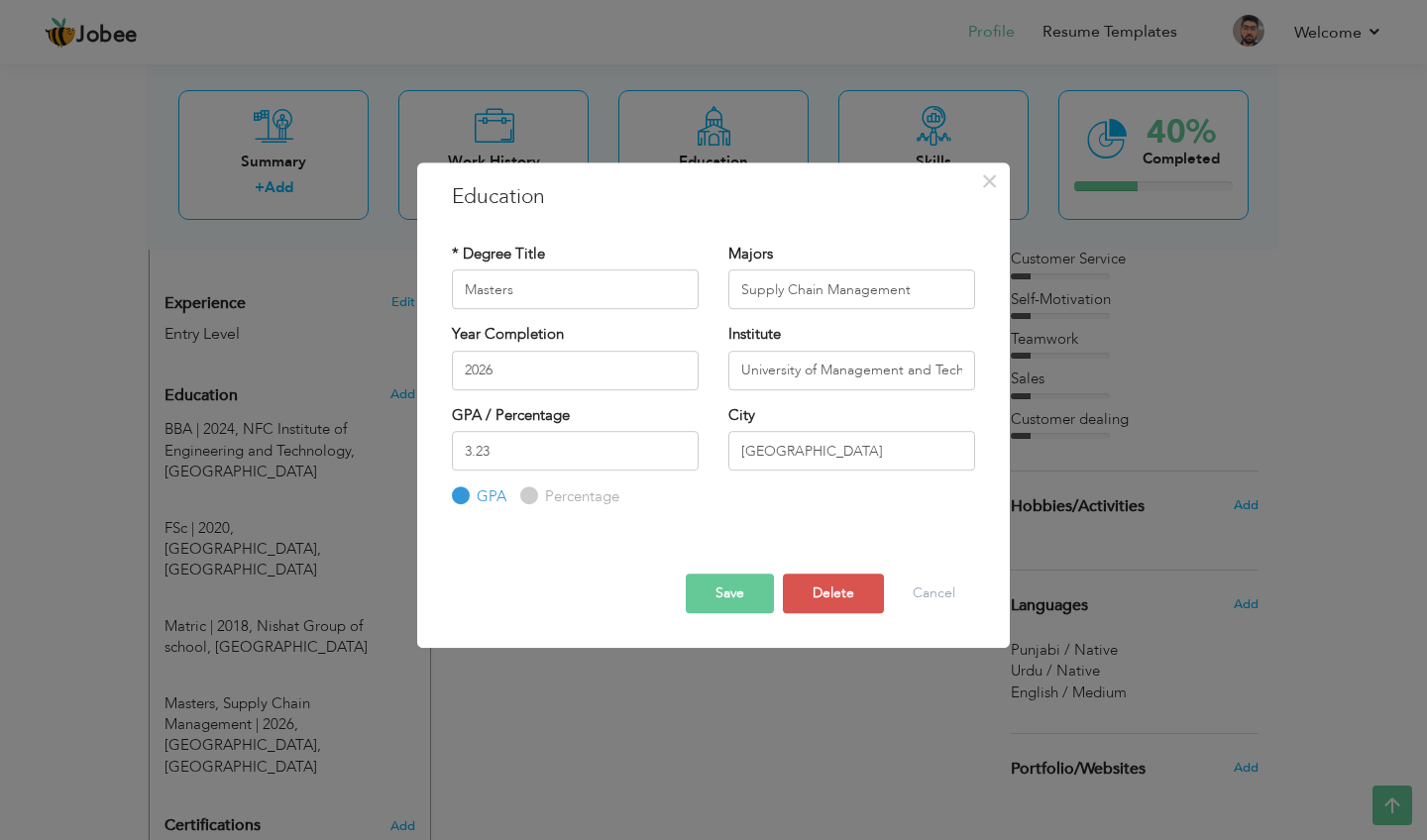 click on "Save" at bounding box center [729, 593] 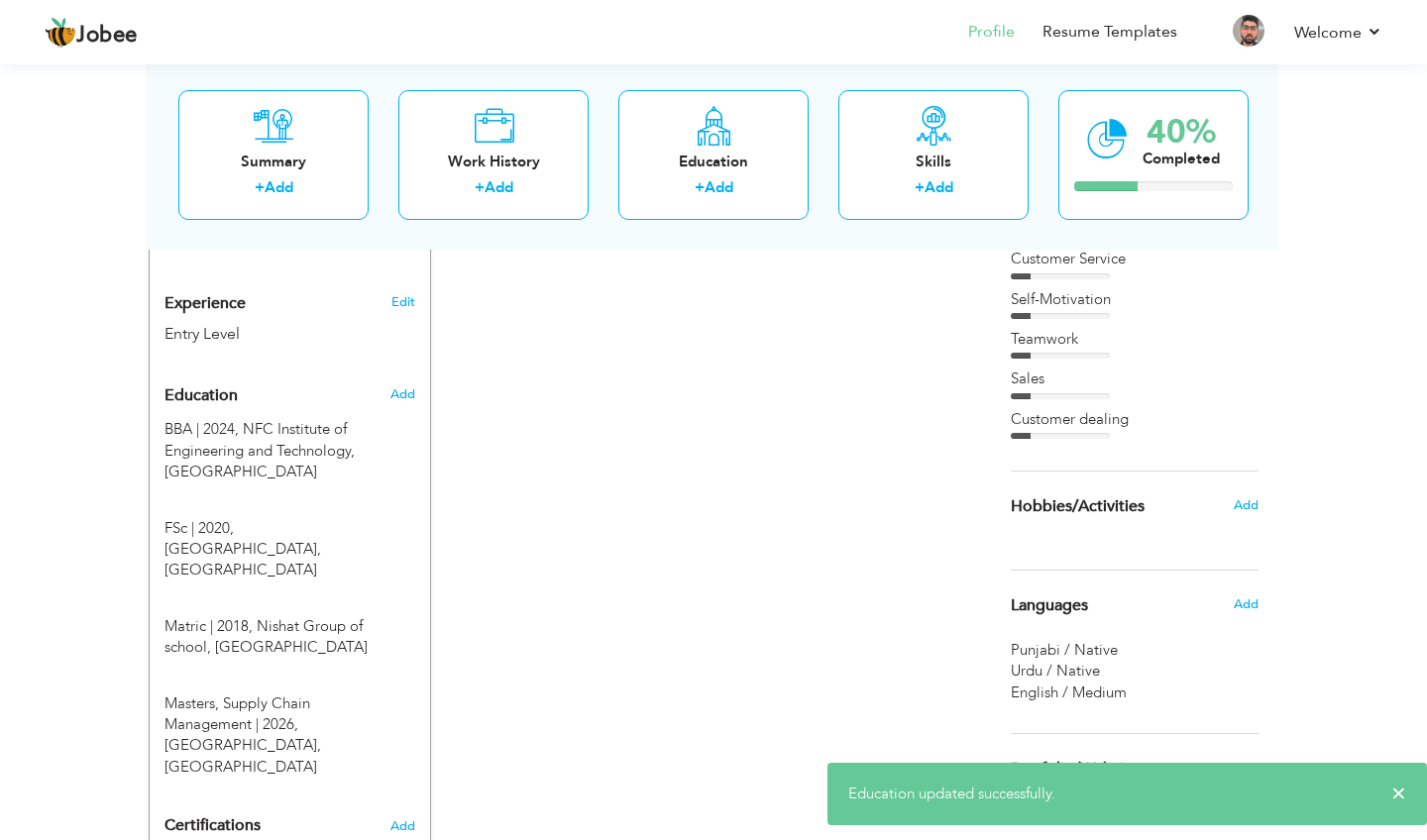 drag, startPoint x: 343, startPoint y: 637, endPoint x: 338, endPoint y: 368, distance: 269.04646 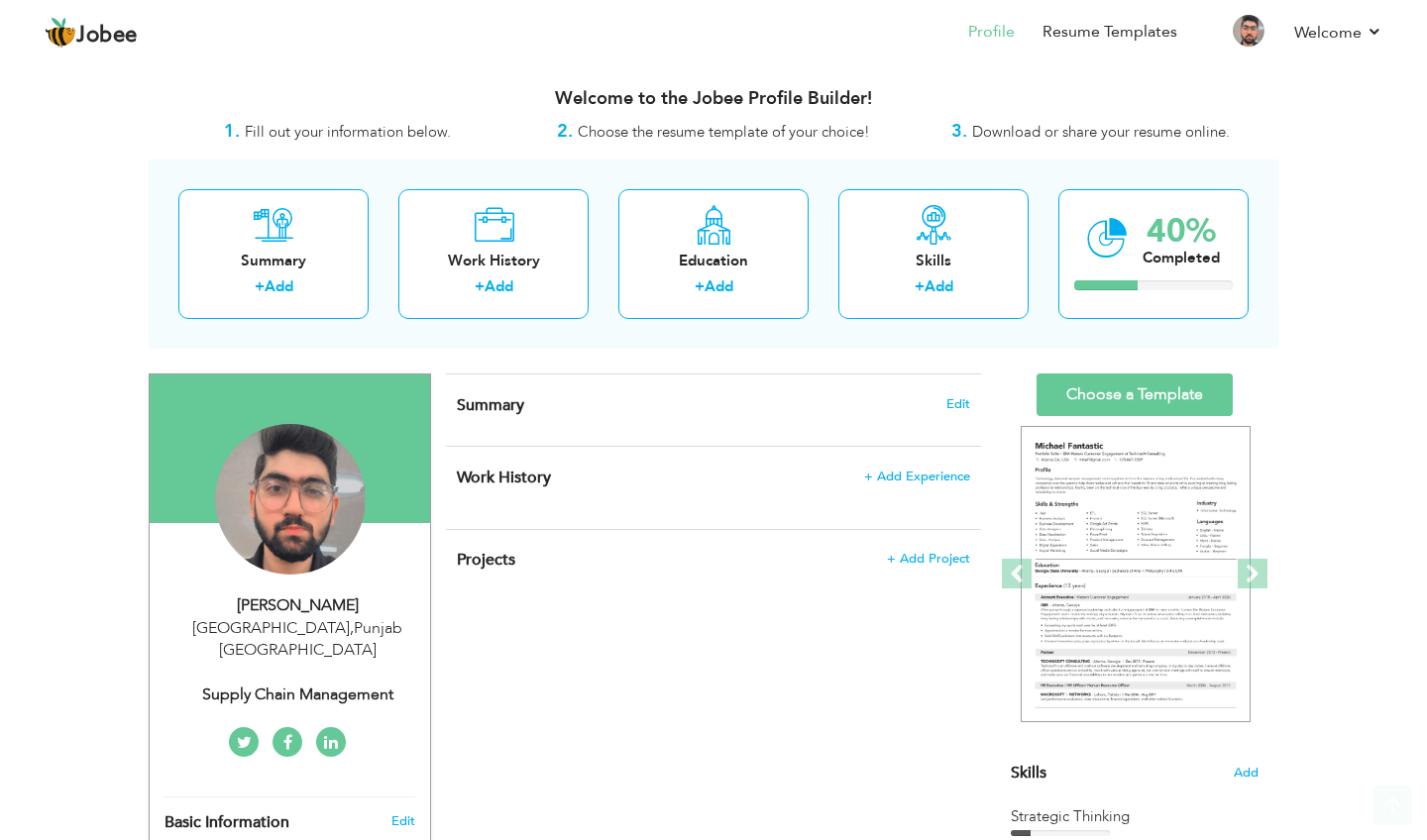 scroll, scrollTop: 0, scrollLeft: 0, axis: both 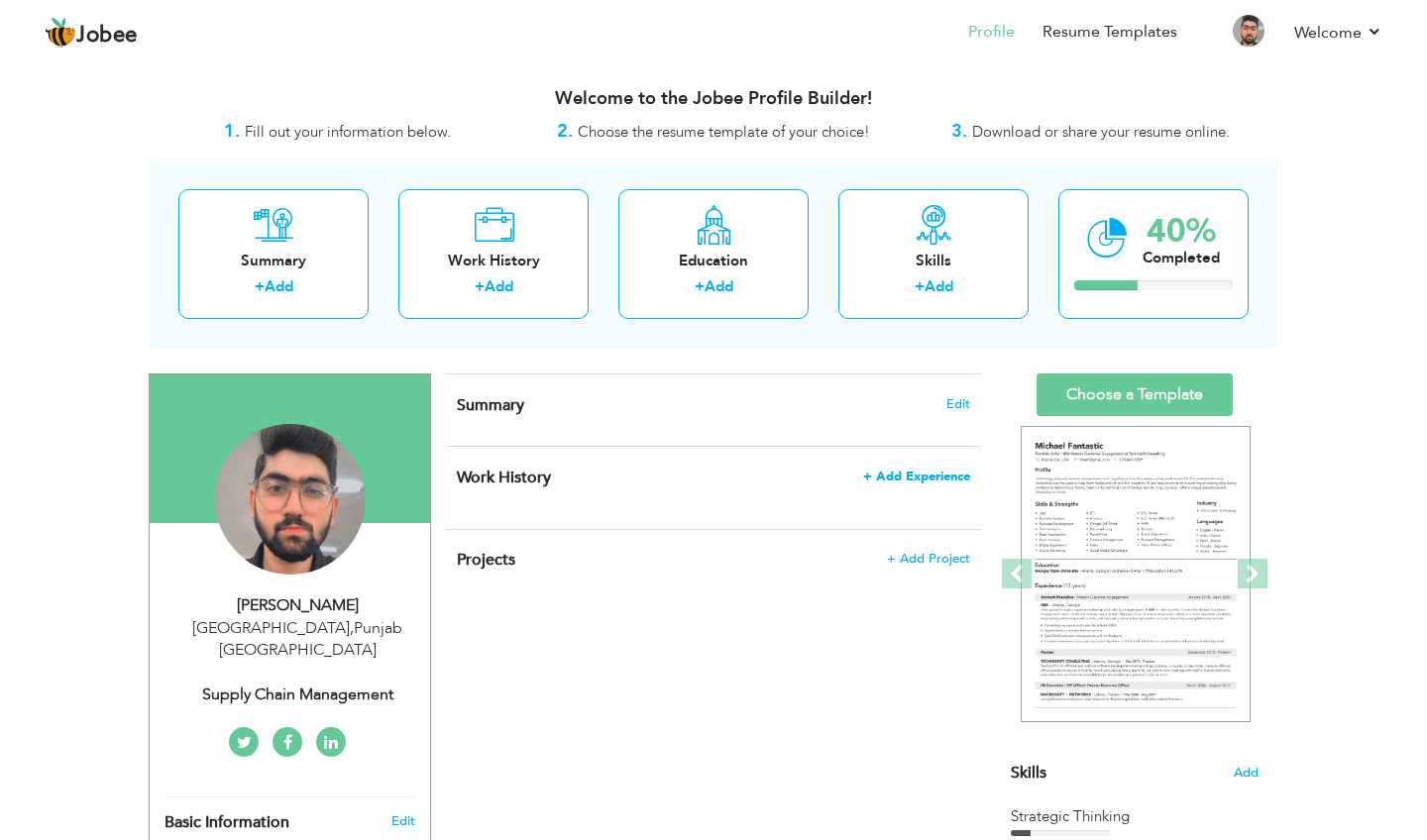 click on "+ Add Experience" at bounding box center [917, 476] 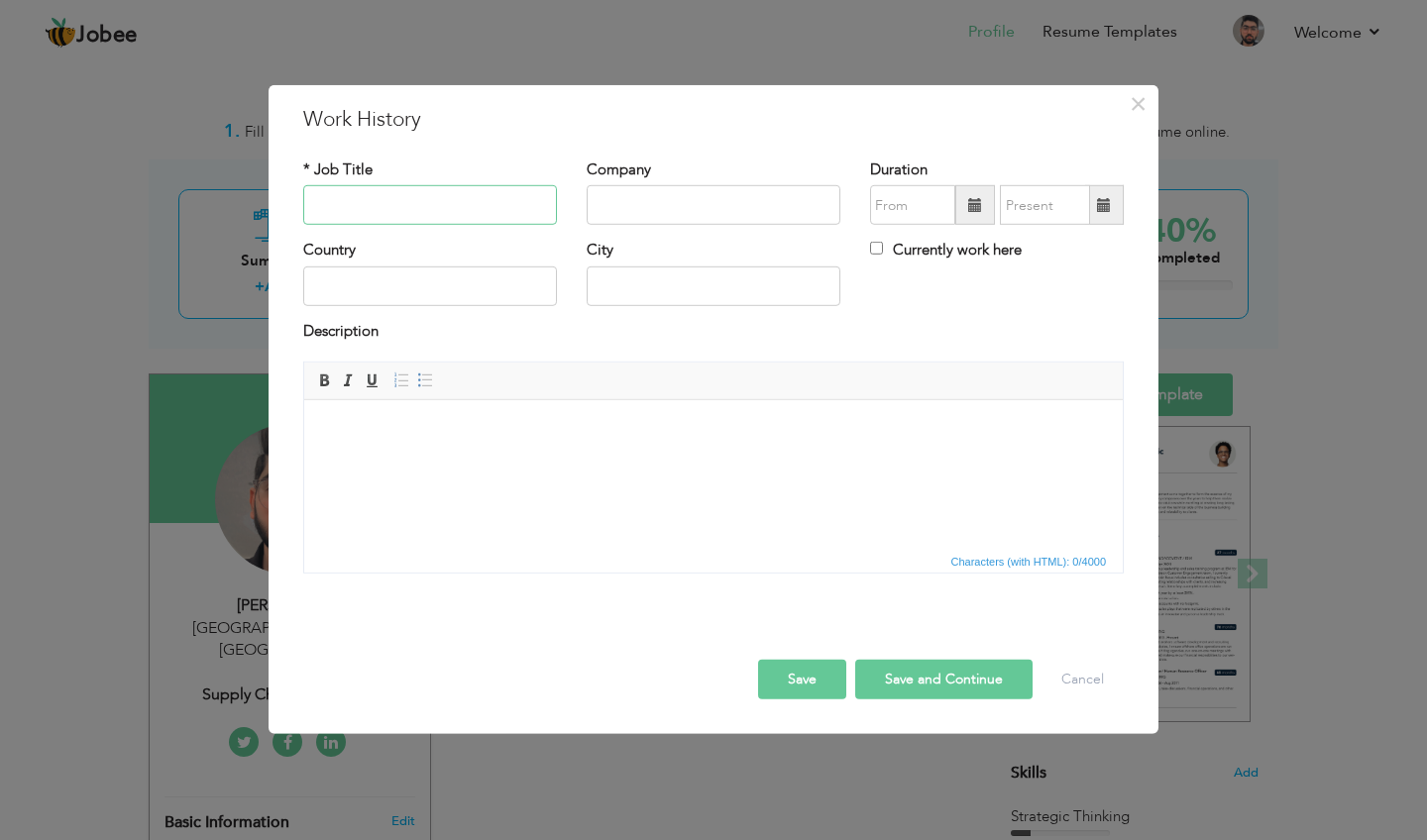 click at bounding box center [430, 205] 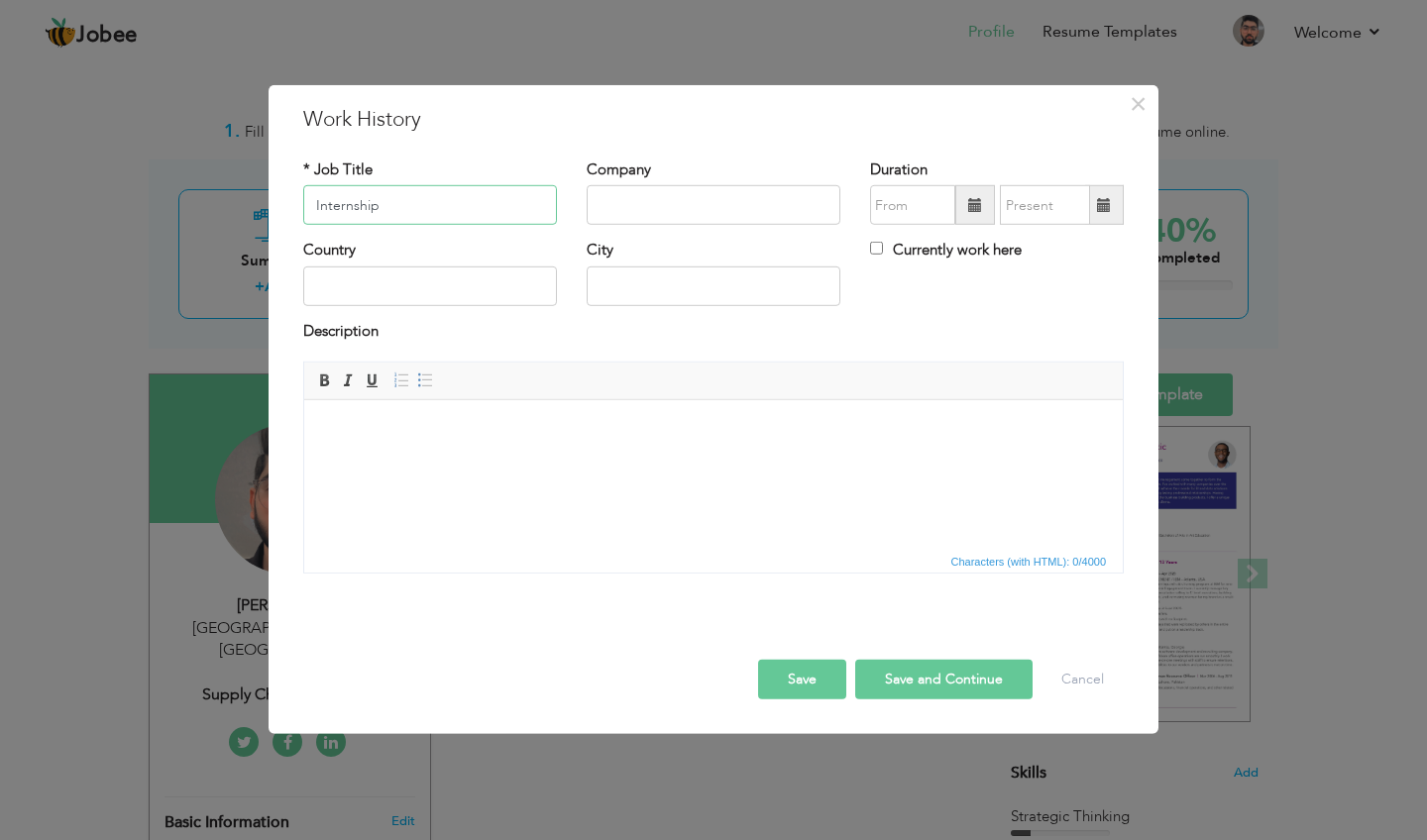 type on "Internship" 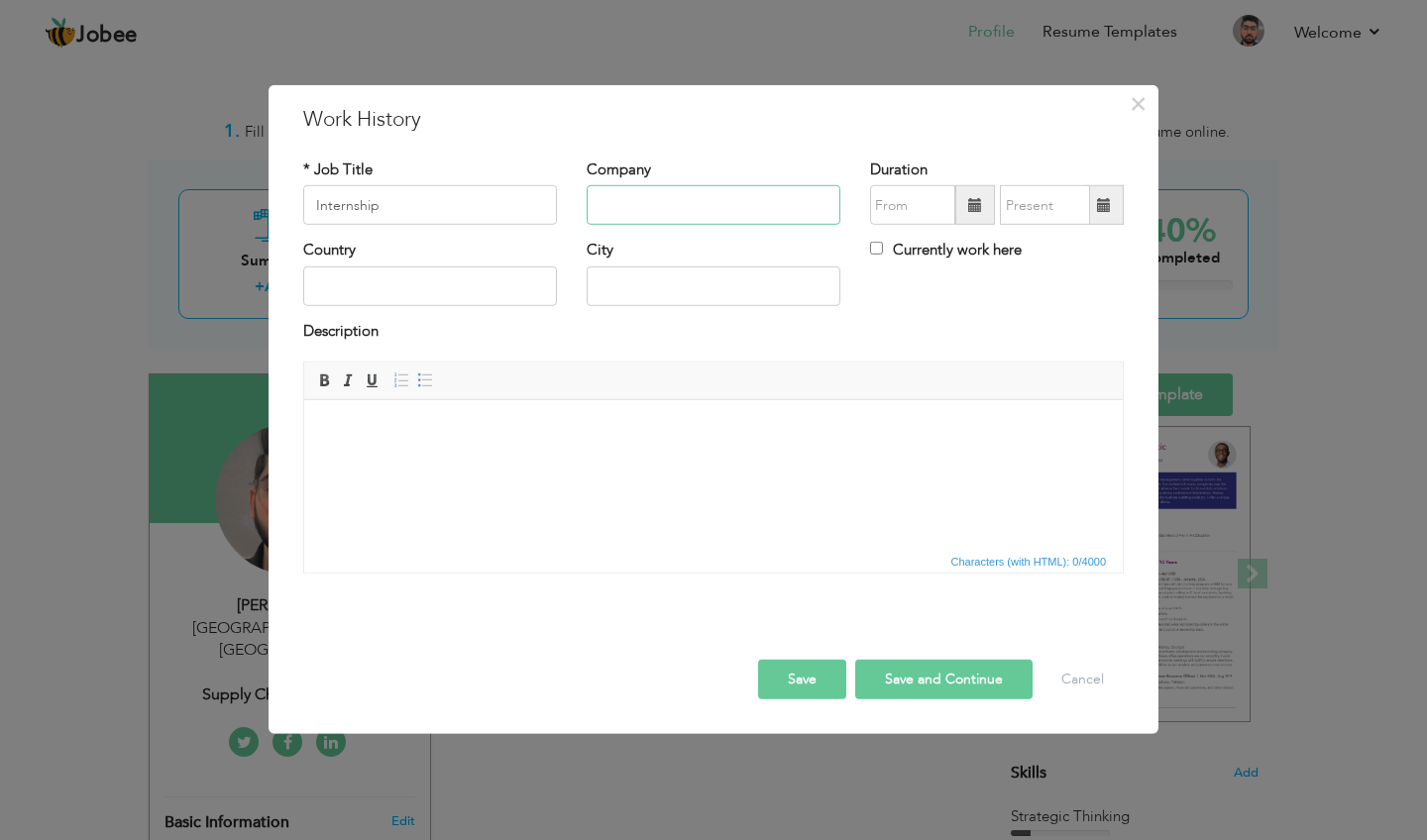 click at bounding box center (714, 205) 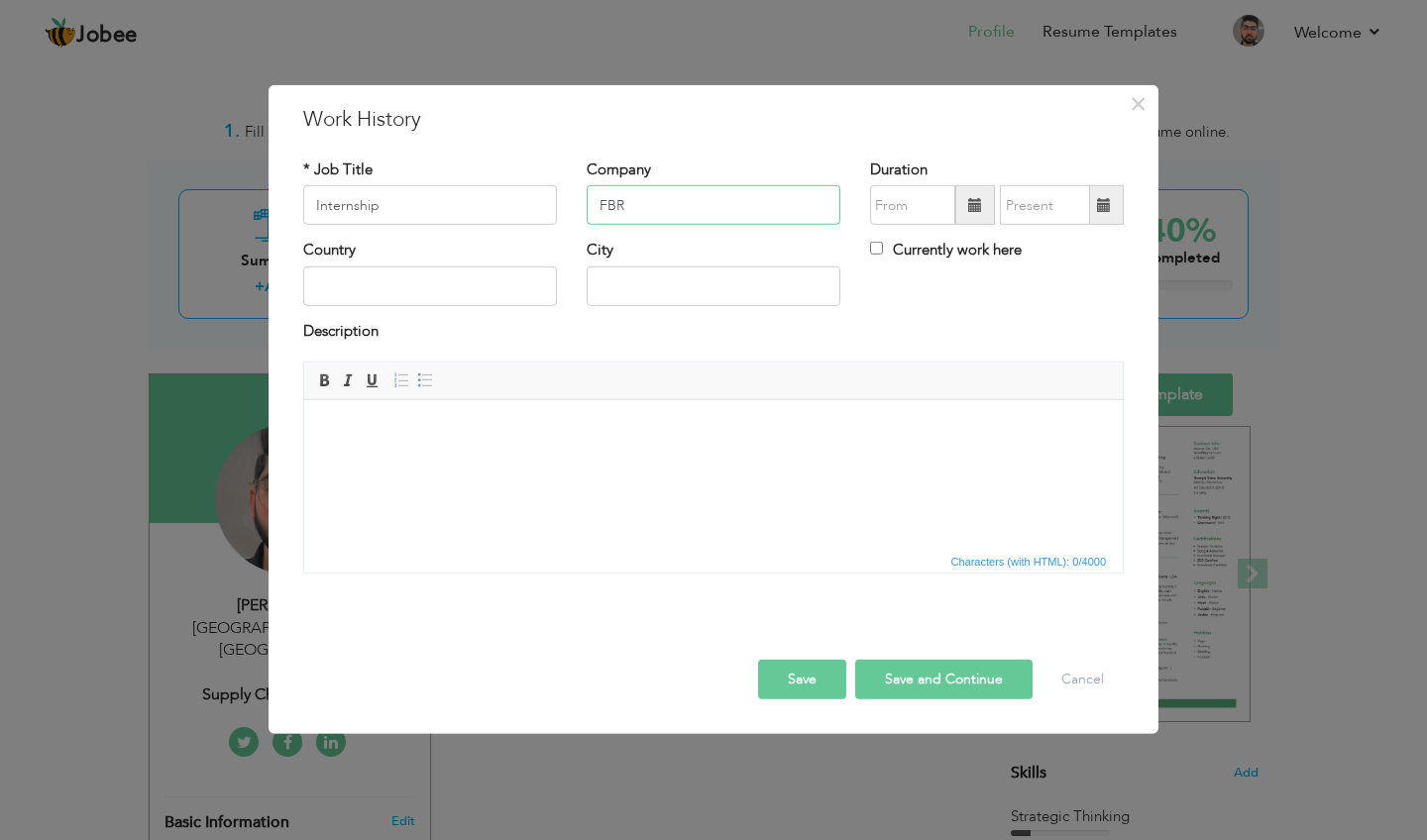type on "FBR" 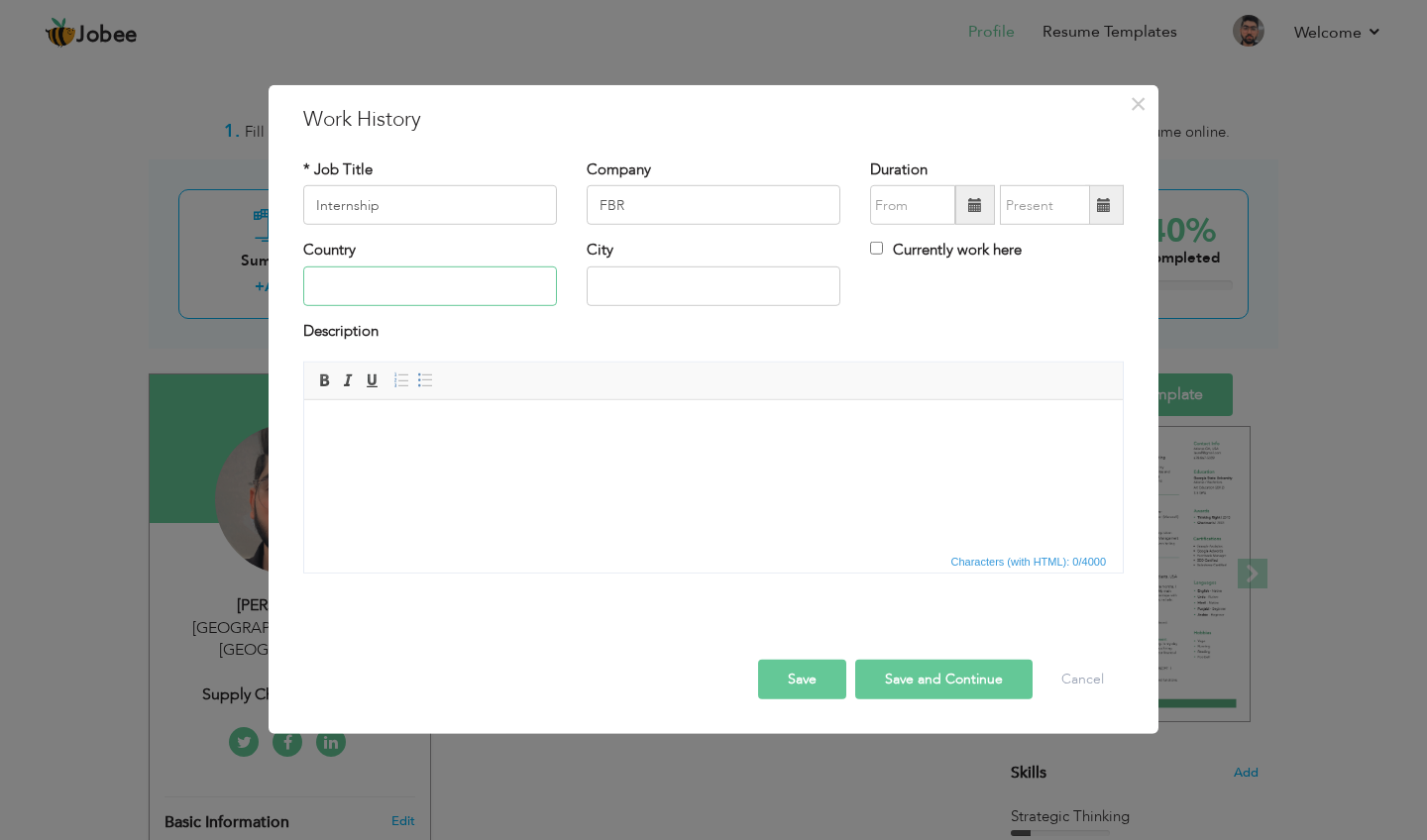 click at bounding box center (430, 286) 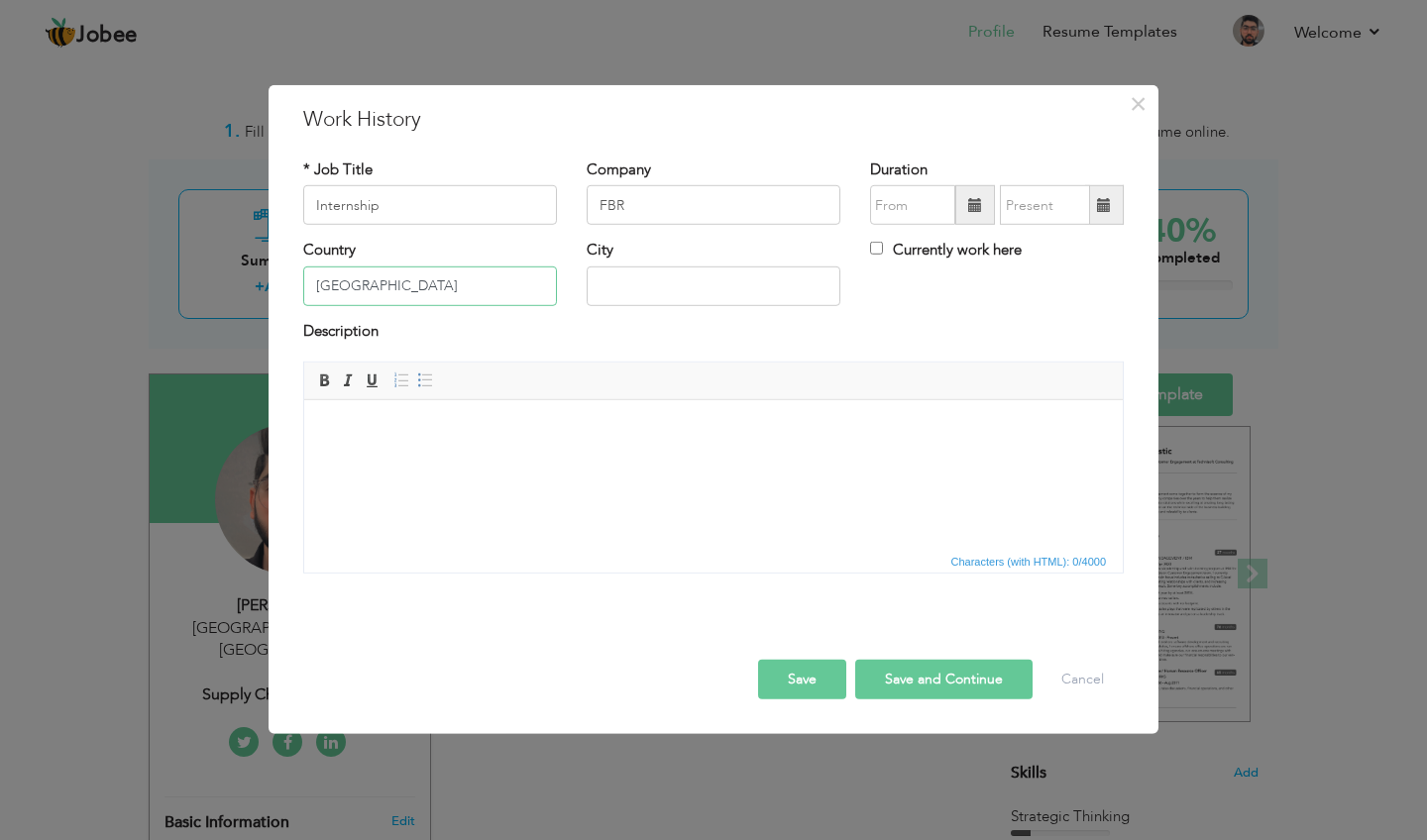 type on "[GEOGRAPHIC_DATA]" 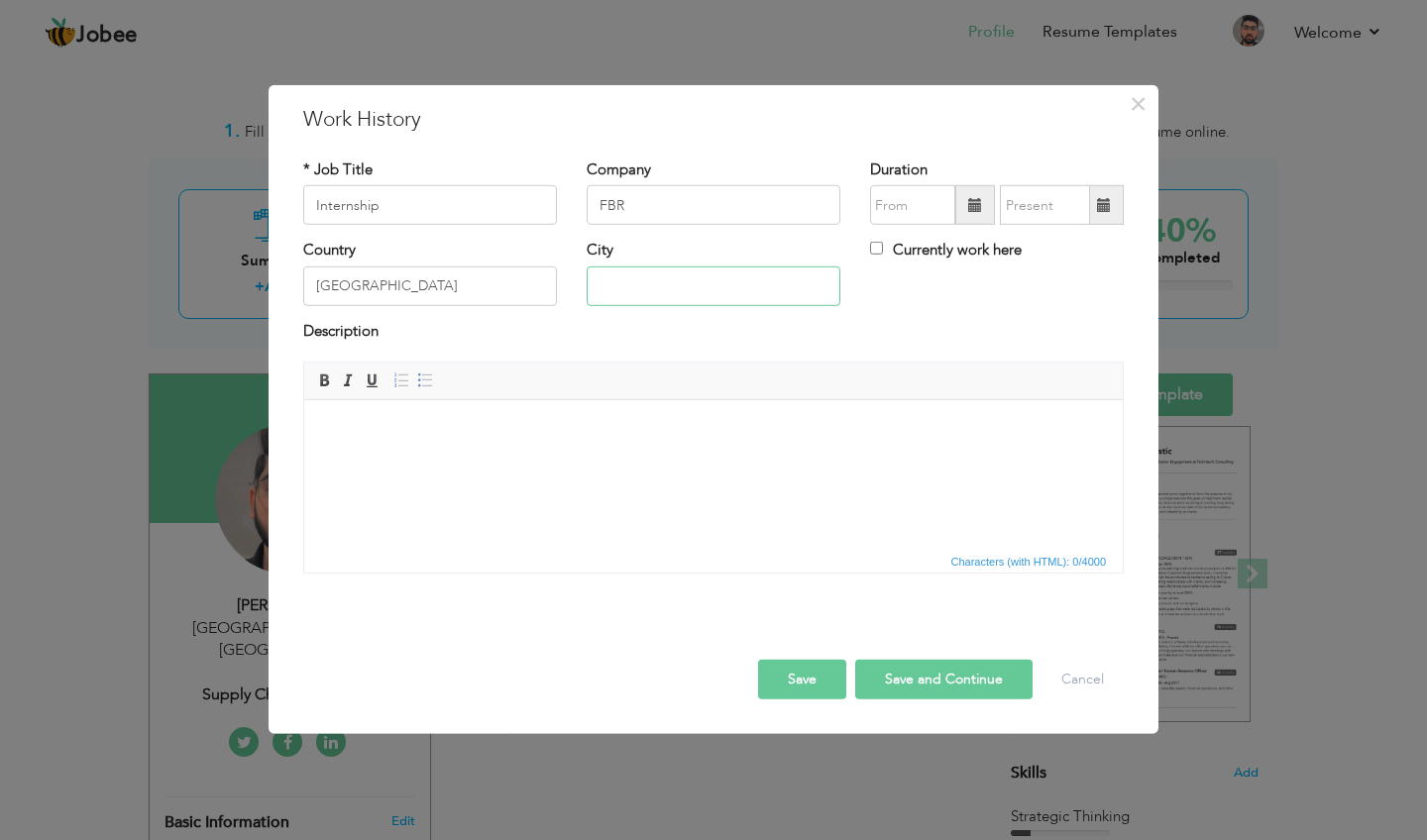 click at bounding box center (714, 286) 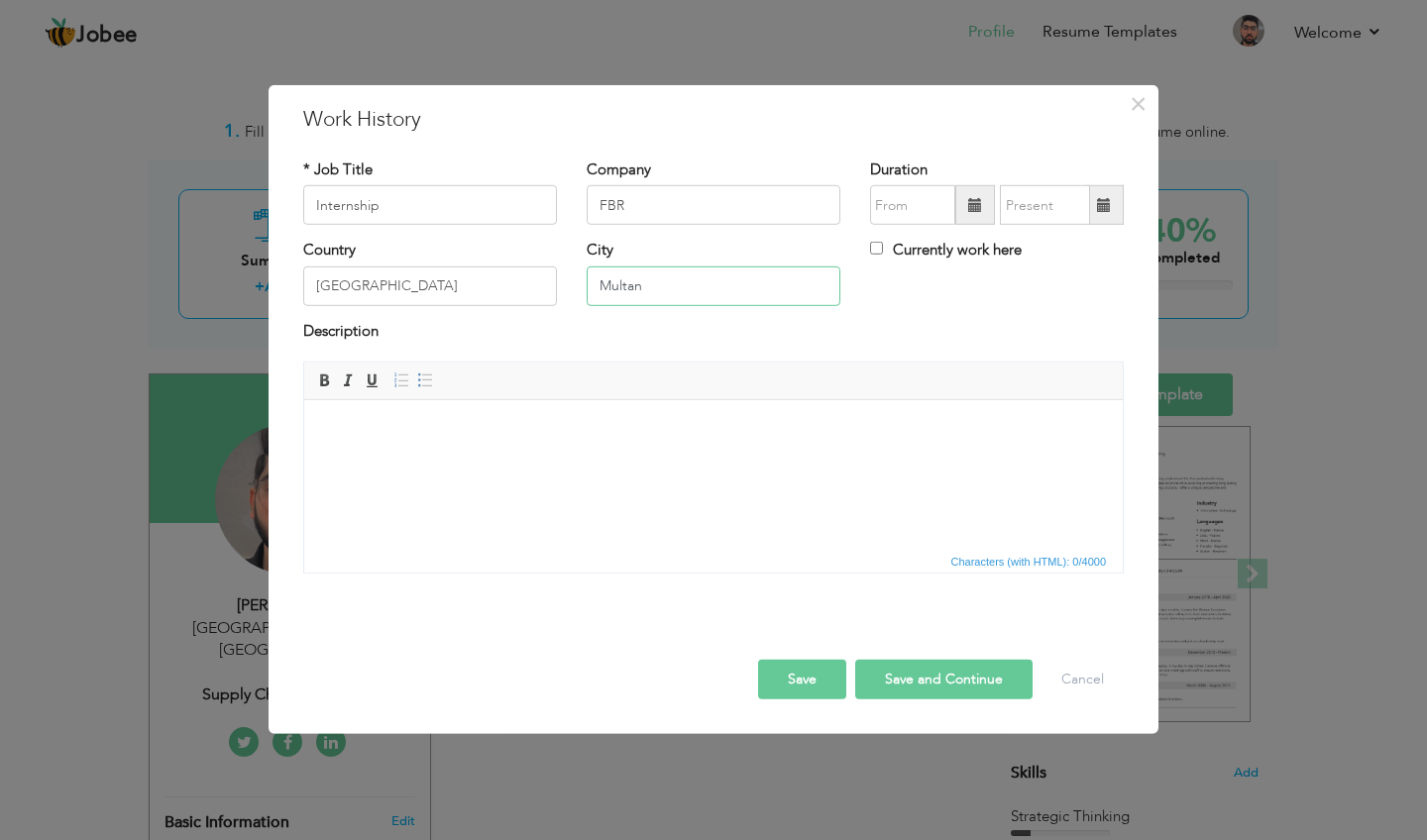 type on "Multan" 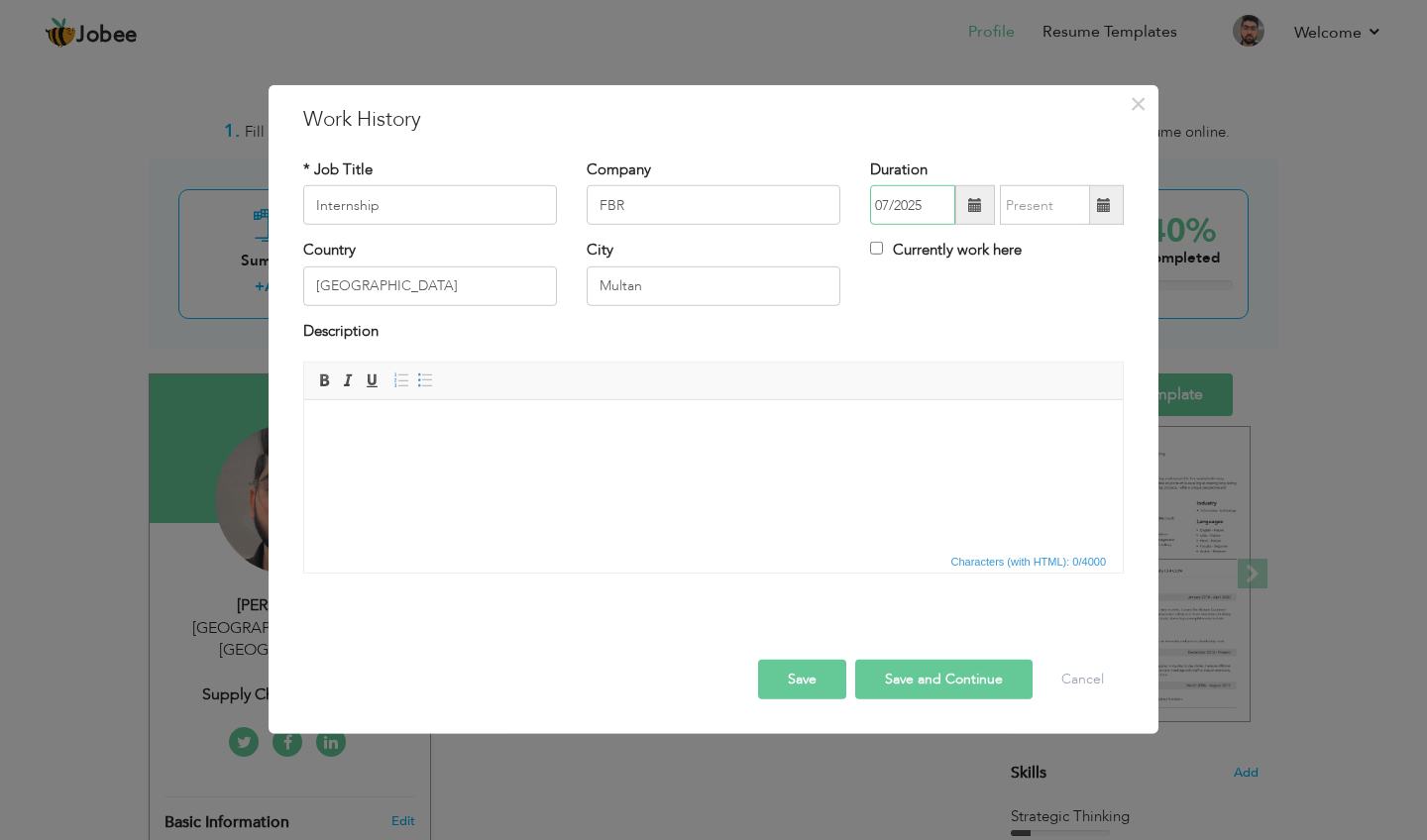 click on "07/2025" at bounding box center [913, 205] 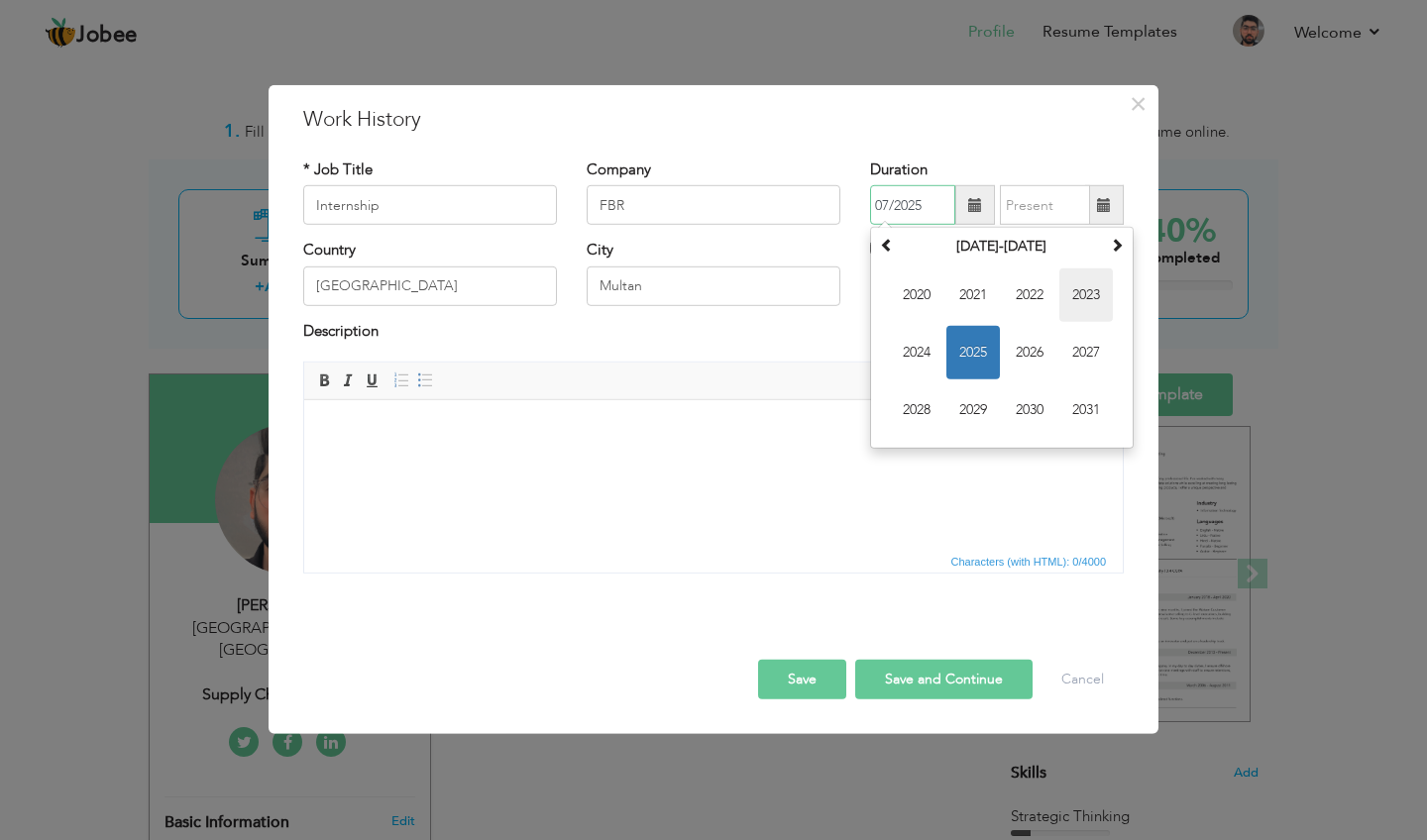 click on "2023" at bounding box center (1086, 295) 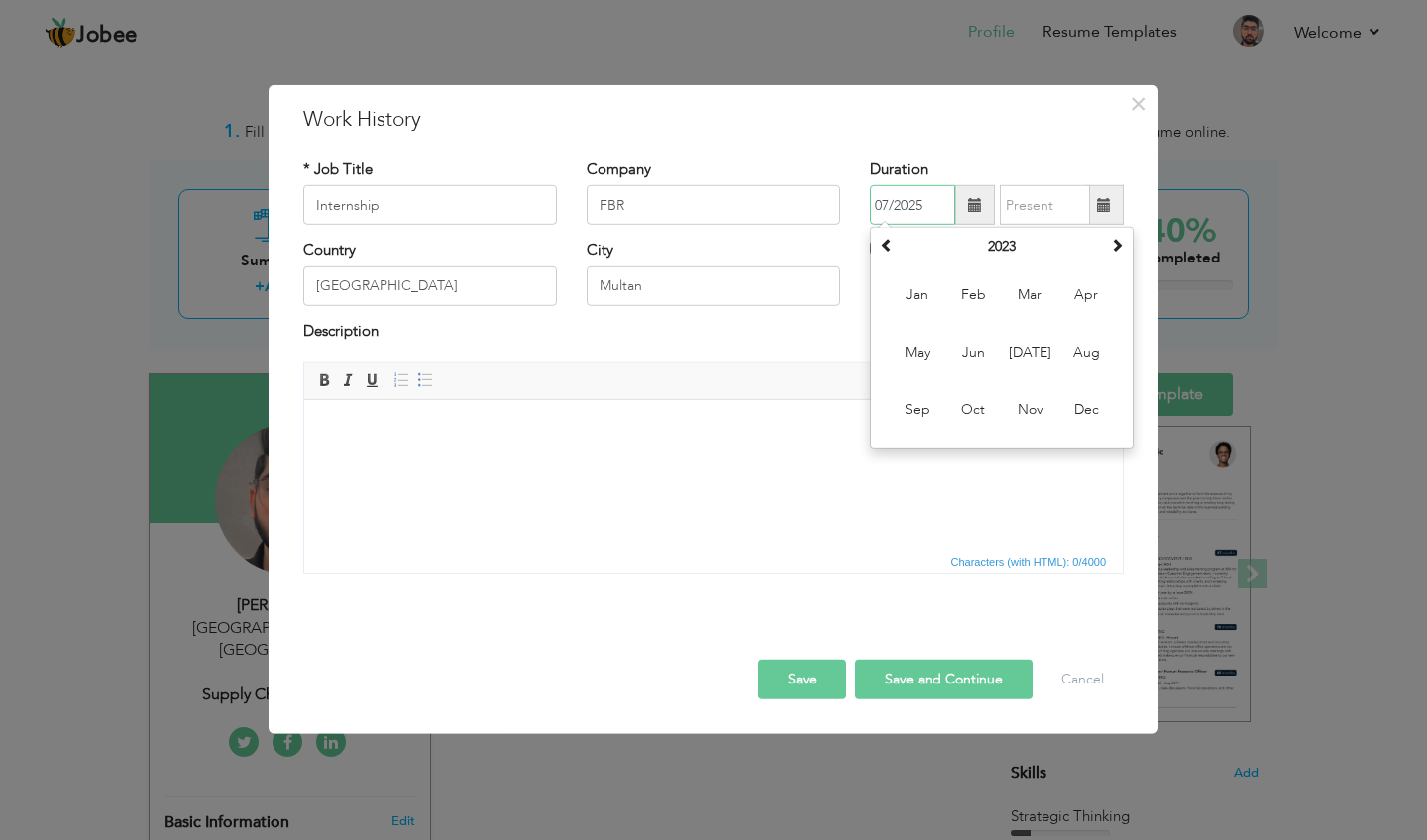 click on "Jun" at bounding box center (973, 353) 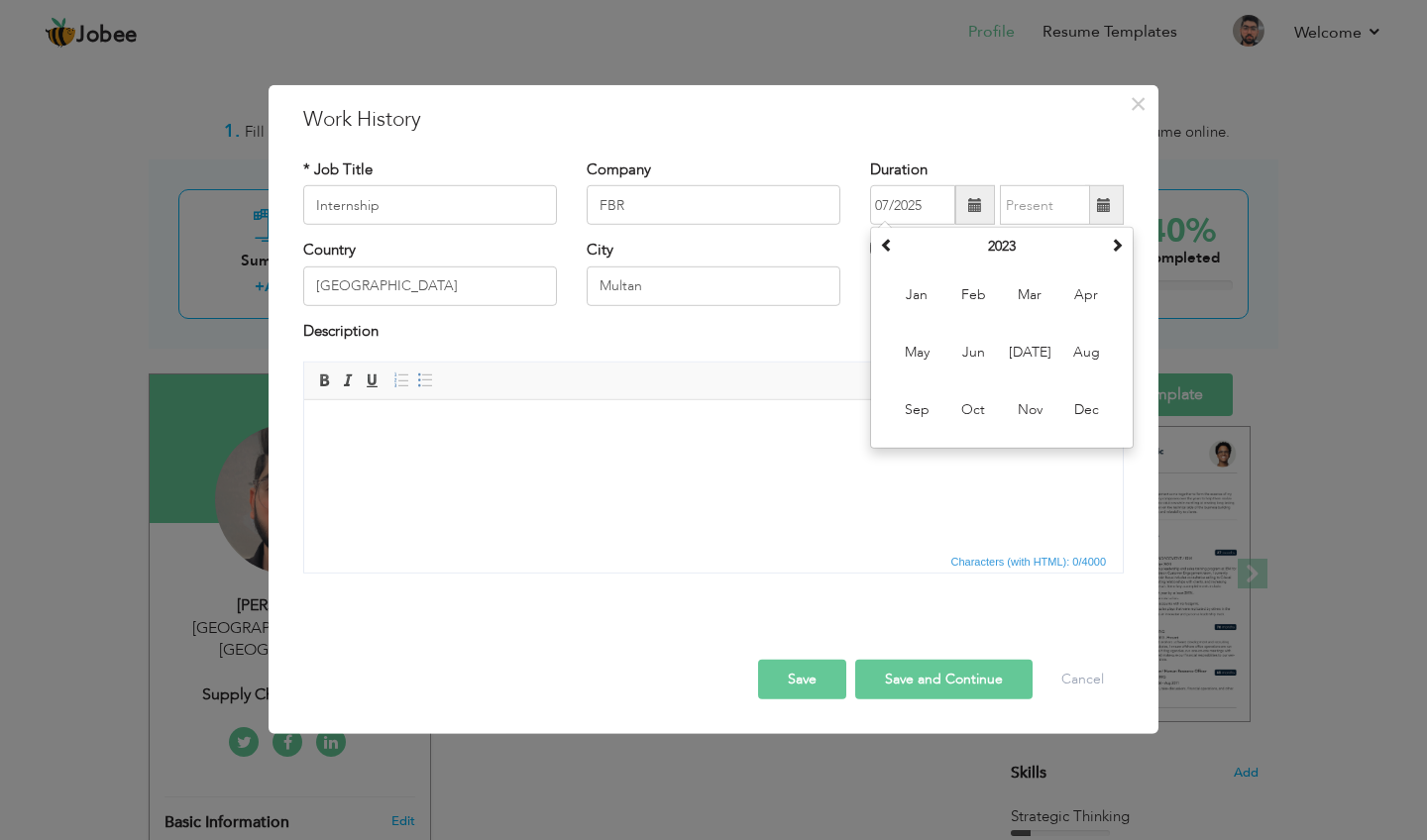 type on "06/2023" 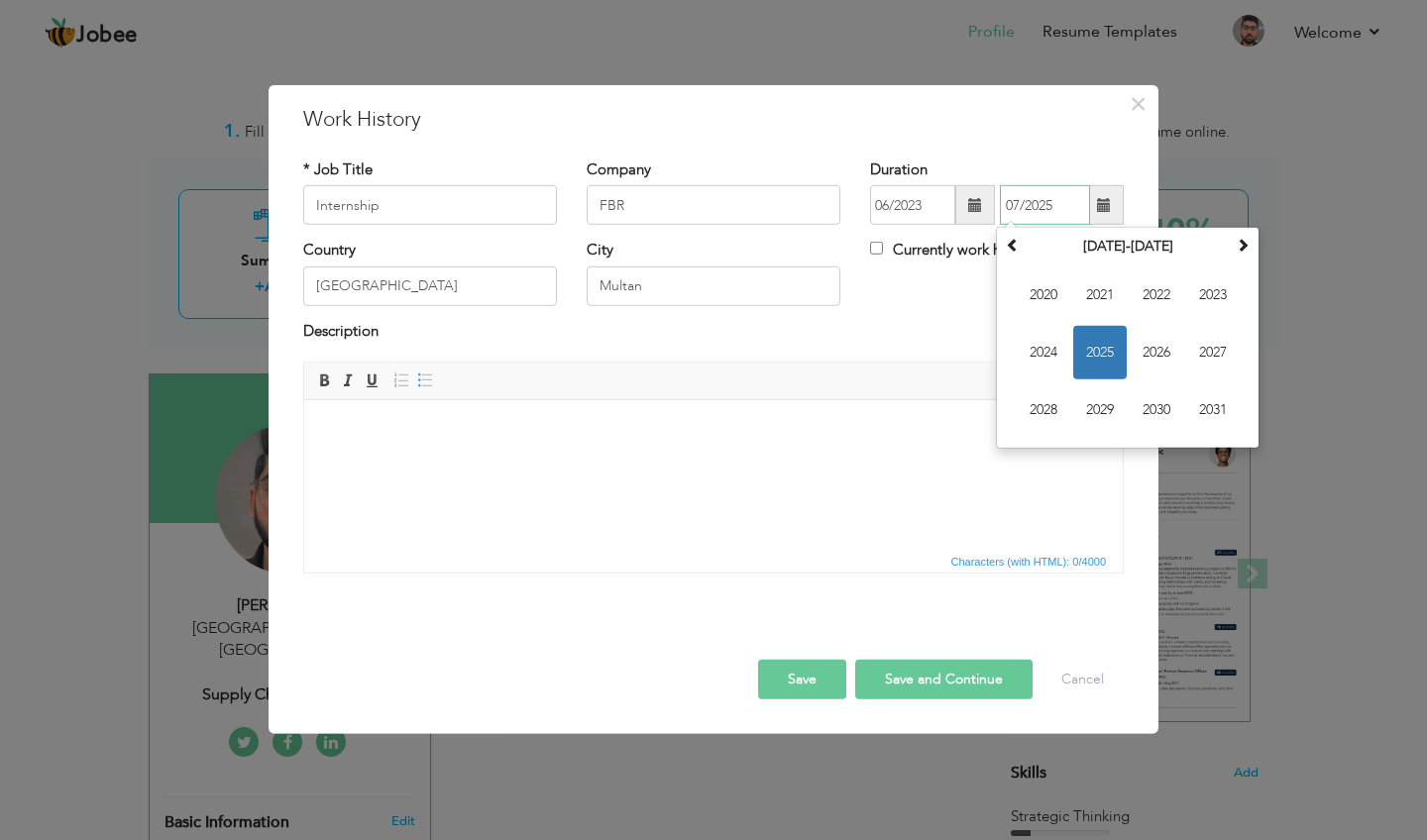 click on "07/2025" at bounding box center [1044, 205] 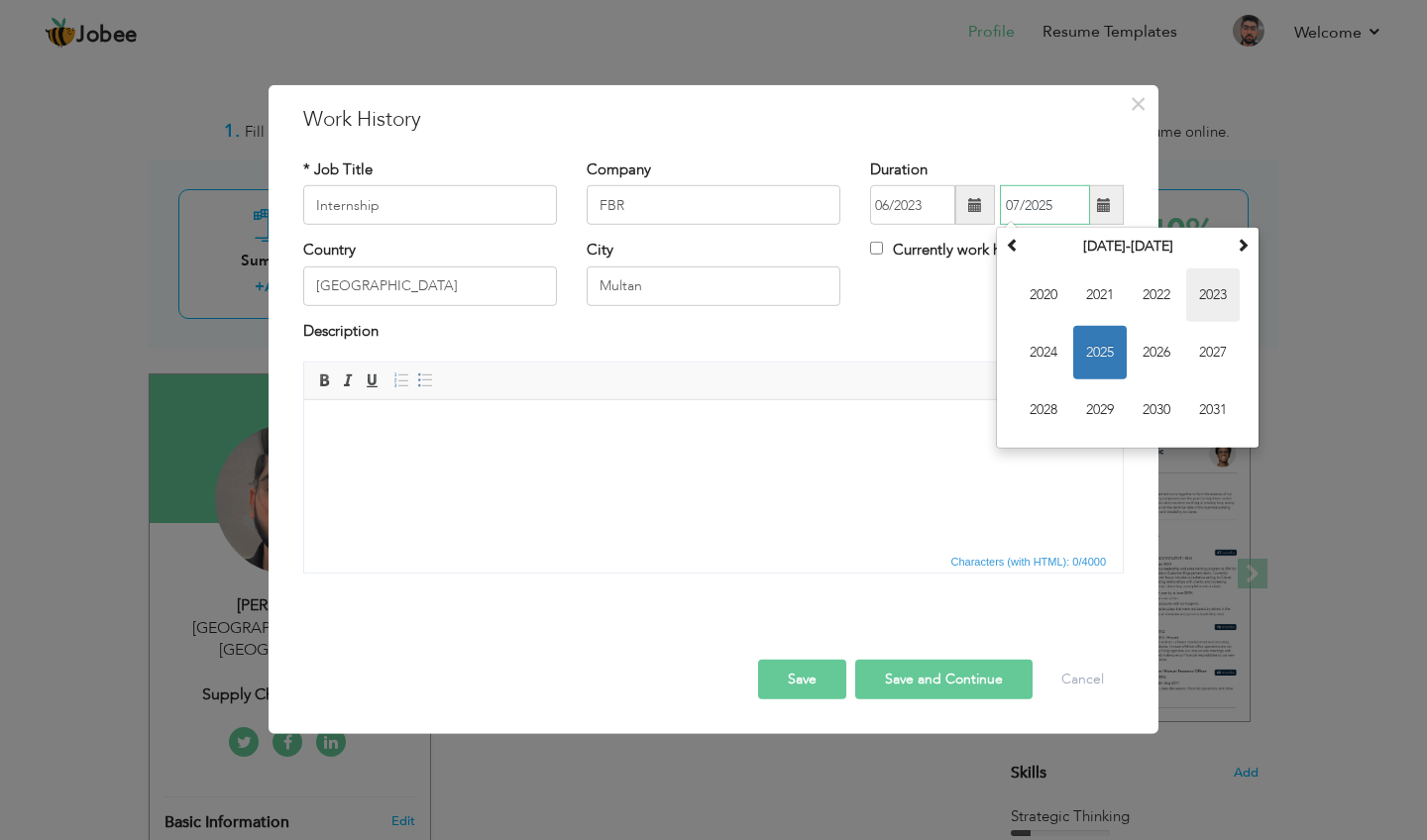 click on "2023" at bounding box center [1213, 295] 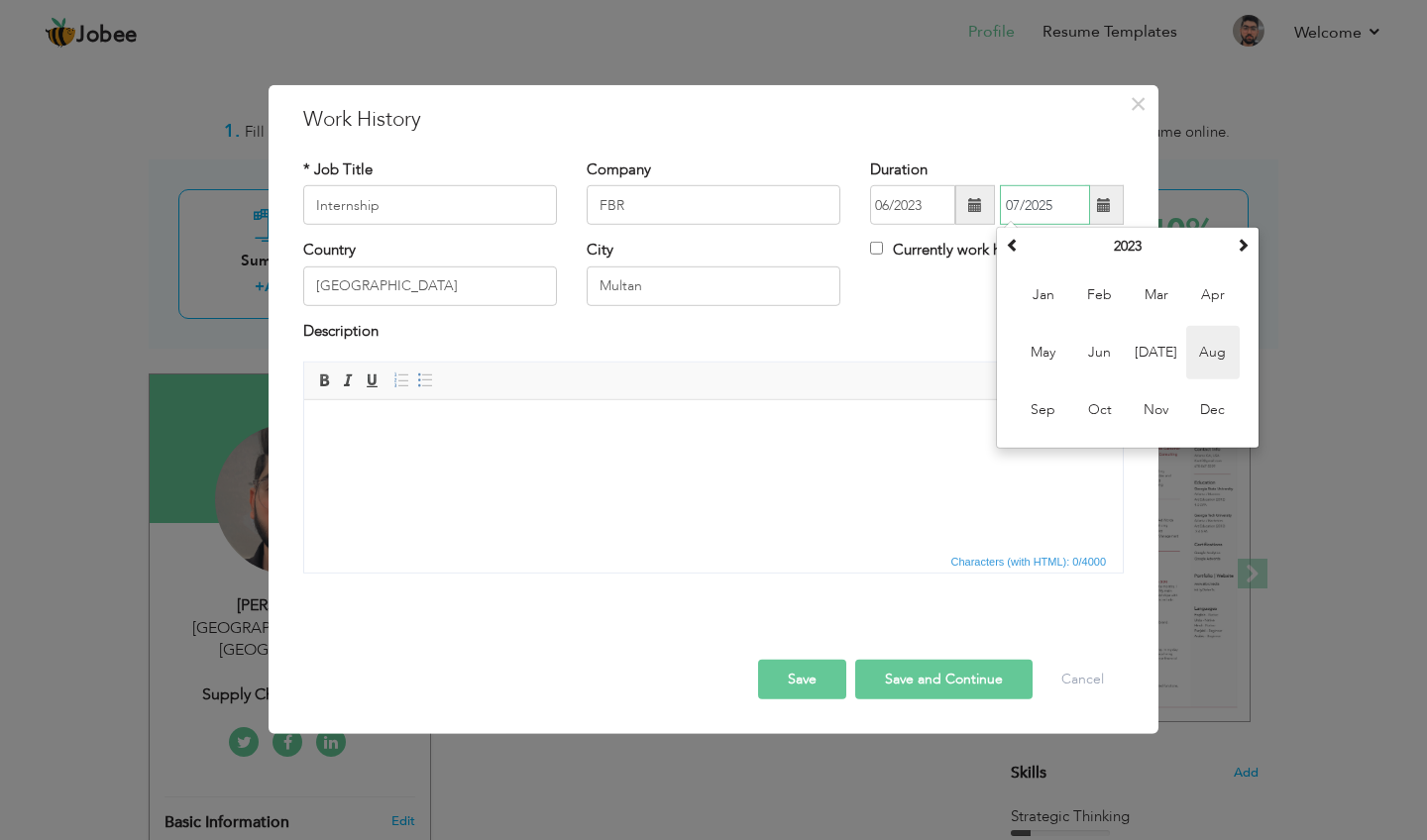click on "Aug" at bounding box center [1213, 353] 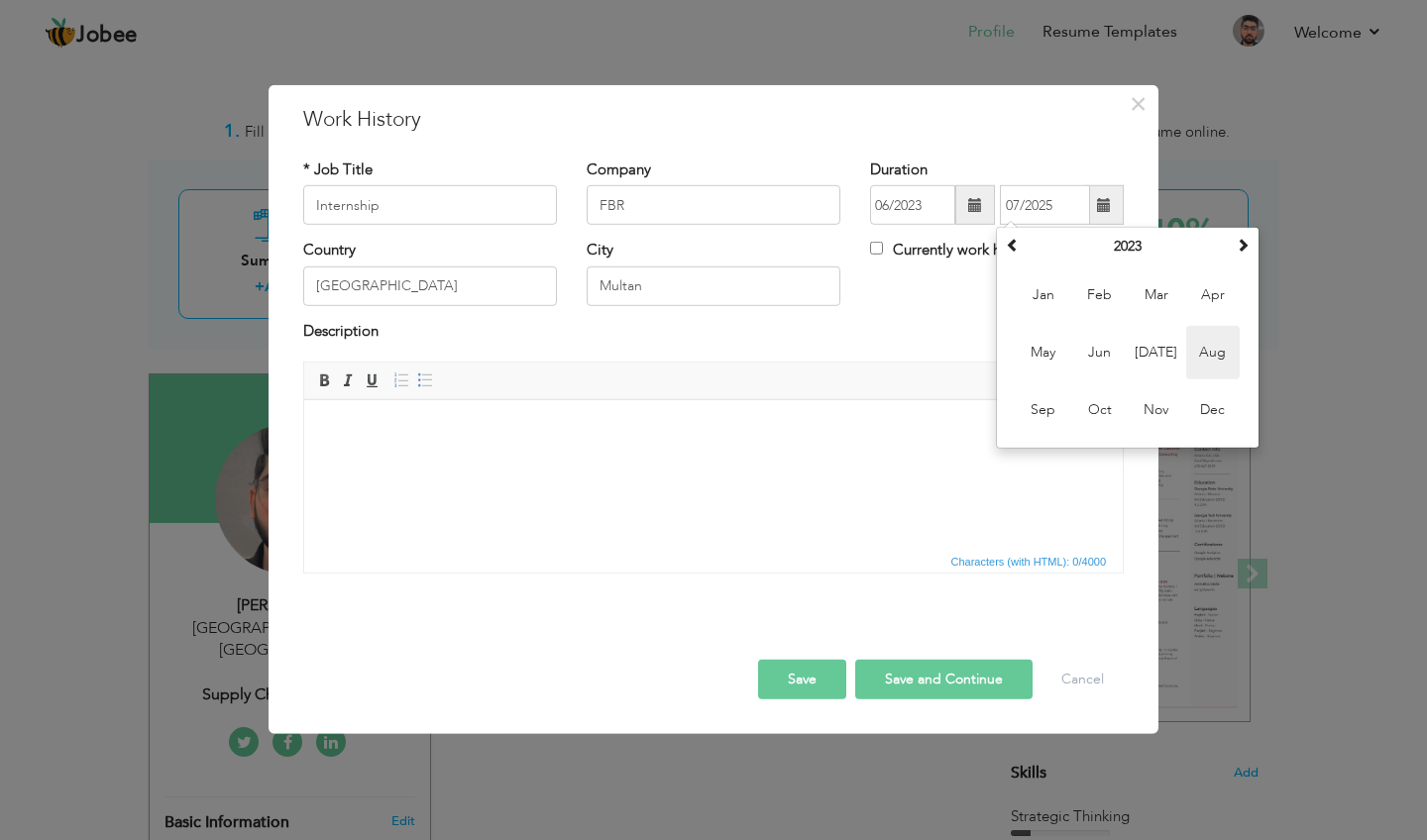 type on "08/2023" 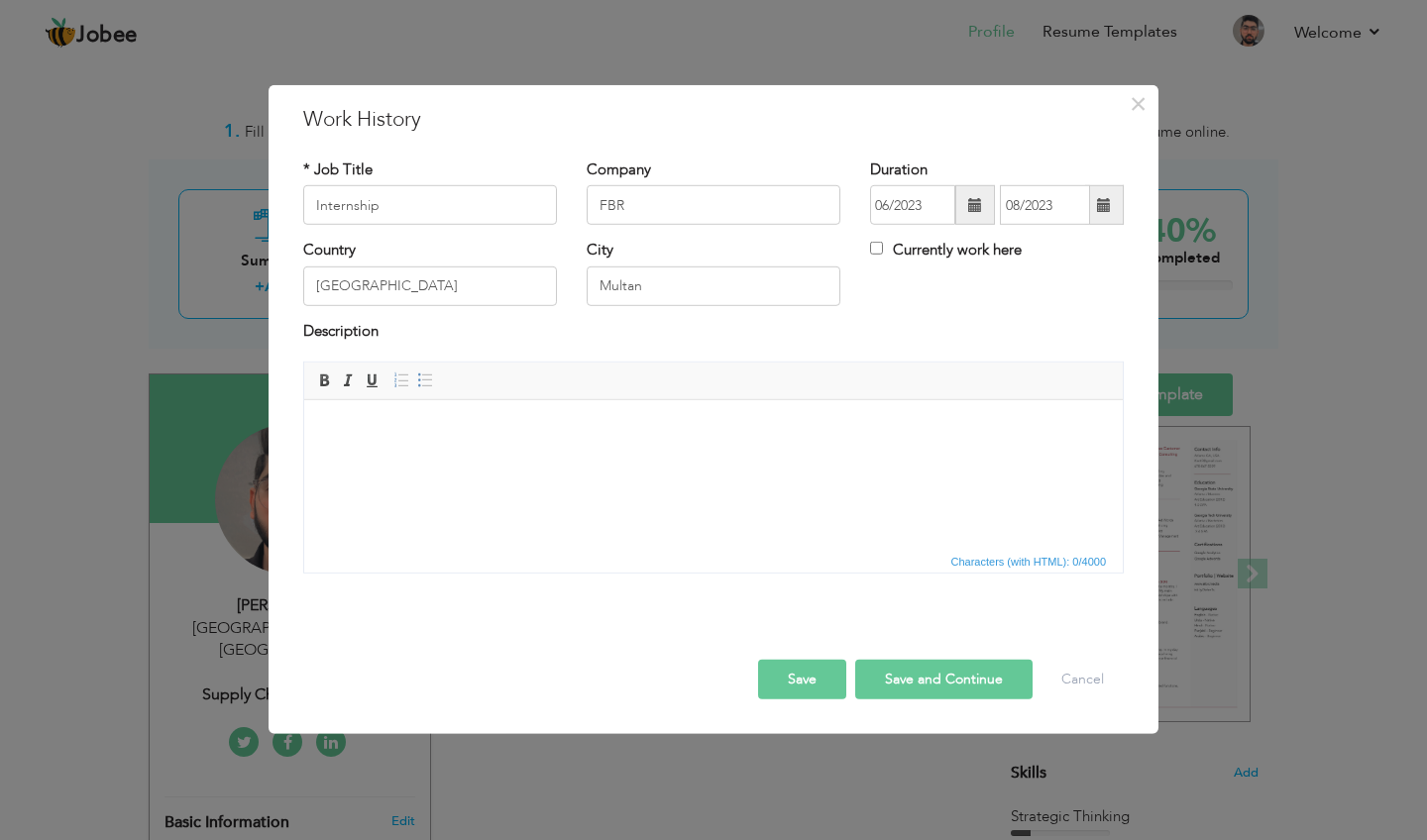 click on "Save" at bounding box center [802, 680] 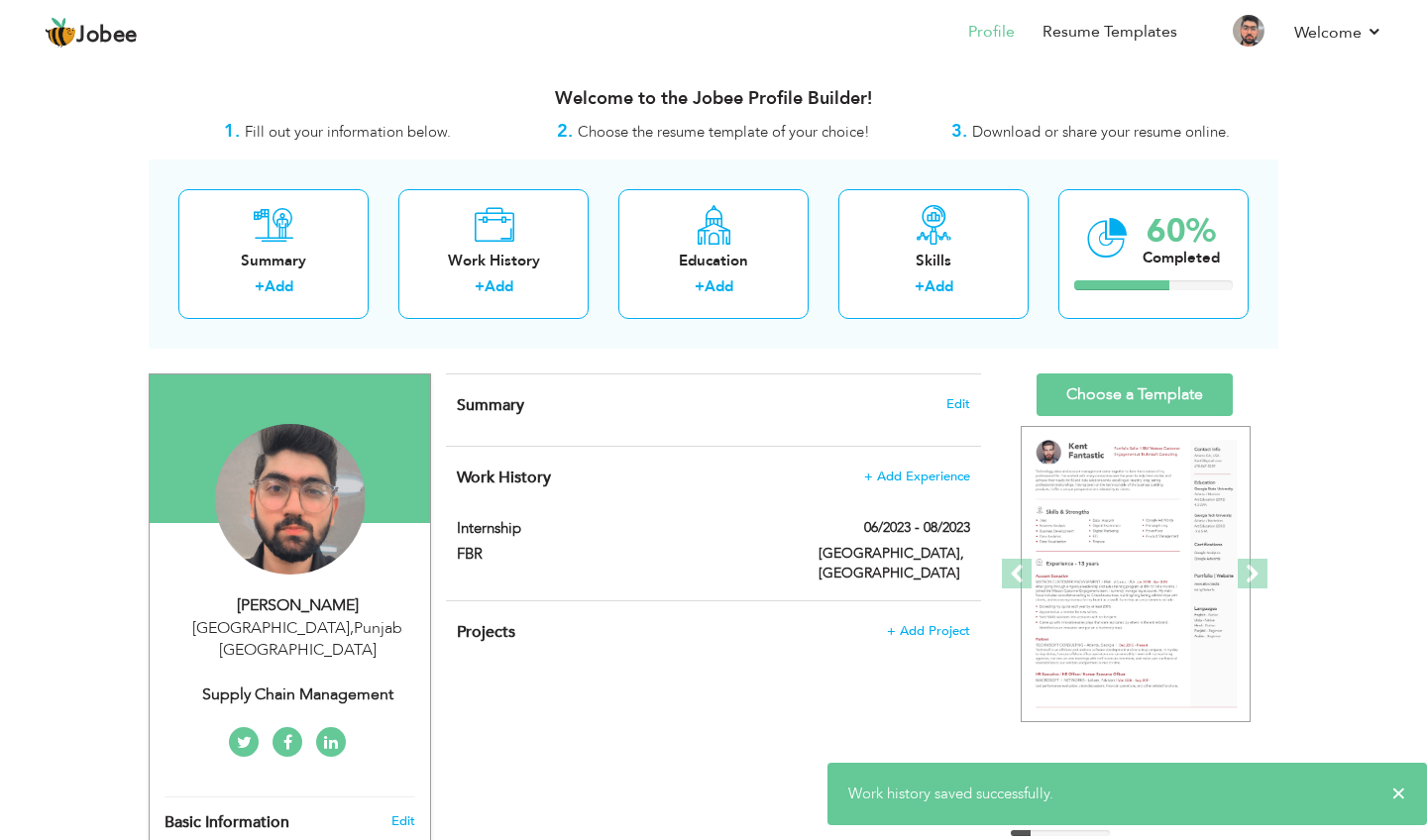click on "Work History
+ Add Experience
Internship
06/2023 - 08/2023
Internship
06/2023 - 08/2023
FBR" at bounding box center [714, 523] 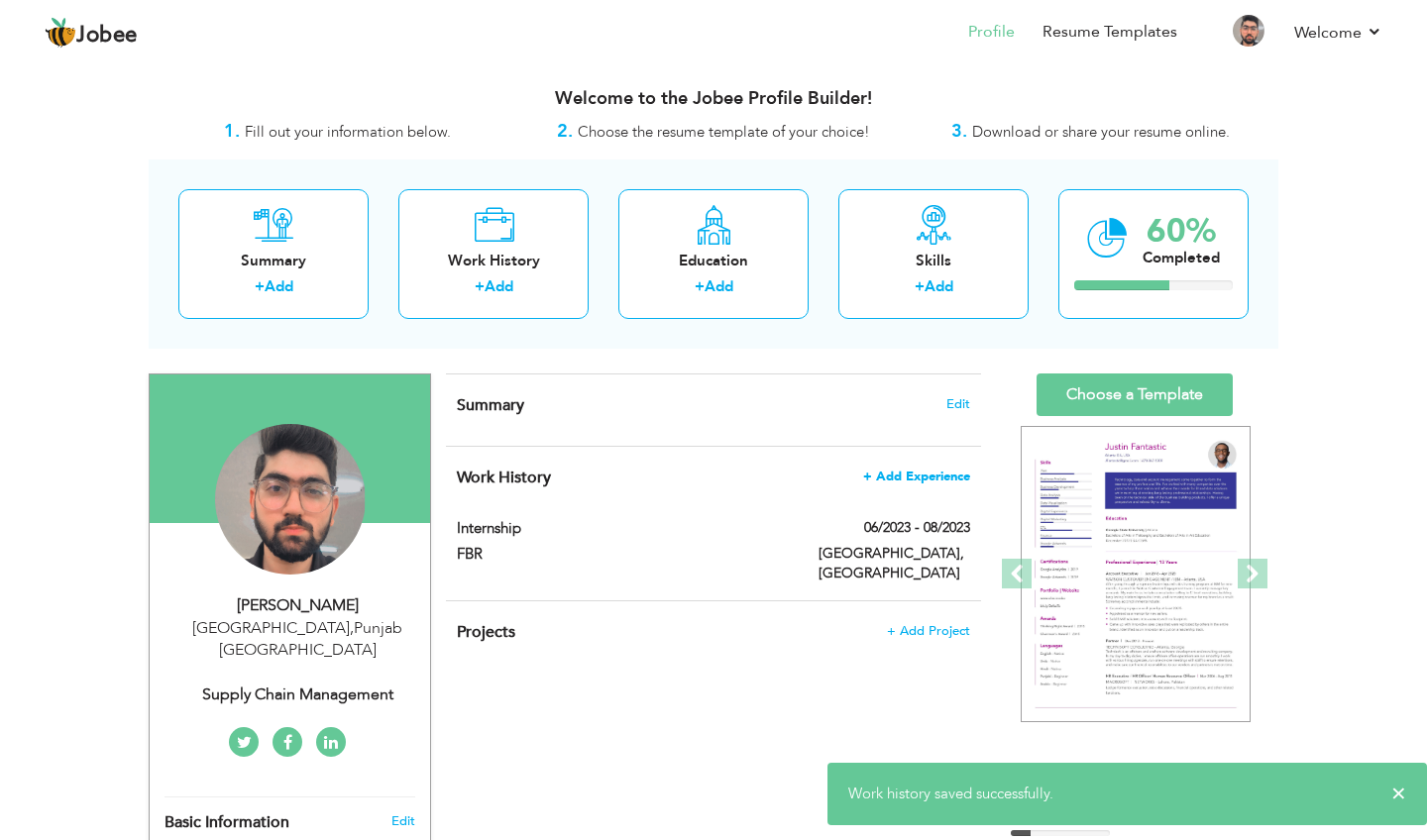 click on "+ Add Experience" at bounding box center (917, 476) 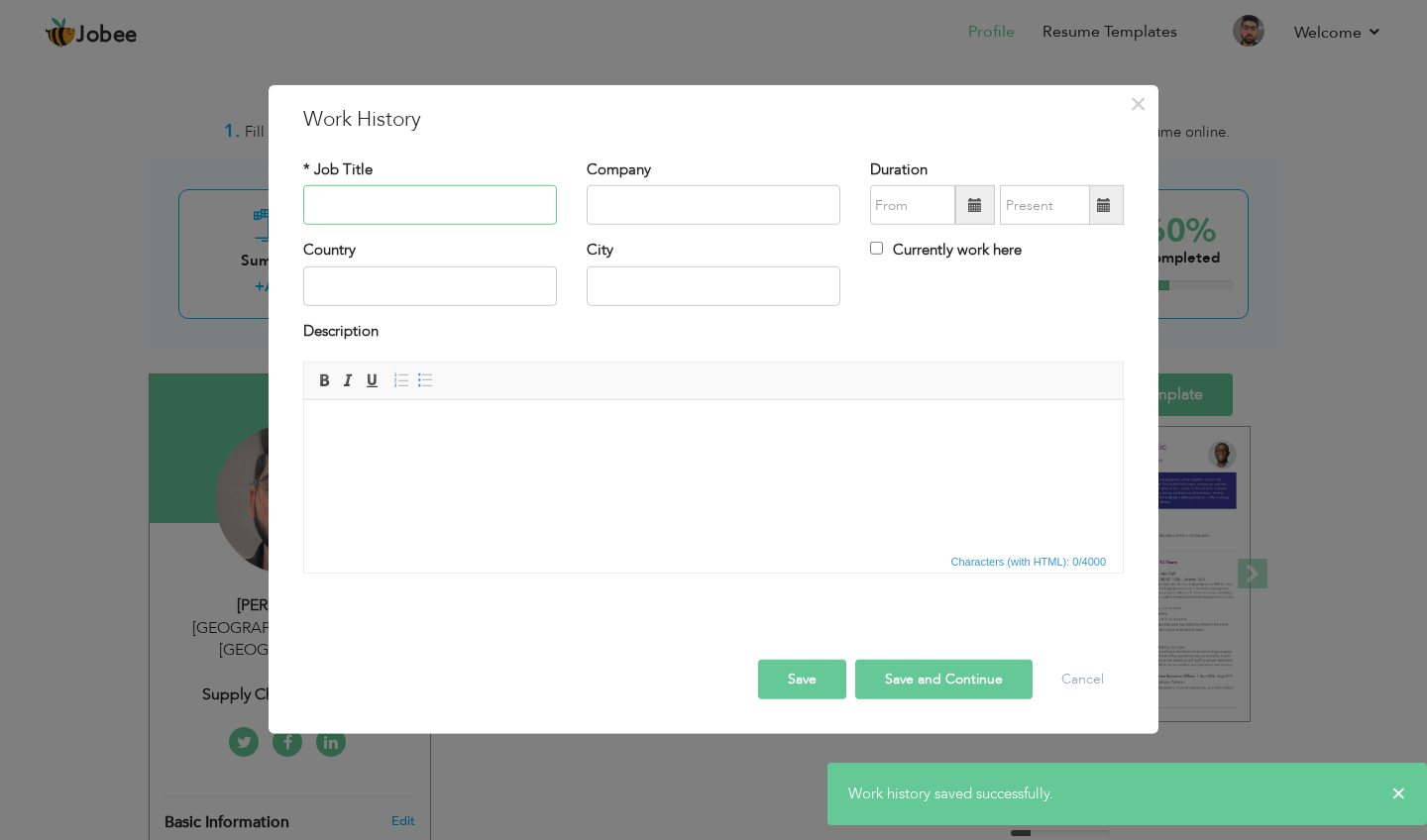 click at bounding box center (430, 205) 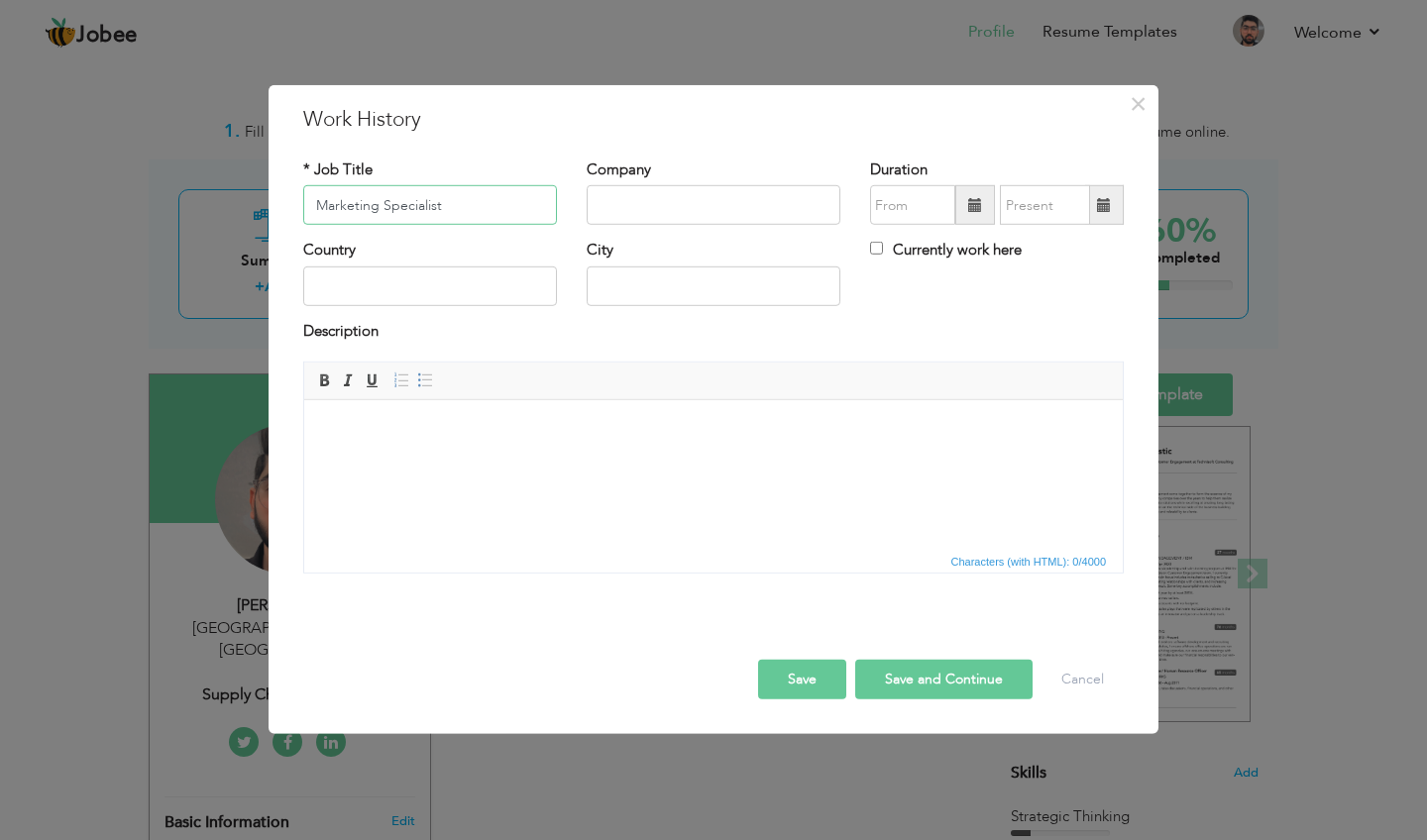 type on "Marketing Specialist" 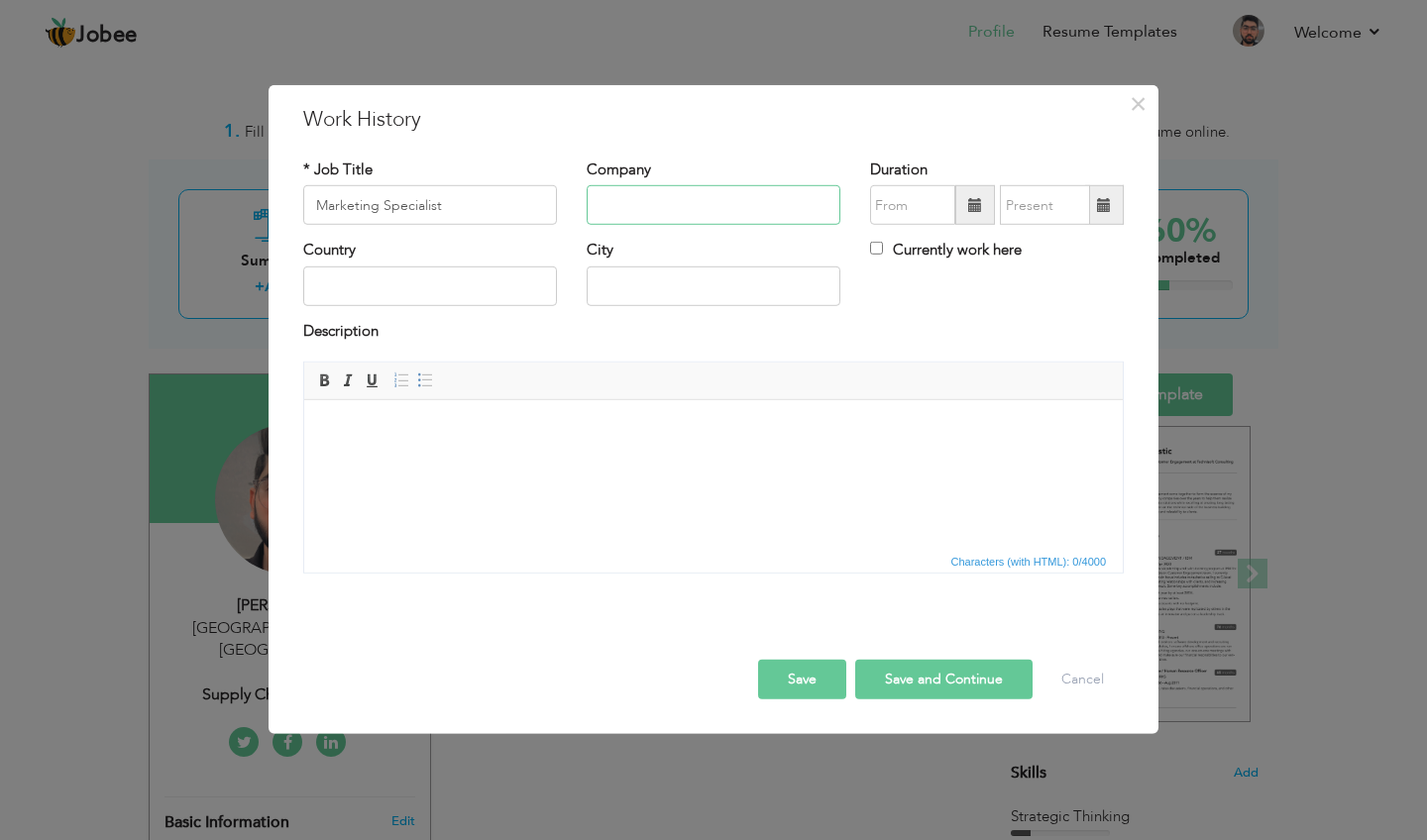 click at bounding box center (714, 205) 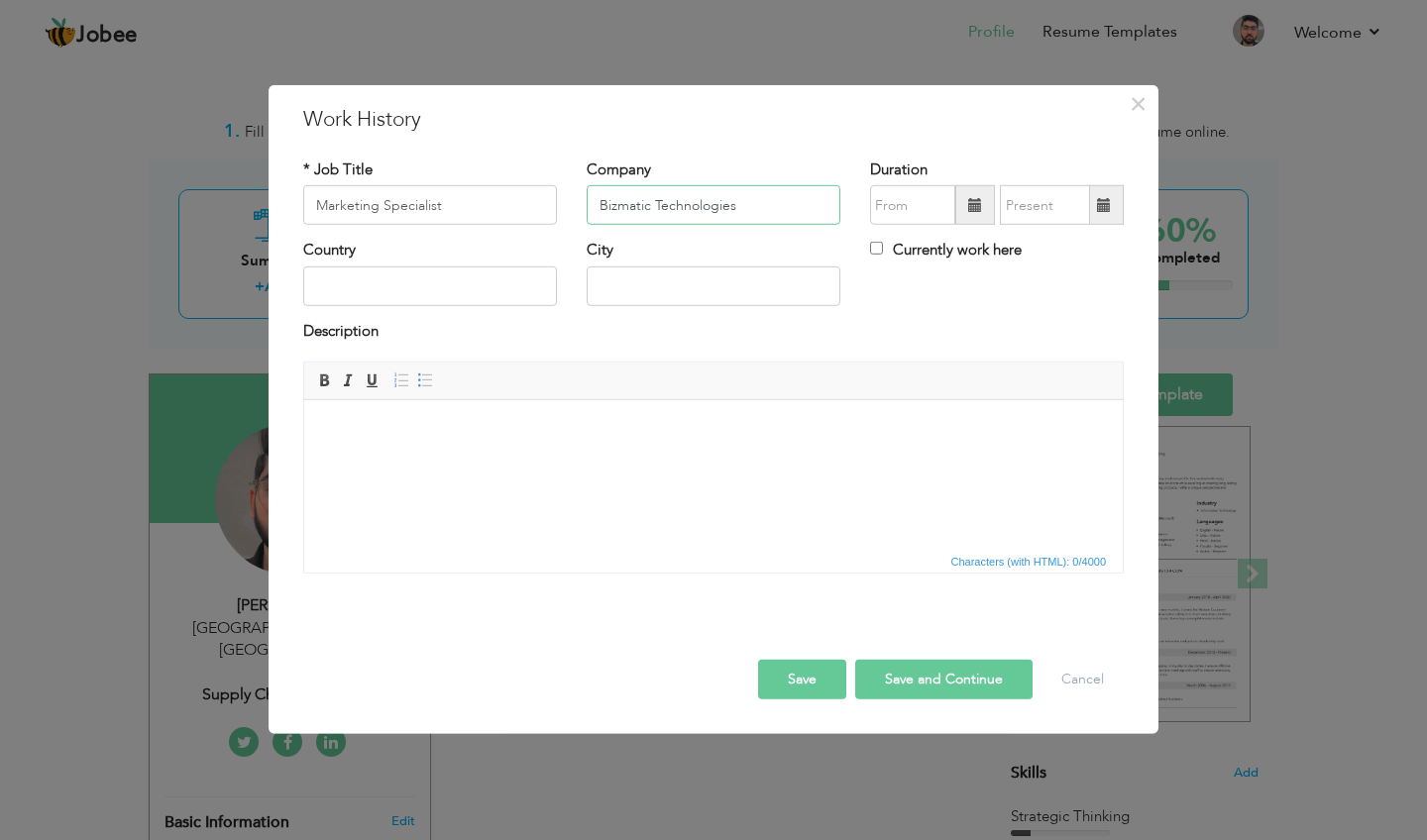 type on "Bizmatic Technologies" 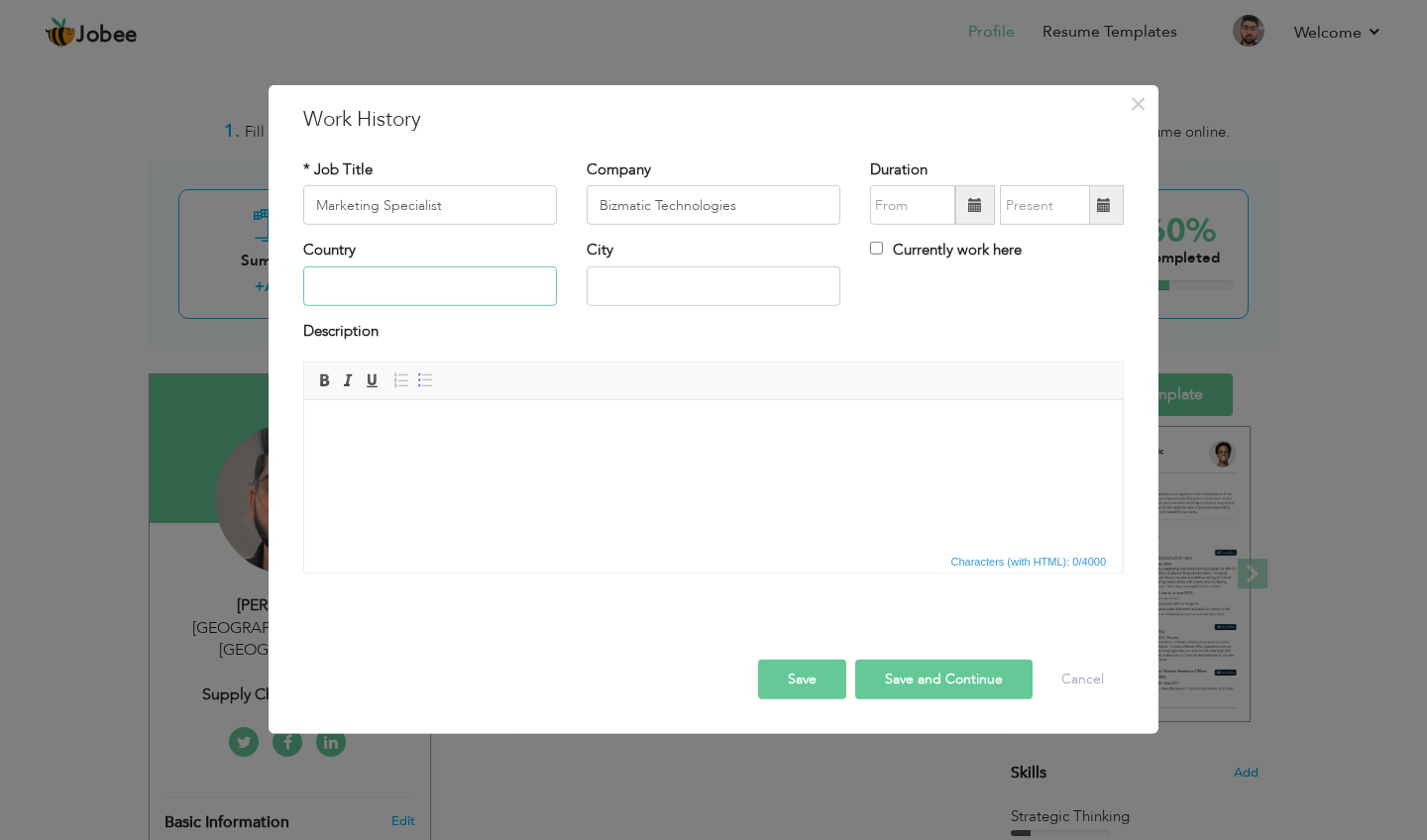click at bounding box center [430, 286] 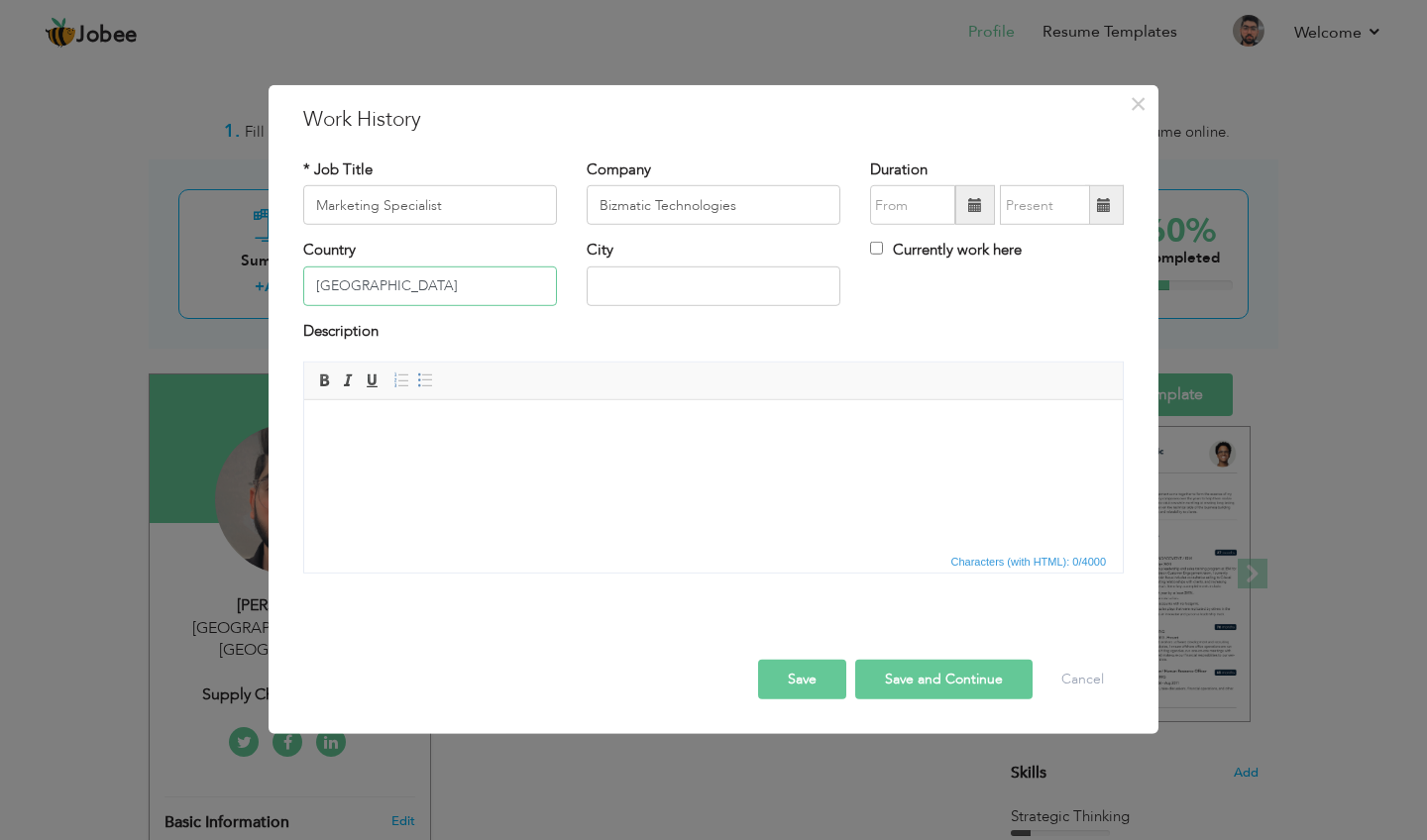 type on "[GEOGRAPHIC_DATA]" 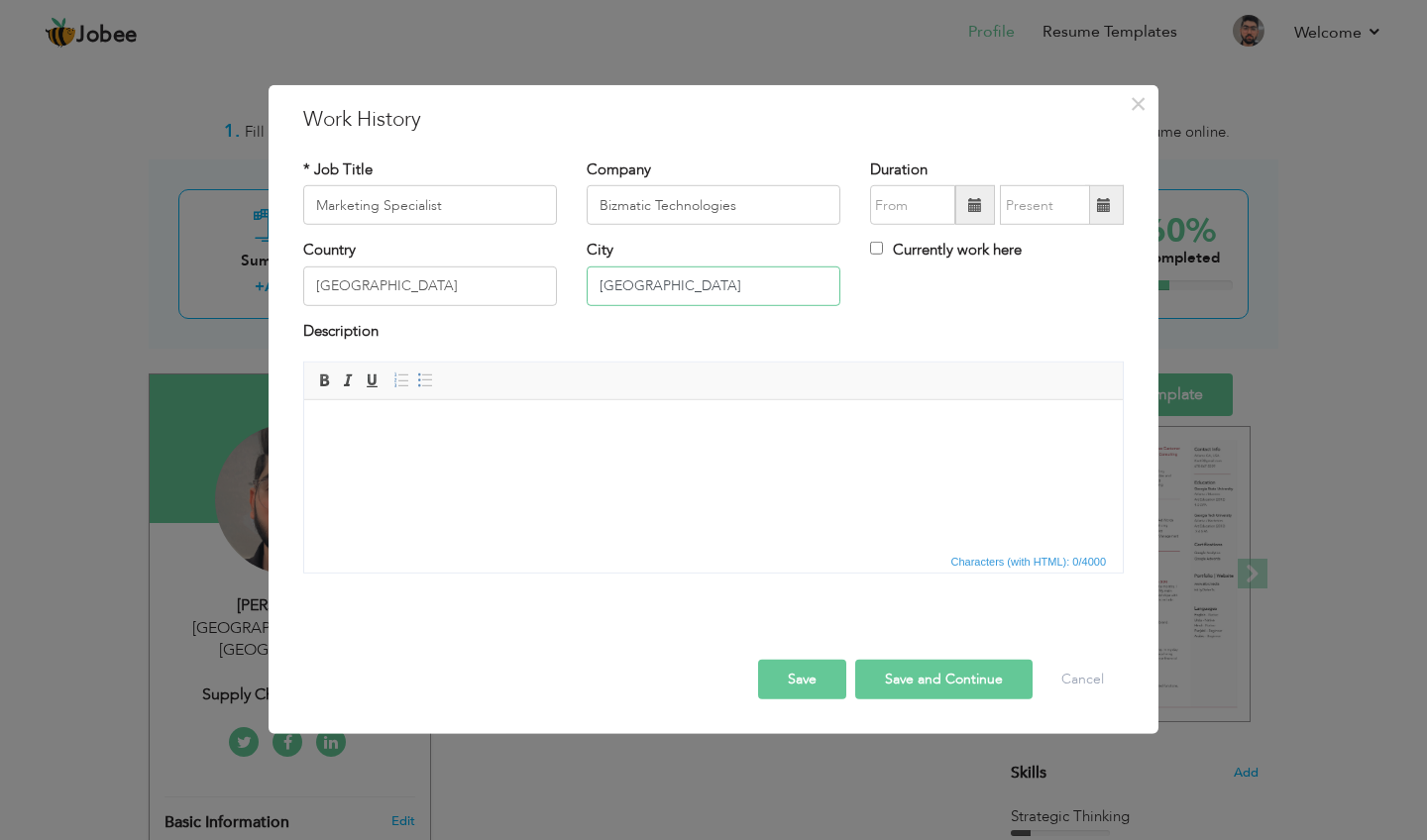 type on "[GEOGRAPHIC_DATA]" 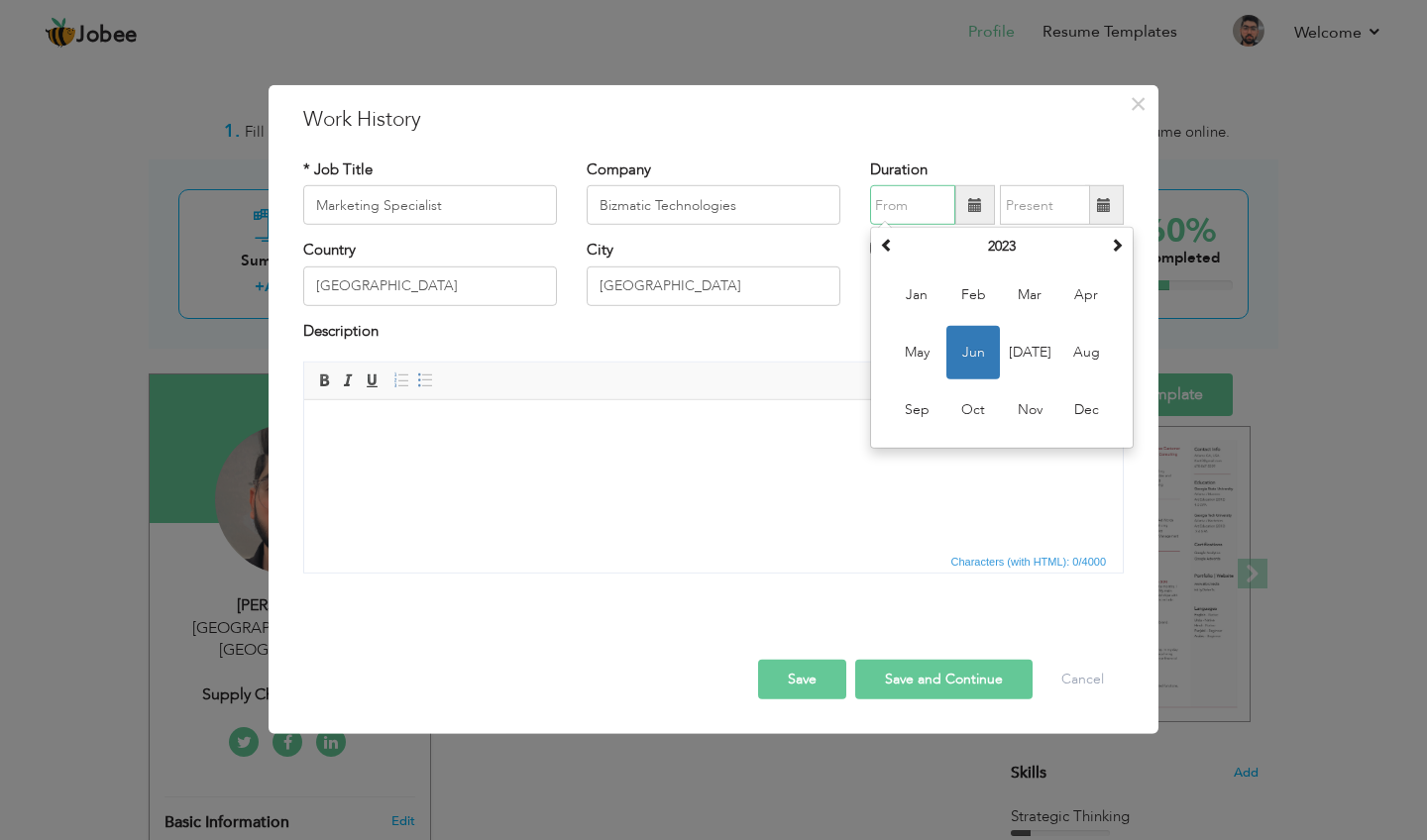 click at bounding box center (913, 205) 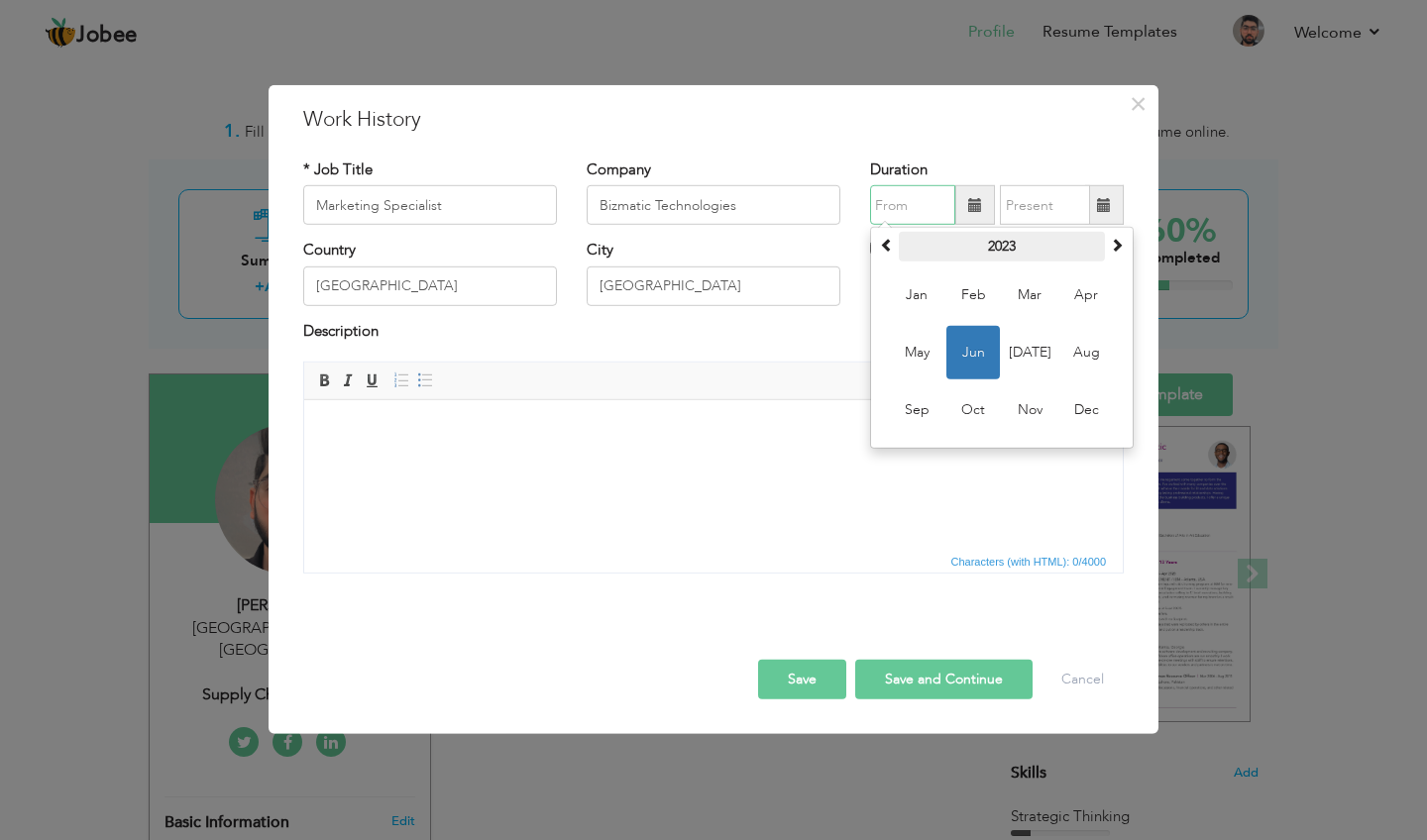 click on "2023" at bounding box center [1002, 247] 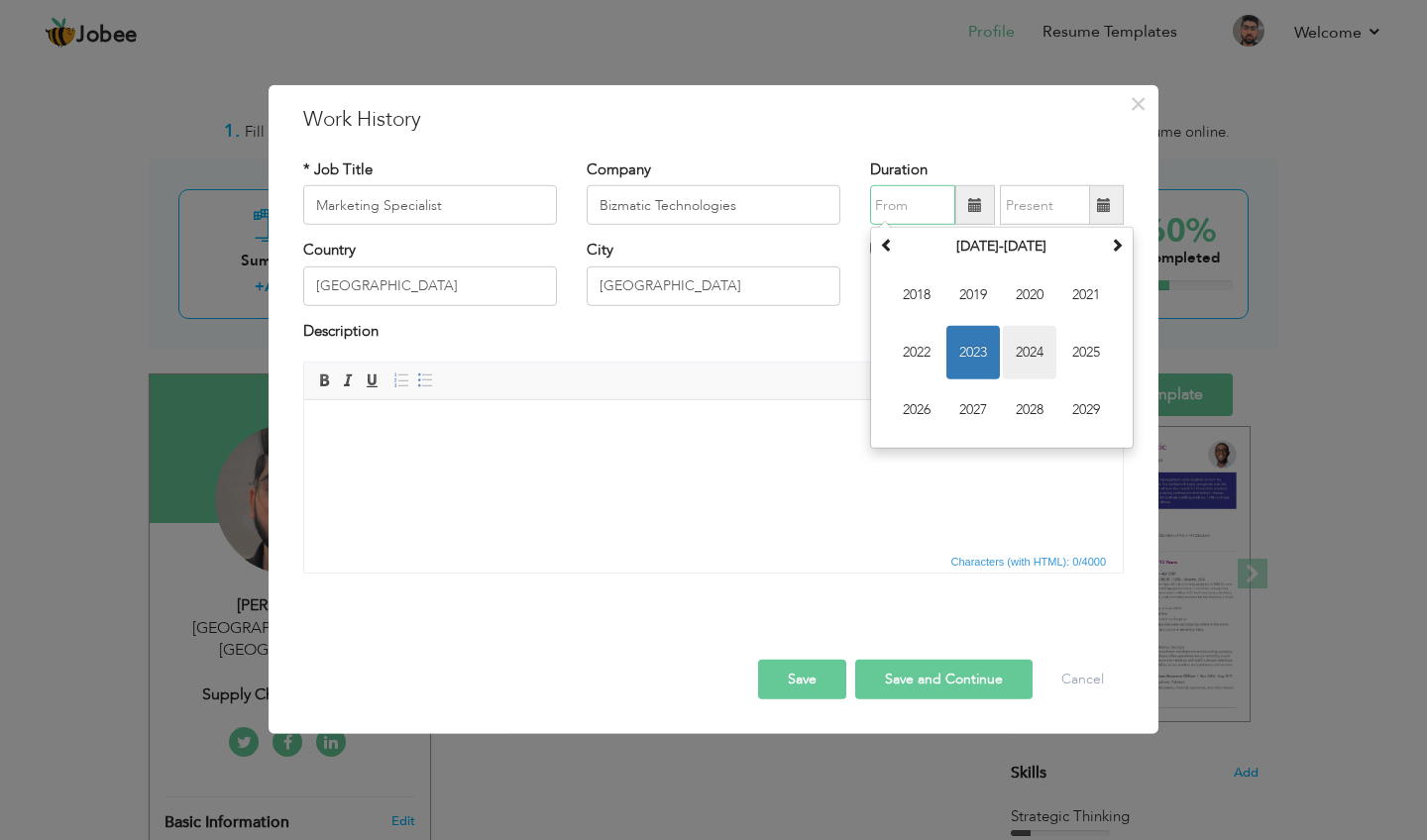 click on "2024" at bounding box center [1030, 353] 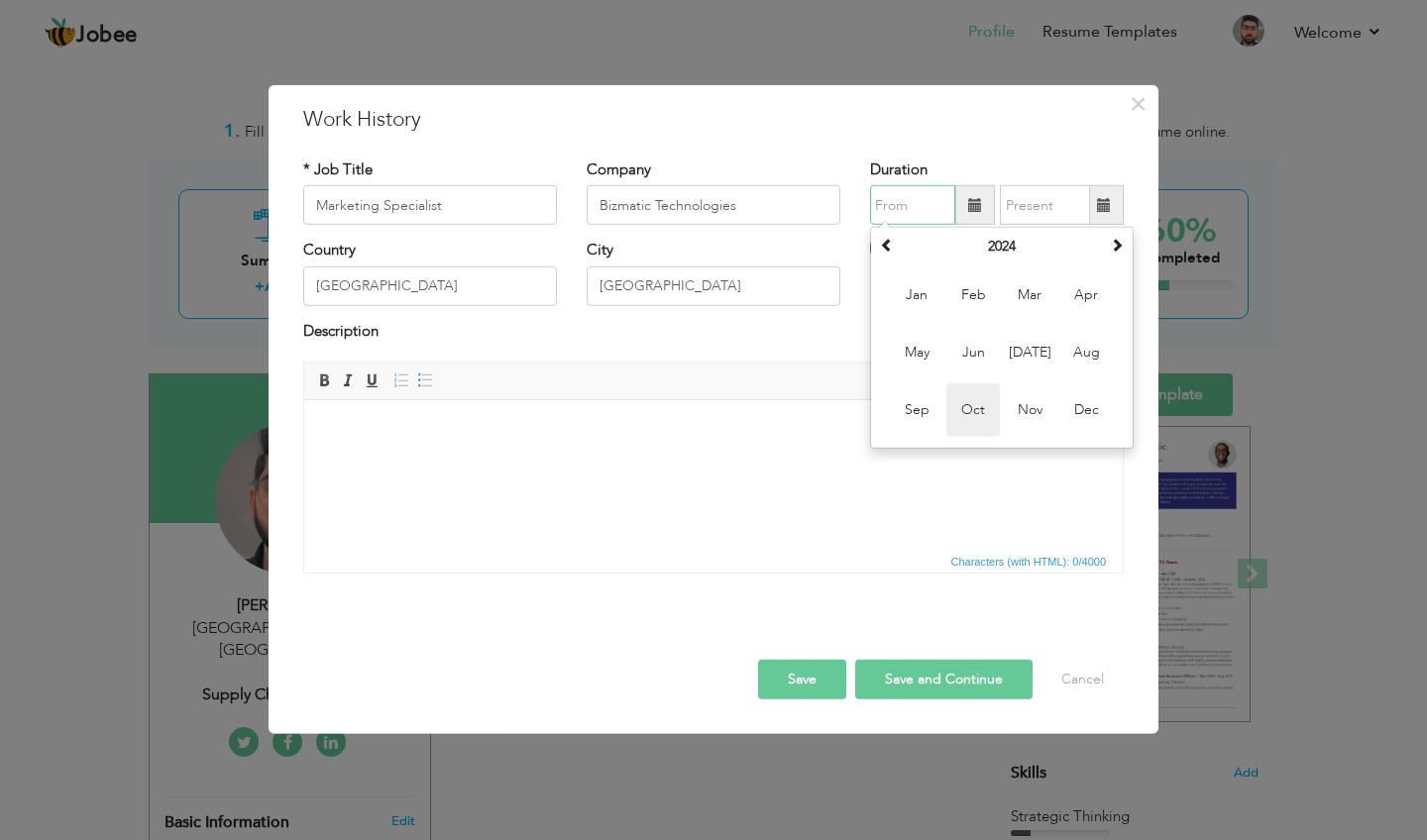click on "Oct" at bounding box center (973, 410) 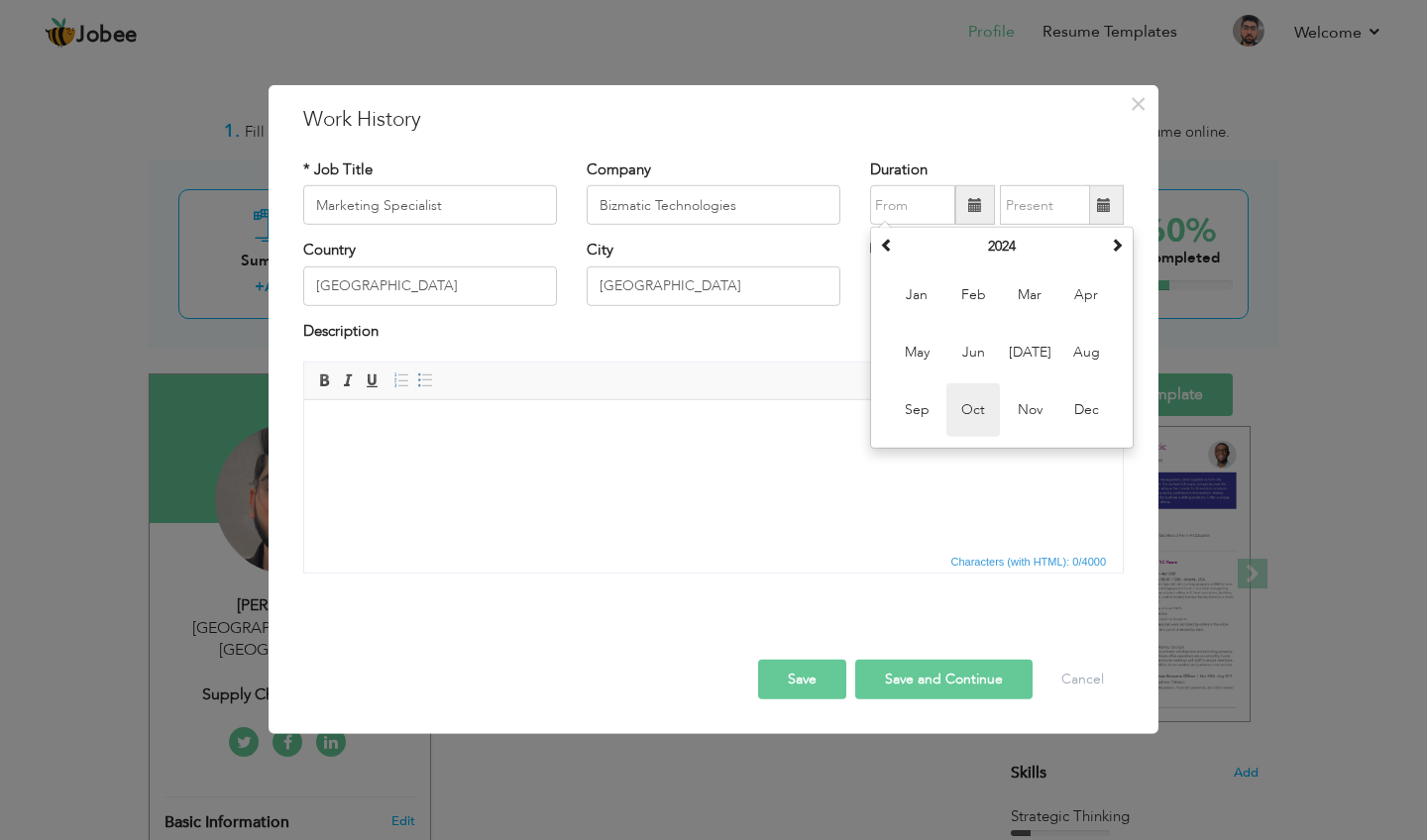 type on "10/2024" 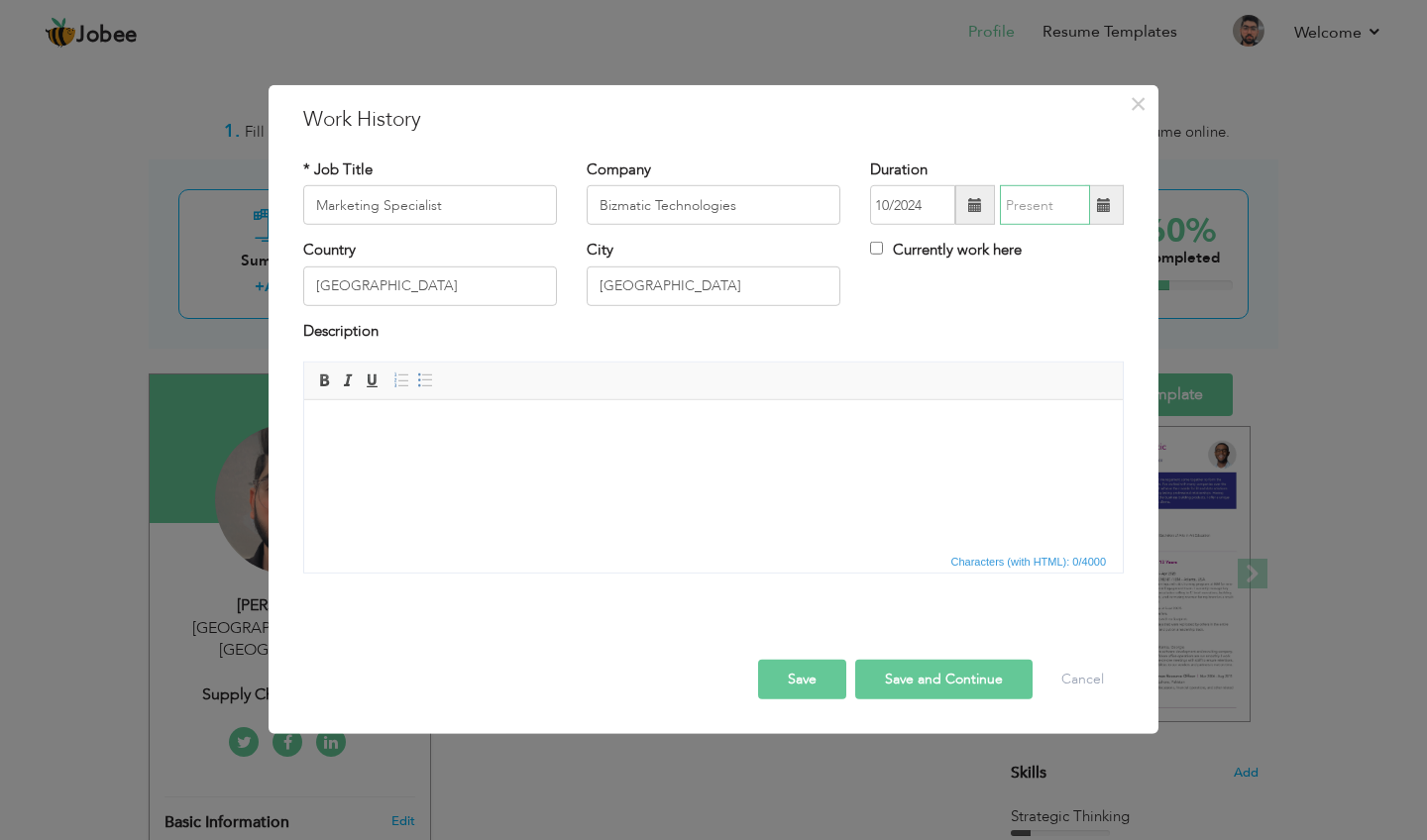 click at bounding box center [1044, 205] 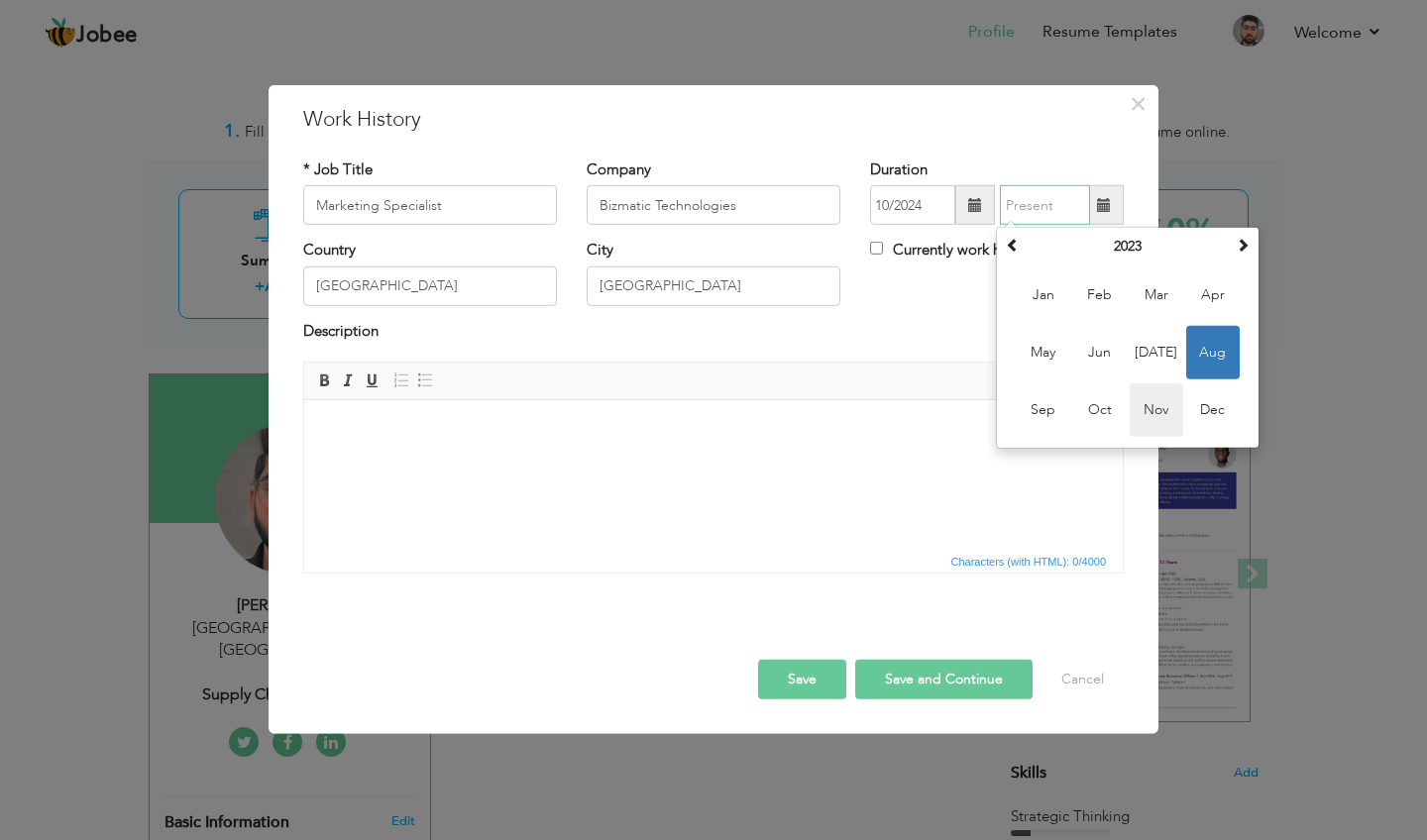 click on "Nov" at bounding box center (1156, 410) 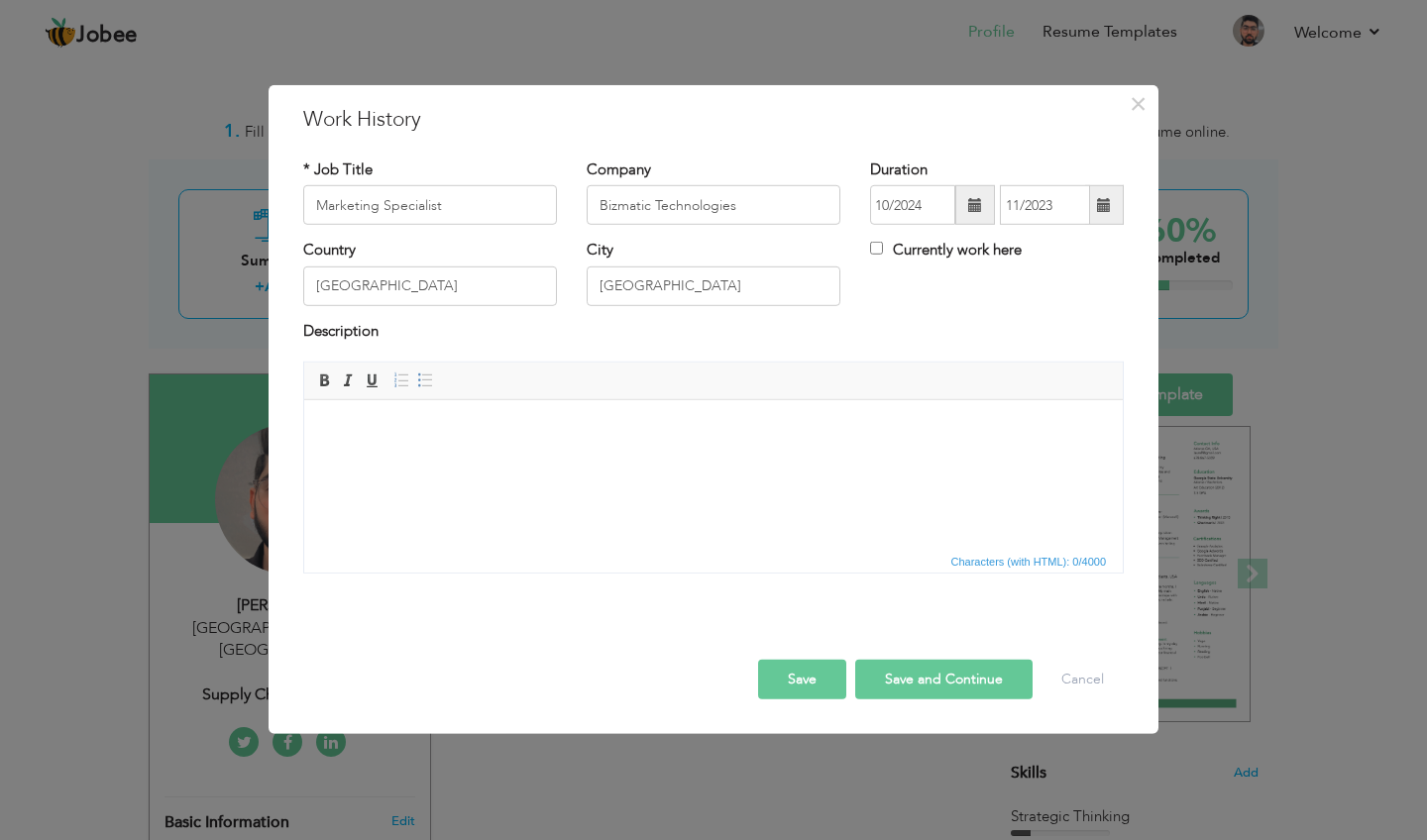 click on "Save" at bounding box center [802, 680] 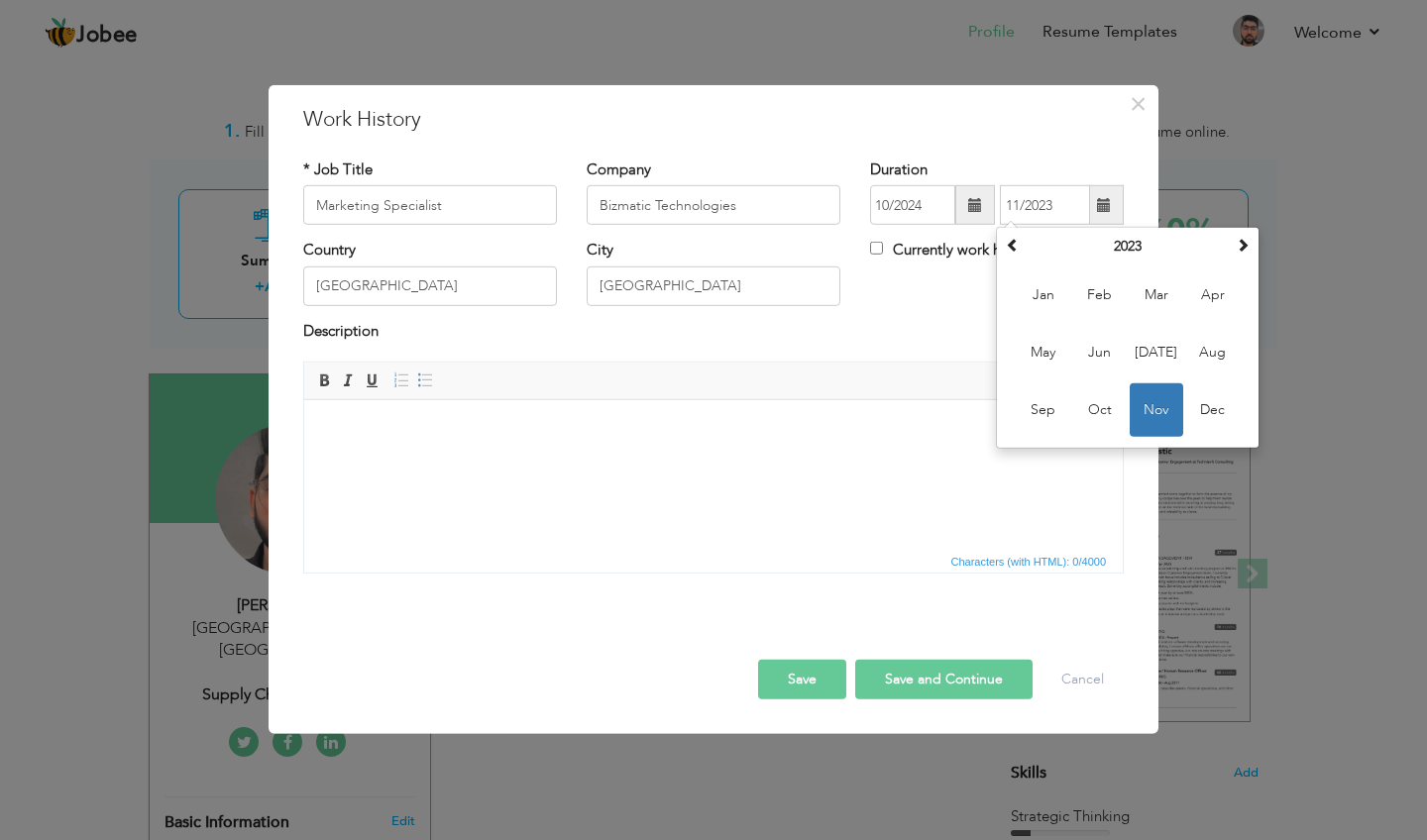 click on "Save" at bounding box center (802, 680) 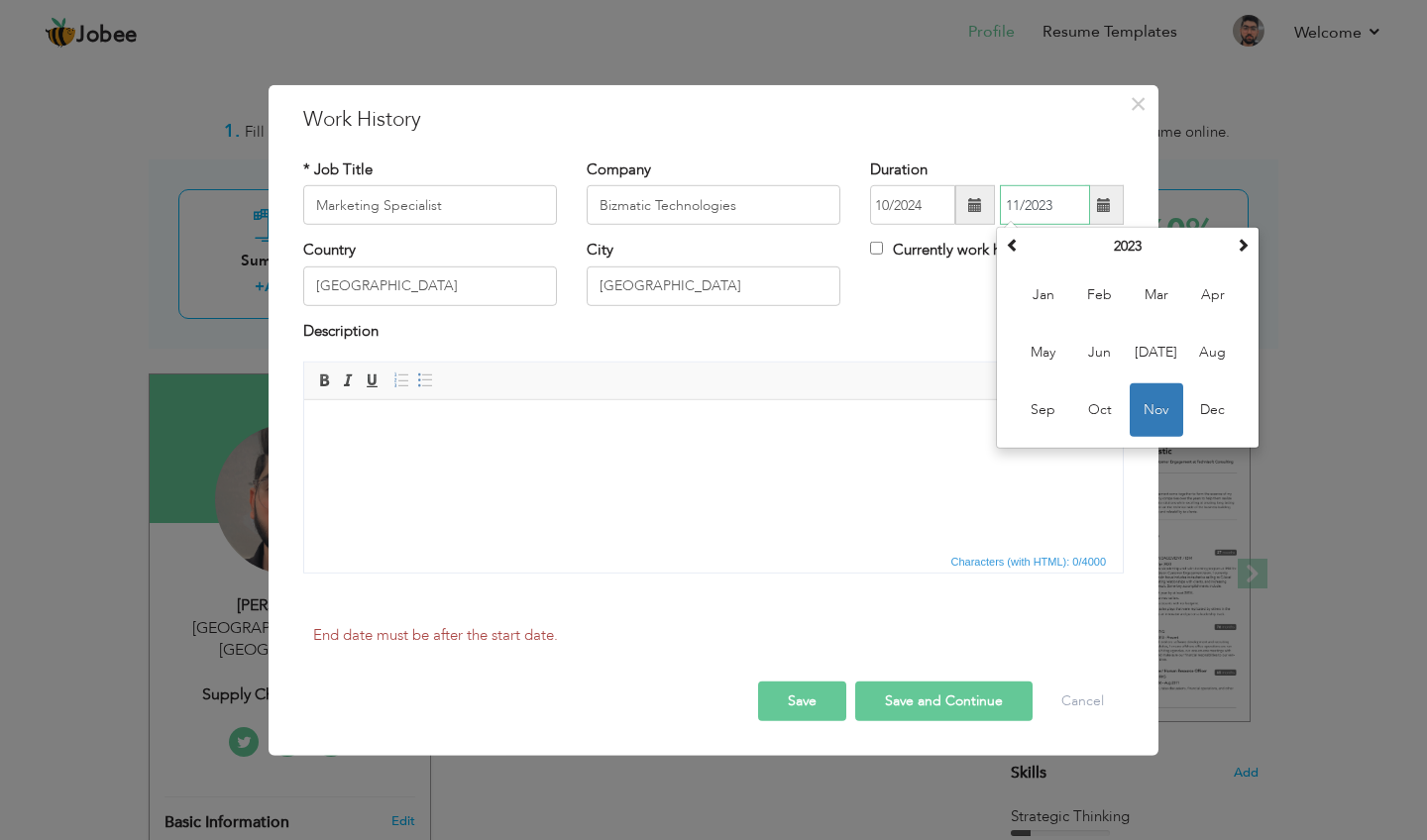 click on "Nov" at bounding box center (1156, 410) 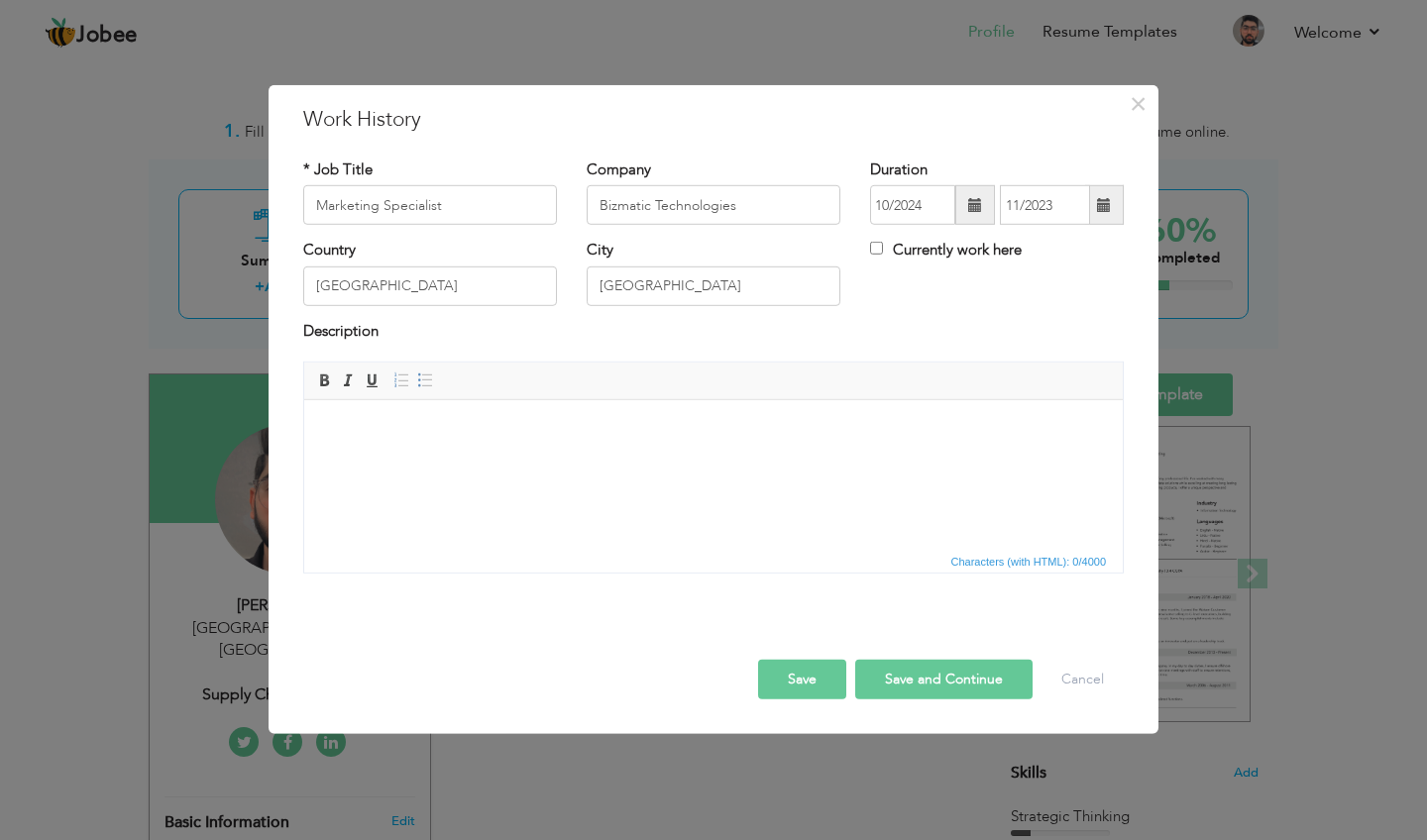 click on "Save" at bounding box center (802, 680) 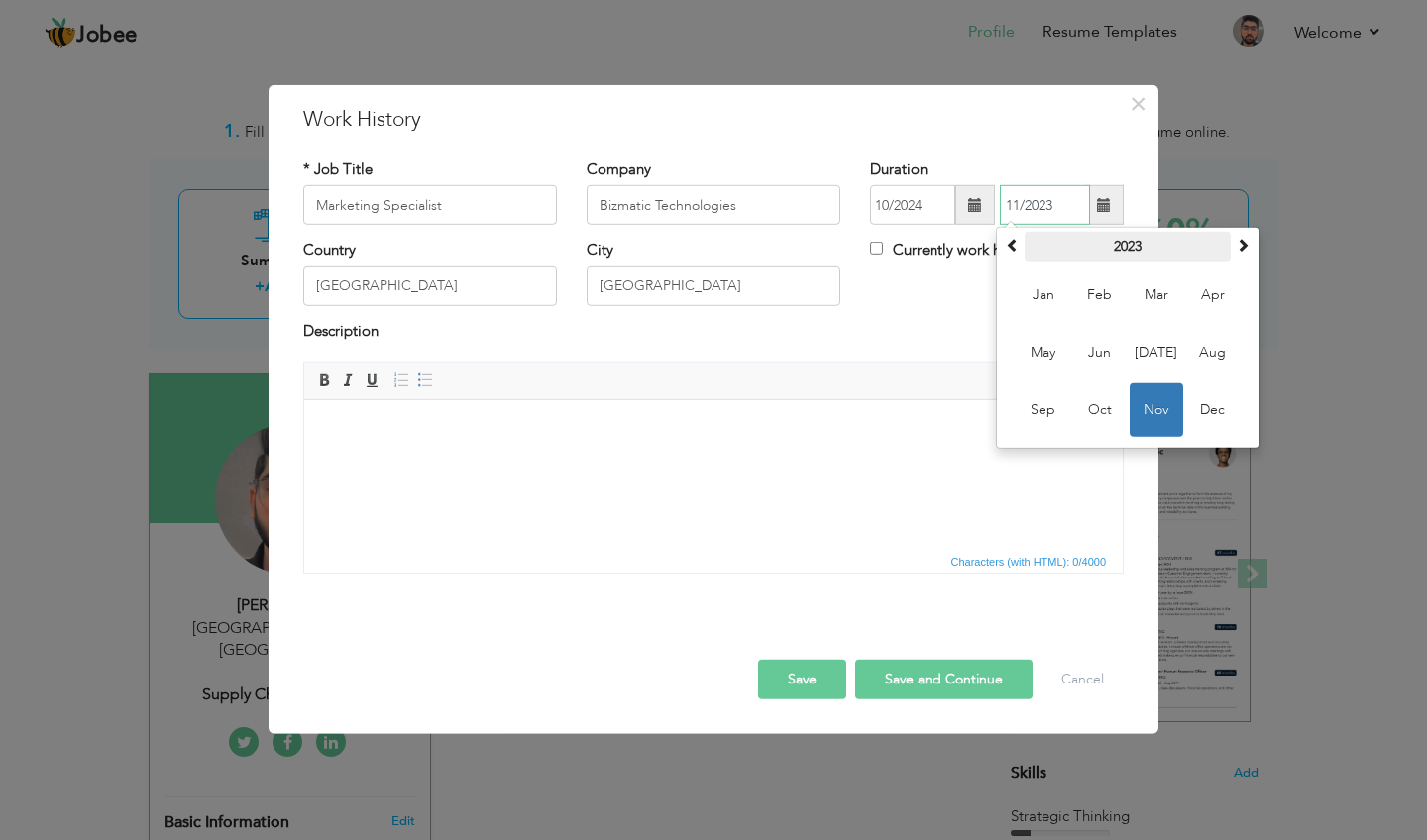 click on "2023" at bounding box center [1128, 247] 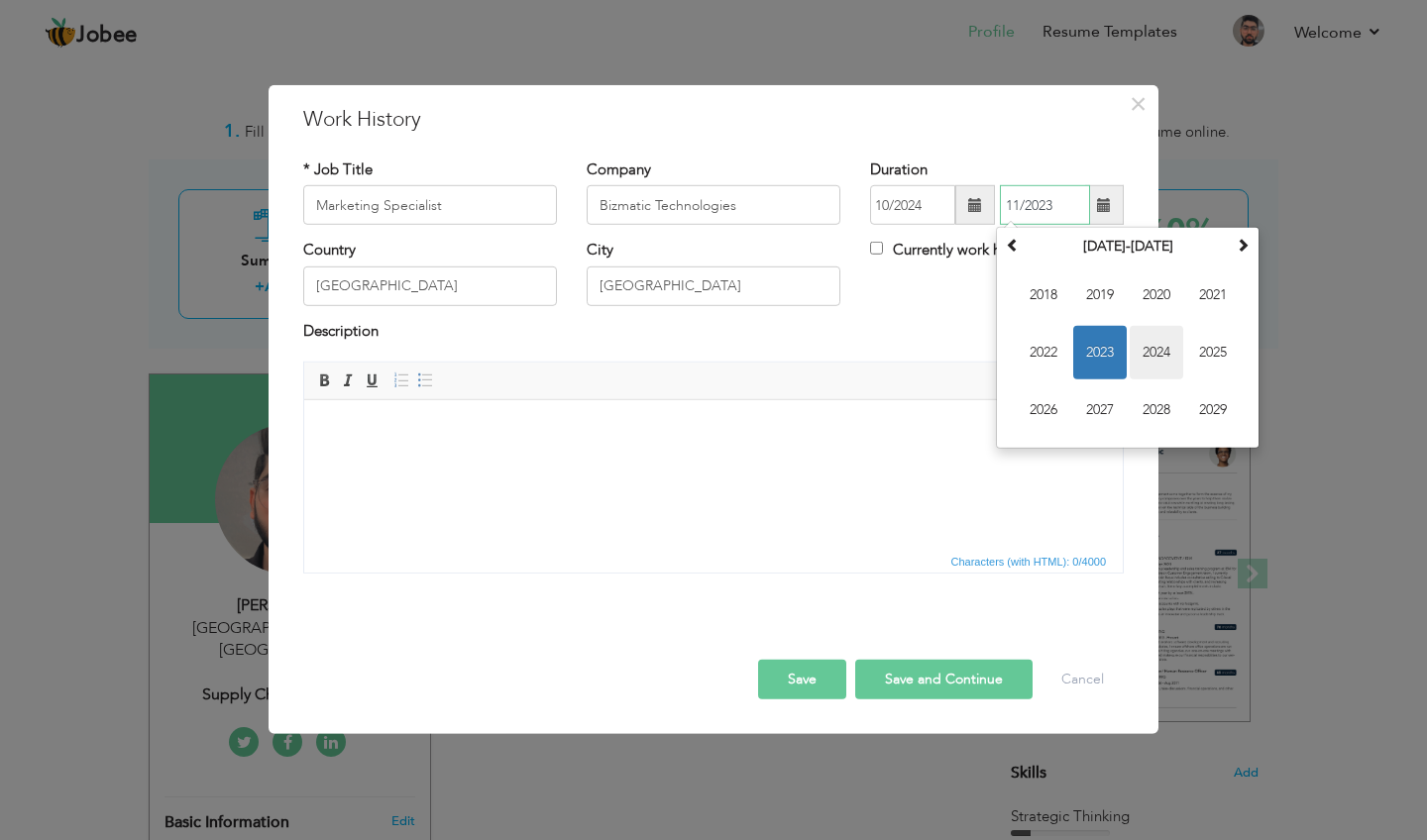 click on "2024" at bounding box center (1156, 353) 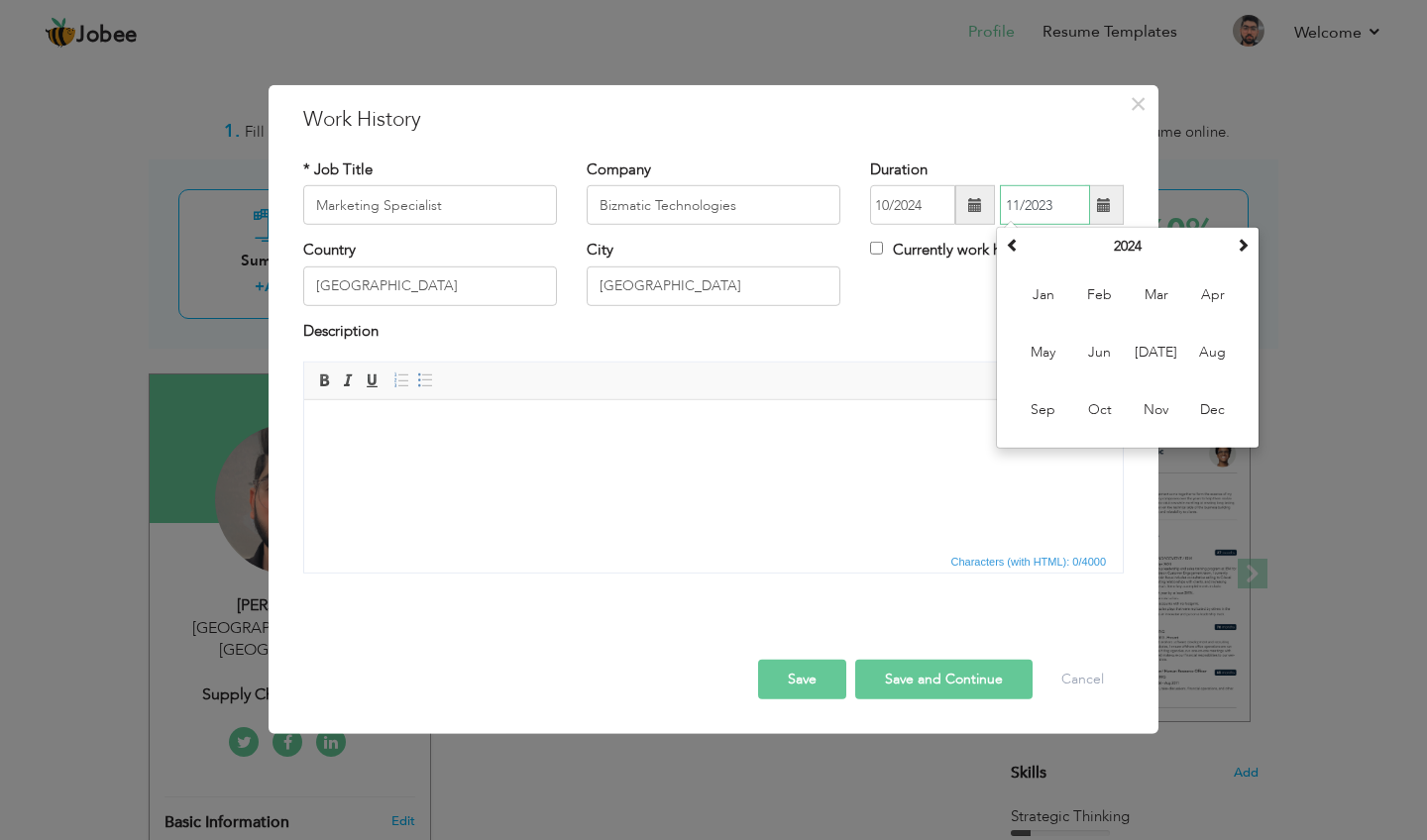 click on "Nov" at bounding box center (1156, 410) 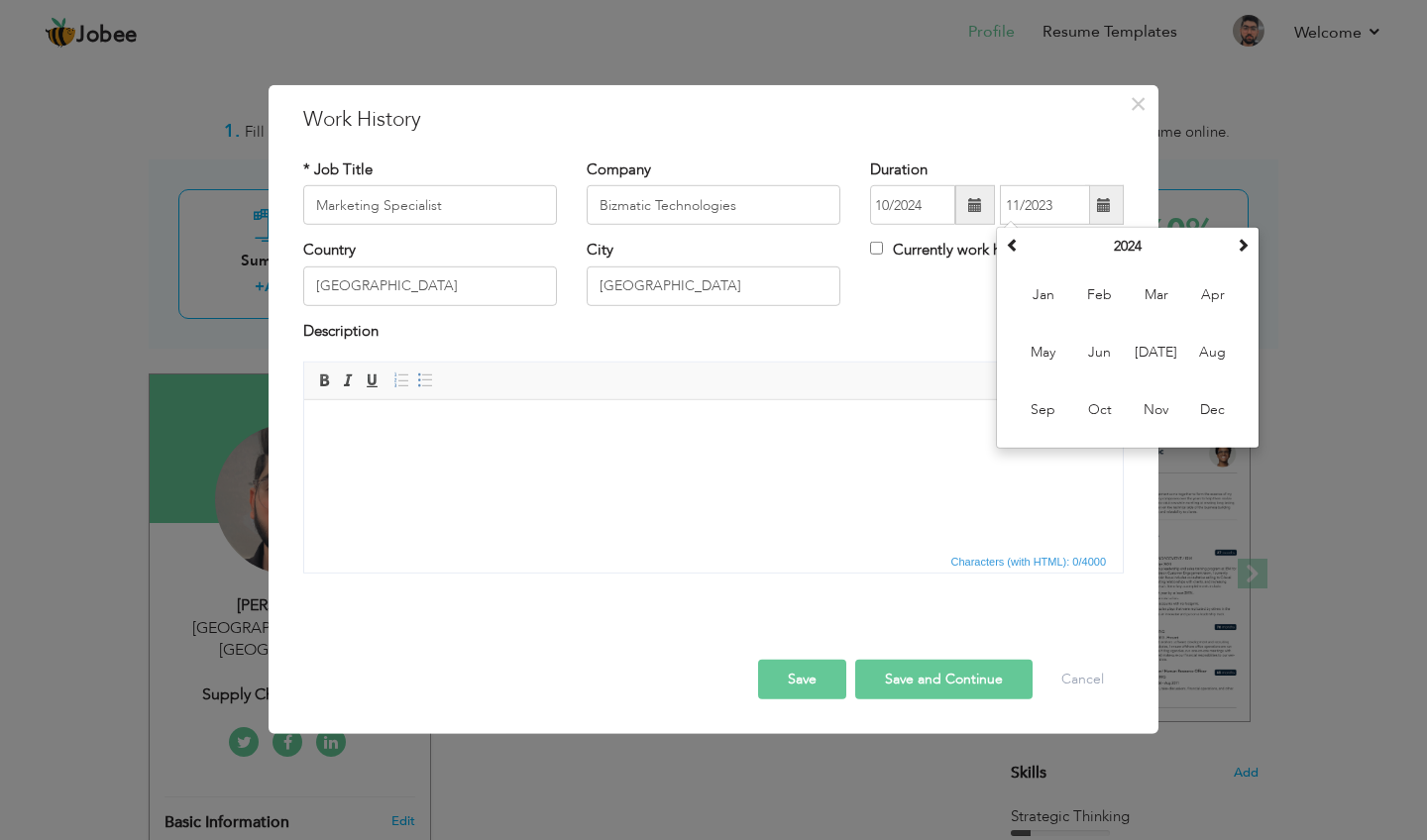 type on "11/2024" 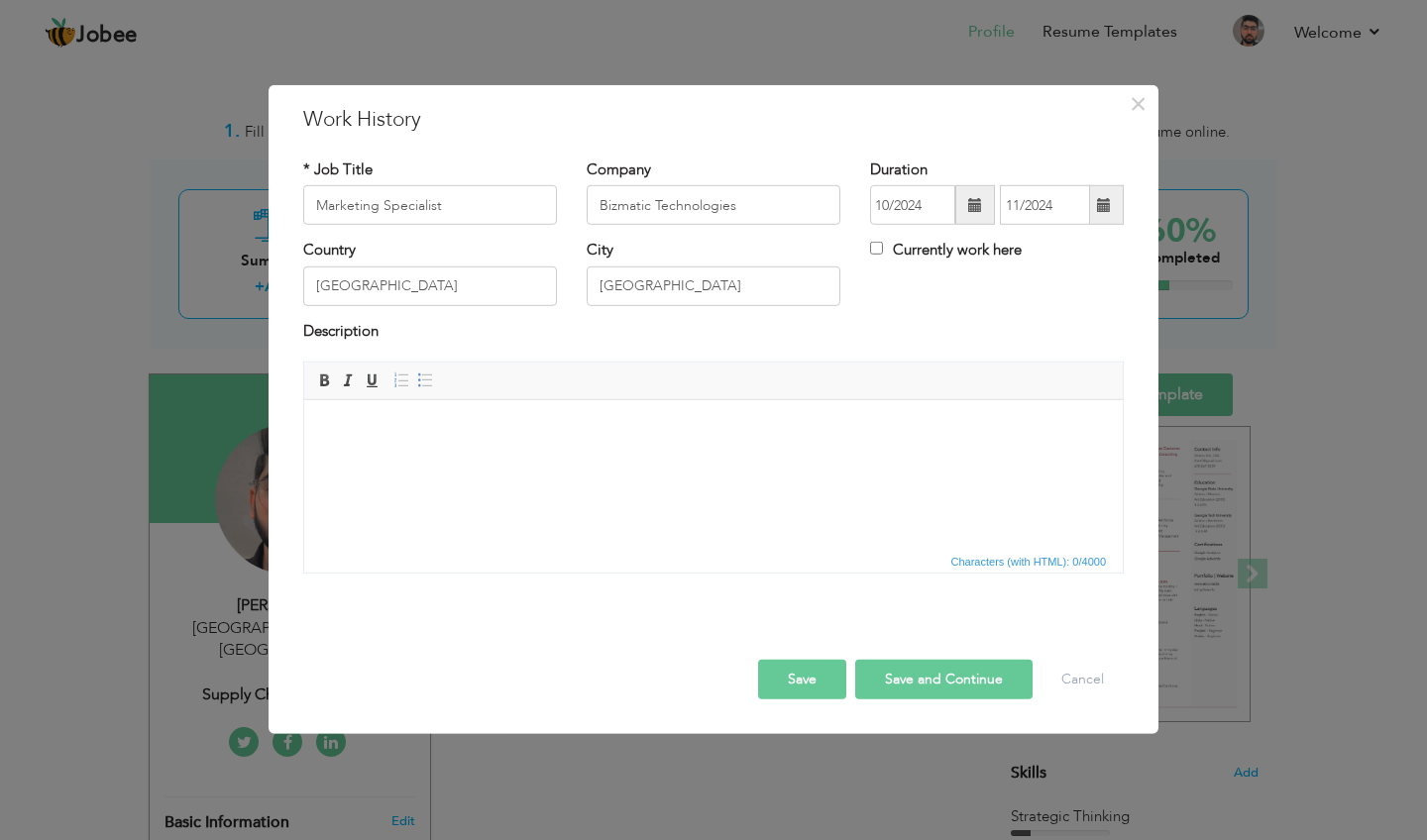 click on "Save" at bounding box center [802, 680] 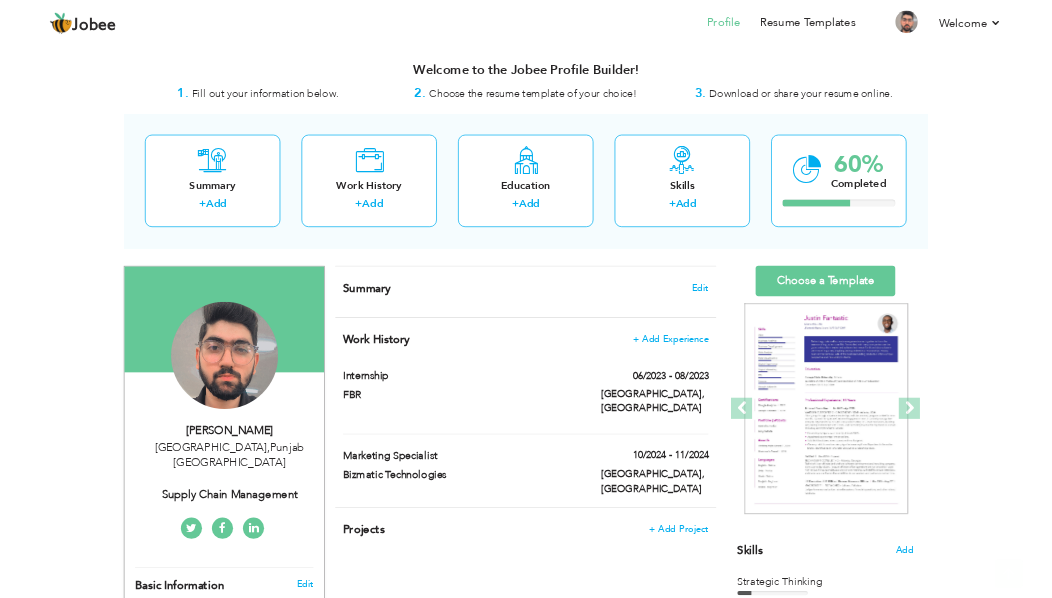 scroll, scrollTop: 0, scrollLeft: 0, axis: both 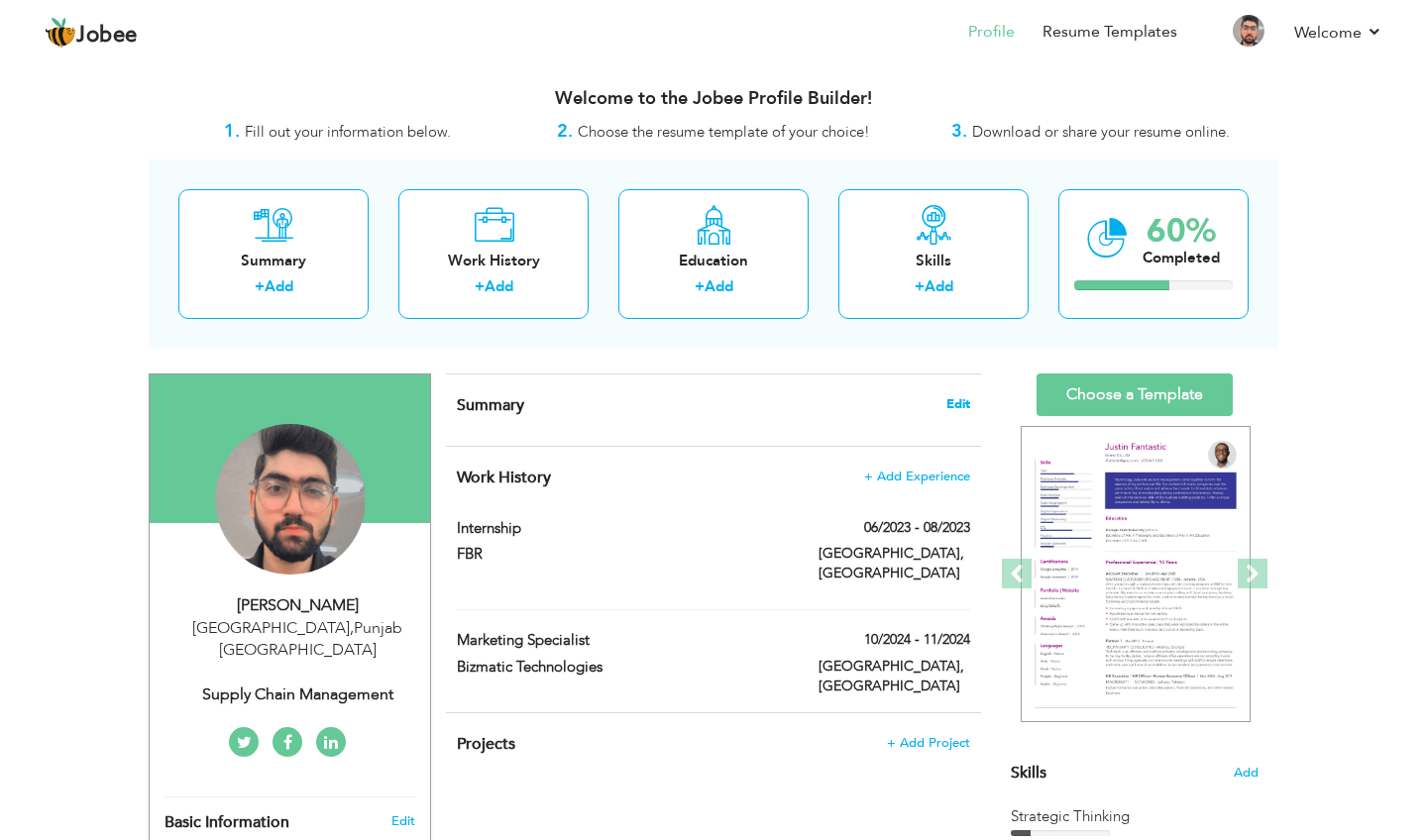 click on "Edit" at bounding box center (958, 404) 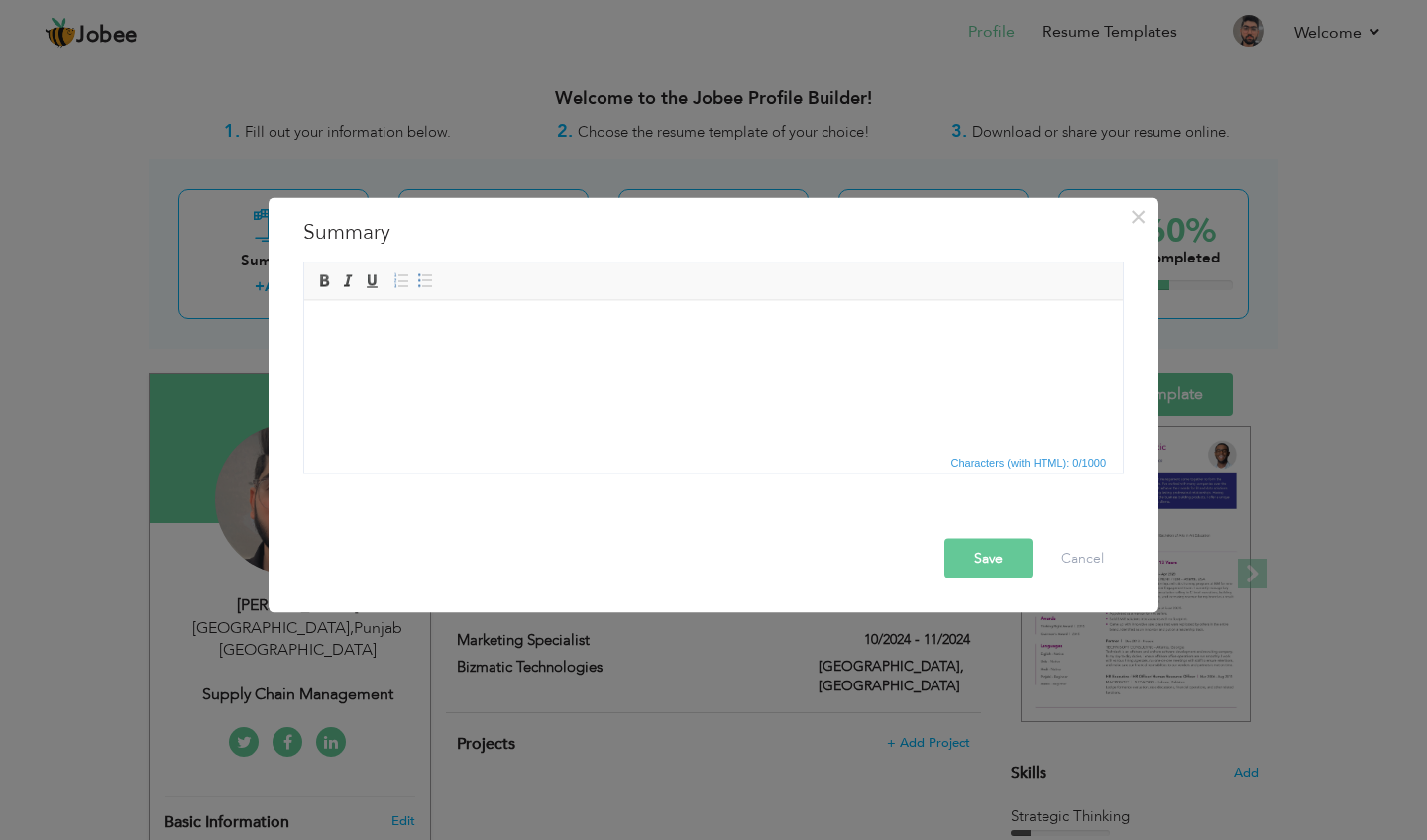 click at bounding box center (714, 330) 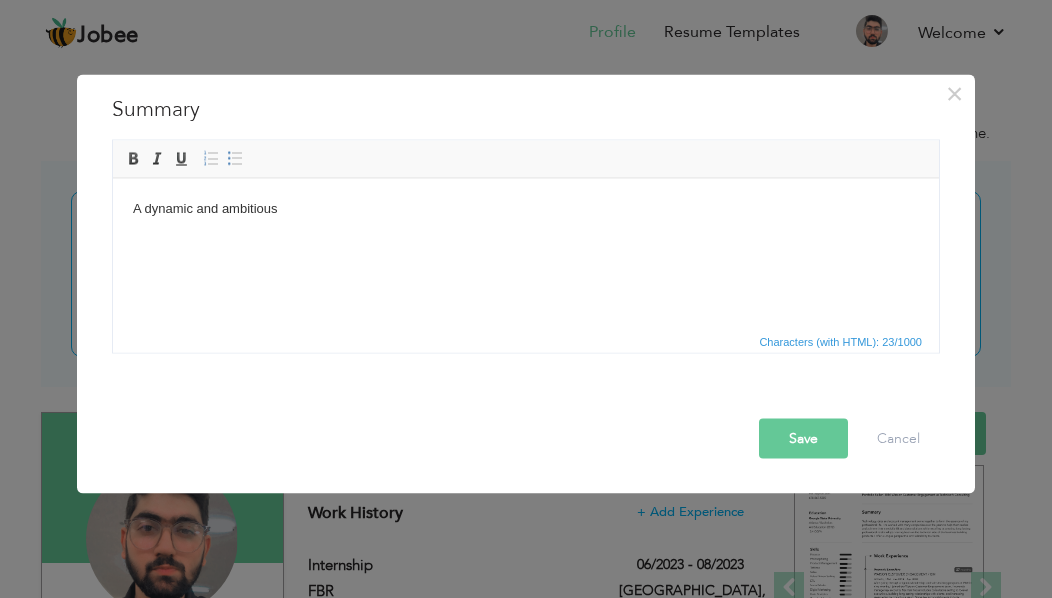 click on "A dynamic and ambitious" at bounding box center [526, 208] 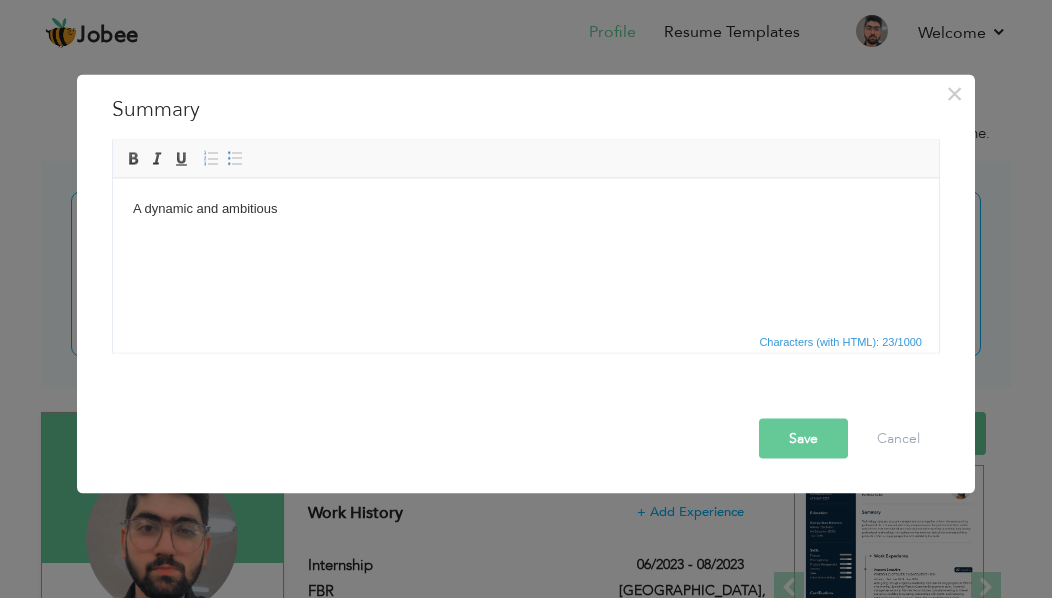drag, startPoint x: 304, startPoint y: 217, endPoint x: 116, endPoint y: 180, distance: 191.60637 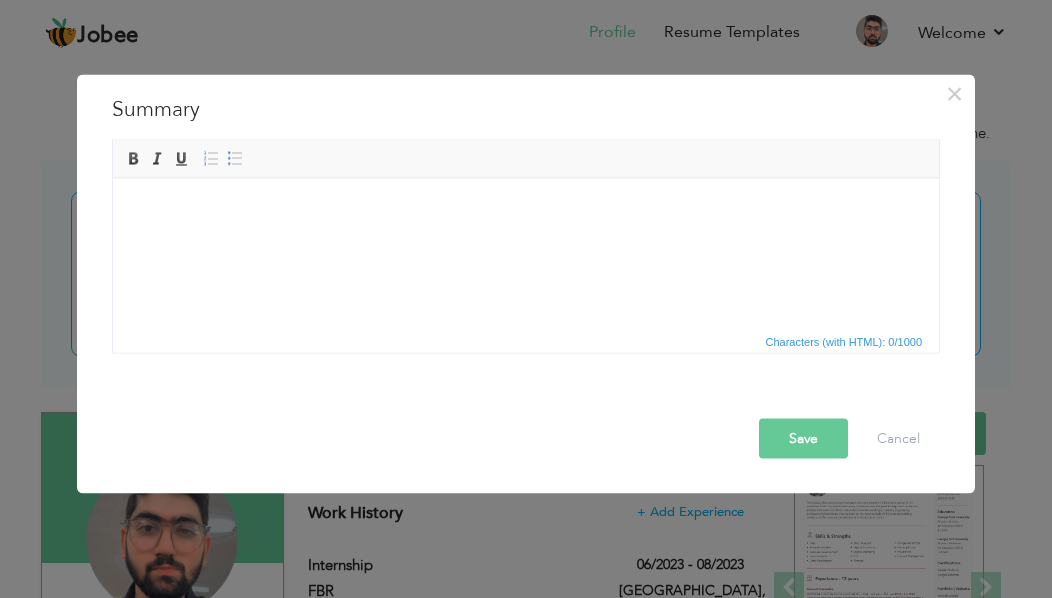 click on "​​​​​​​" at bounding box center [526, 208] 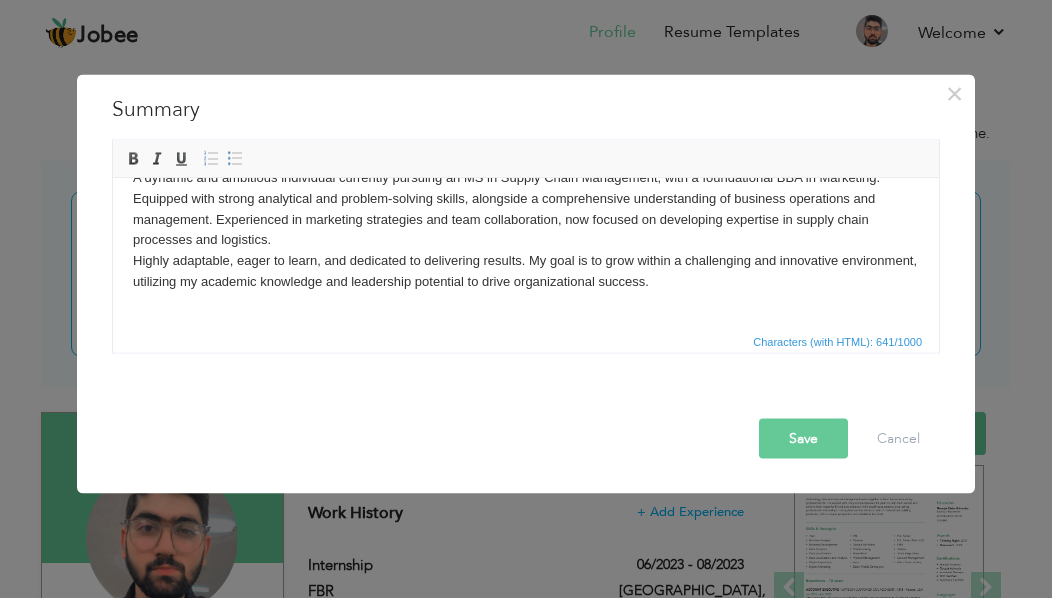 scroll, scrollTop: 30, scrollLeft: 0, axis: vertical 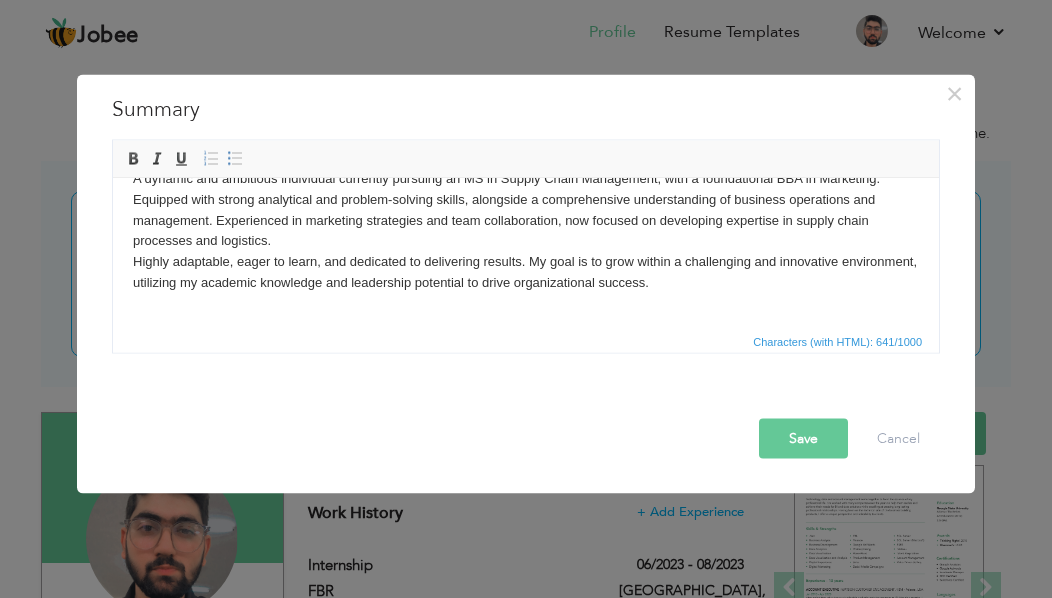 click on "Save" at bounding box center [803, 439] 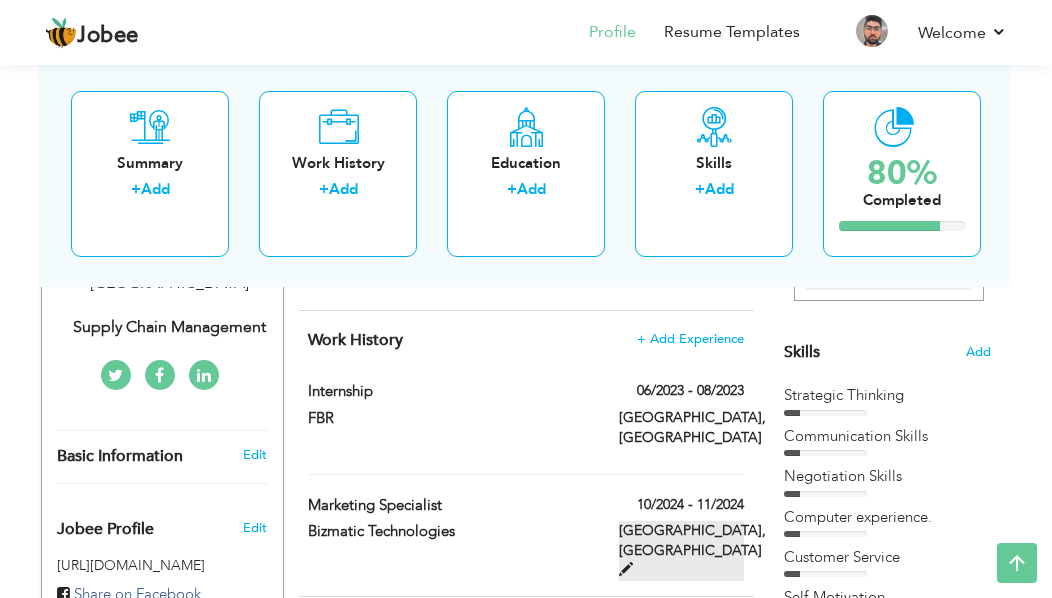 scroll, scrollTop: 397, scrollLeft: 0, axis: vertical 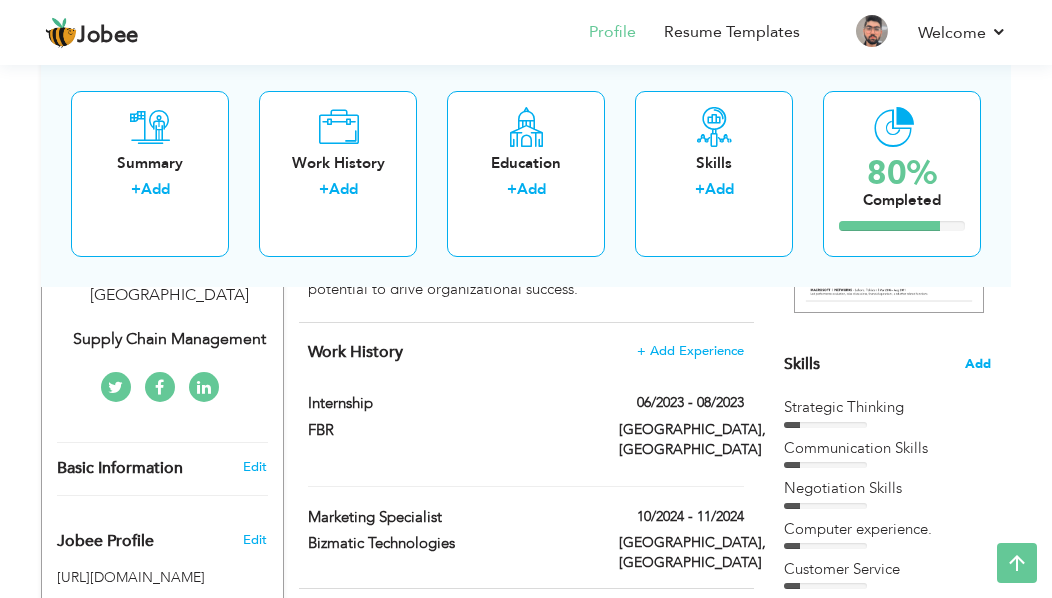 click on "Add" at bounding box center [978, 364] 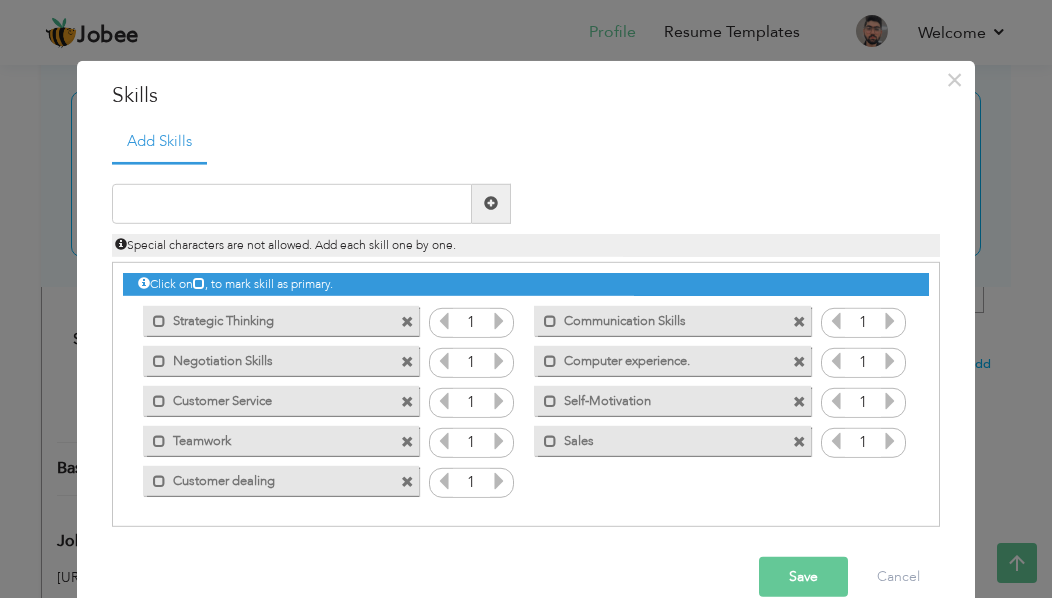 click at bounding box center [407, 362] 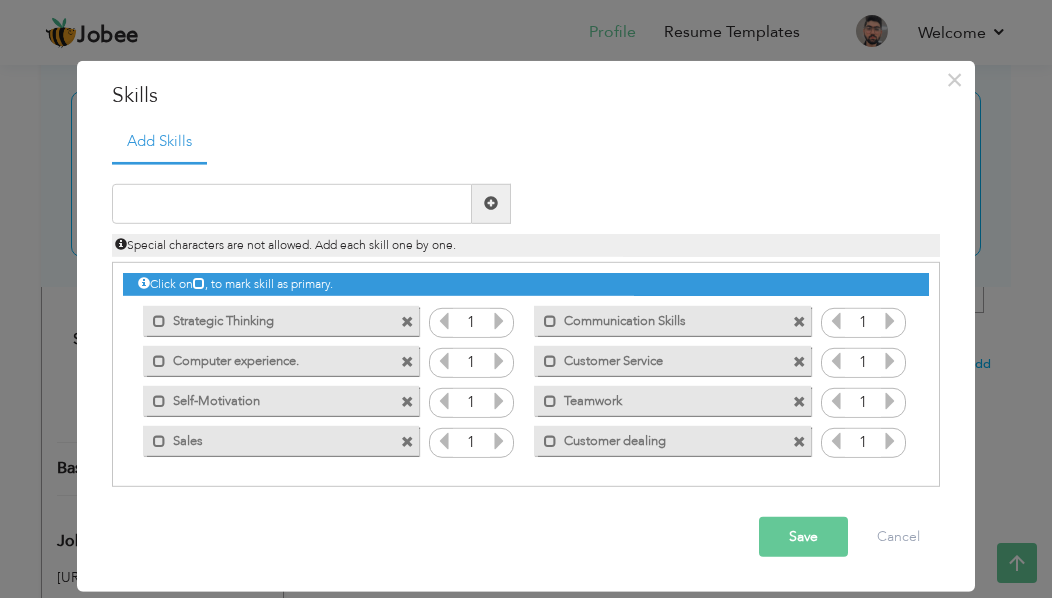 click at bounding box center (407, 362) 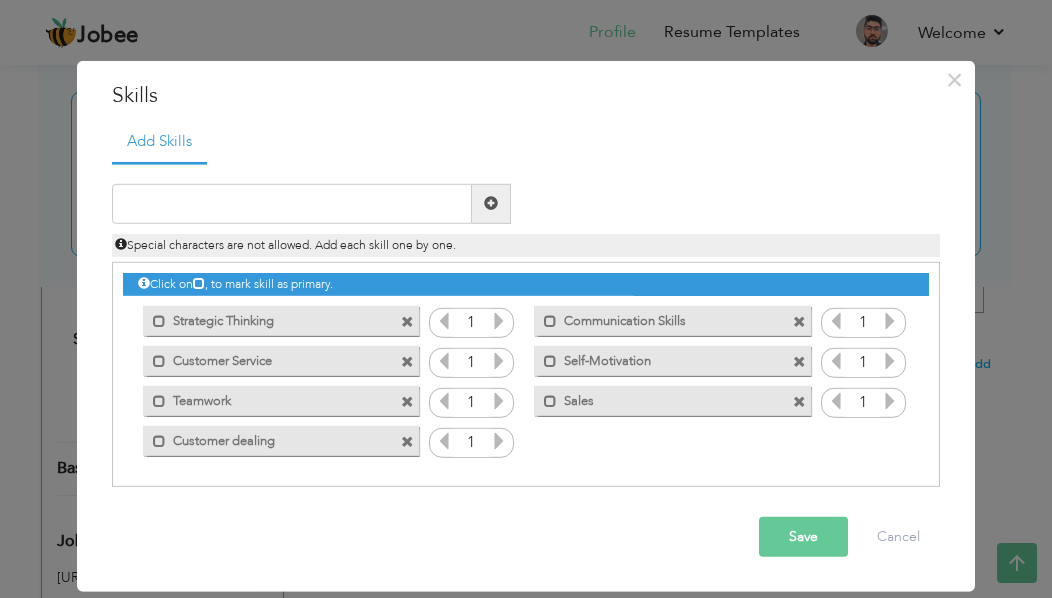 click at bounding box center [407, 362] 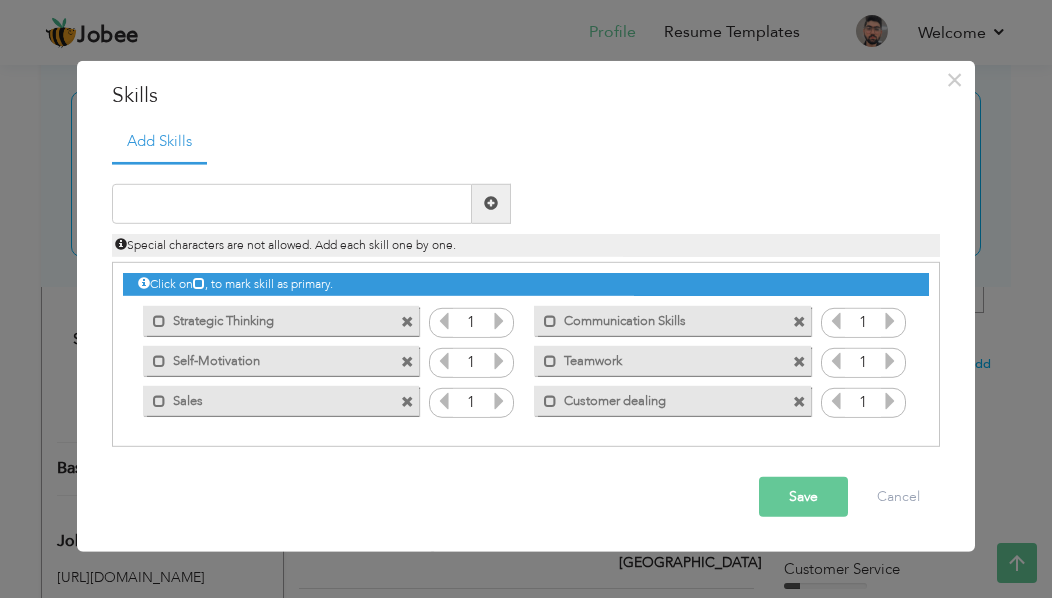 click at bounding box center (407, 362) 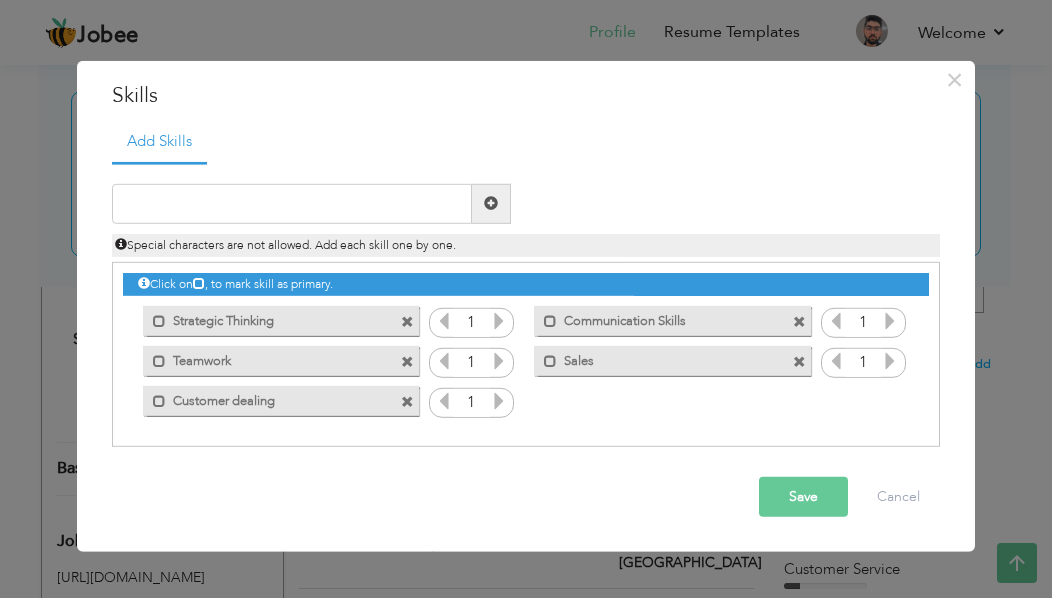click at bounding box center (407, 362) 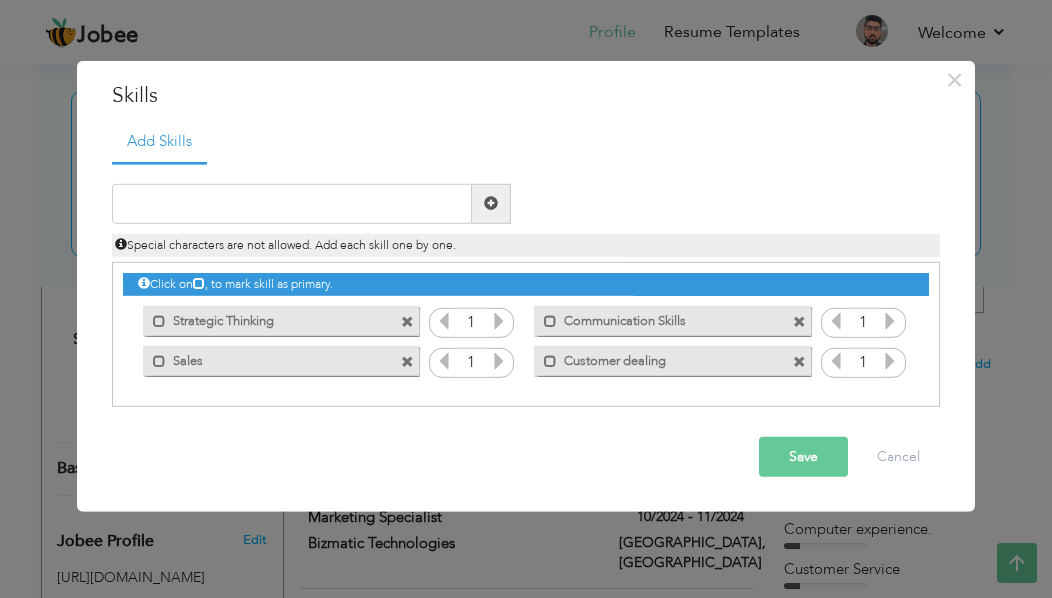 click at bounding box center [407, 362] 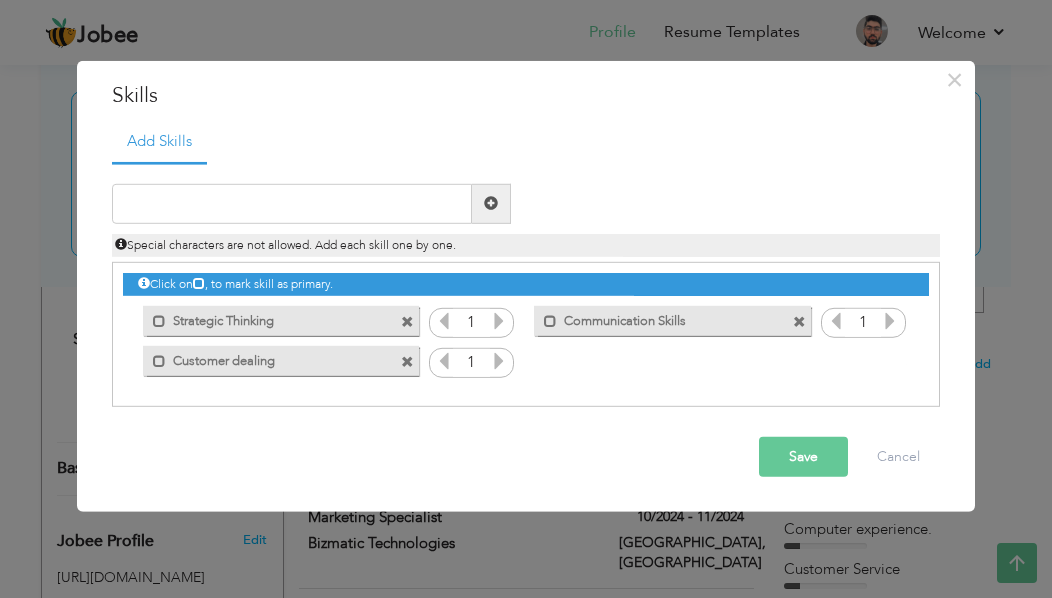 click at bounding box center [407, 362] 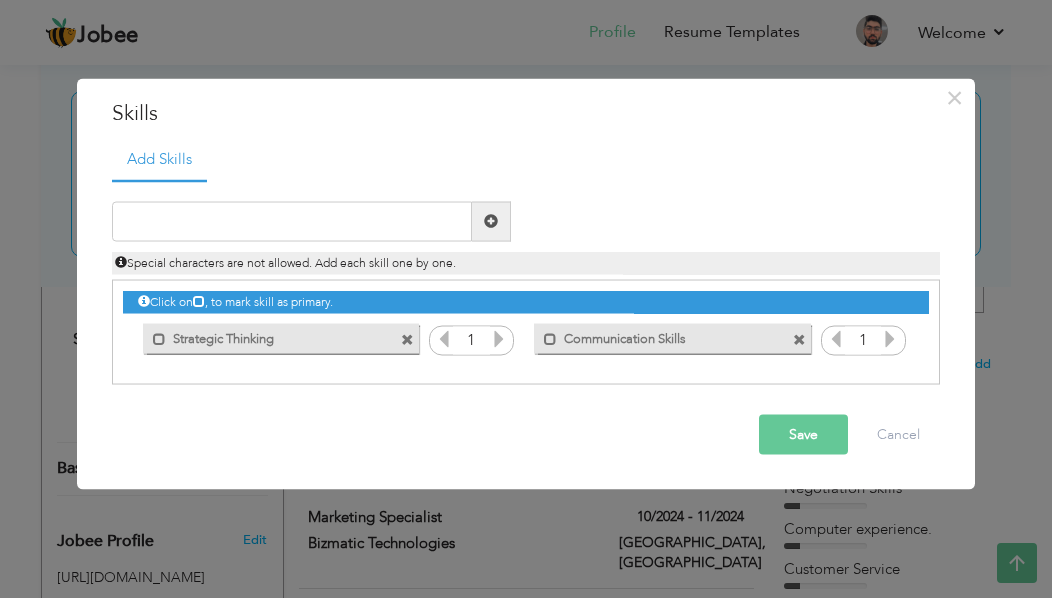 click on "Click on  , to mark skill as primary." at bounding box center [526, 332] 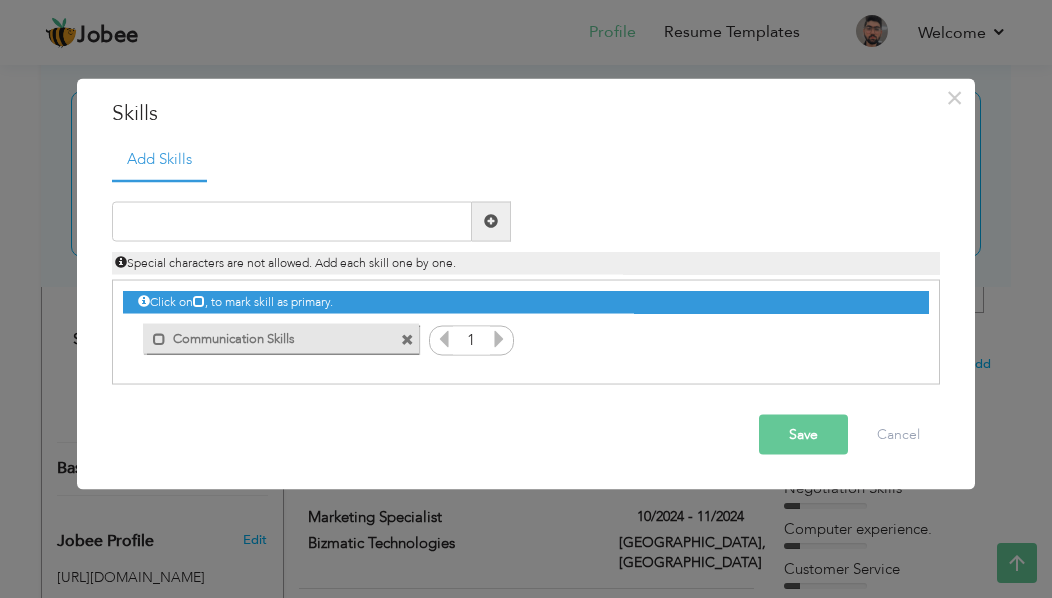 click at bounding box center (407, 340) 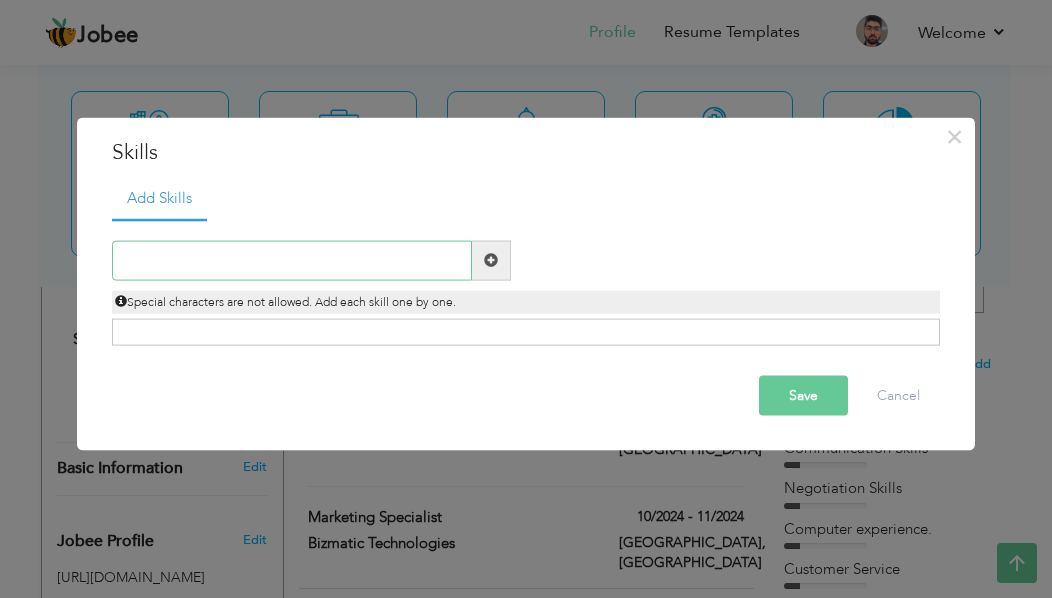 click at bounding box center (292, 260) 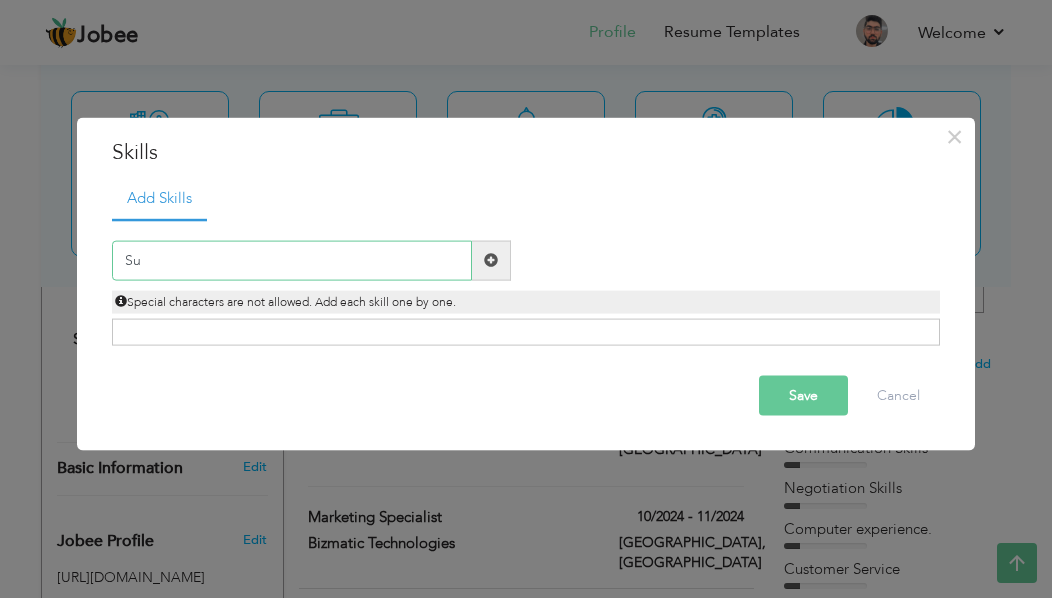 type on "S" 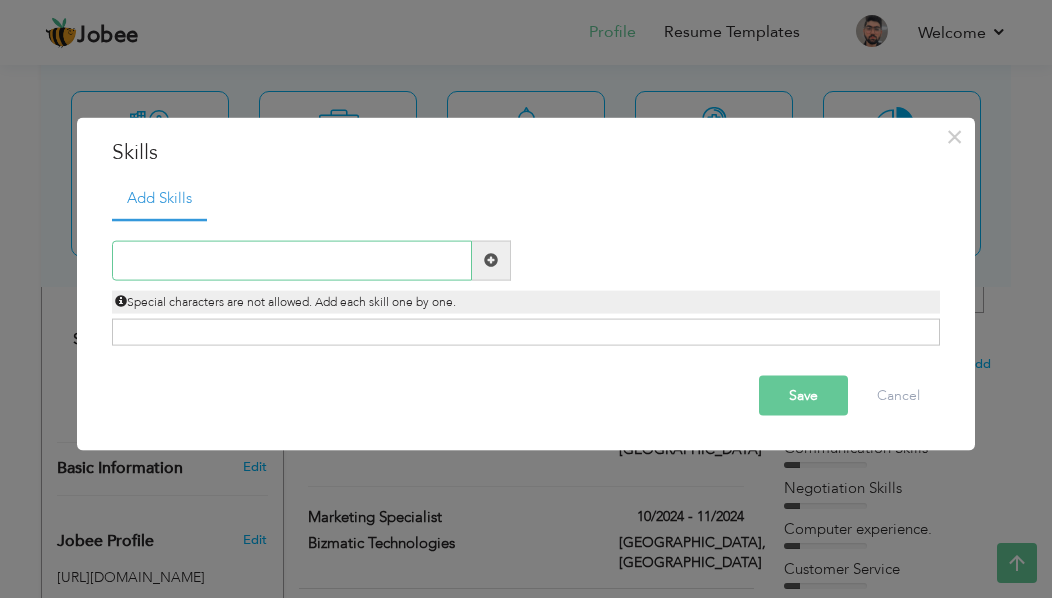 paste on "•	Team Collaboration" 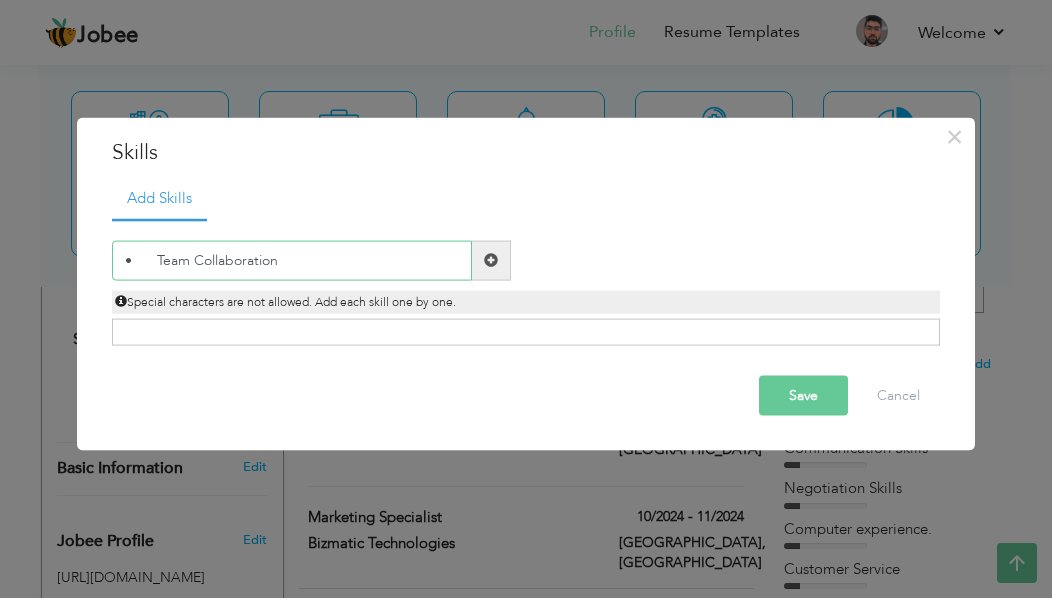 click on "•	Team Collaboration" at bounding box center (292, 260) 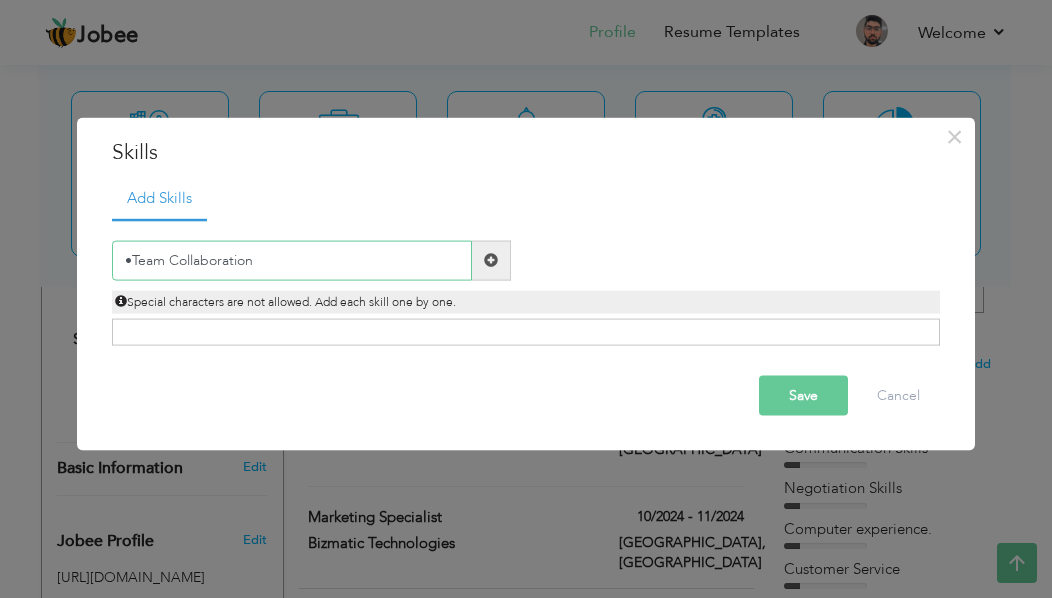 type on "Team Collaboration" 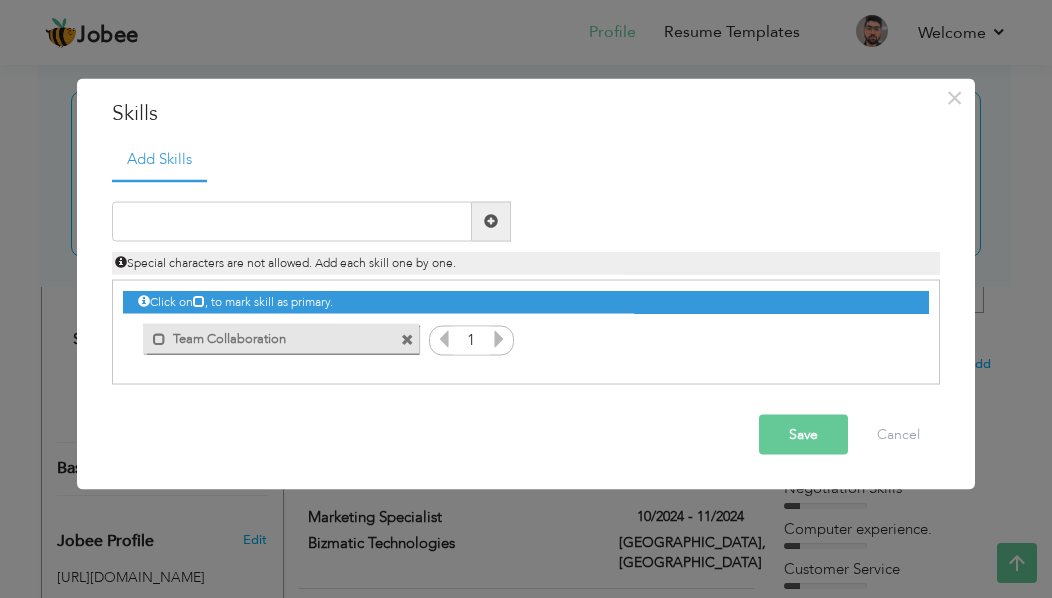 click at bounding box center (499, 338) 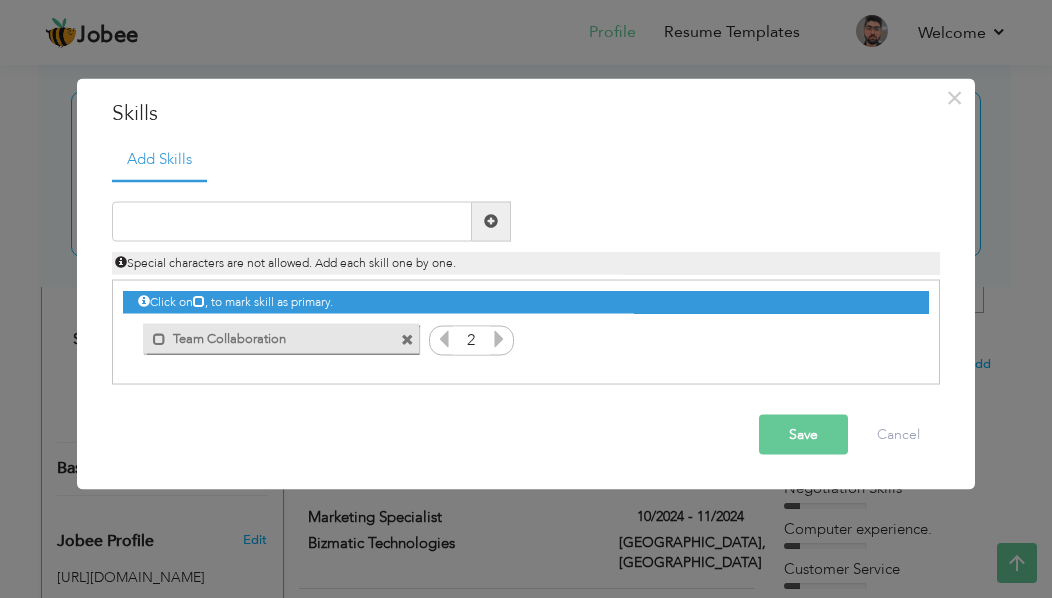 click at bounding box center [499, 338] 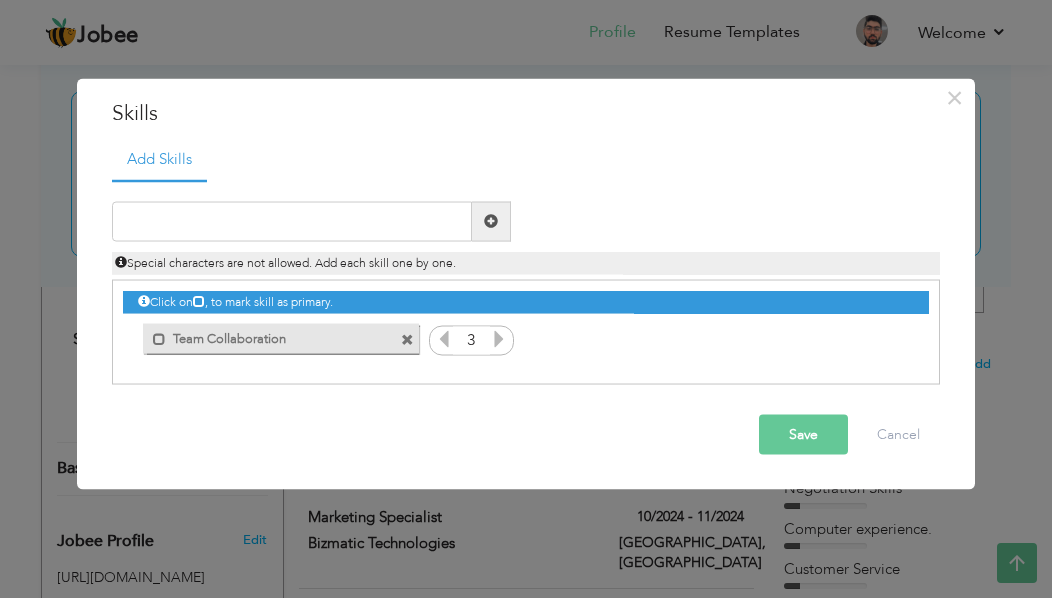 click at bounding box center [444, 338] 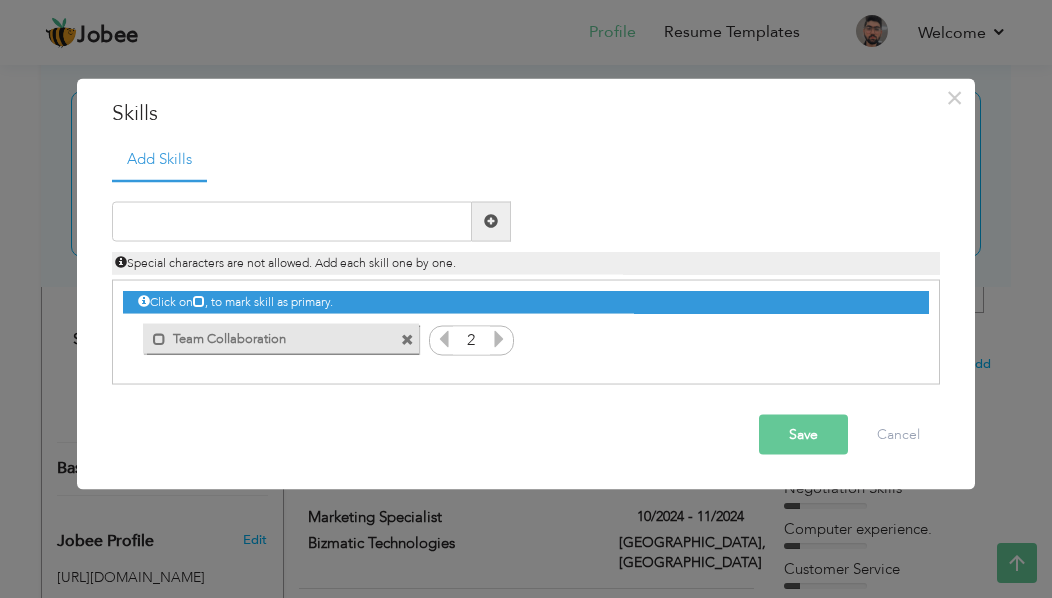 click at bounding box center (499, 338) 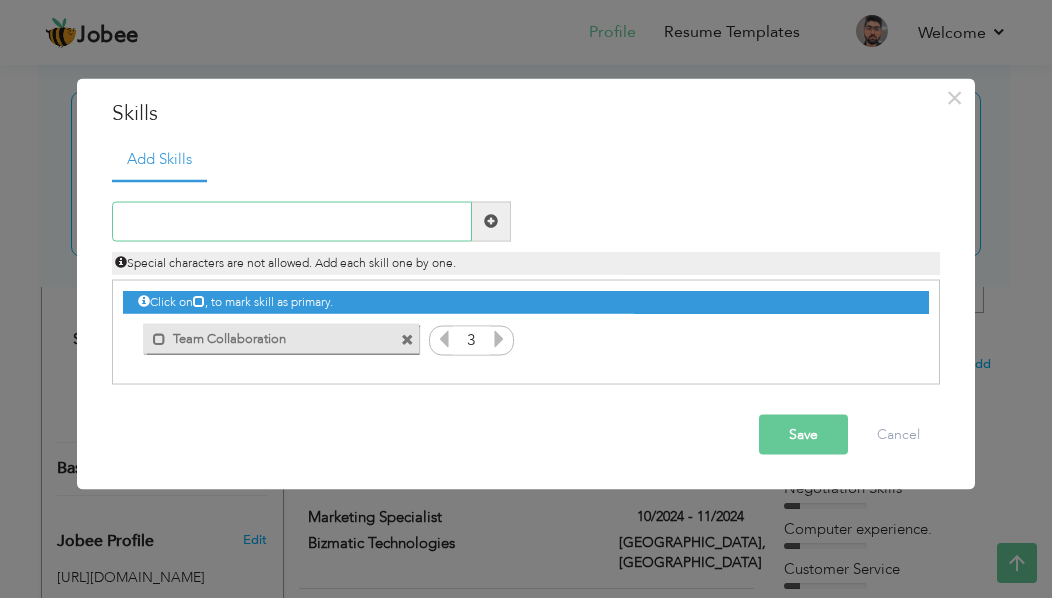 click at bounding box center (292, 221) 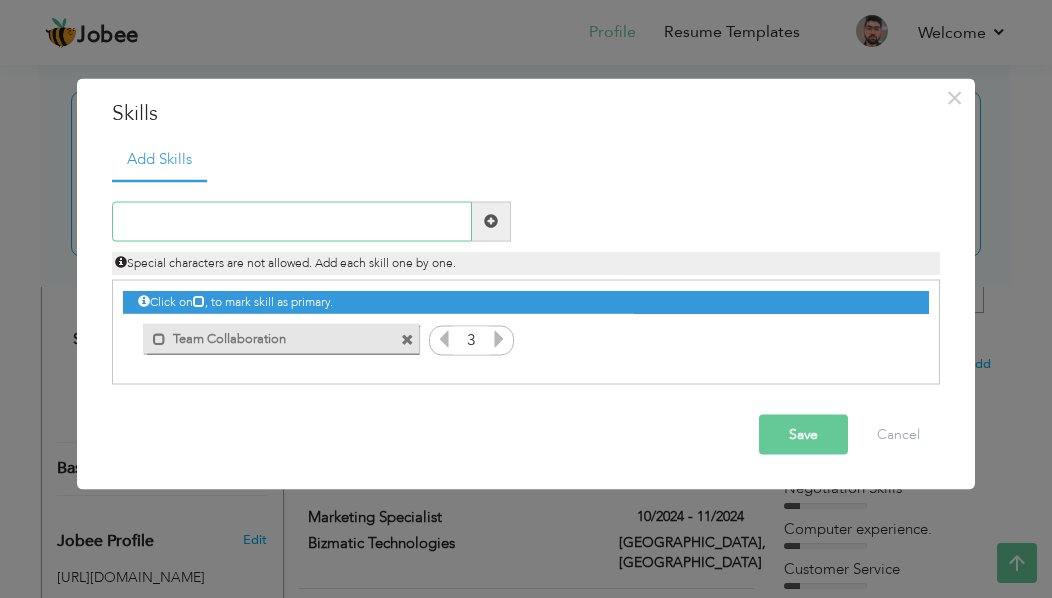 paste on "•	Supply Chain Management" 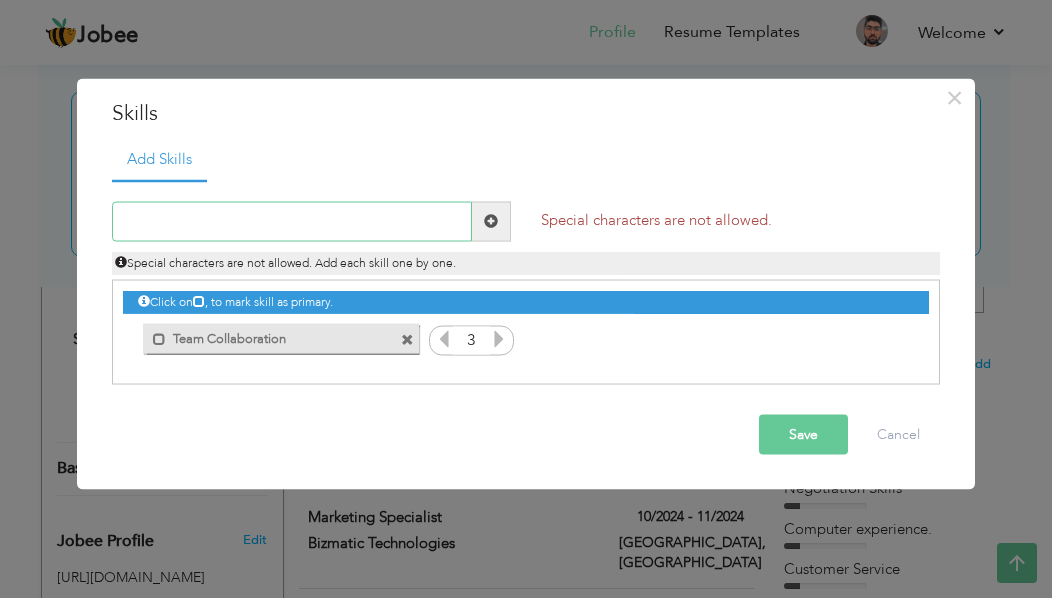 paste on "•	Supply Chain Management" 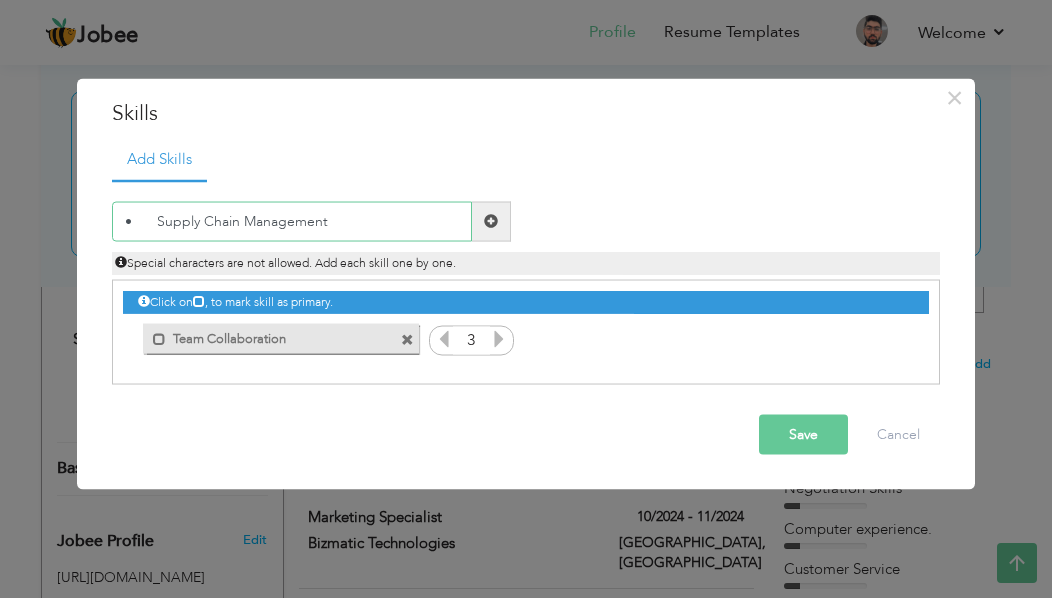 click on "•	Supply Chain Management" at bounding box center (292, 221) 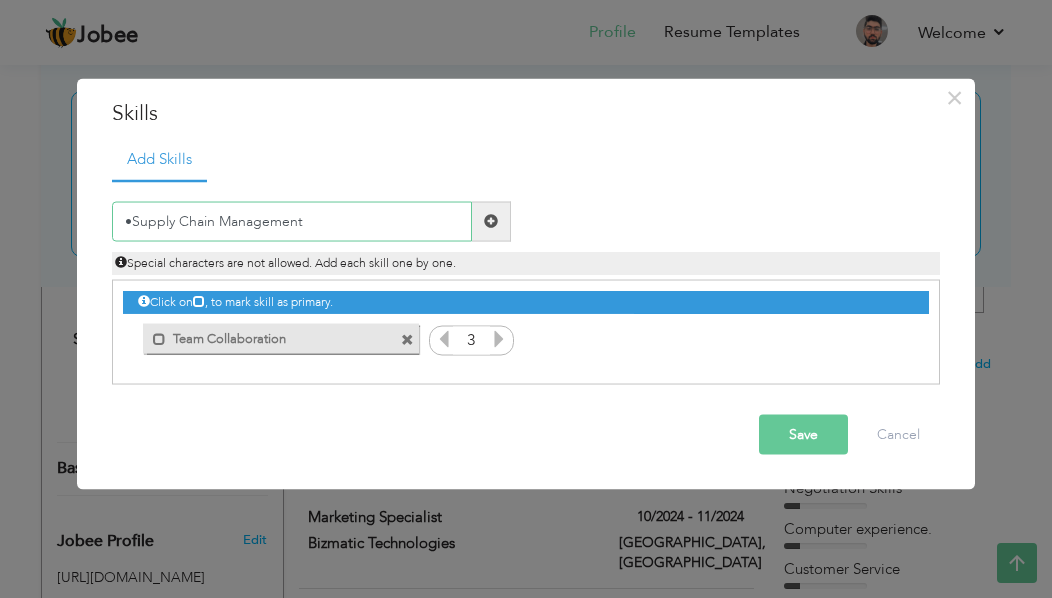 type on "Supply Chain Management" 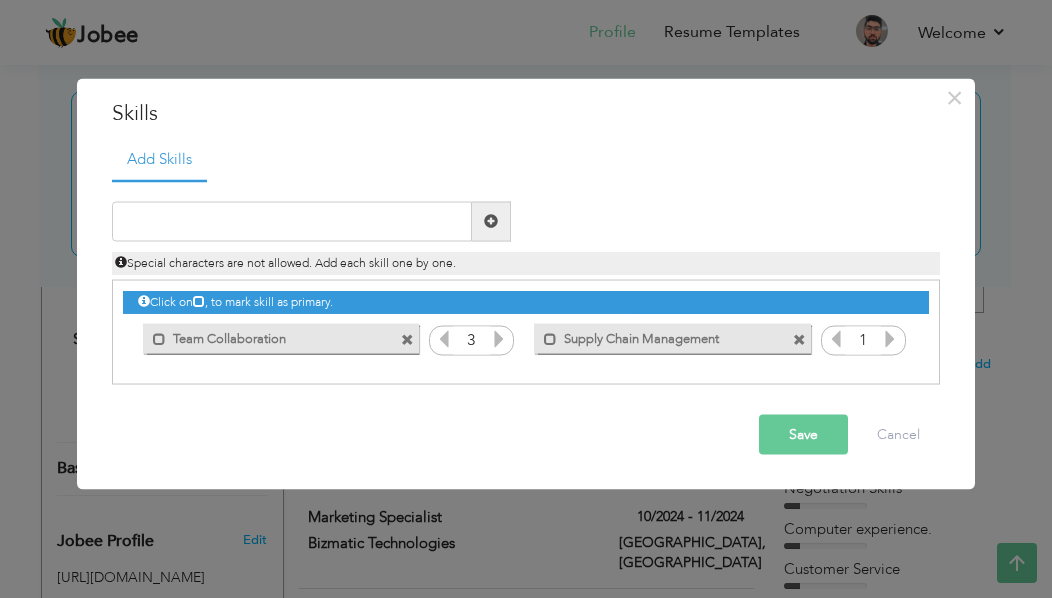 click at bounding box center [890, 338] 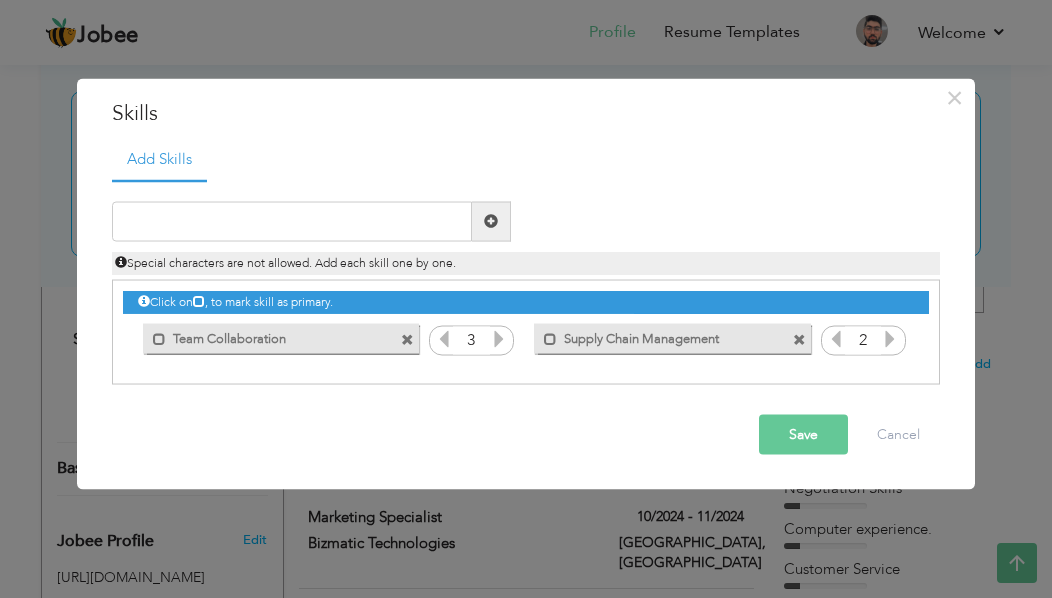 click at bounding box center [890, 338] 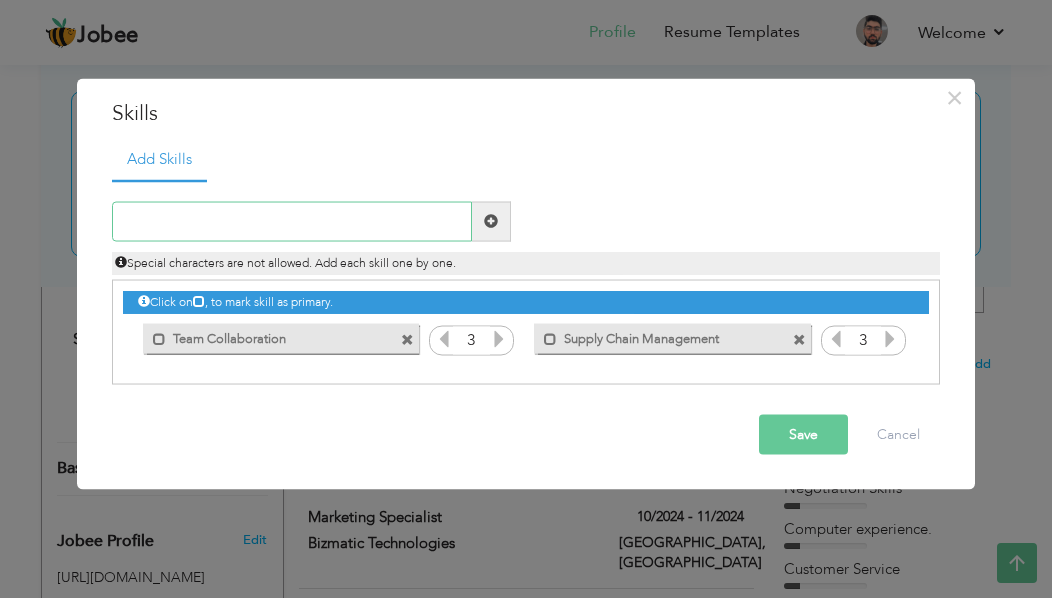 click at bounding box center [292, 221] 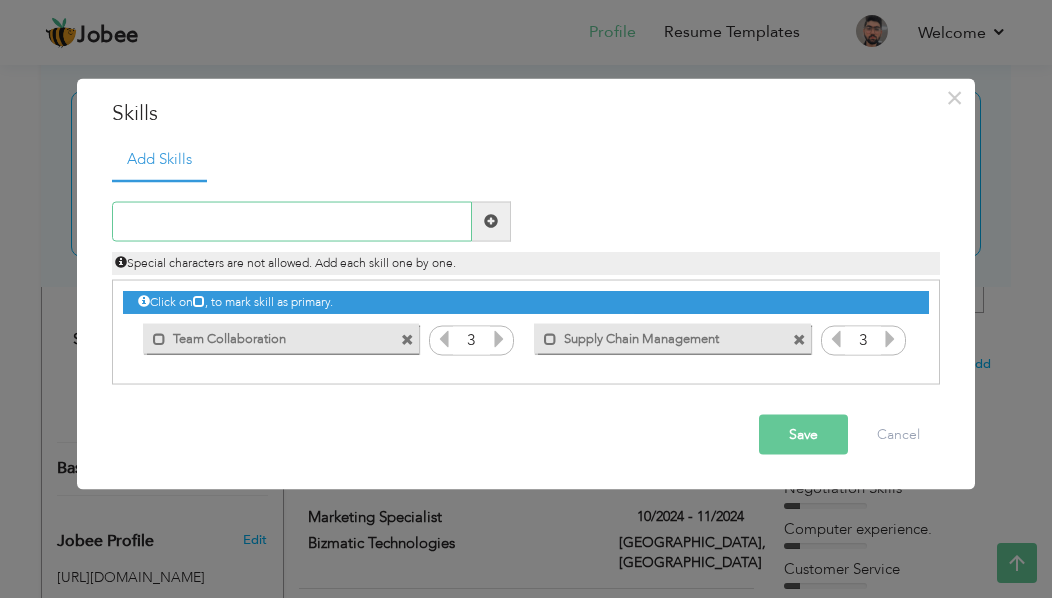 paste on "•	Customer Relationship Management" 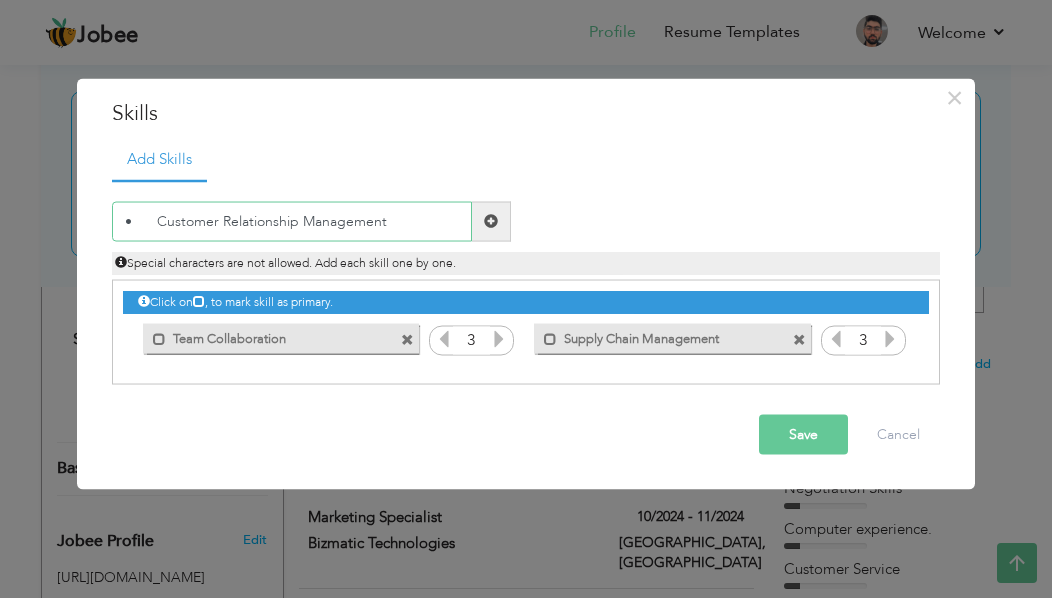 click on "•	Customer Relationship Management" at bounding box center (292, 221) 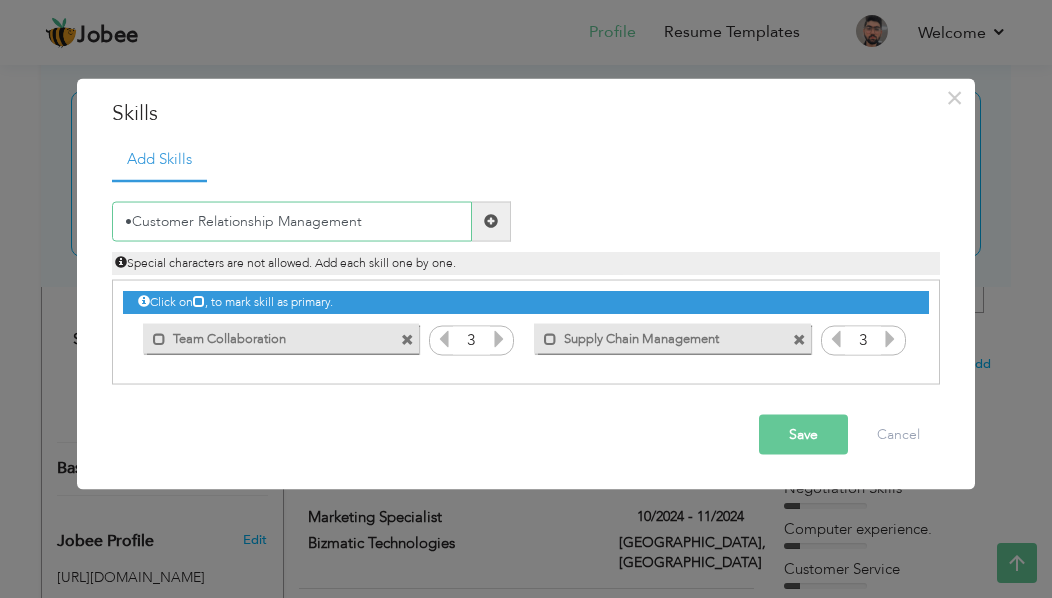 type on "Customer Relationship Management" 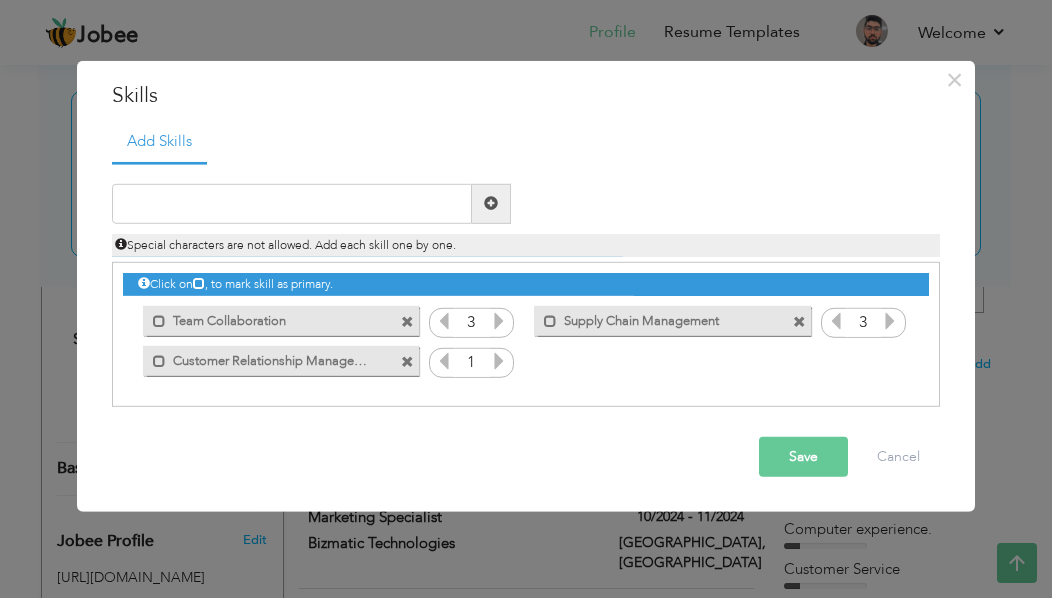 click at bounding box center [499, 361] 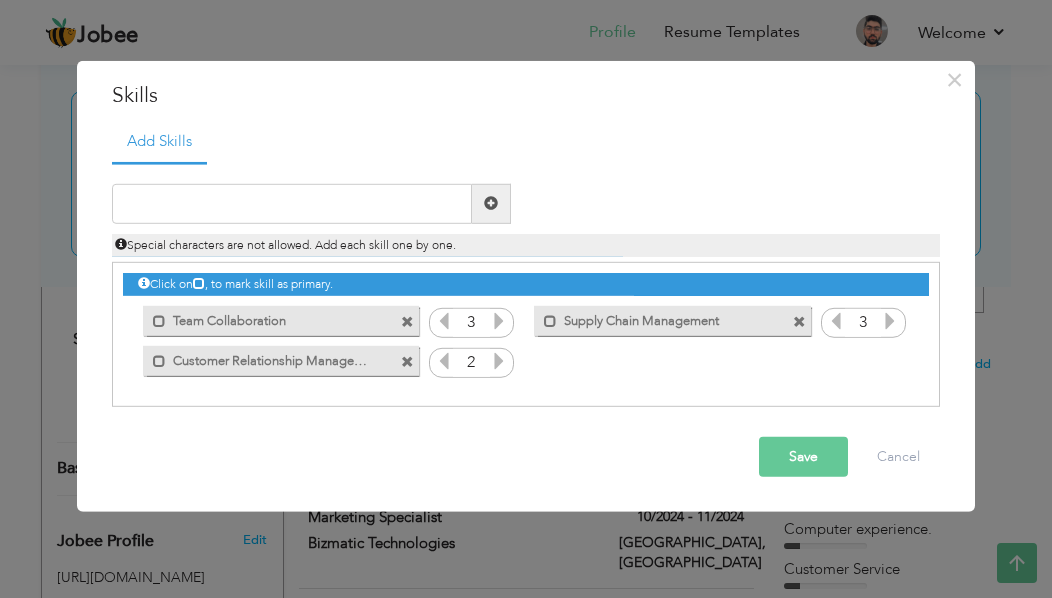 click at bounding box center [499, 361] 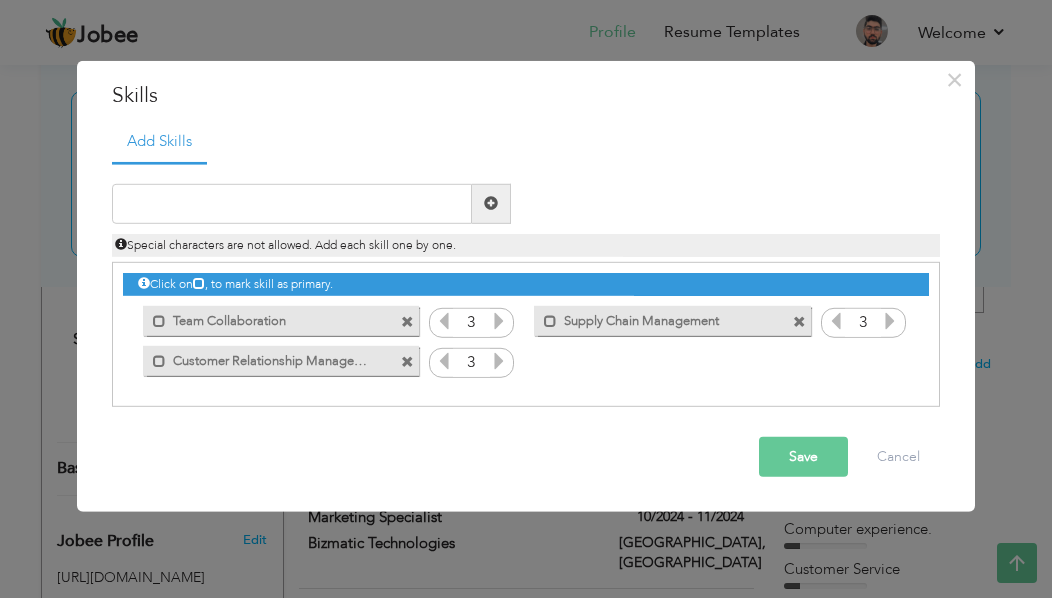 click on "×
Skills
Add Skills
Duplicate entry Mark as primary skill. 1 1 1" at bounding box center (526, 299) 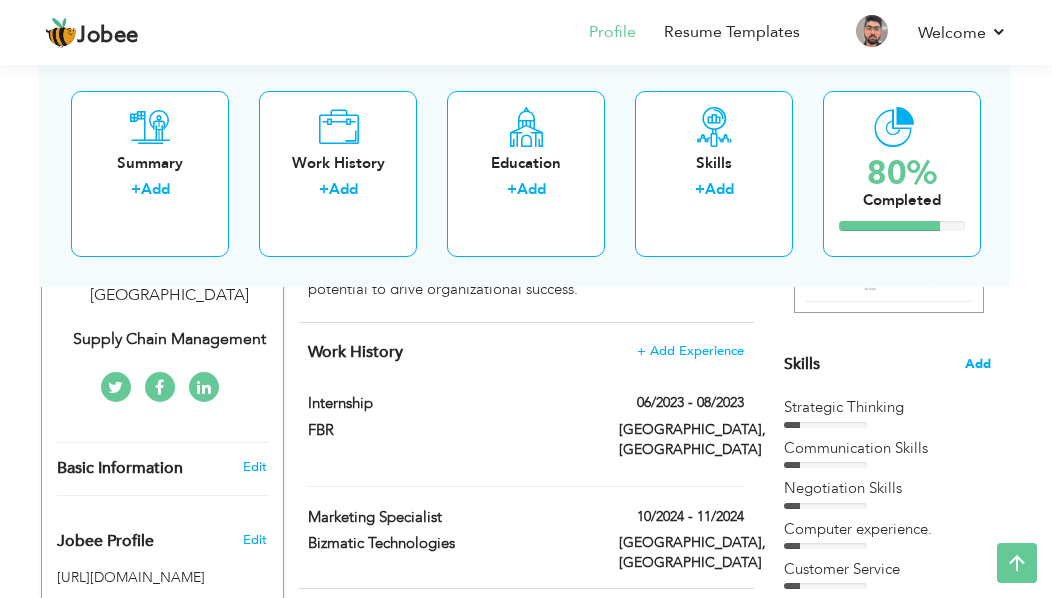 click on "Add" at bounding box center (978, 364) 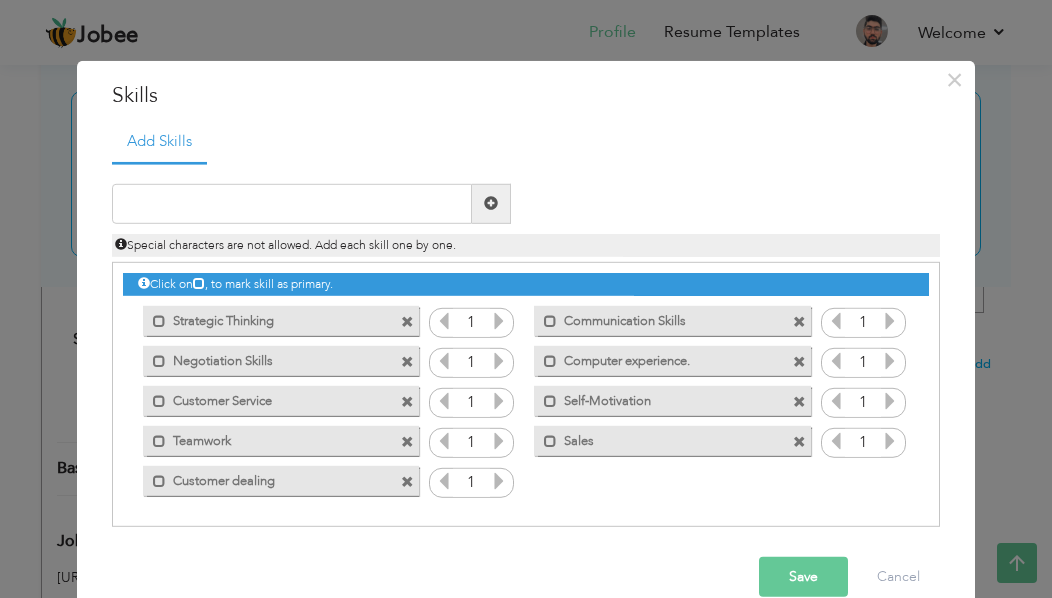 click at bounding box center [407, 322] 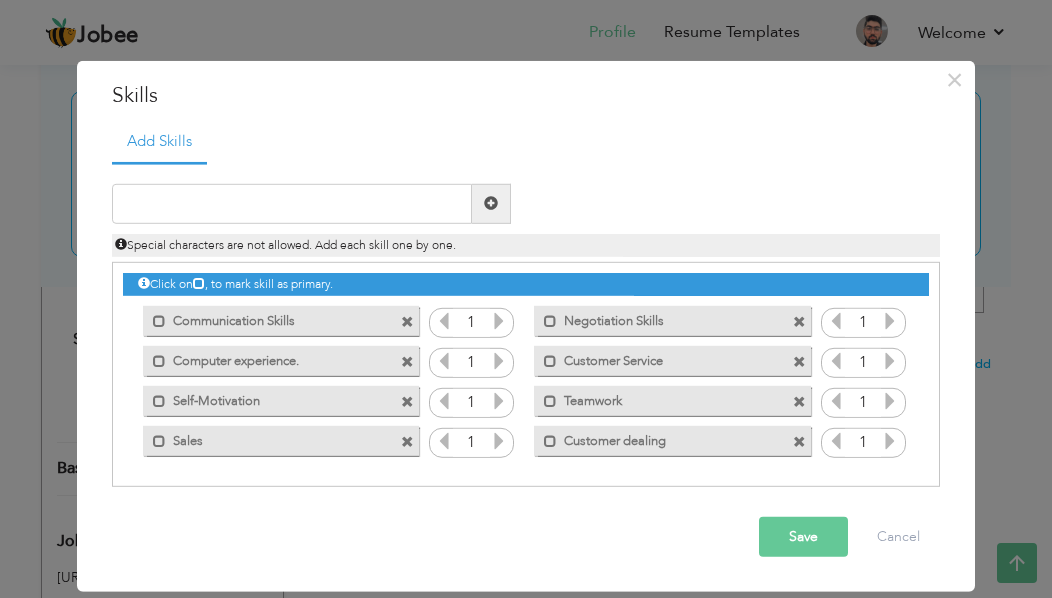 click at bounding box center [407, 322] 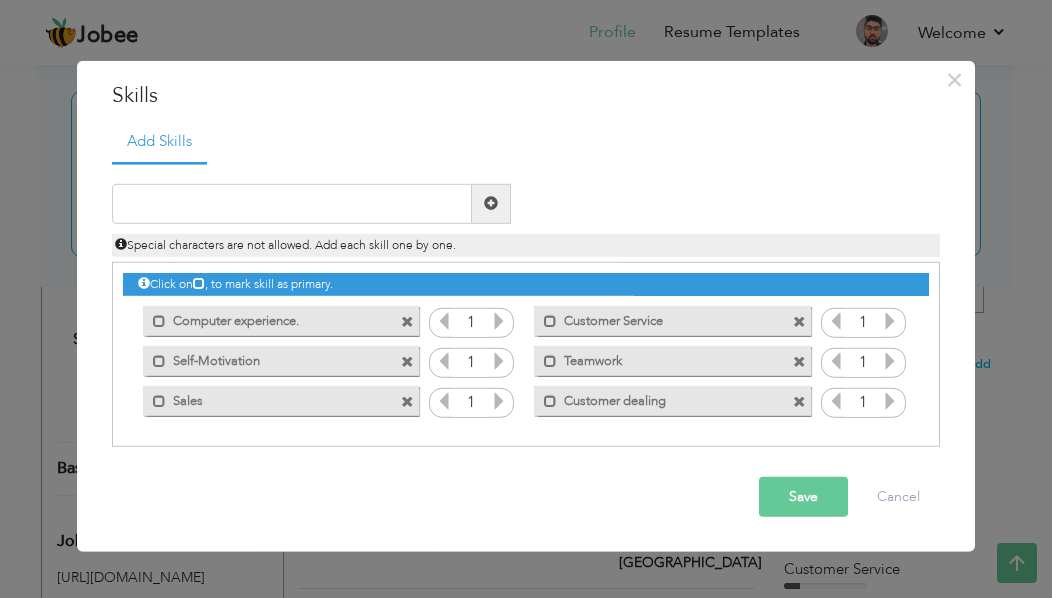 click at bounding box center [407, 322] 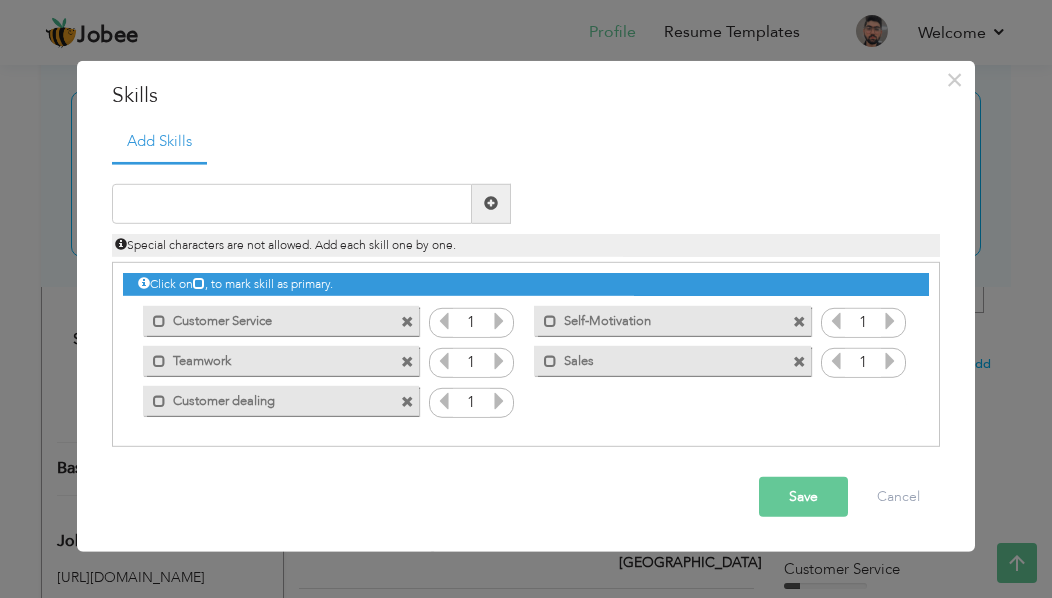 click at bounding box center (407, 322) 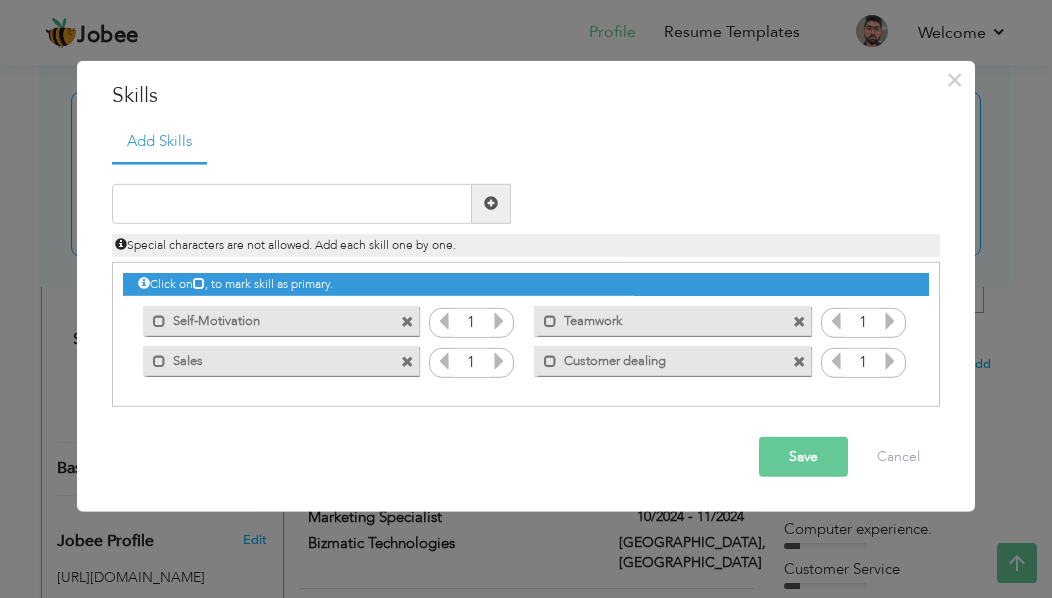 click at bounding box center [407, 322] 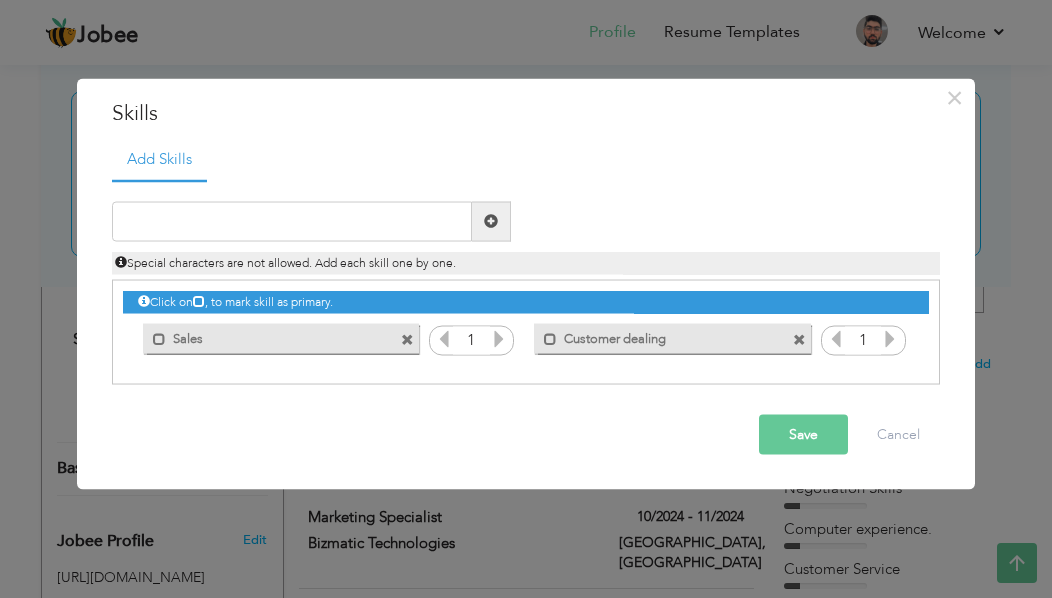 click on "Mark as primary skill.
Sales" at bounding box center (276, 339) 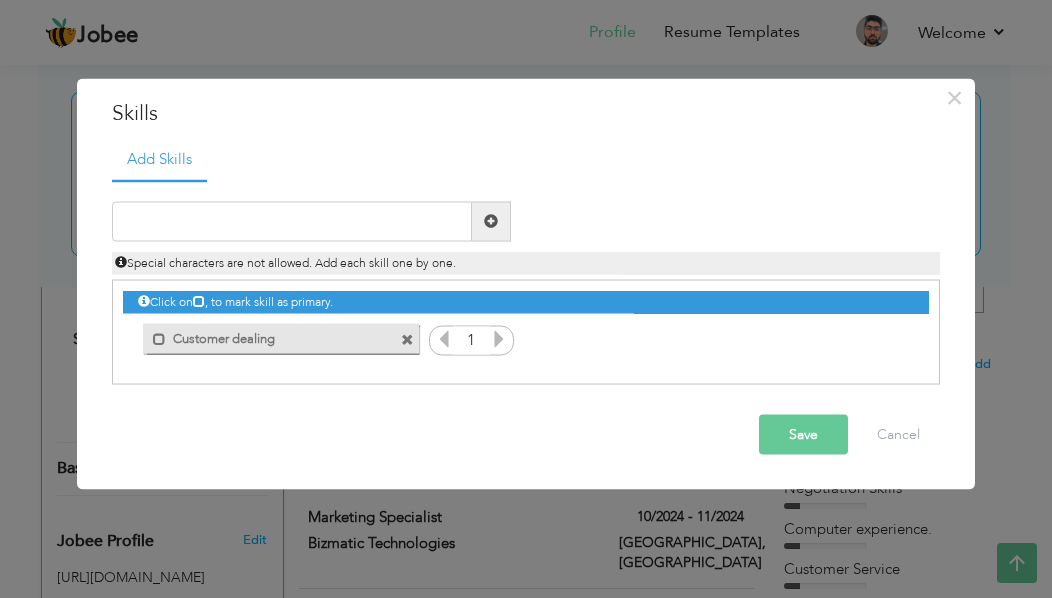 click at bounding box center (407, 340) 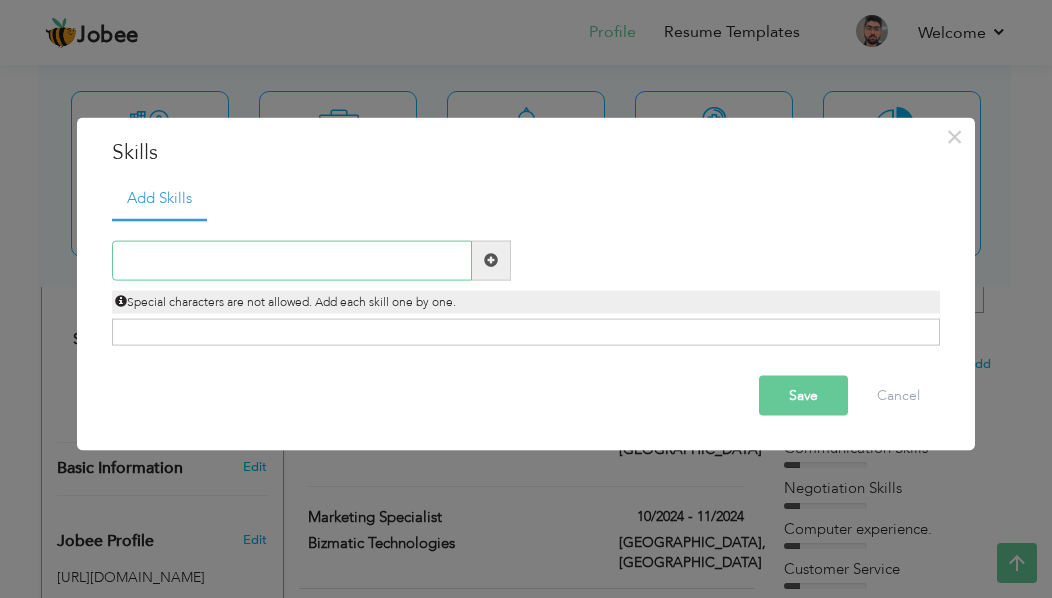 click at bounding box center (292, 260) 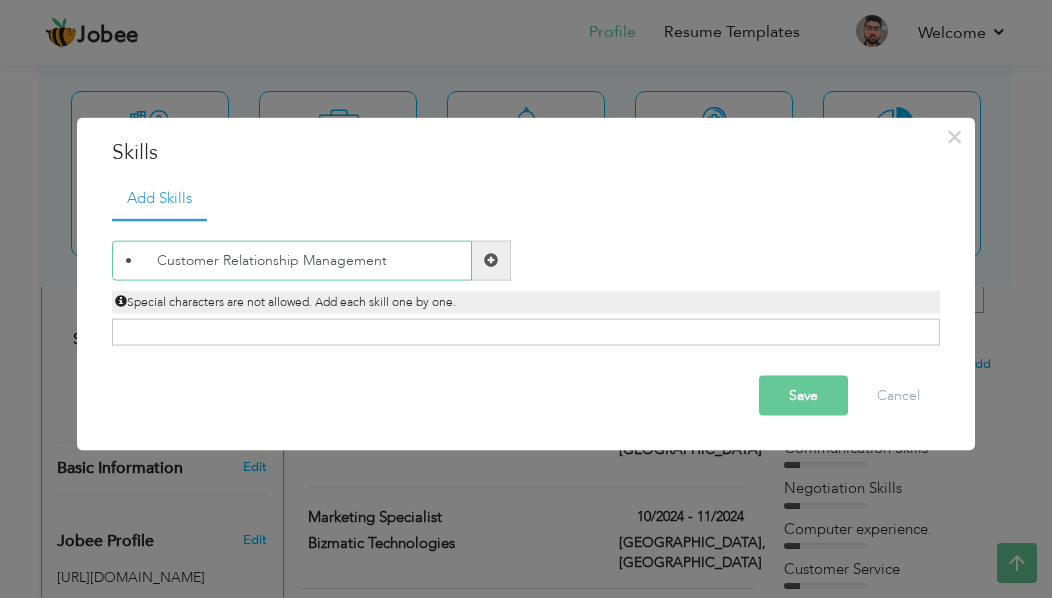 click on "•	Customer Relationship Management" at bounding box center (292, 260) 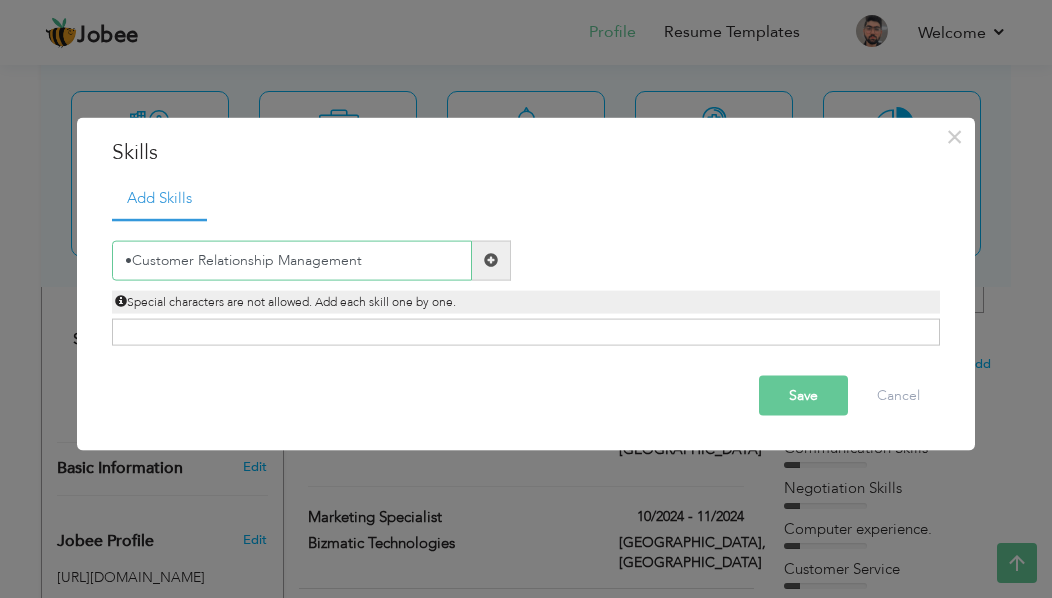 type on "Customer Relationship Management" 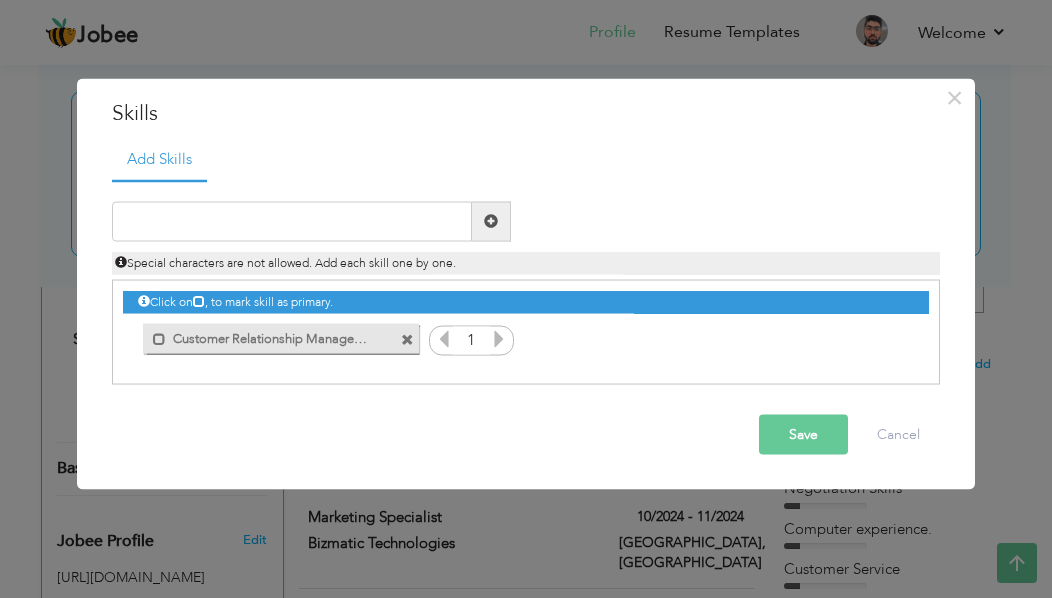 click at bounding box center [499, 338] 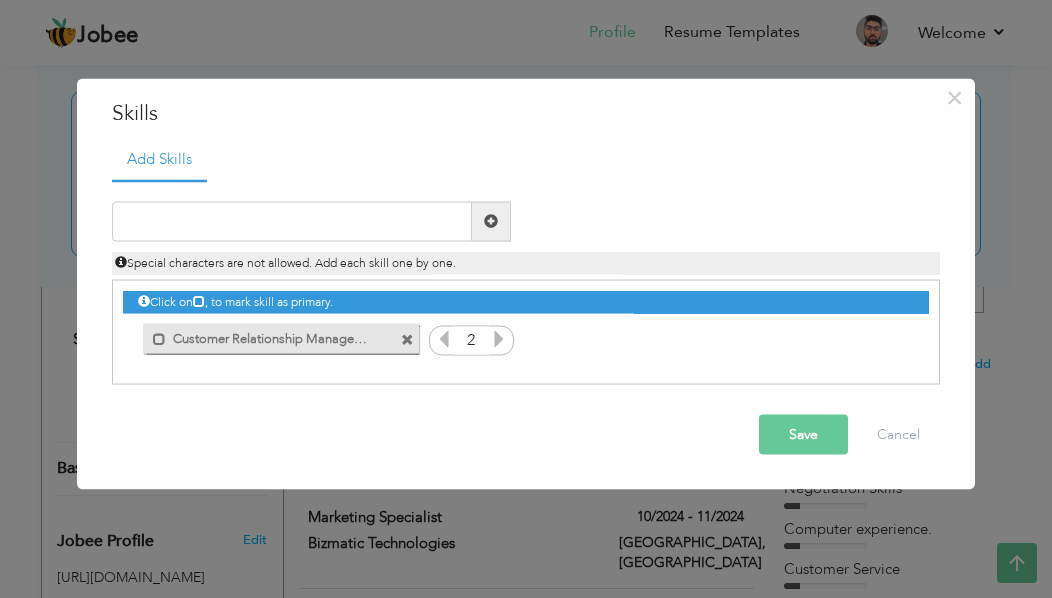 click at bounding box center (499, 338) 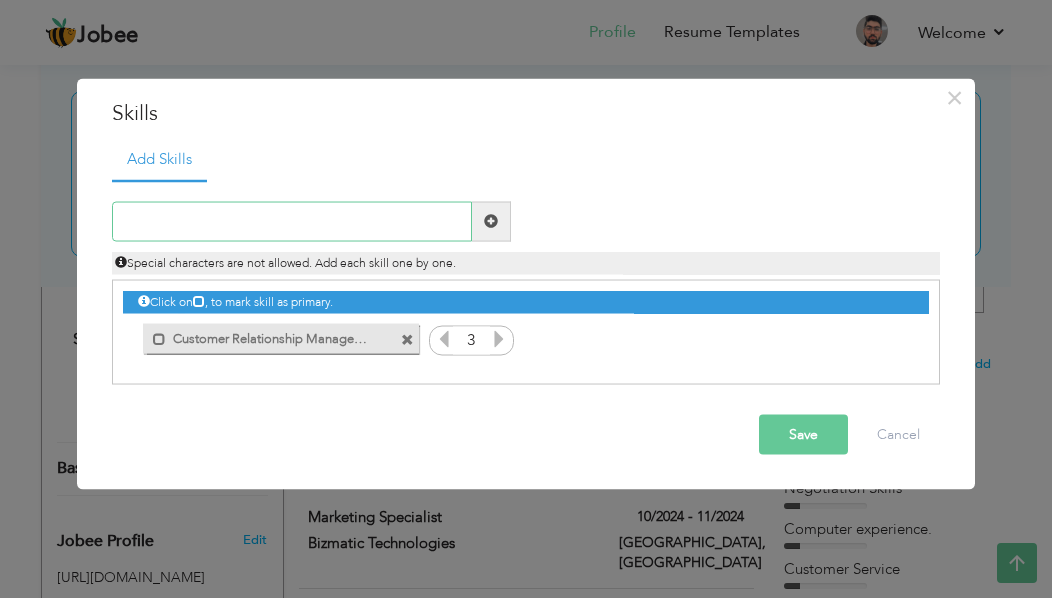 click at bounding box center (292, 221) 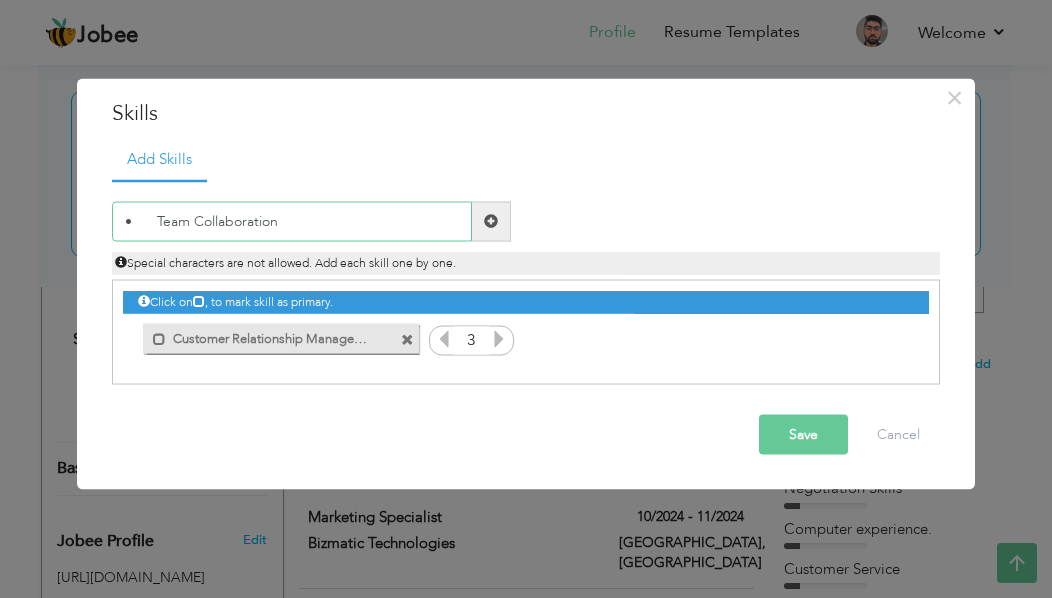 click on "•	Team Collaboration" at bounding box center [292, 221] 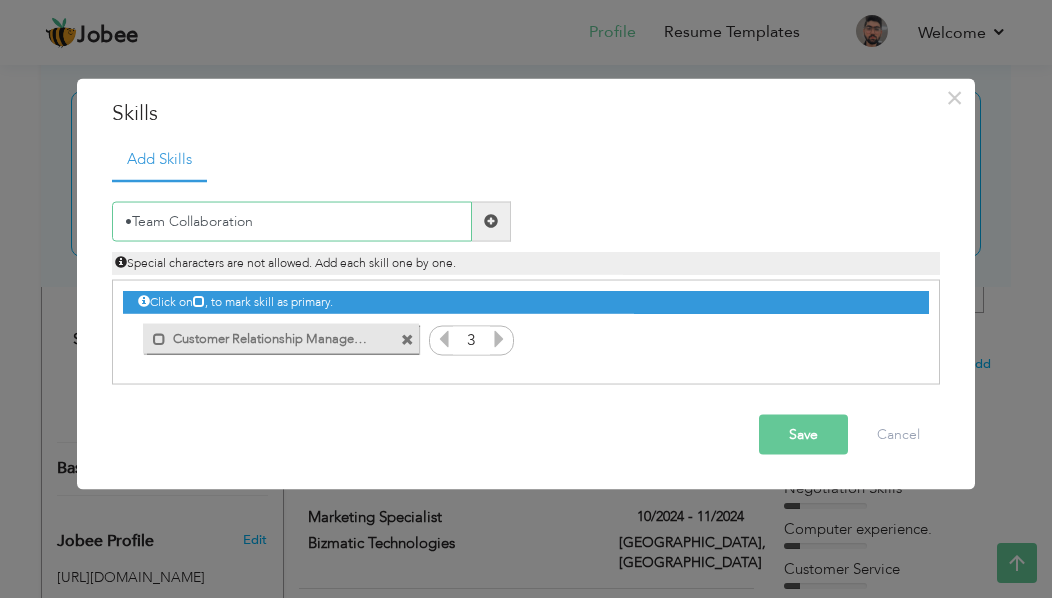 type on "Team Collaboration" 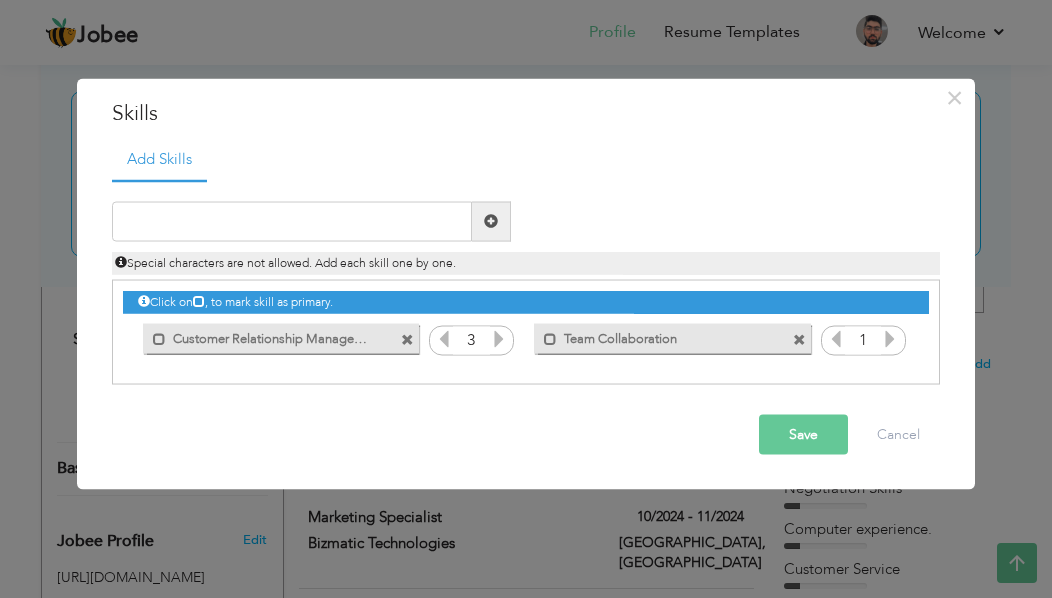 click at bounding box center [890, 338] 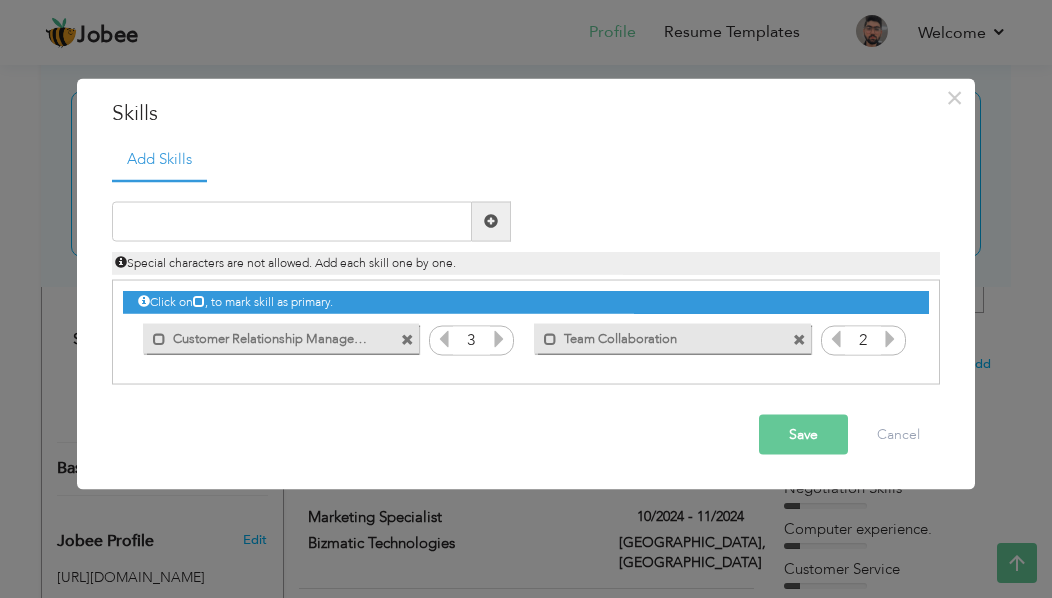 click at bounding box center [890, 338] 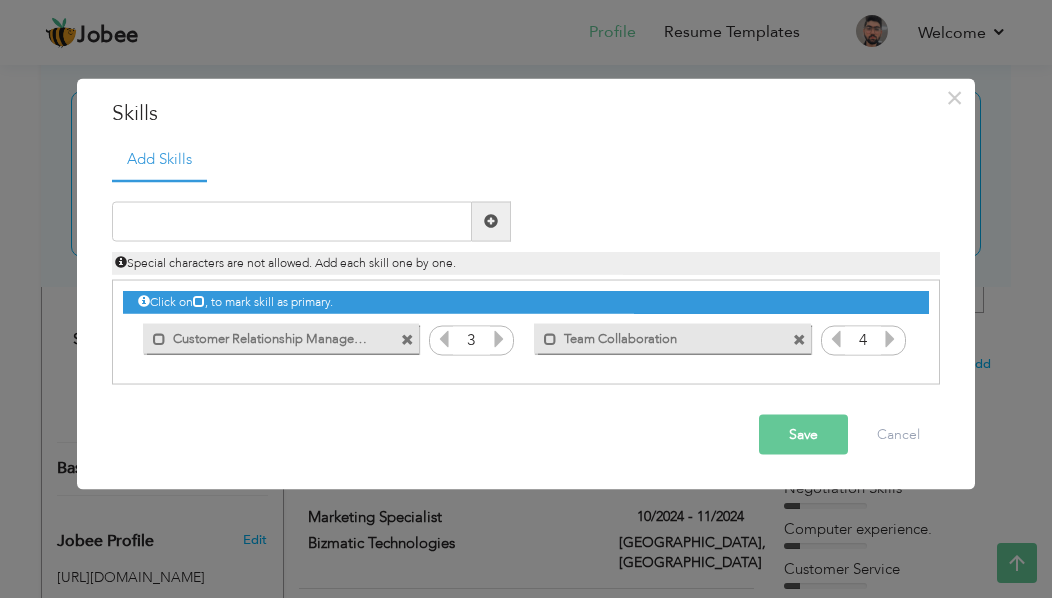 click at bounding box center (836, 338) 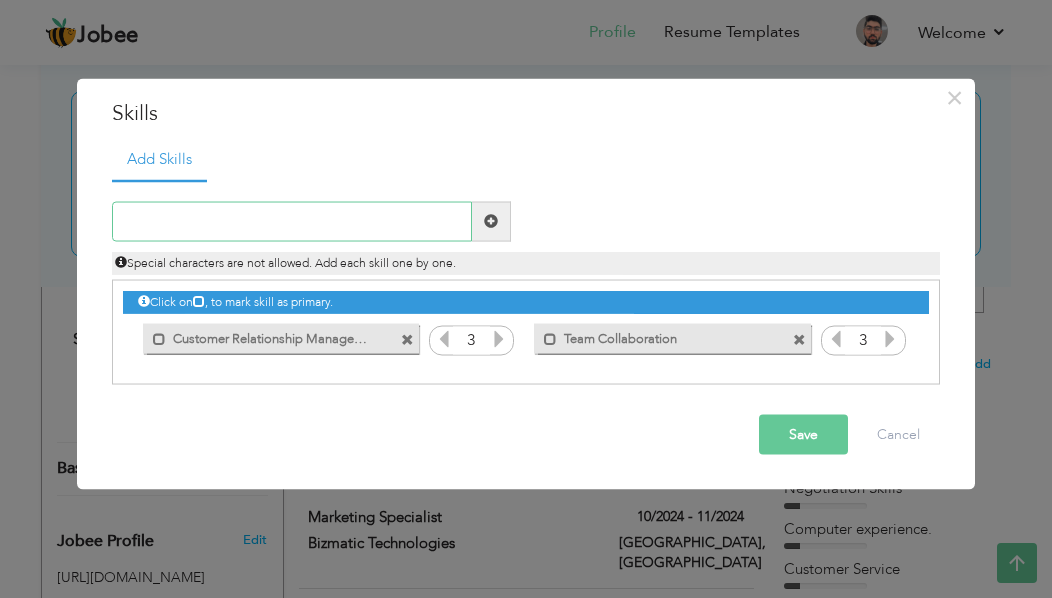 click at bounding box center [292, 221] 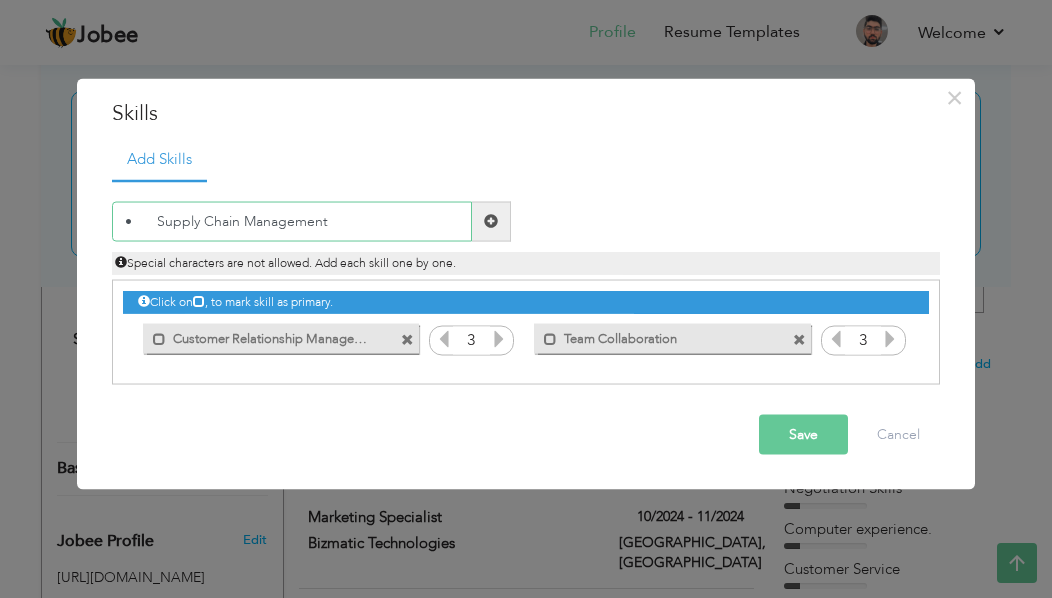 click on "•	Supply Chain Management" at bounding box center [292, 221] 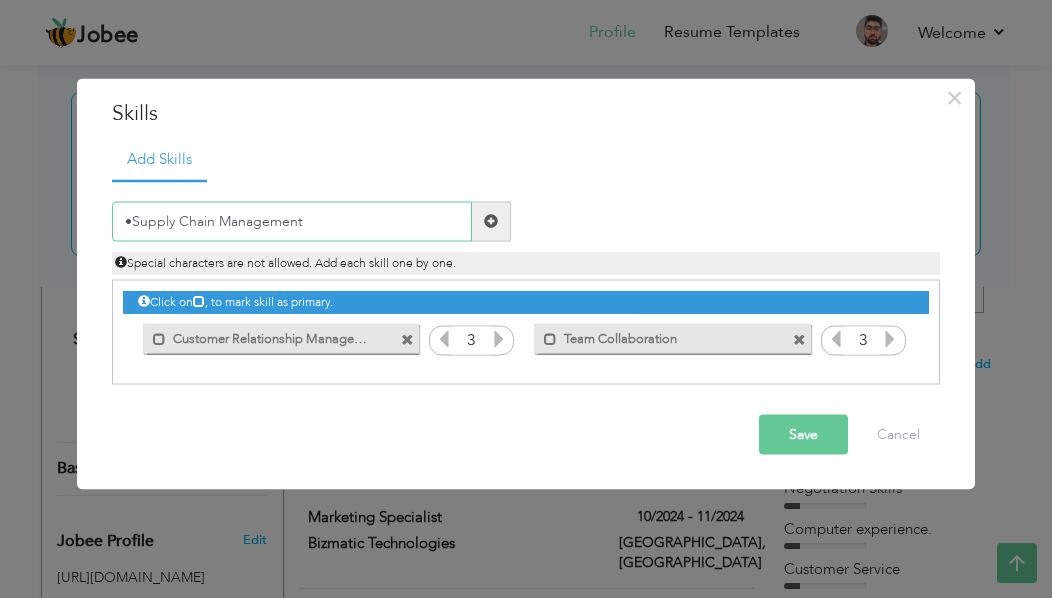type on "Supply Chain Management" 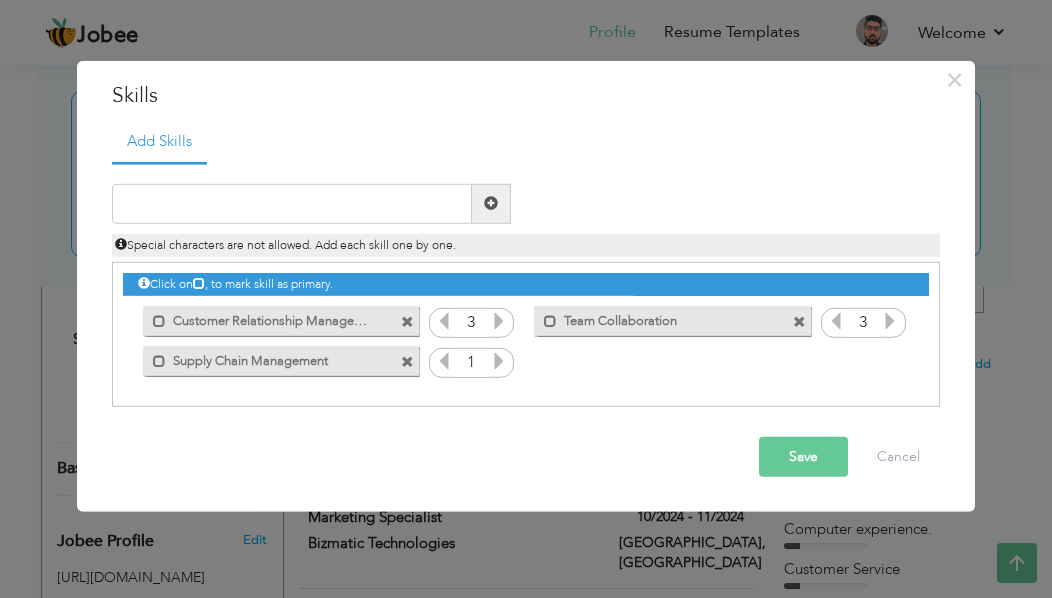 click at bounding box center [499, 361] 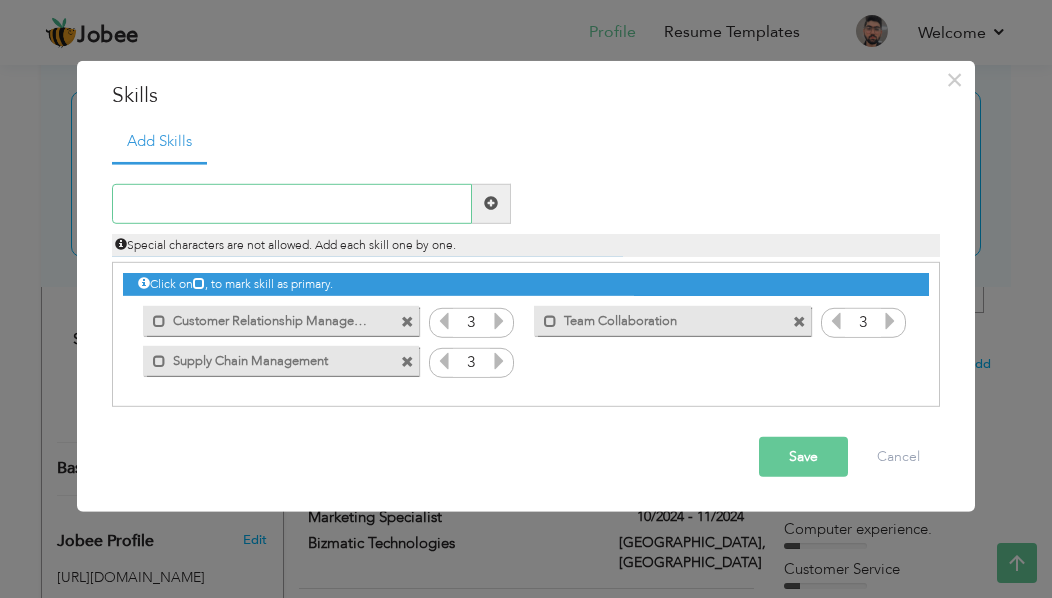 click at bounding box center [292, 204] 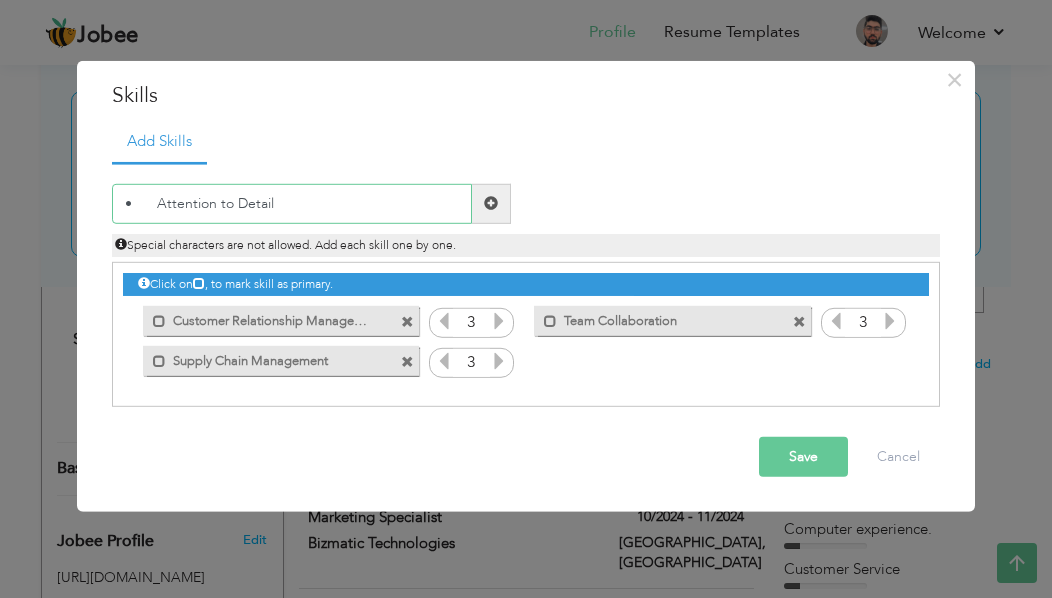 click on "•	Attention to Detail" at bounding box center [292, 204] 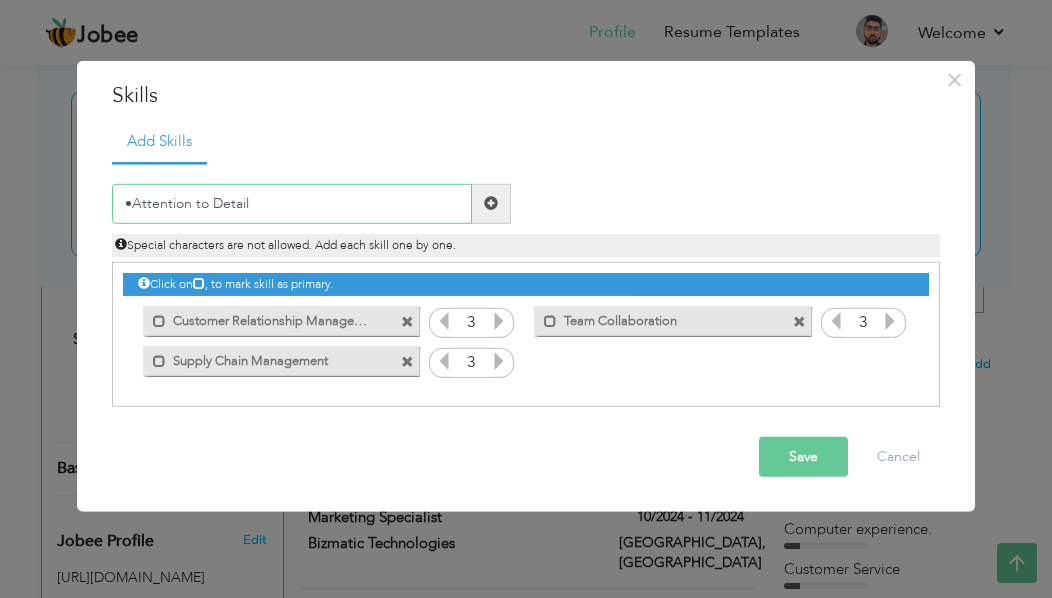 type on "Attention to Detail" 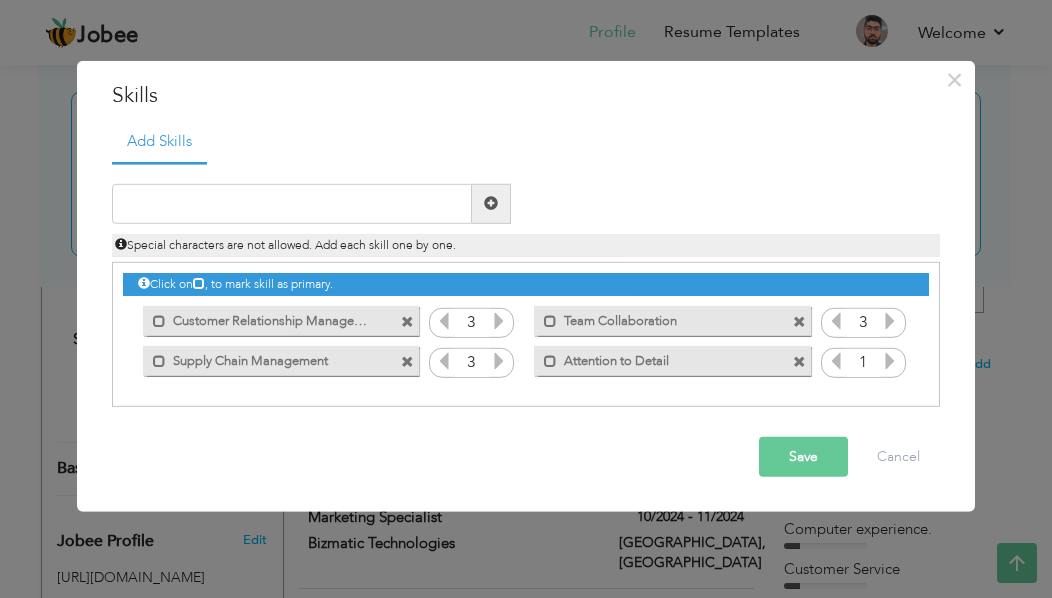 click at bounding box center [890, 361] 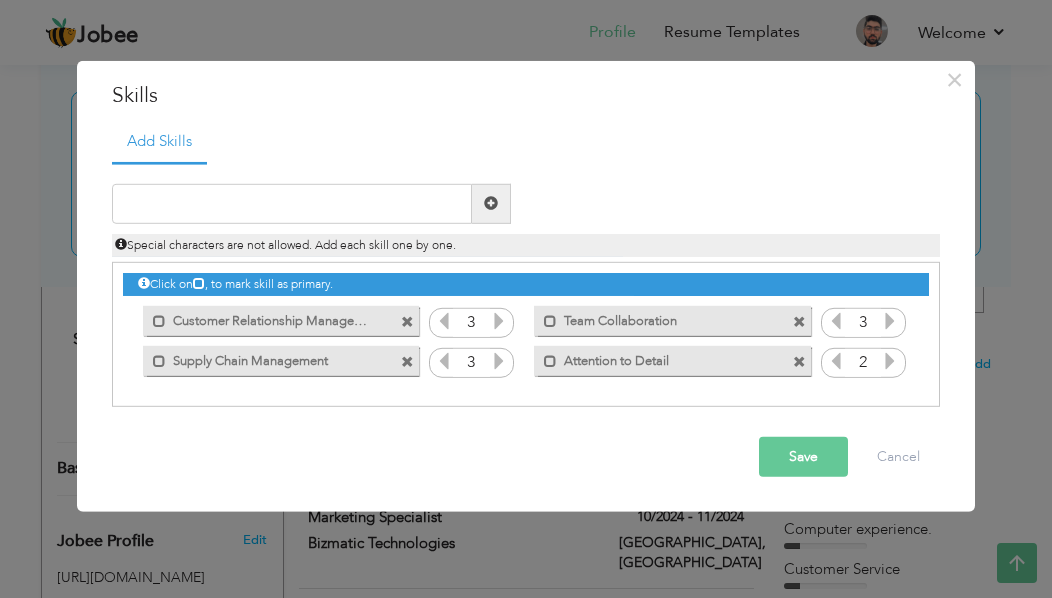 click at bounding box center [890, 361] 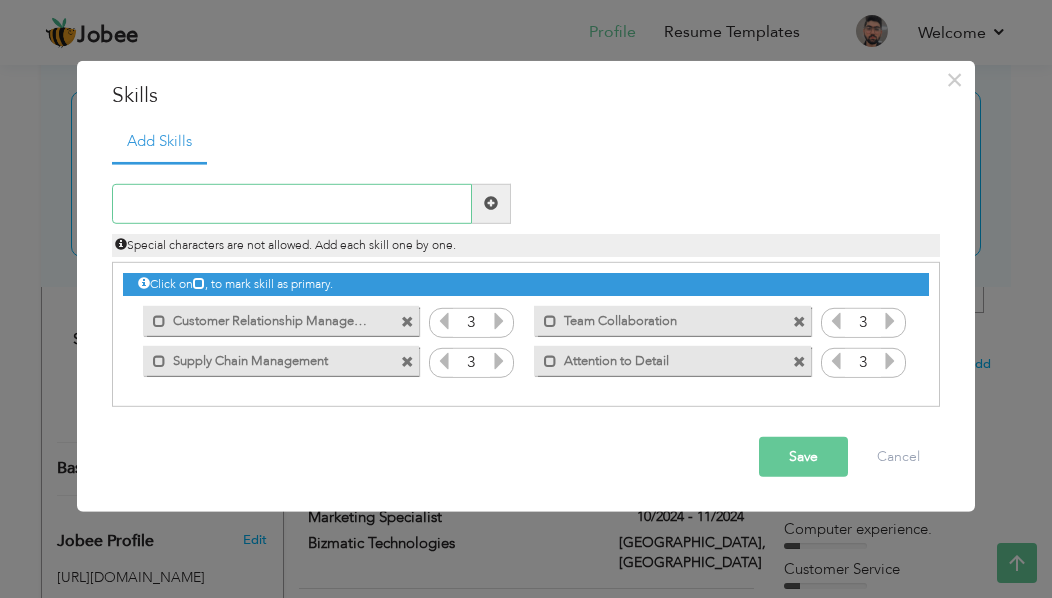 click at bounding box center (292, 204) 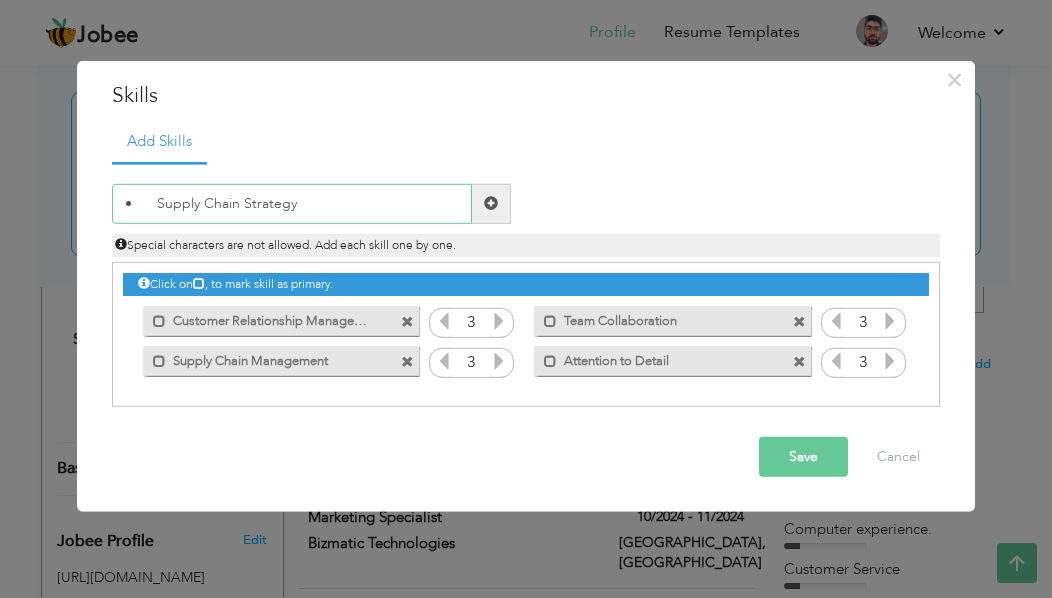 click on "•	Supply Chain Strategy" at bounding box center (292, 204) 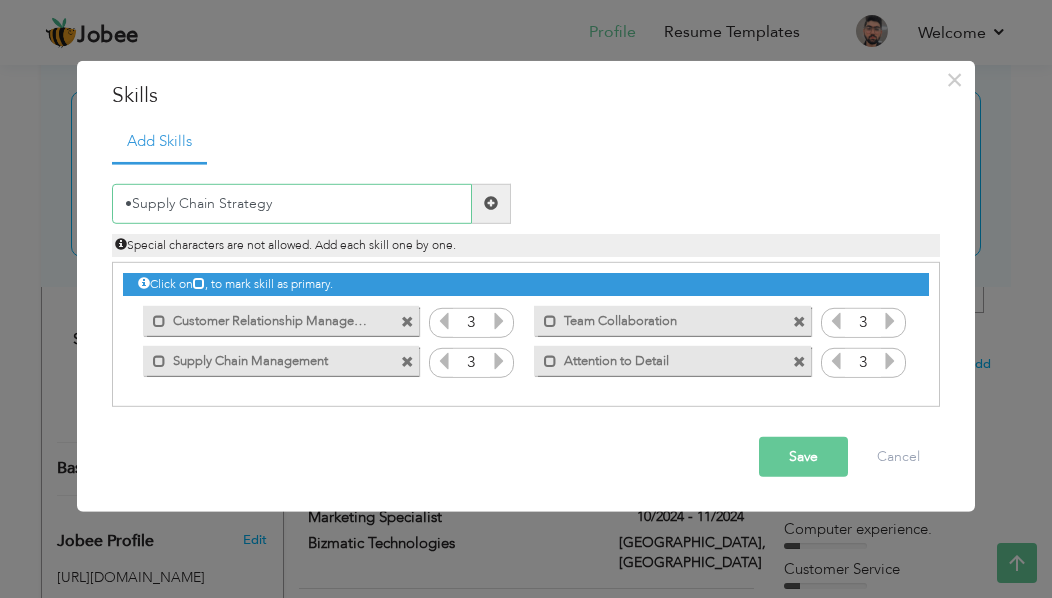 type on "Supply Chain Strategy" 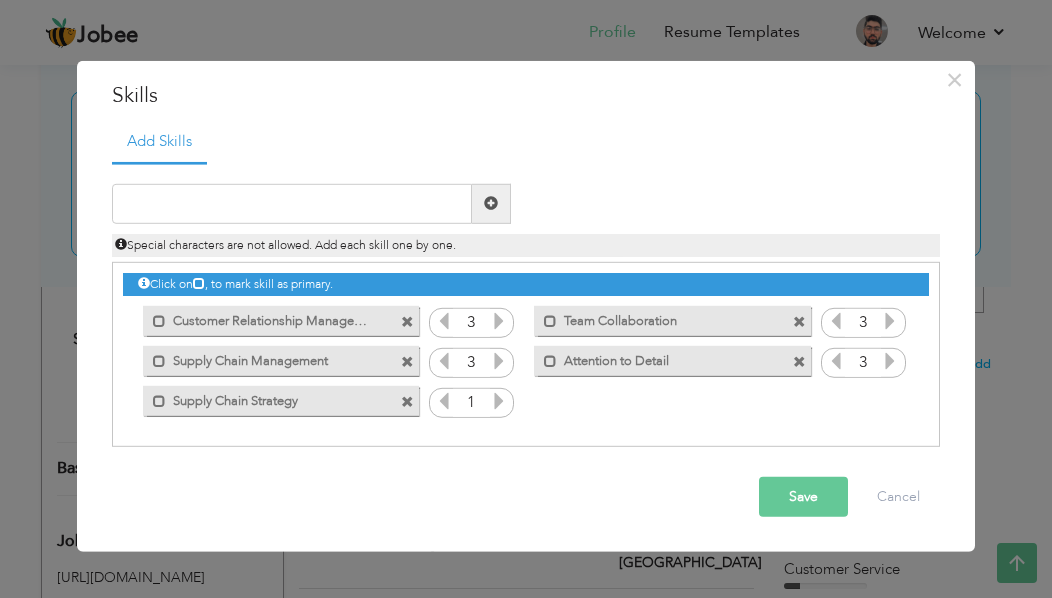 click at bounding box center [499, 401] 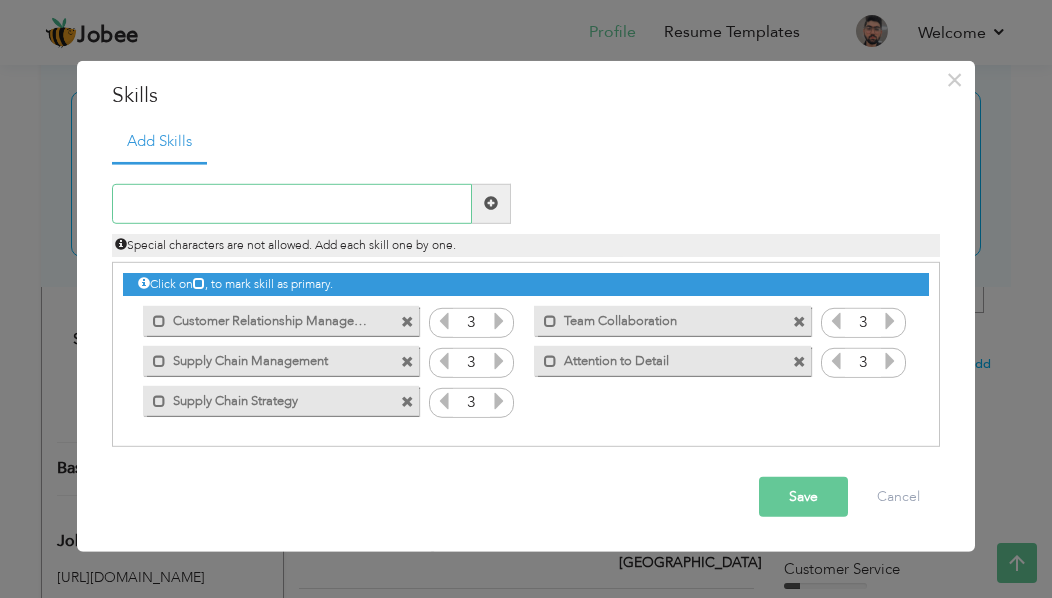 click at bounding box center (292, 204) 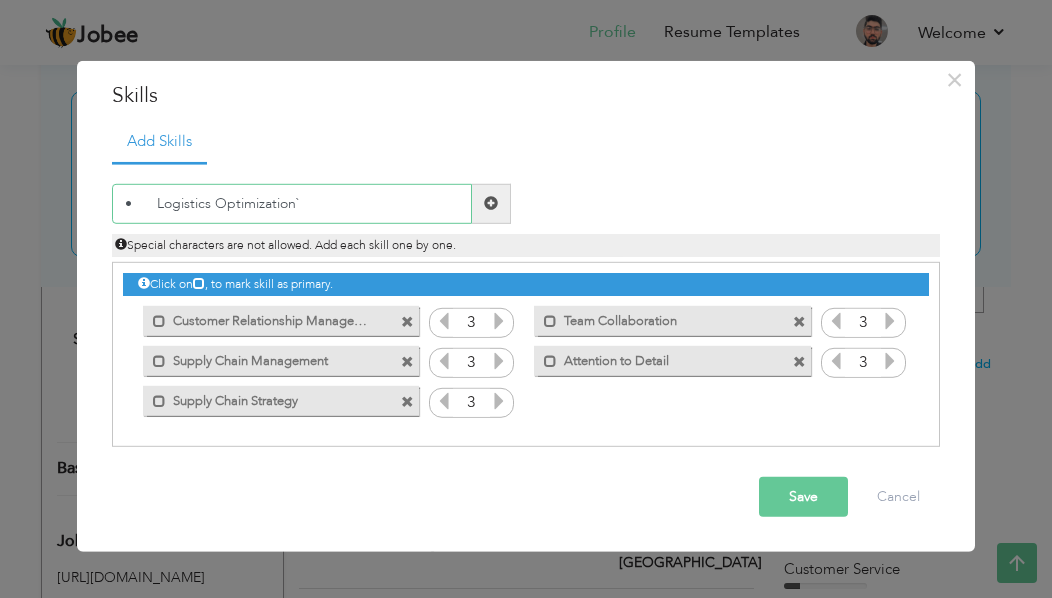 click on "•	Logistics Optimization`" at bounding box center (292, 204) 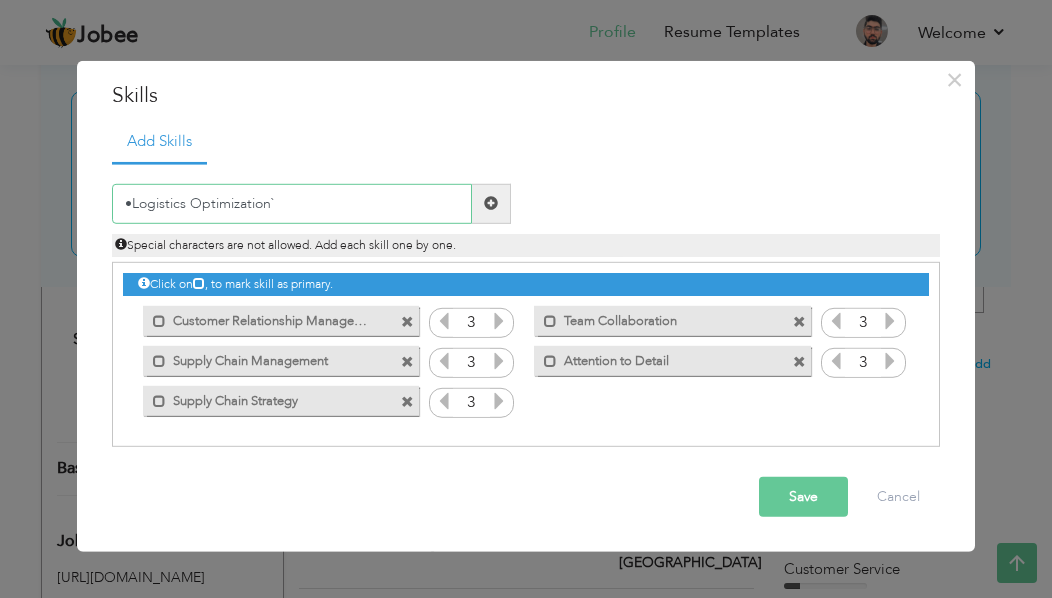 type on "Logistics Optimization`" 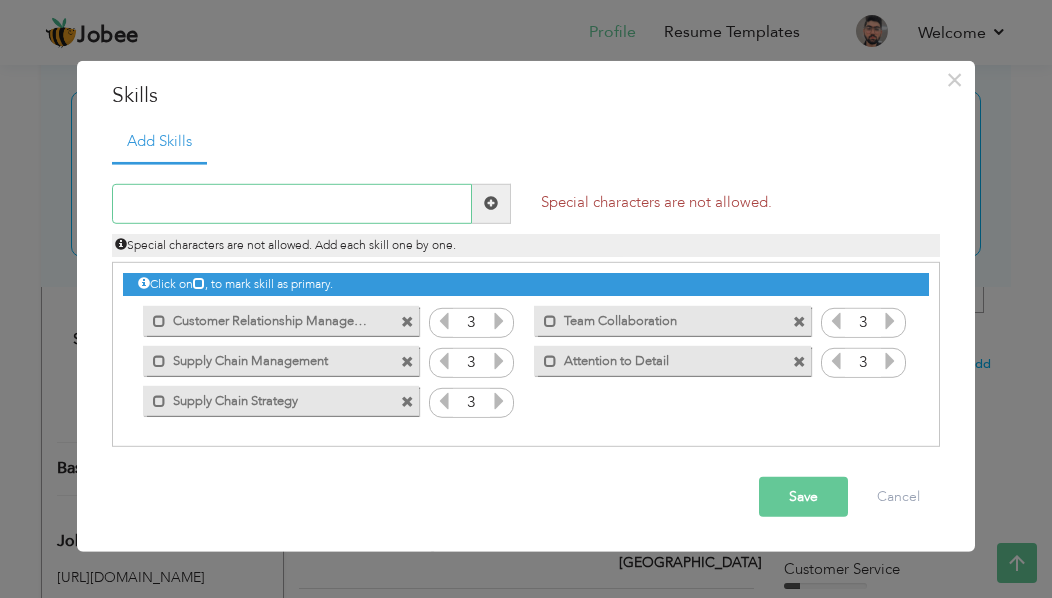 paste on "•	Logistics Optimization`" 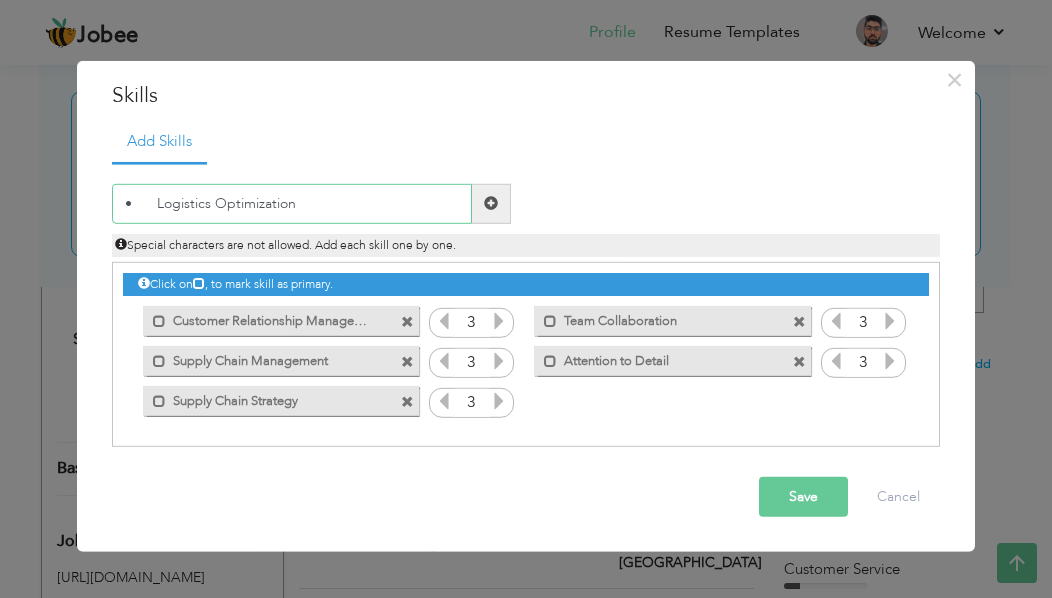 click on "•	Logistics Optimization" at bounding box center [292, 204] 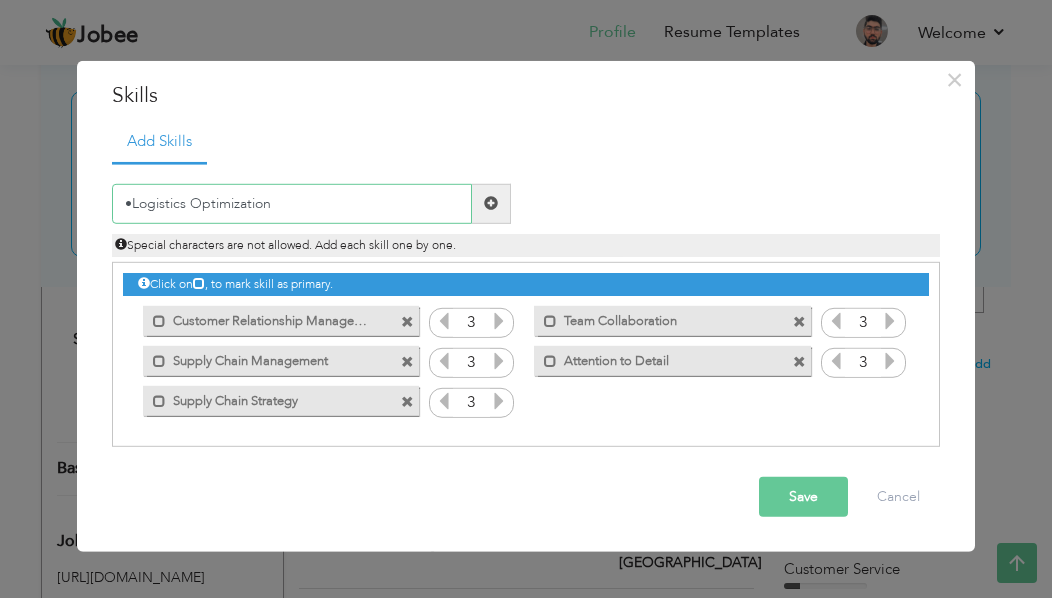 type on "Logistics Optimization" 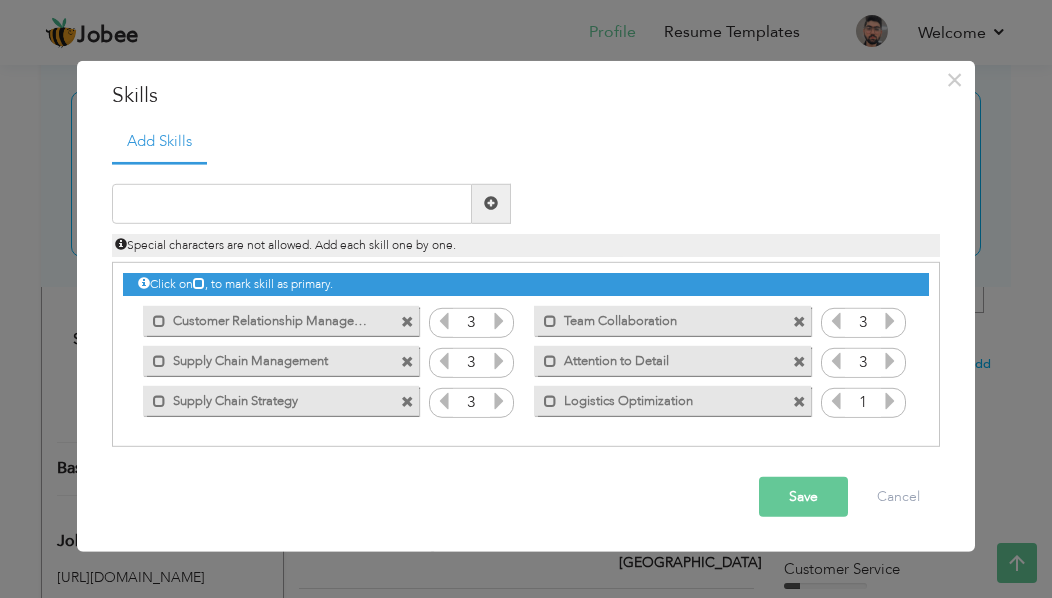 click at bounding box center (890, 401) 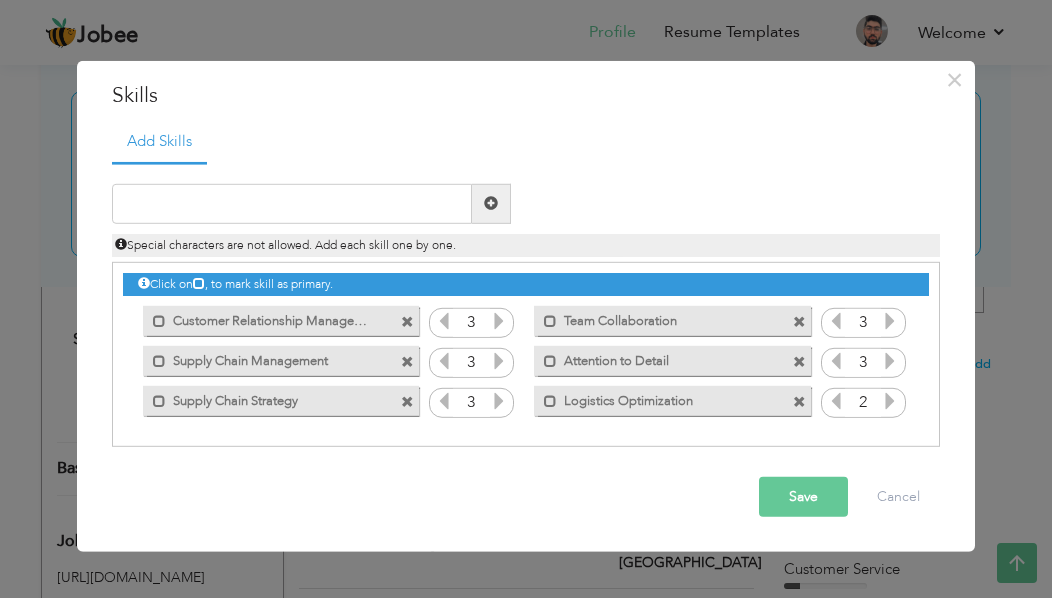 click at bounding box center [890, 401] 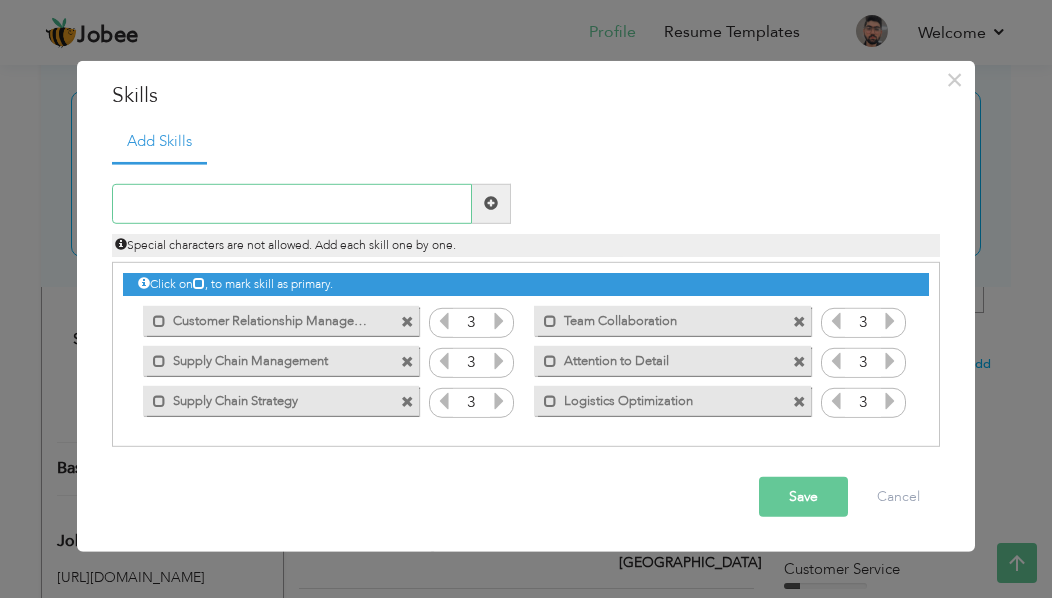 click at bounding box center [292, 204] 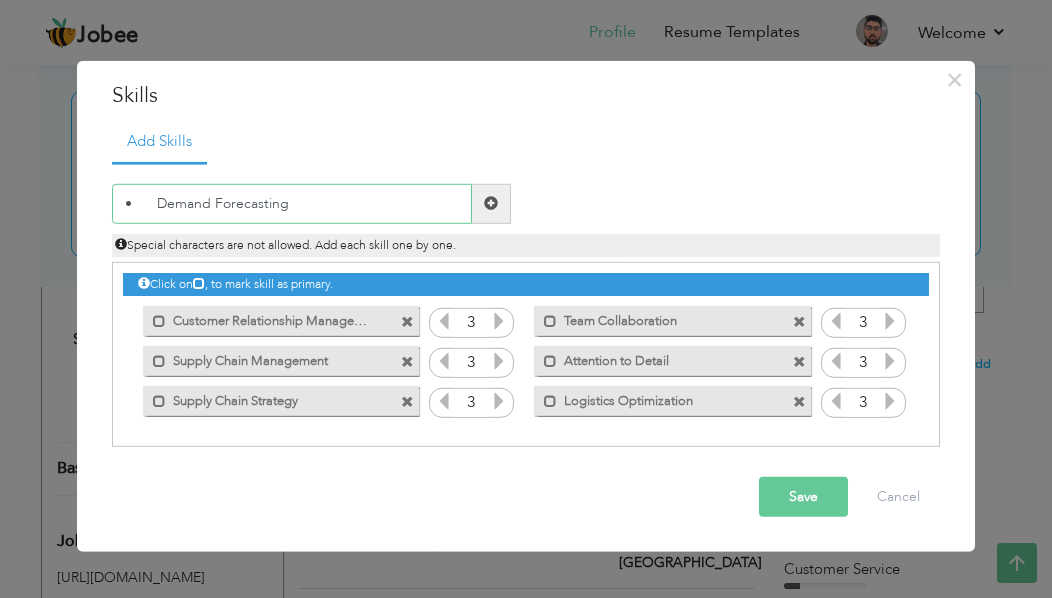 click on "•	Demand Forecasting" at bounding box center (292, 204) 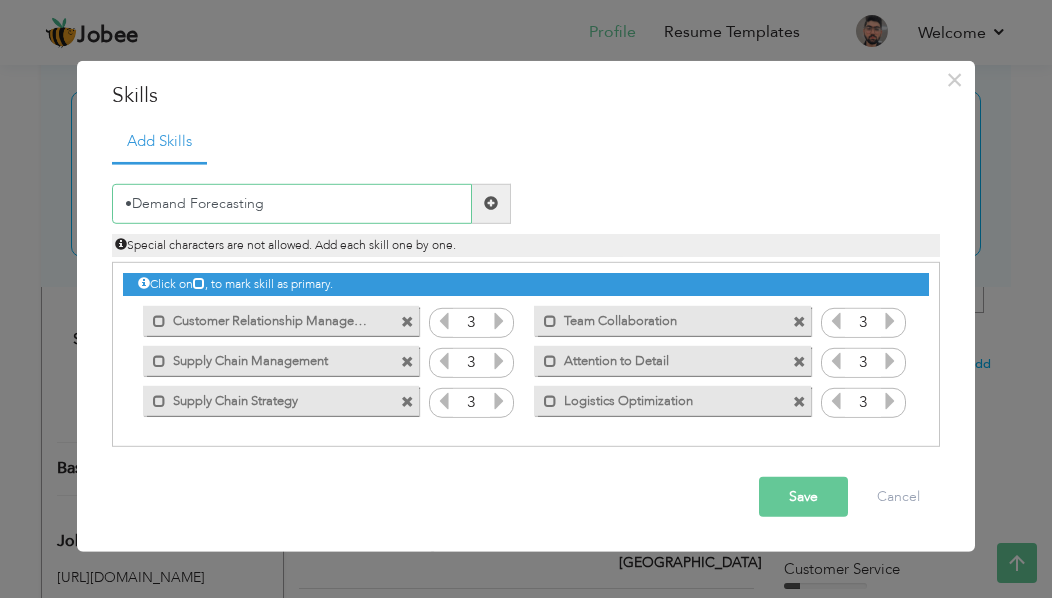 type on "Demand Forecasting" 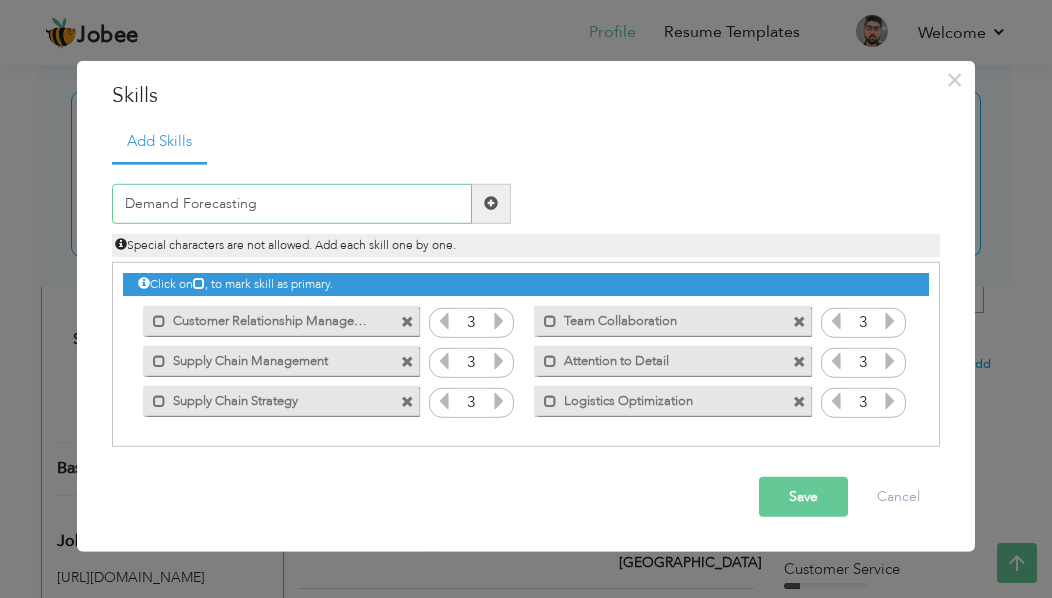 type 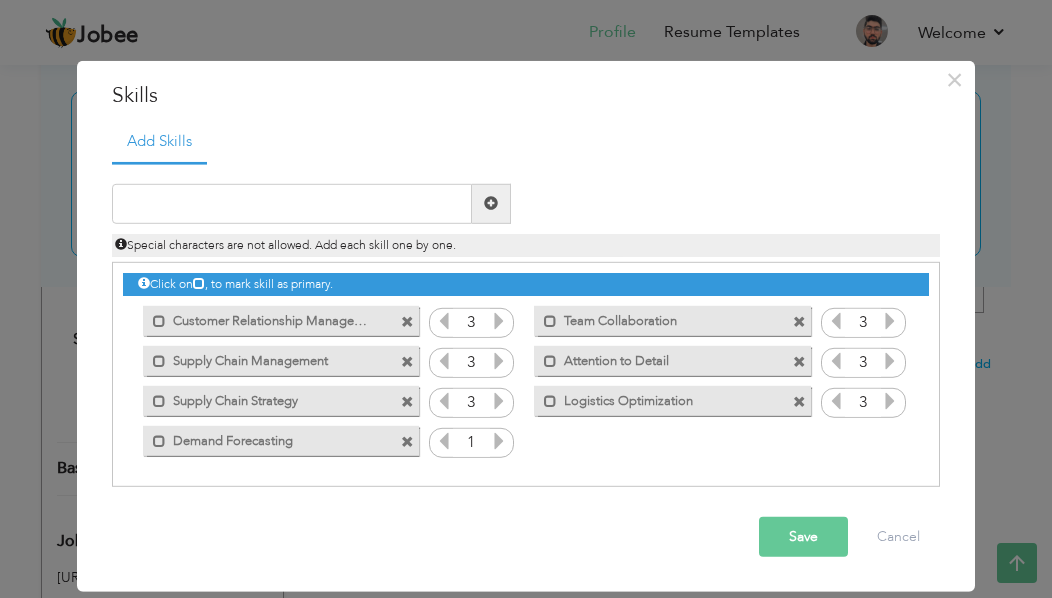 click at bounding box center [499, 441] 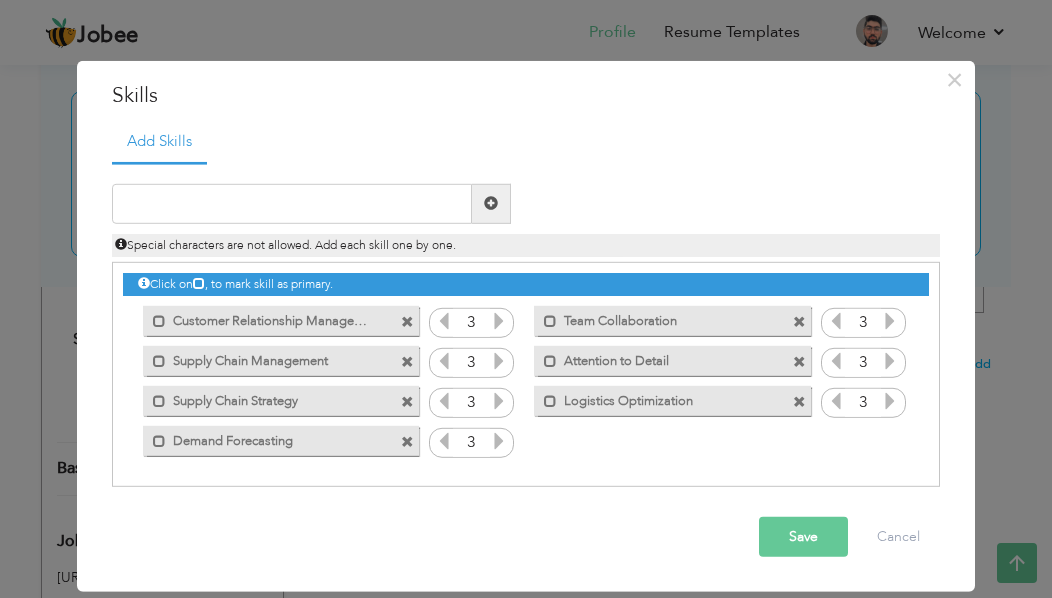 click on "Save" at bounding box center [803, 537] 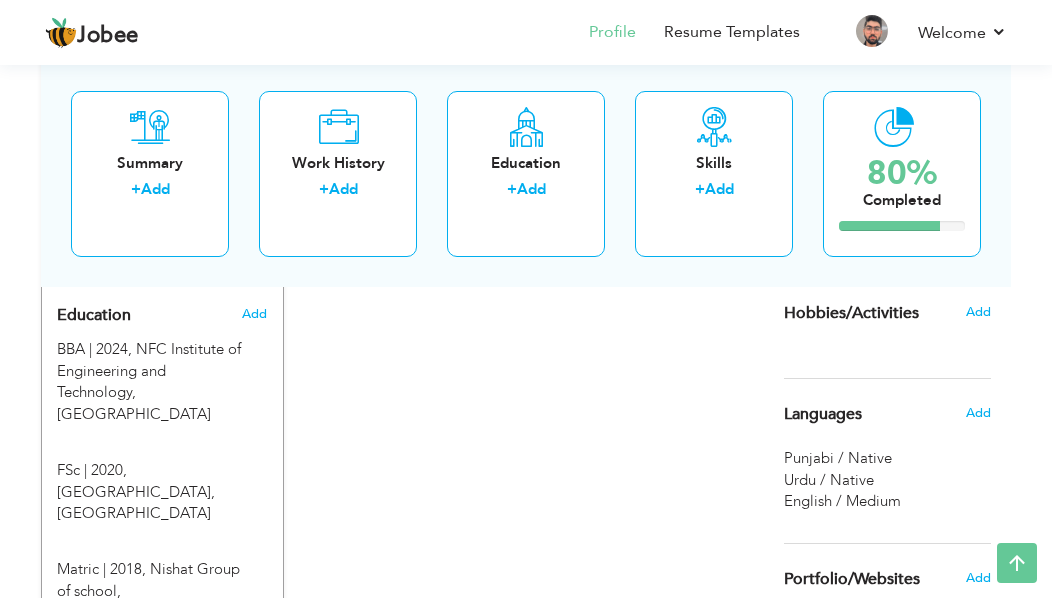 scroll, scrollTop: 787, scrollLeft: 0, axis: vertical 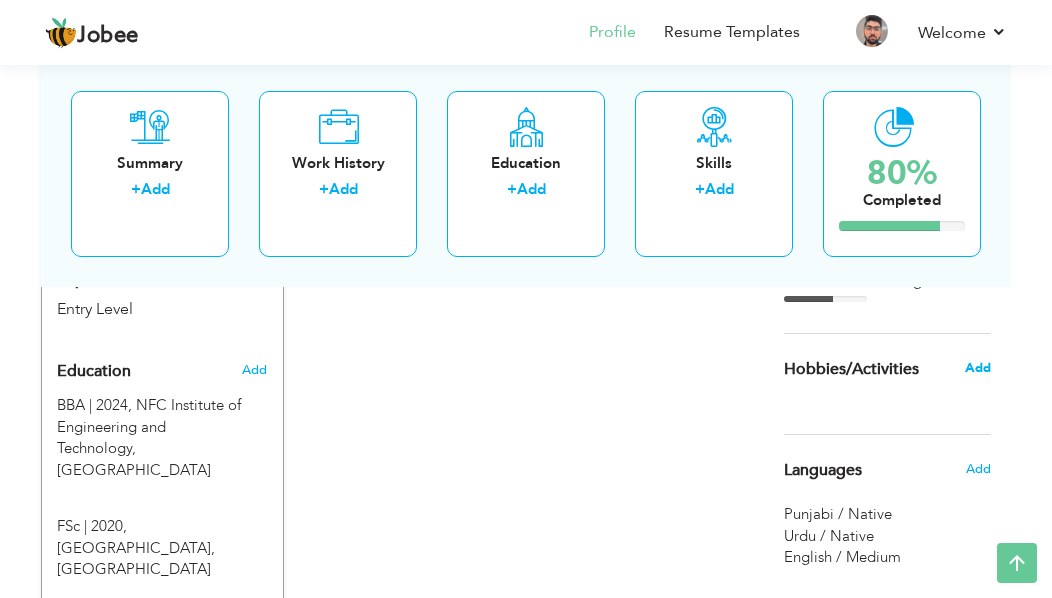 click on "Add" at bounding box center (978, 368) 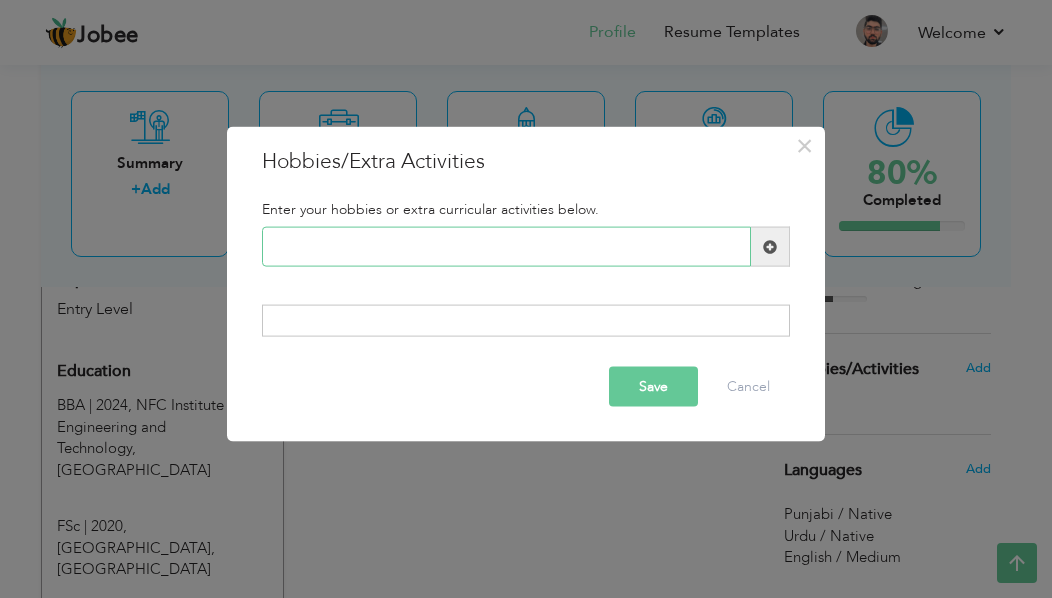 click at bounding box center (506, 247) 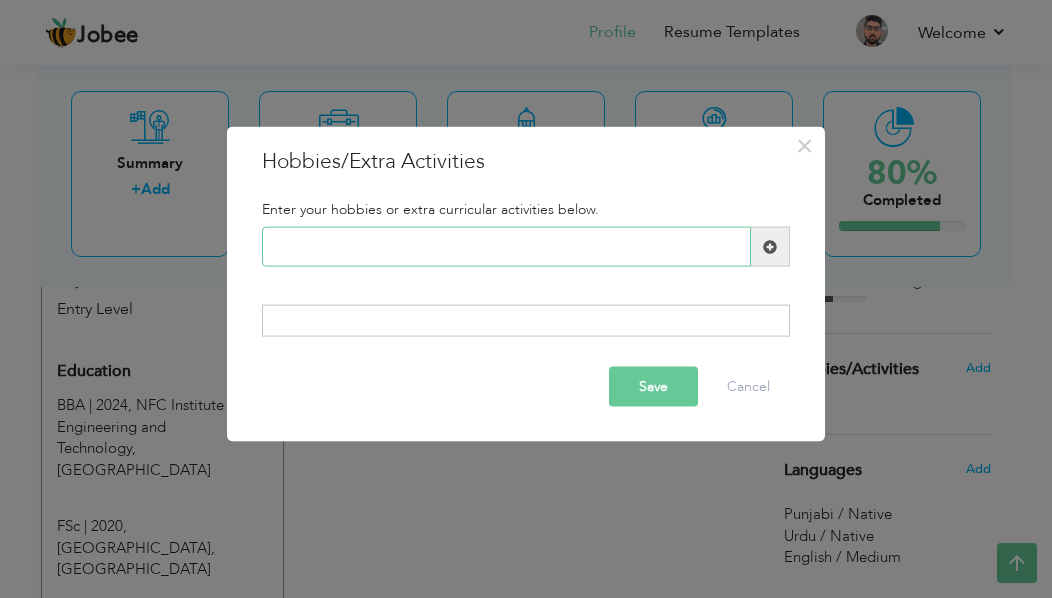 paste on "•	Exploring Advancement" 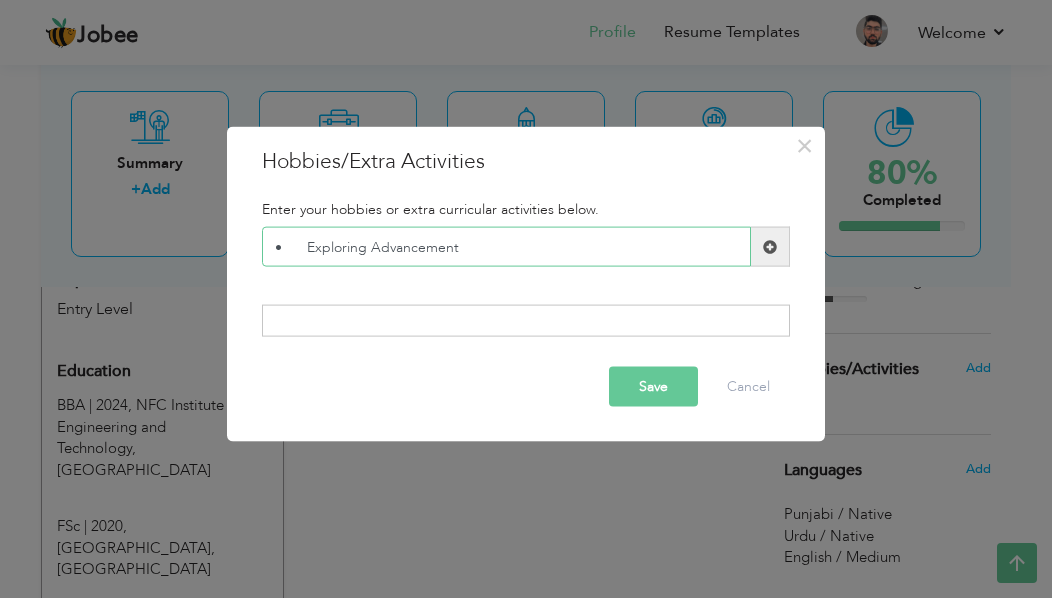 click on "•	Exploring Advancement" at bounding box center [506, 247] 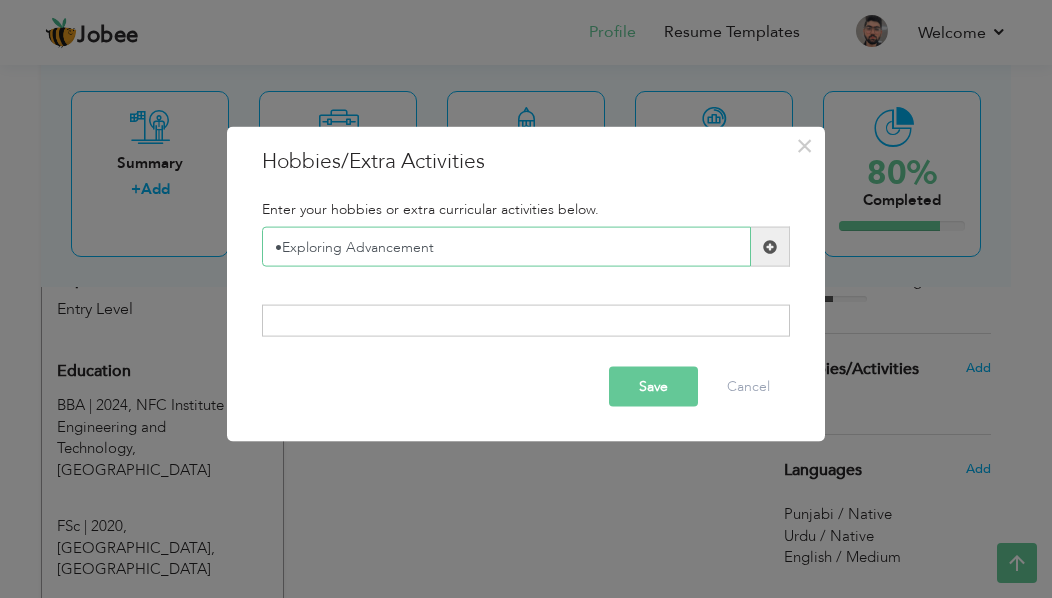 type on "Exploring Advancement" 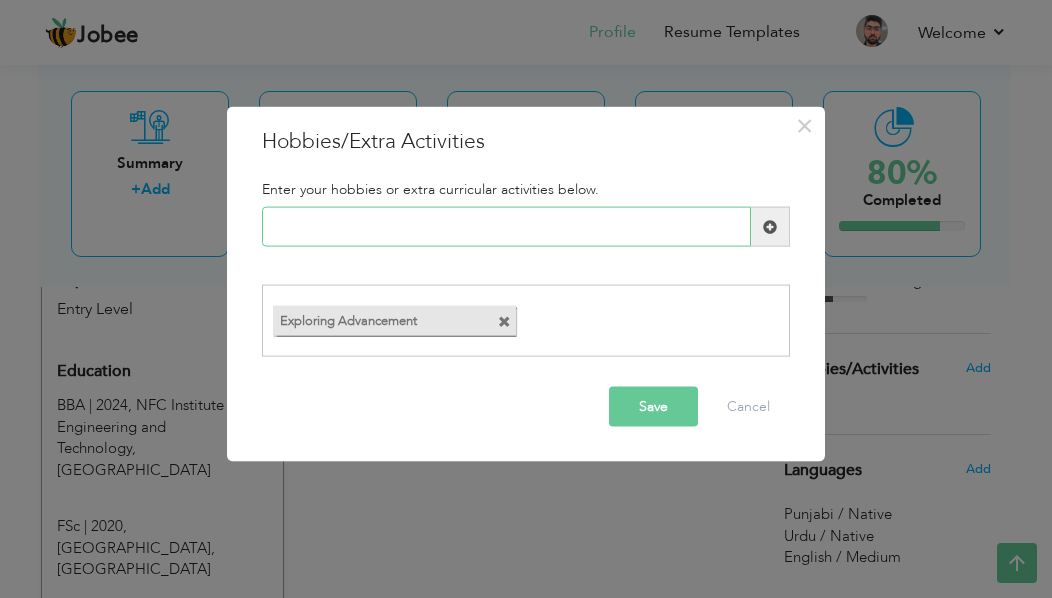 paste on "•	Travel" 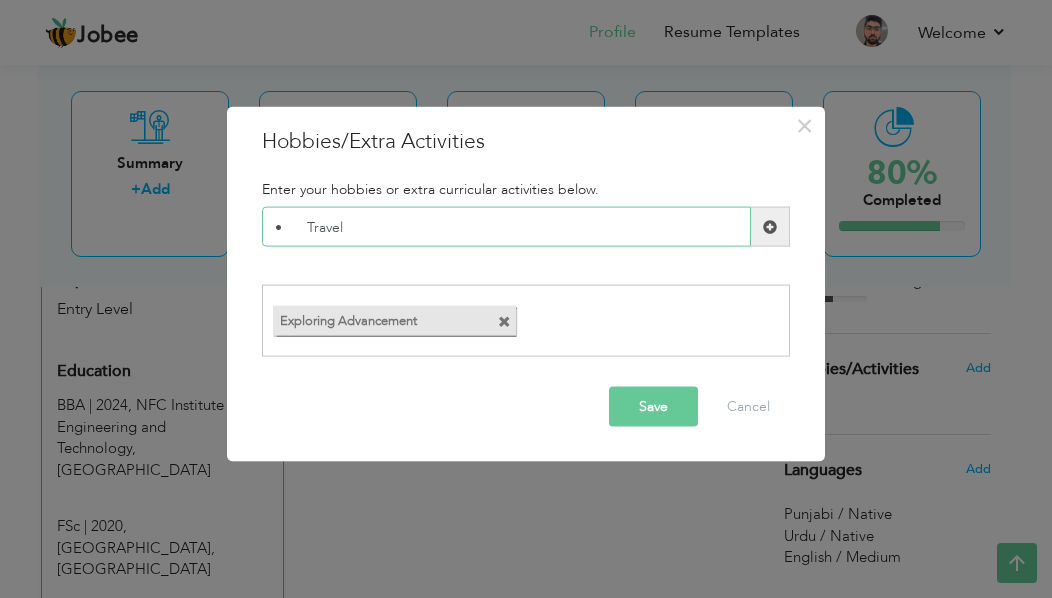 click on "•	Travel" at bounding box center (506, 227) 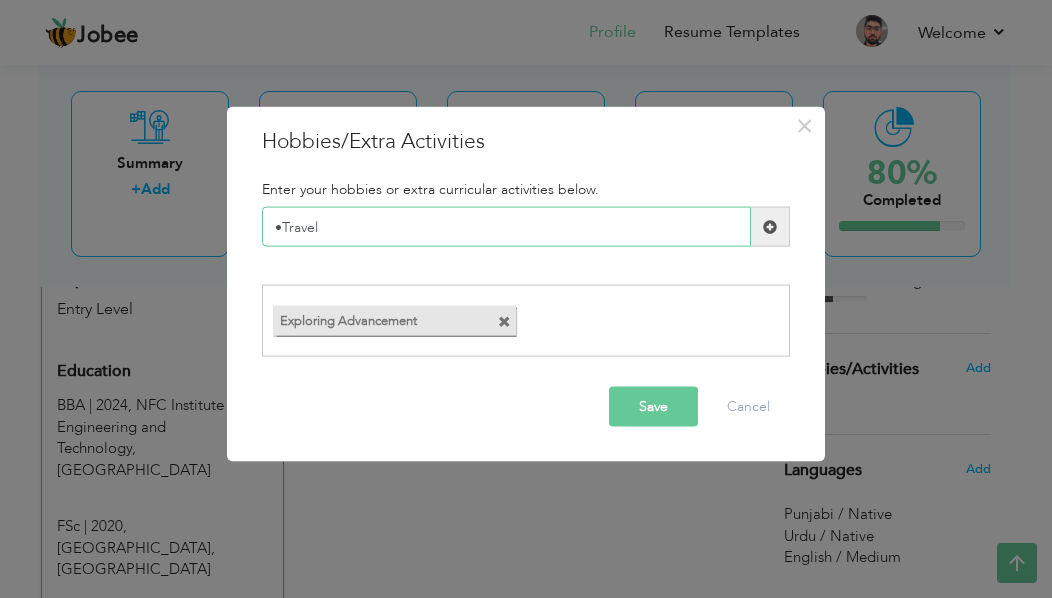 type on "Travel" 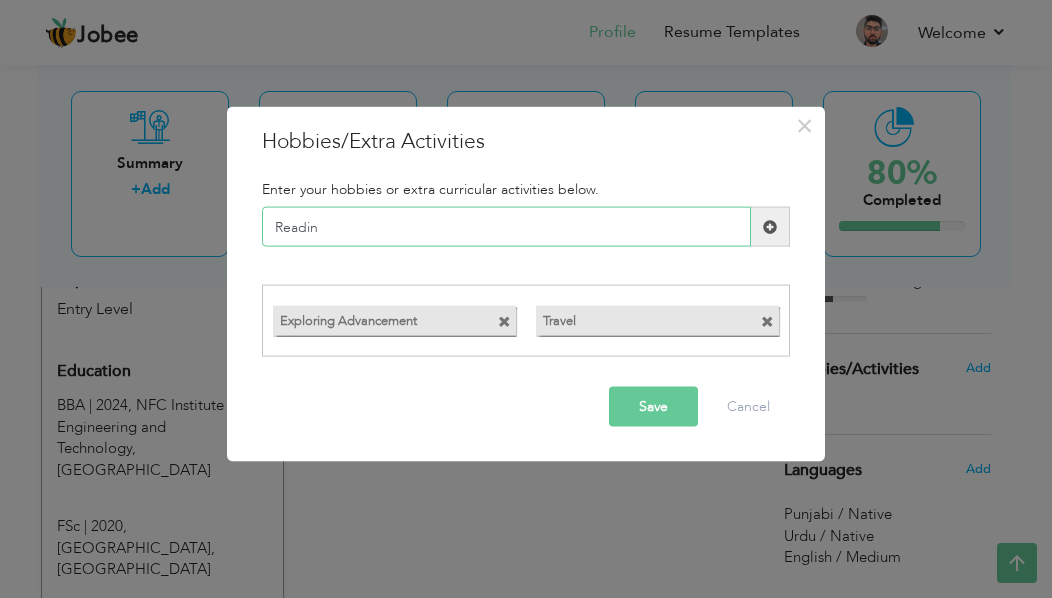type on "Reading" 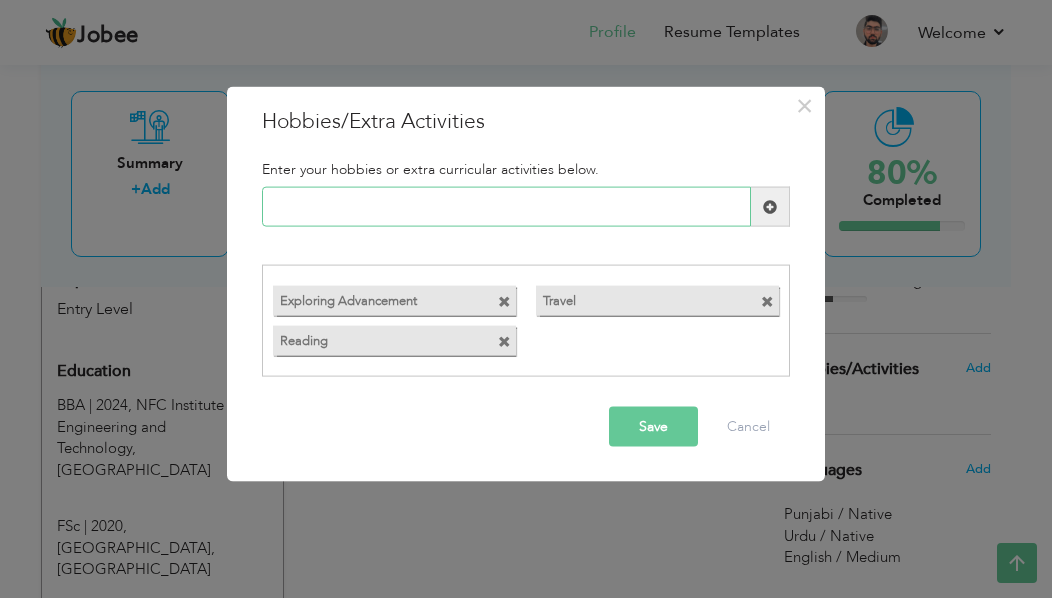paste on "•	Gaming" 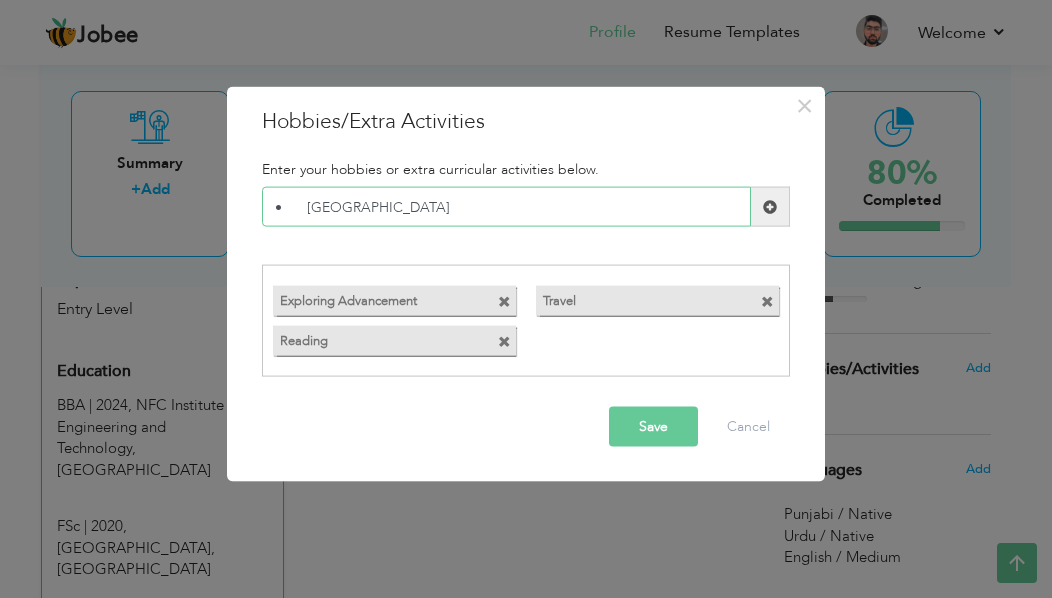 click on "•	Gaming" at bounding box center [506, 207] 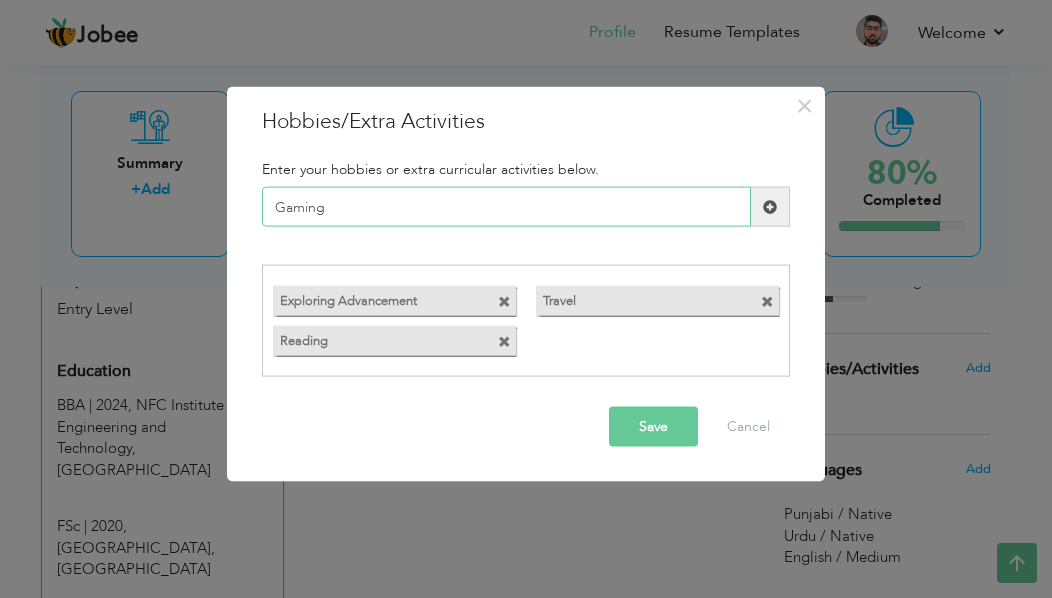 type on "Gaming" 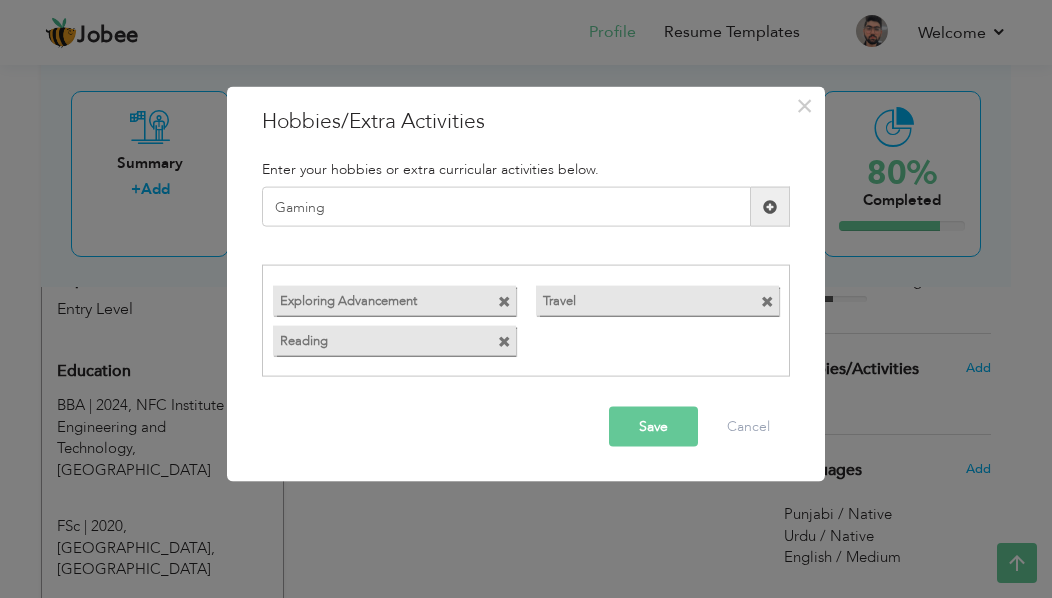 click on "Save" at bounding box center [653, 426] 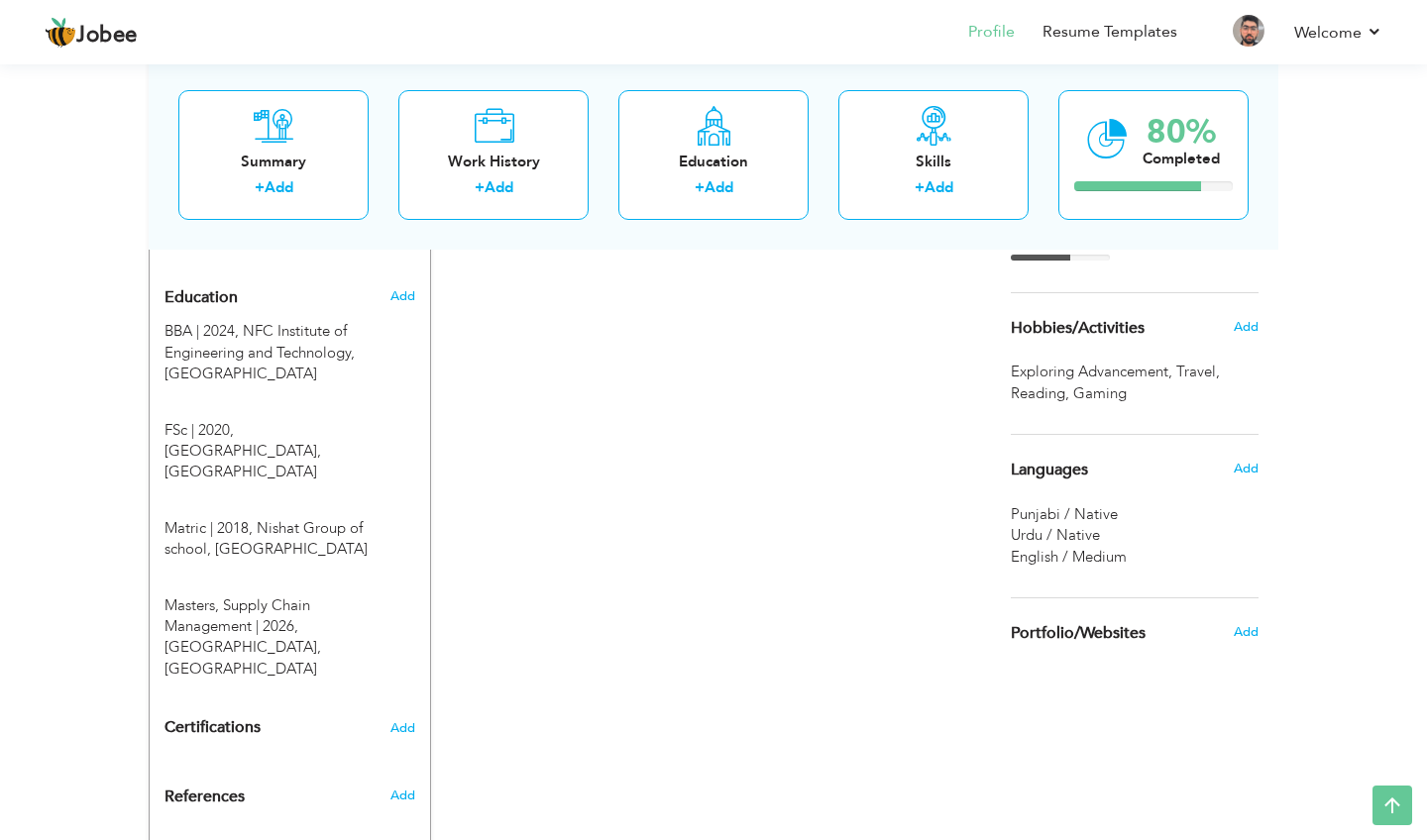 scroll, scrollTop: 814, scrollLeft: 0, axis: vertical 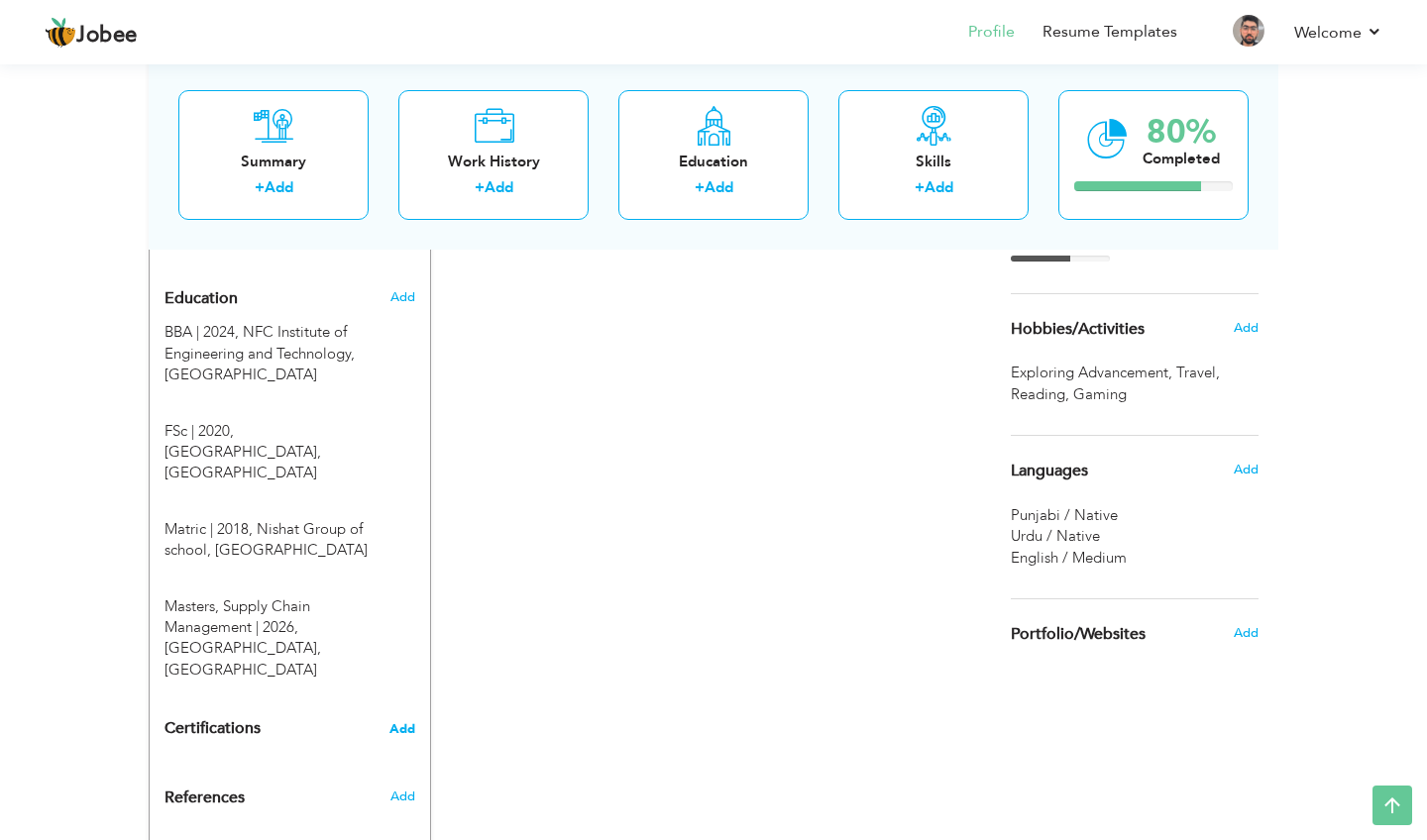 click on "Add" at bounding box center (402, 729) 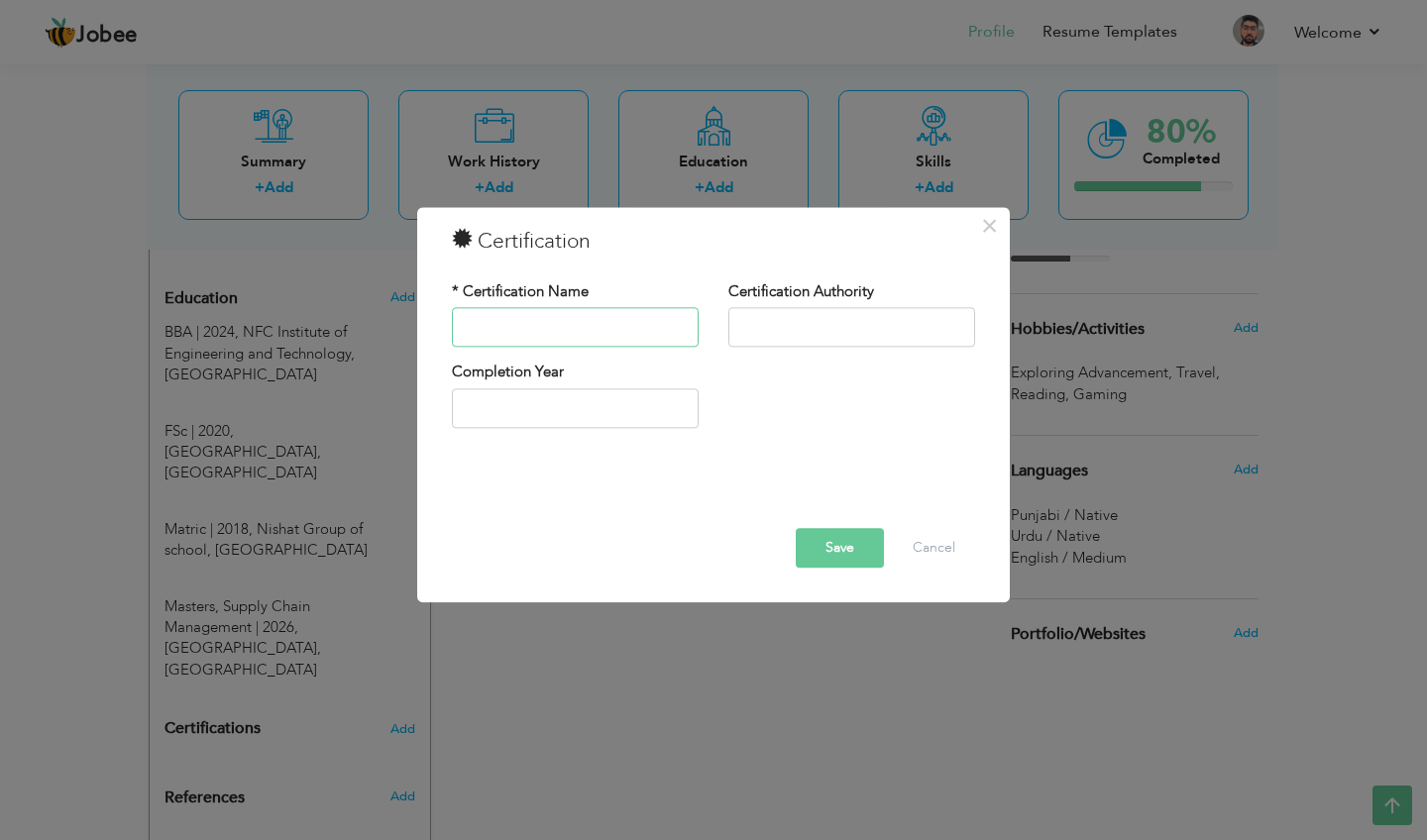 click at bounding box center (575, 328) 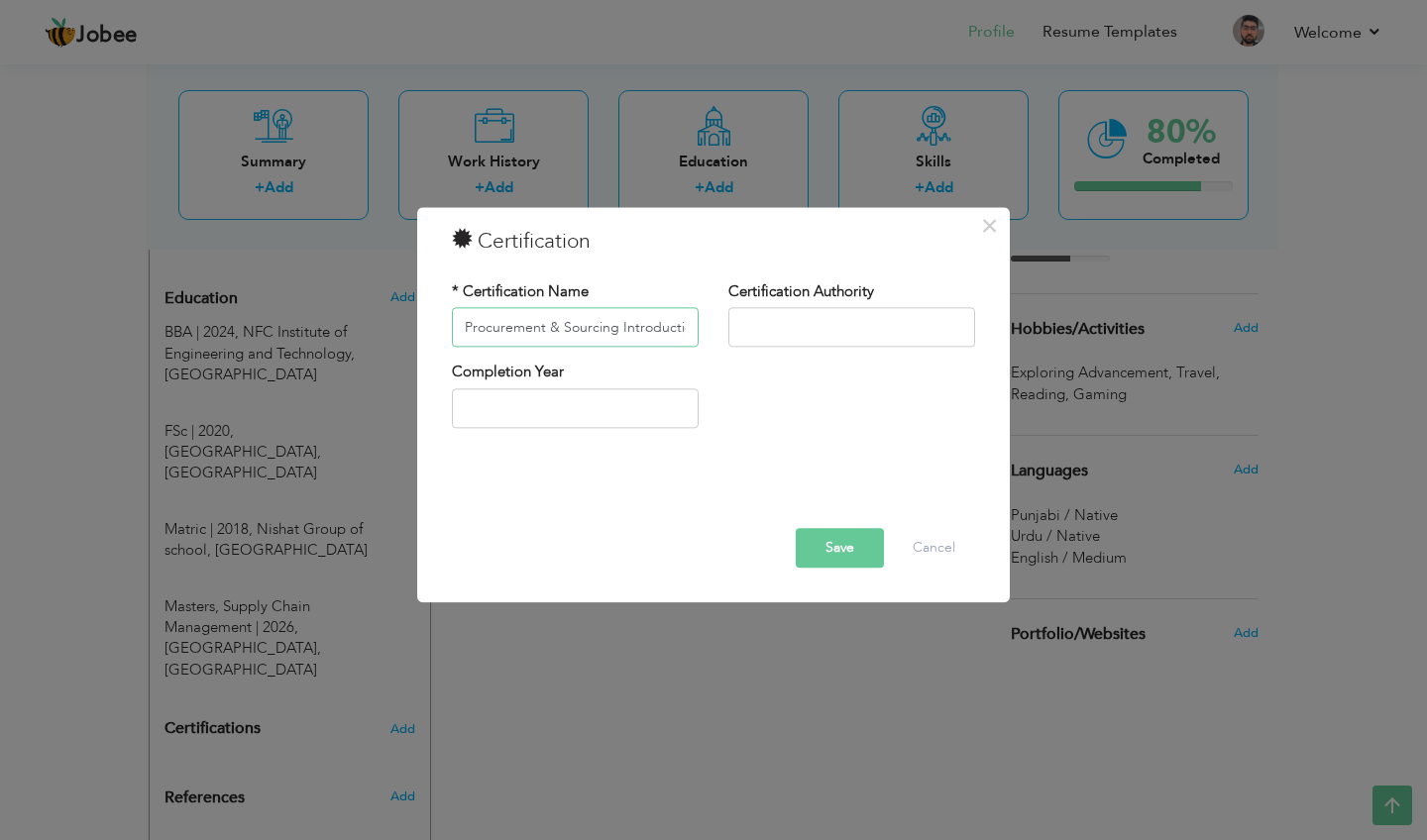 type on "Procurement & Sourcing Introduction" 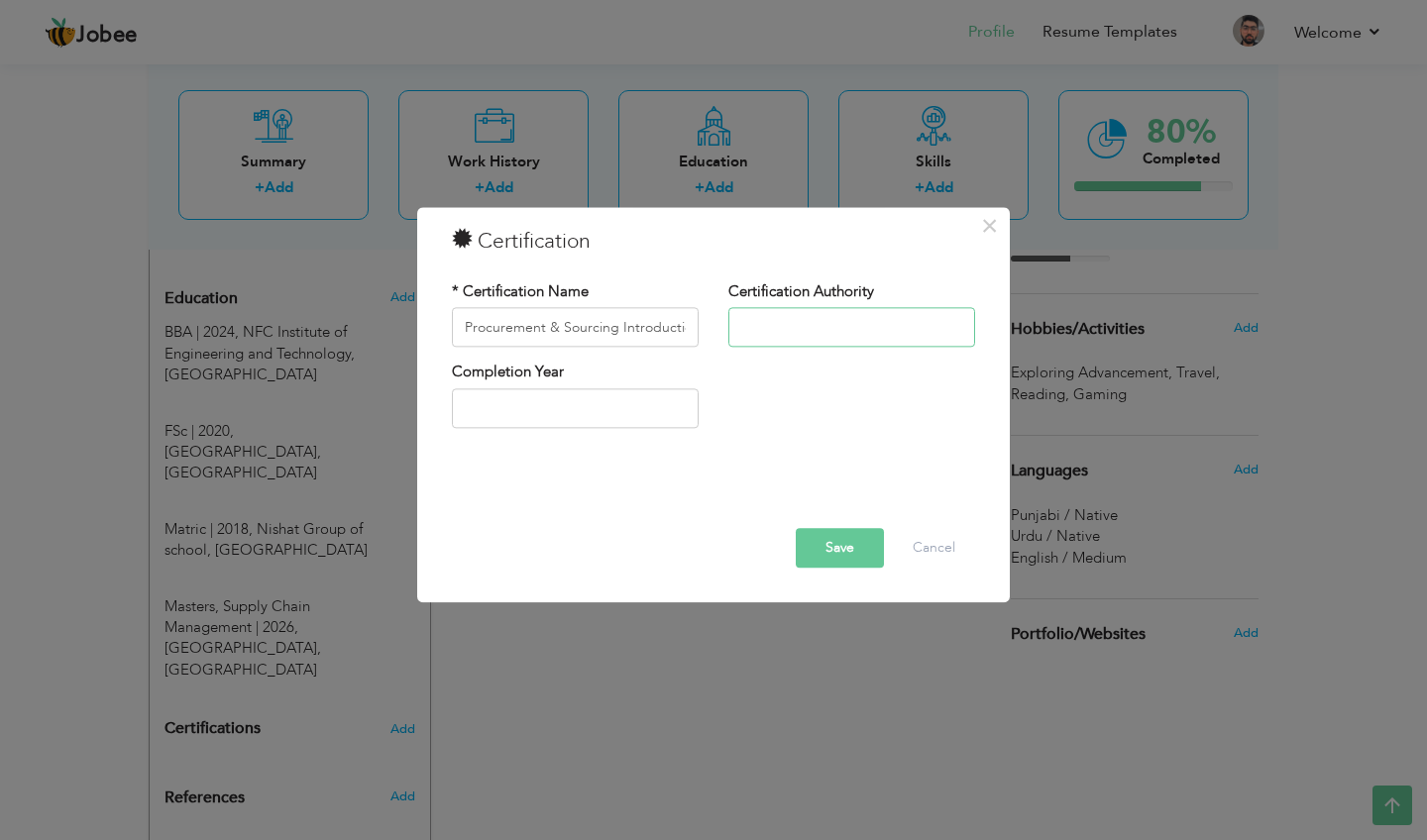 click at bounding box center (851, 328) 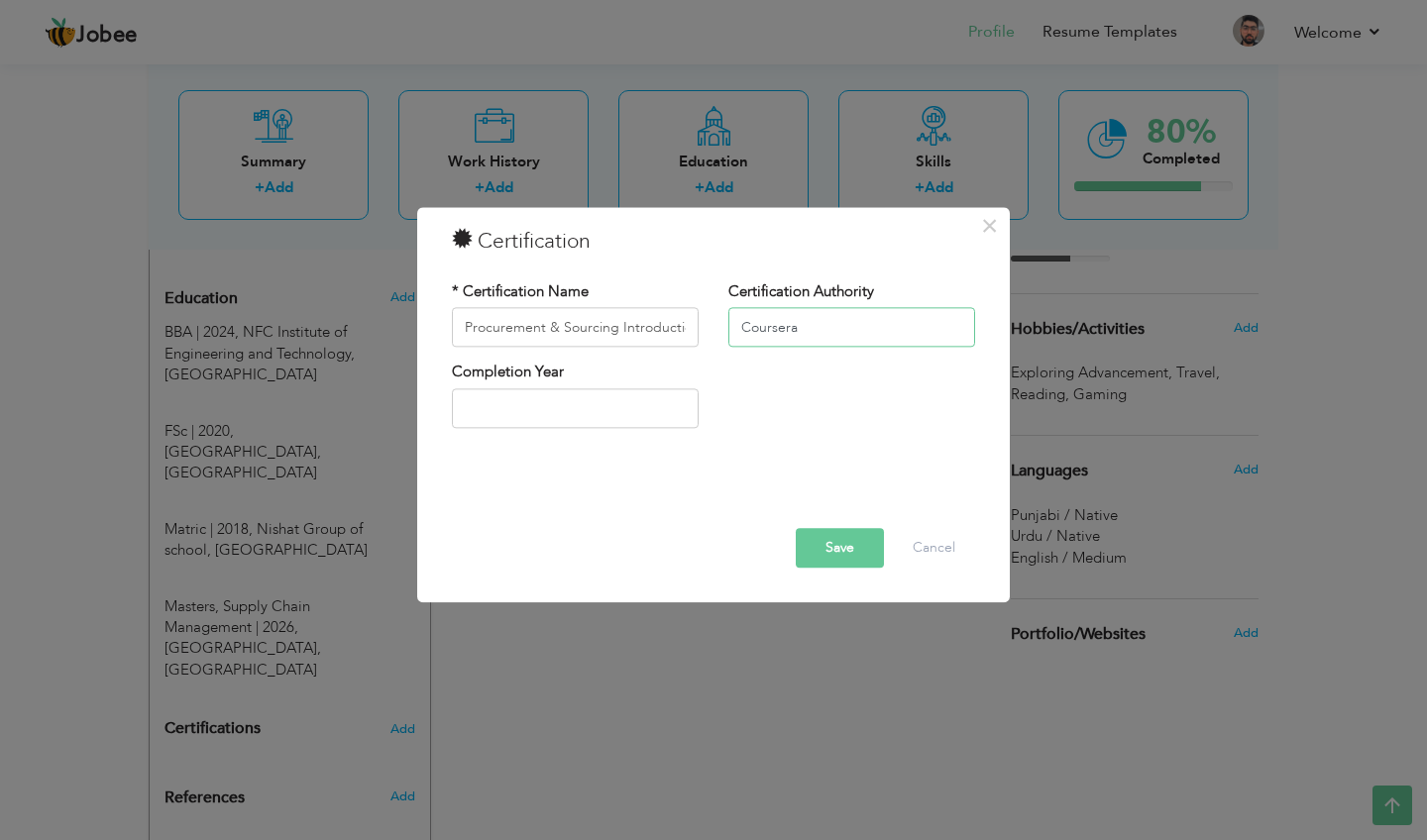 type on "Coursera" 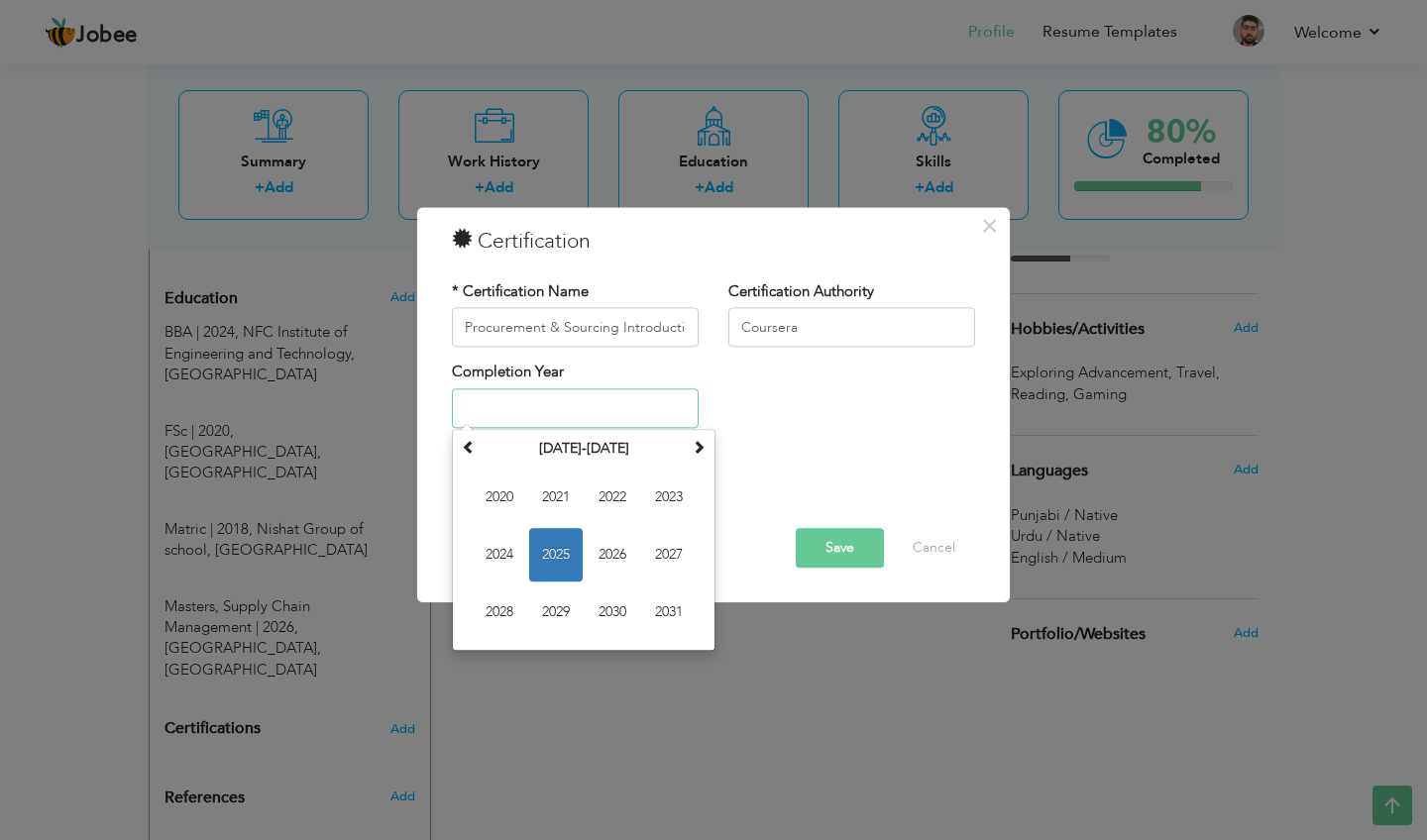 type on "2025" 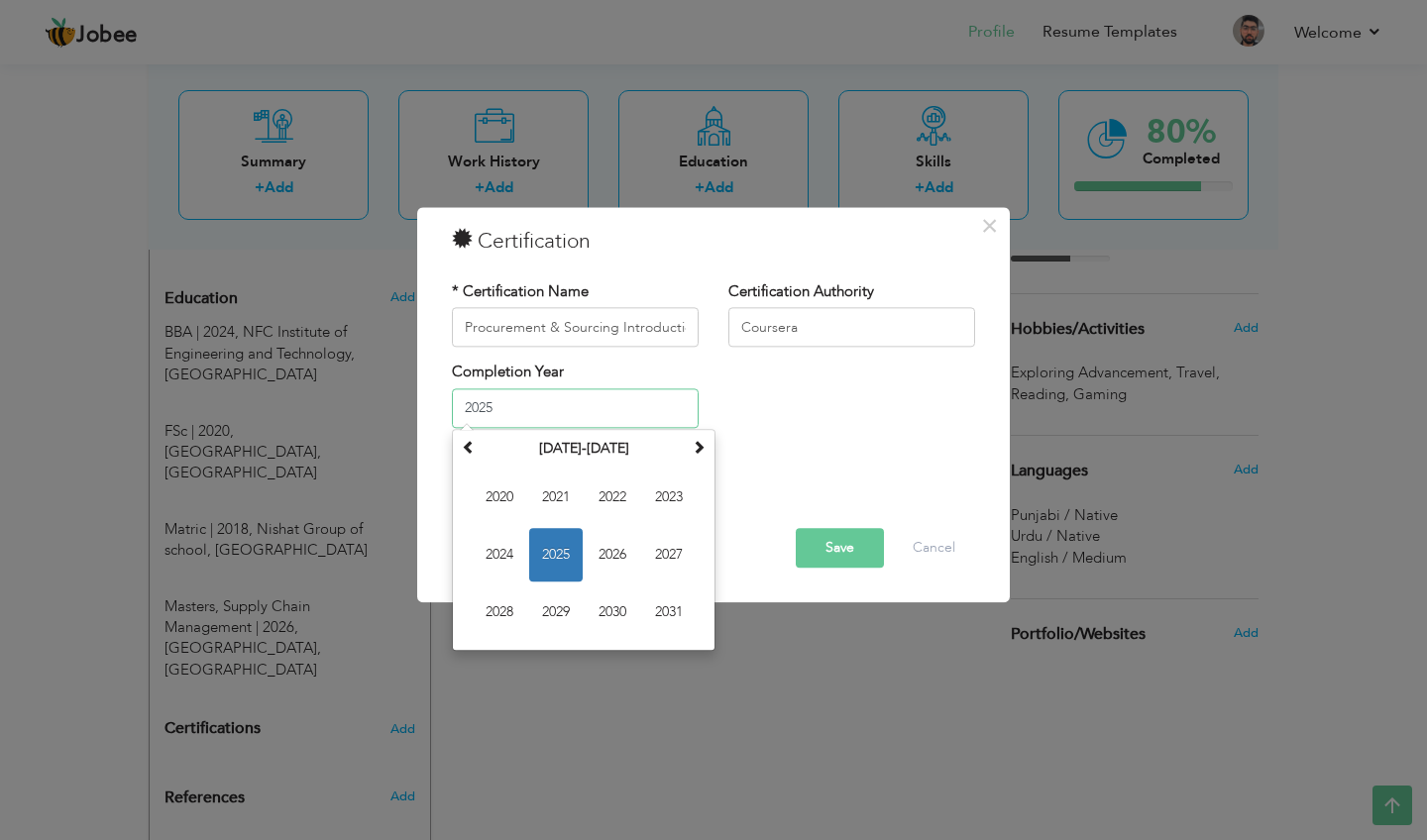 click on "2025" at bounding box center (575, 408) 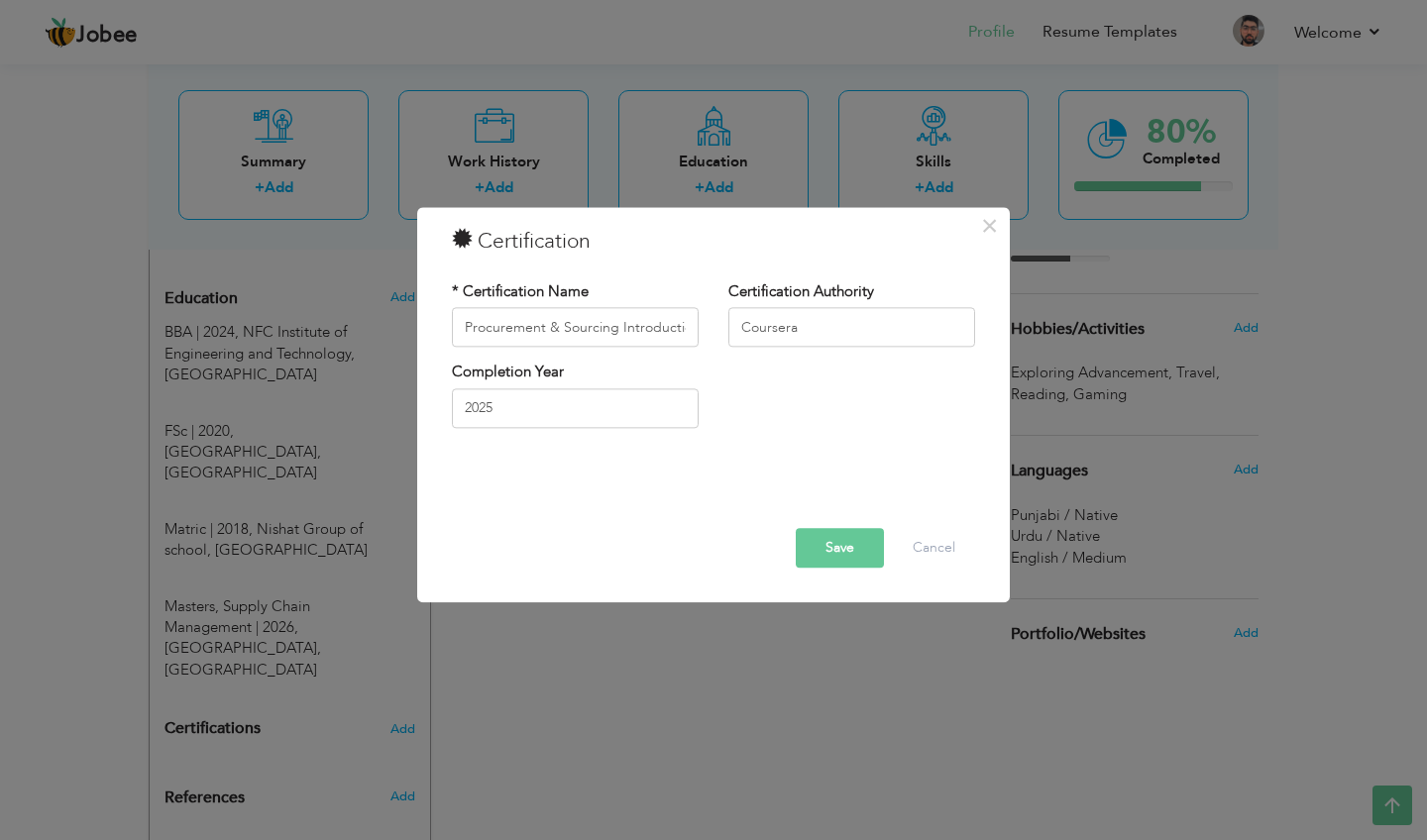 click on "Save" at bounding box center [839, 549] 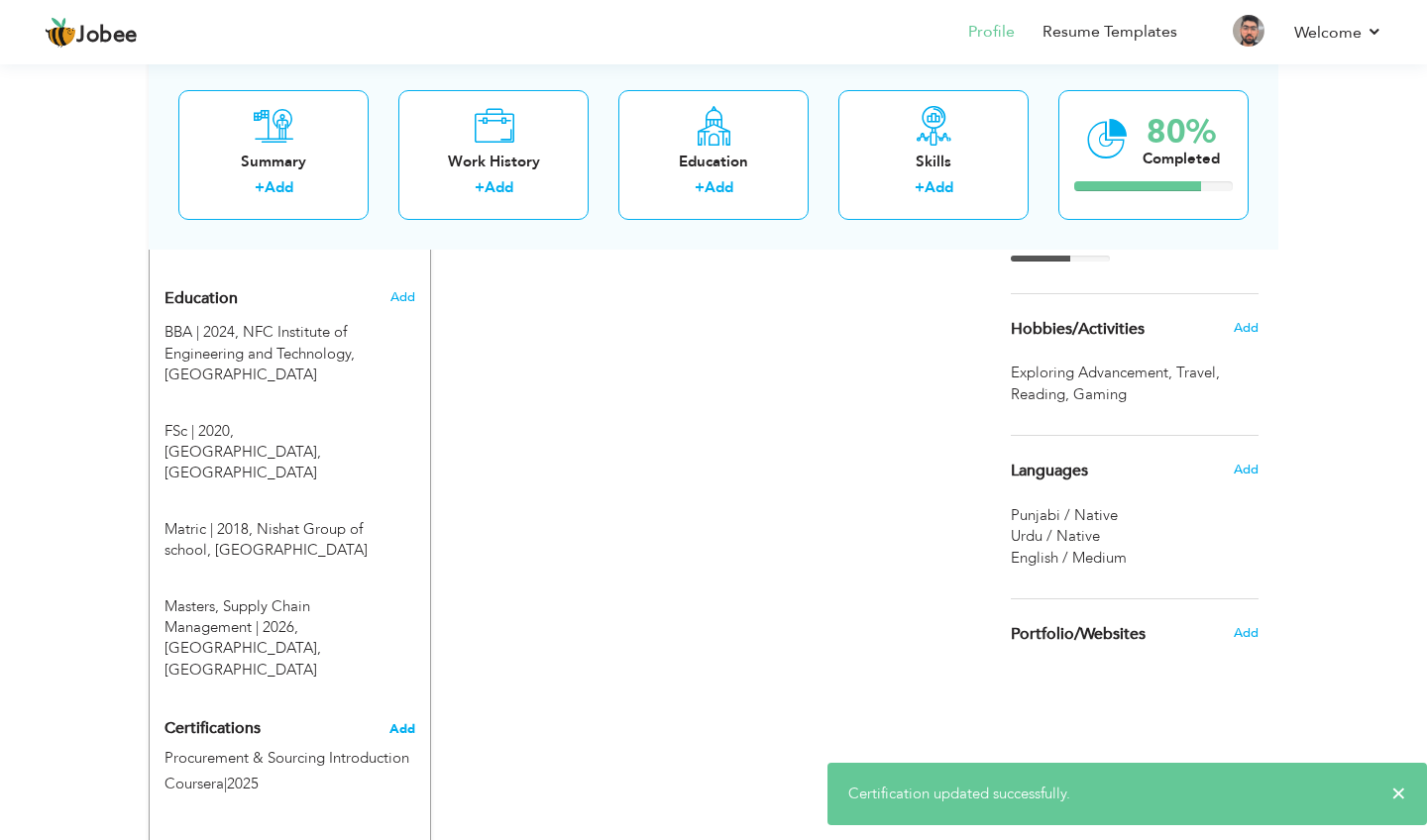 click on "Add" at bounding box center (402, 729) 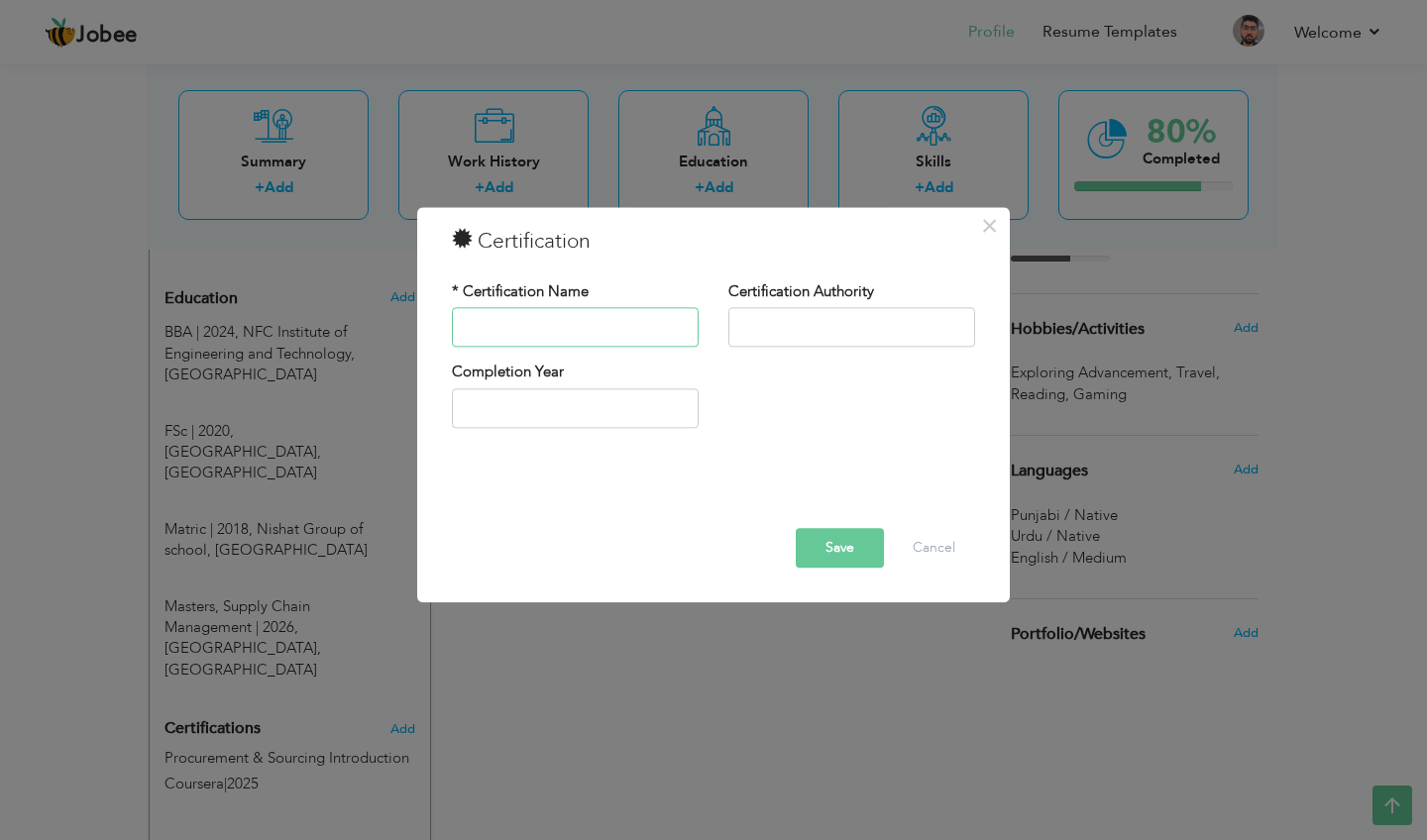 click at bounding box center (575, 328) 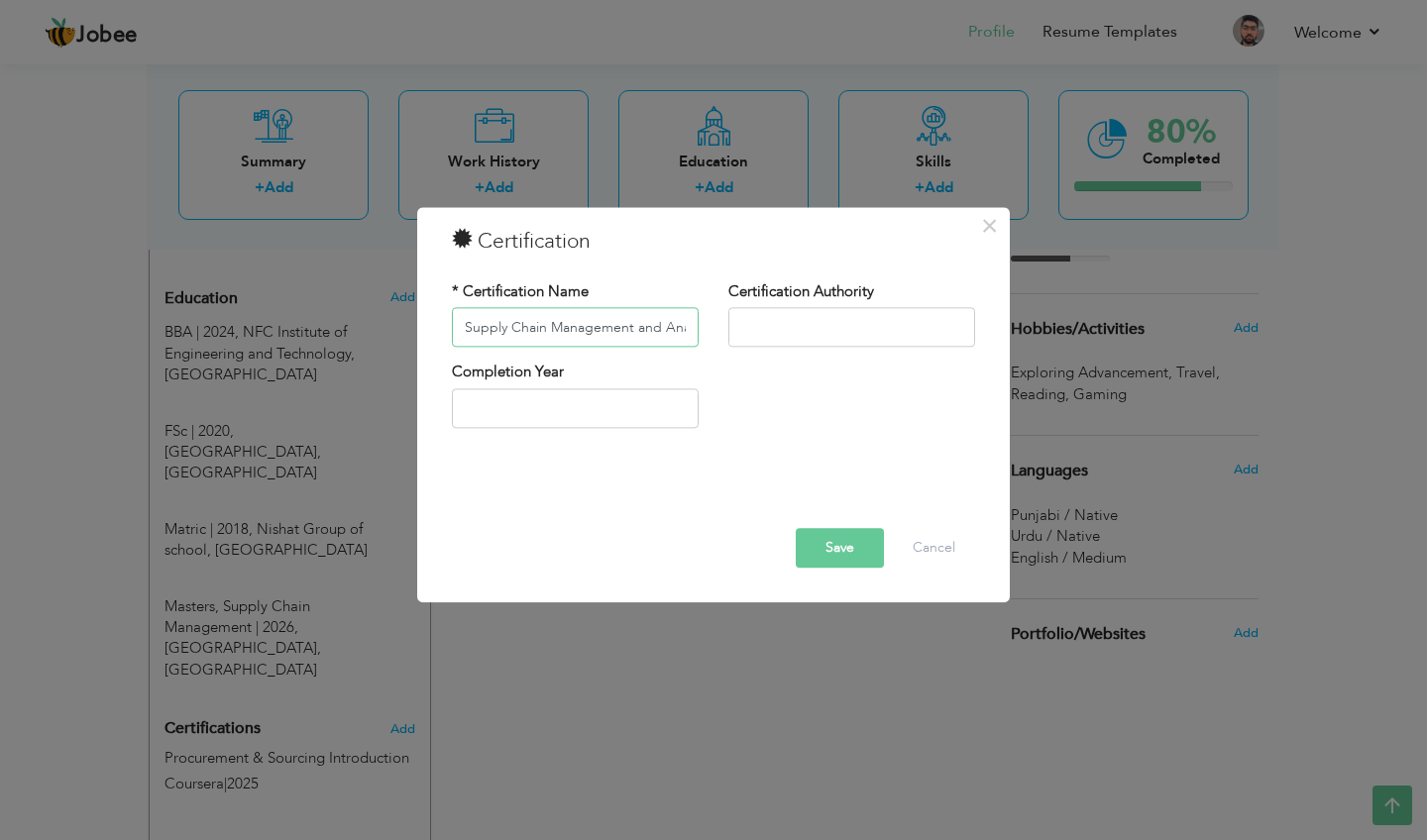 type on "Supply Chain Management and Analytics" 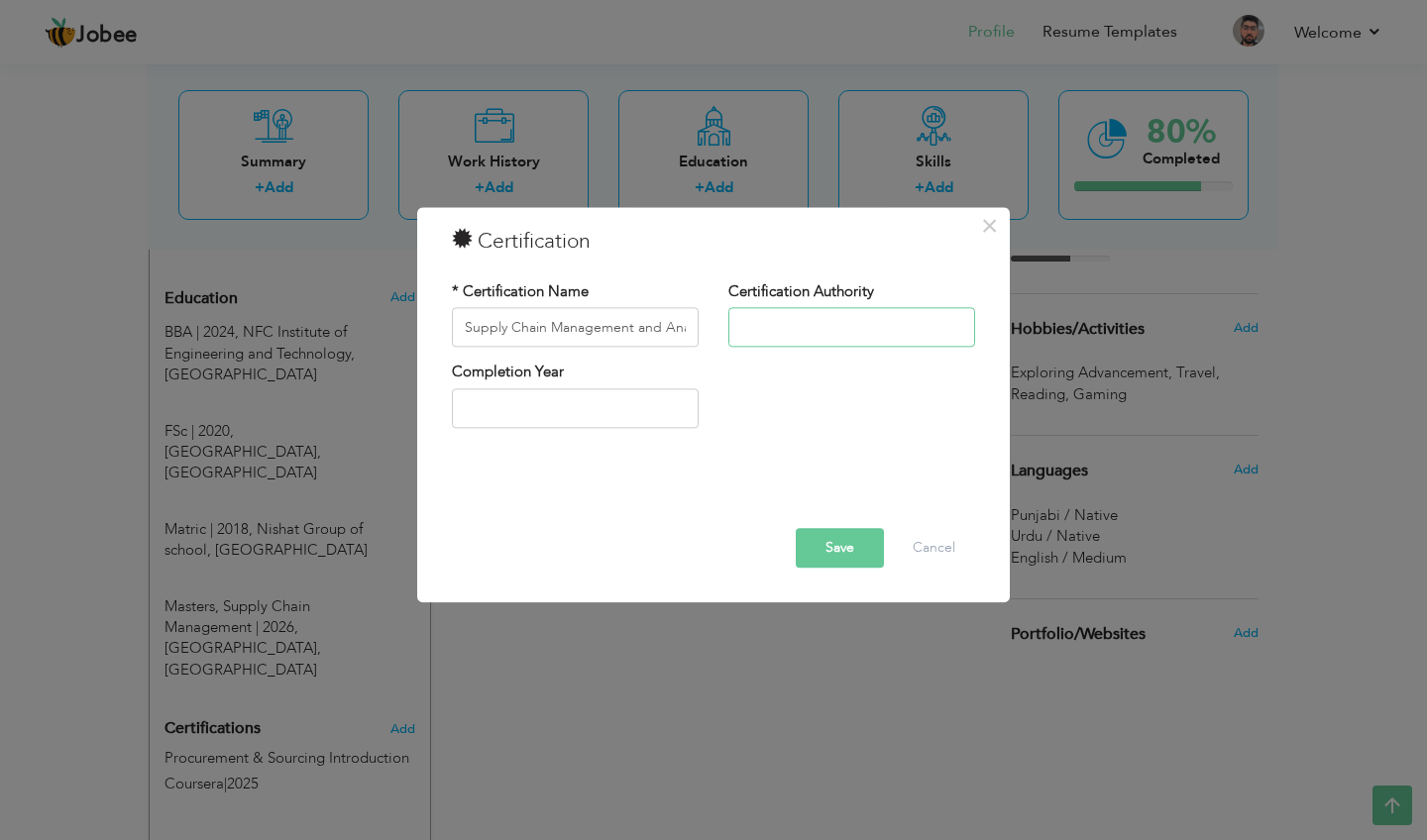 click at bounding box center (851, 328) 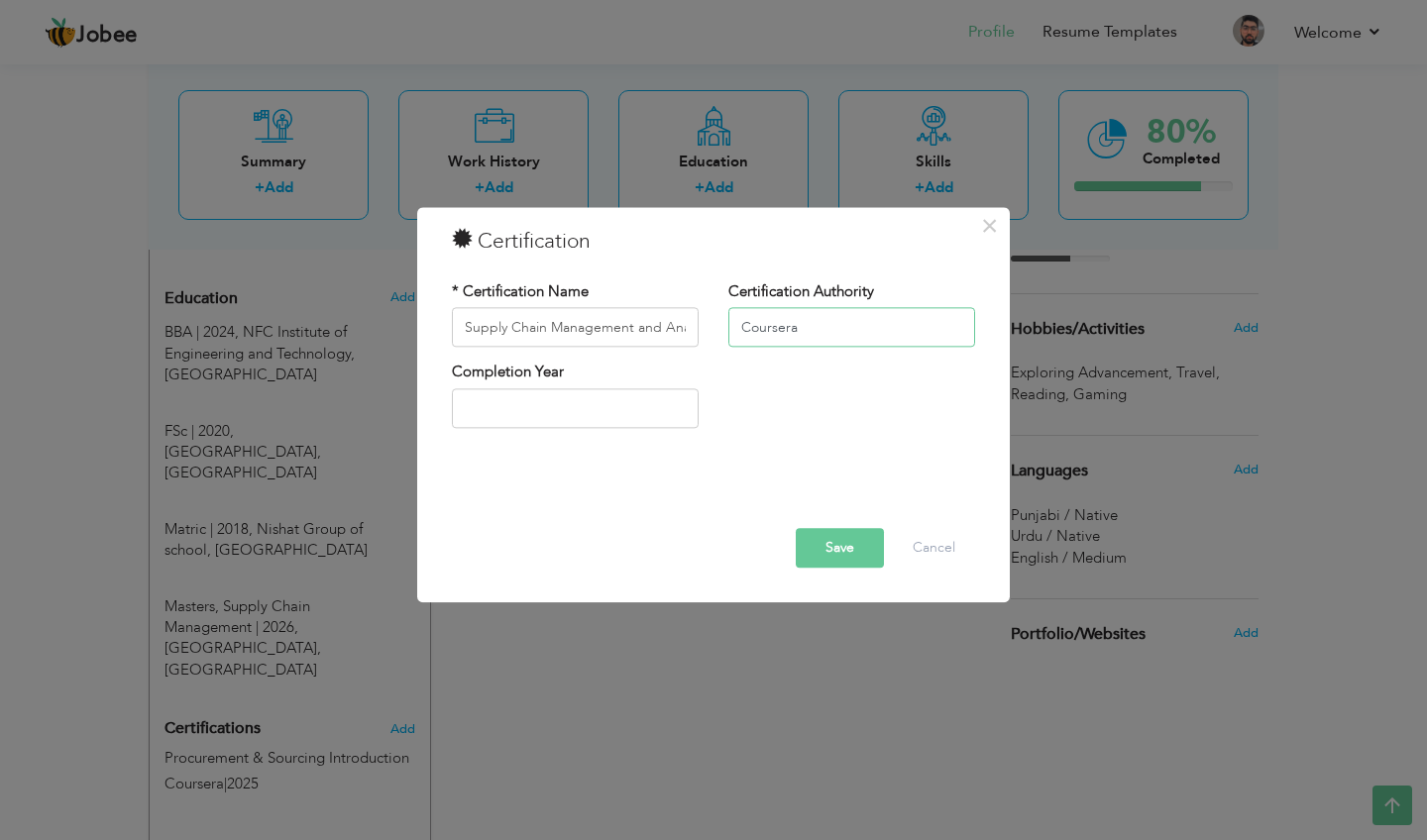 type on "Coursera" 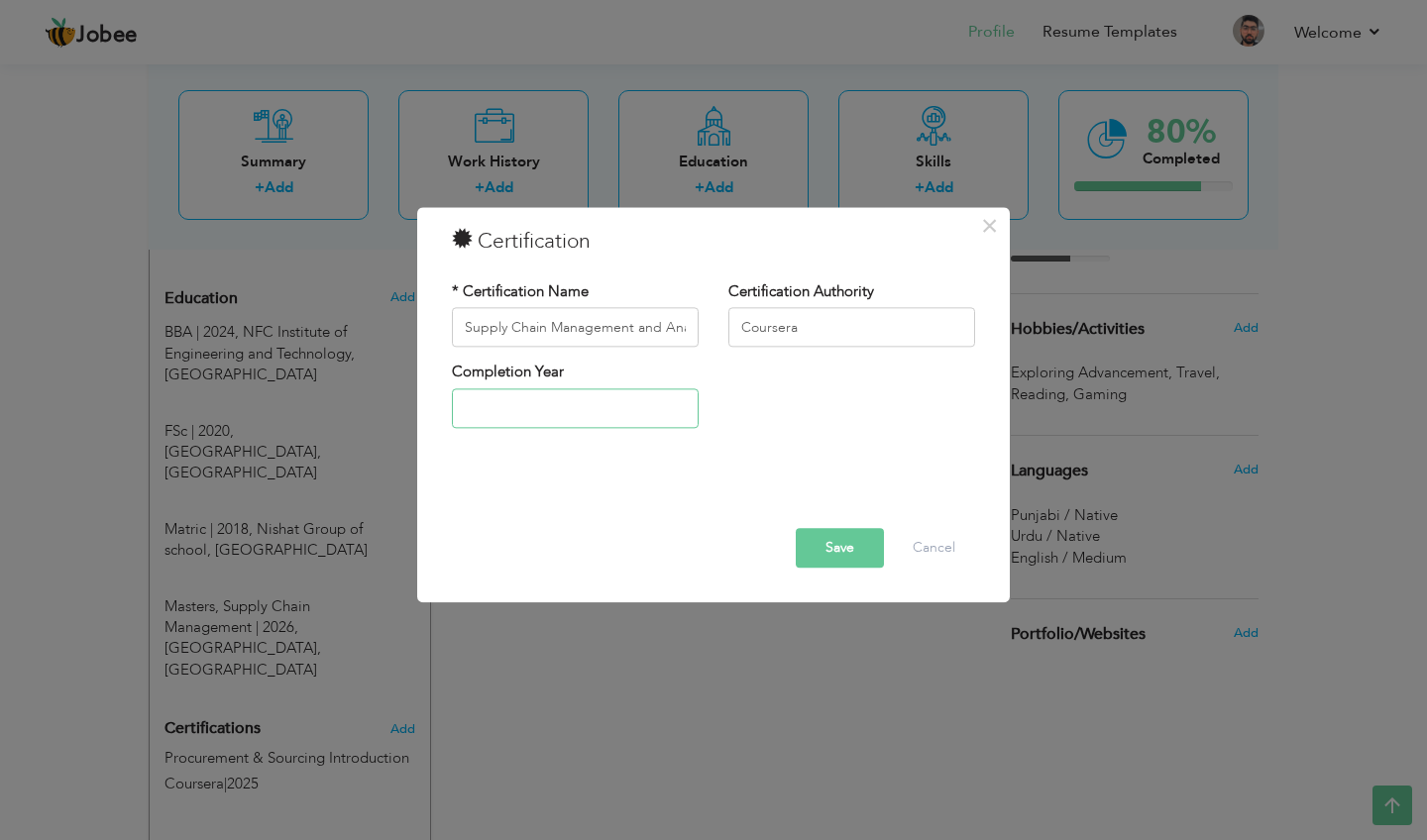 click at bounding box center (575, 408) 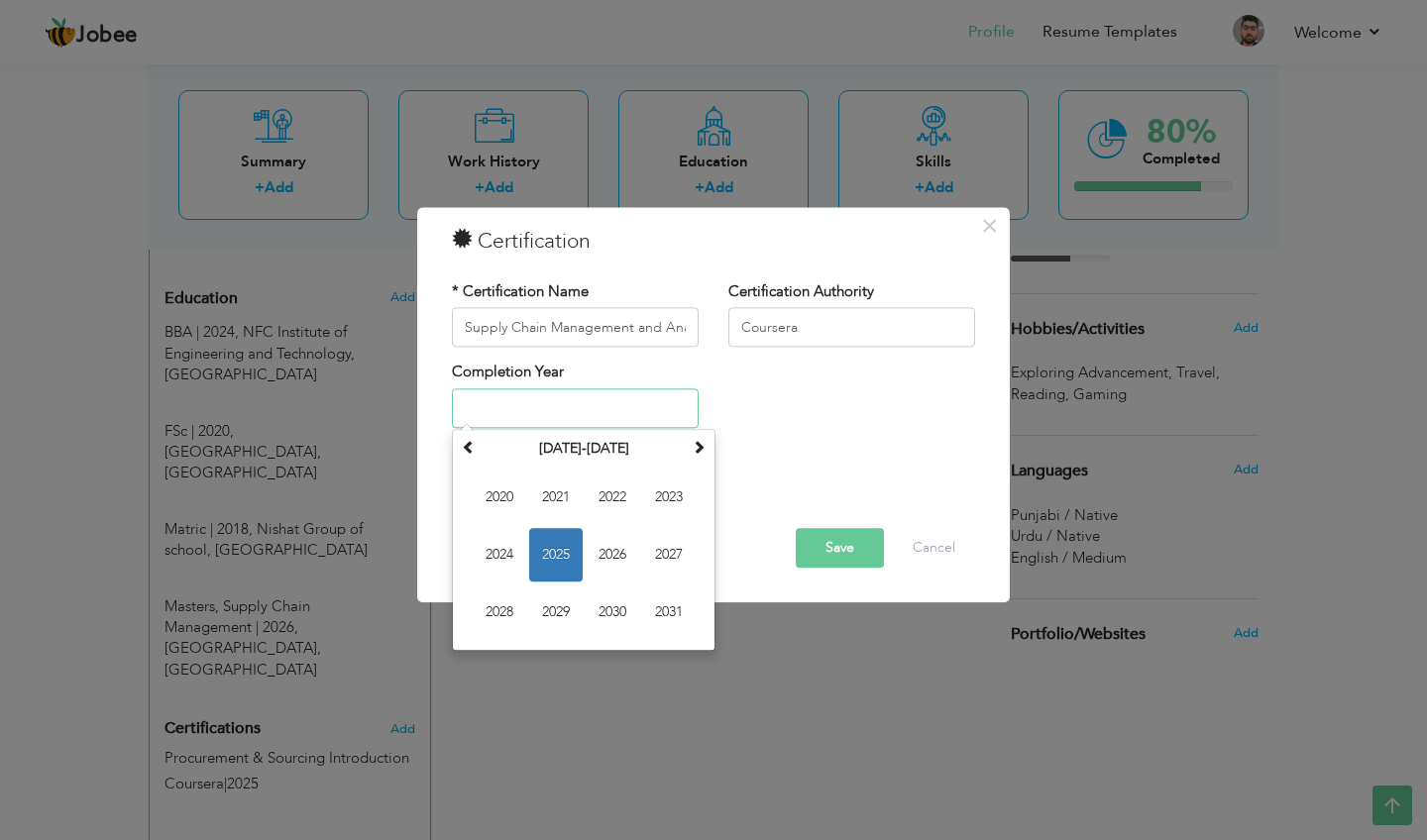 click on "2025" at bounding box center (556, 556) 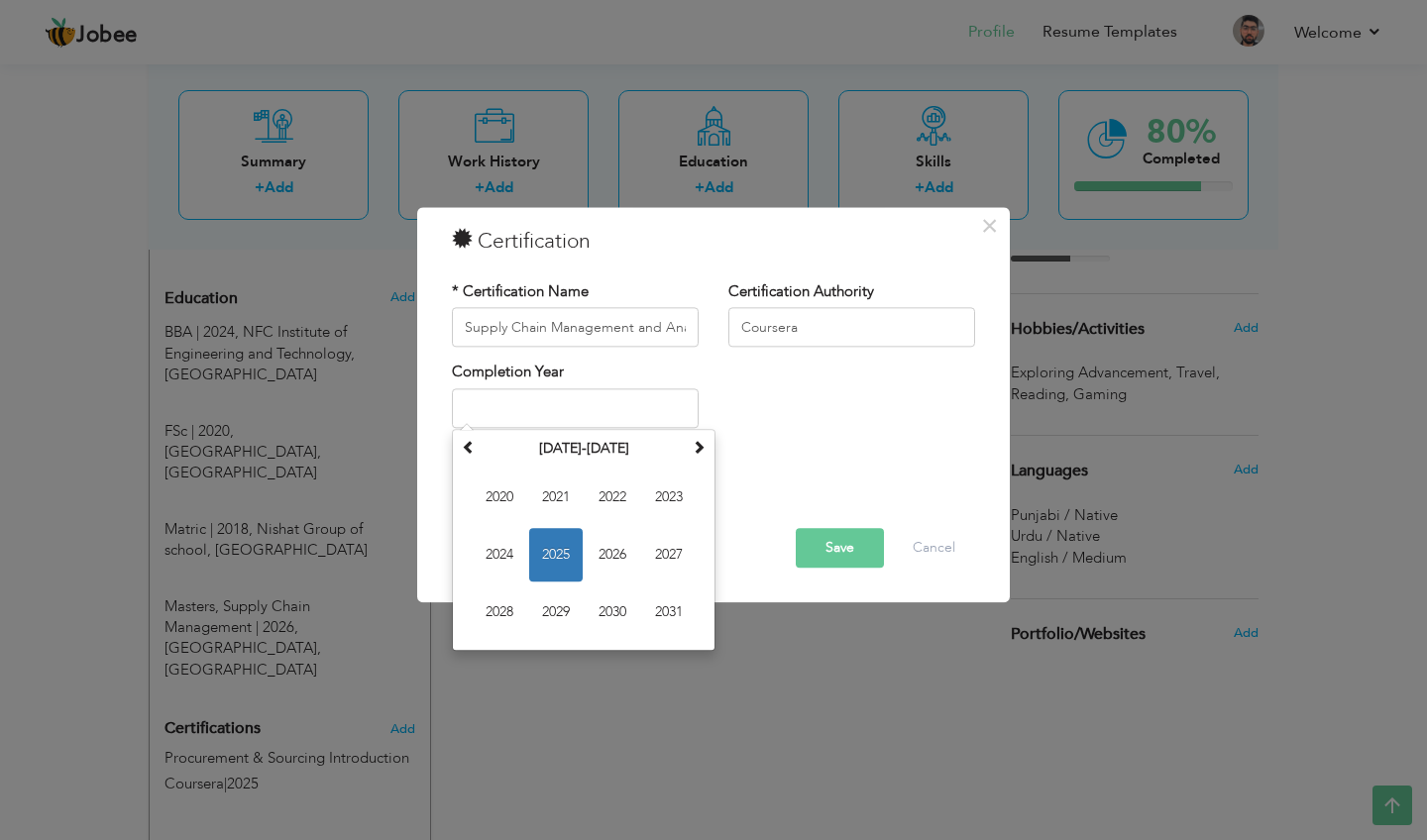 type on "2025" 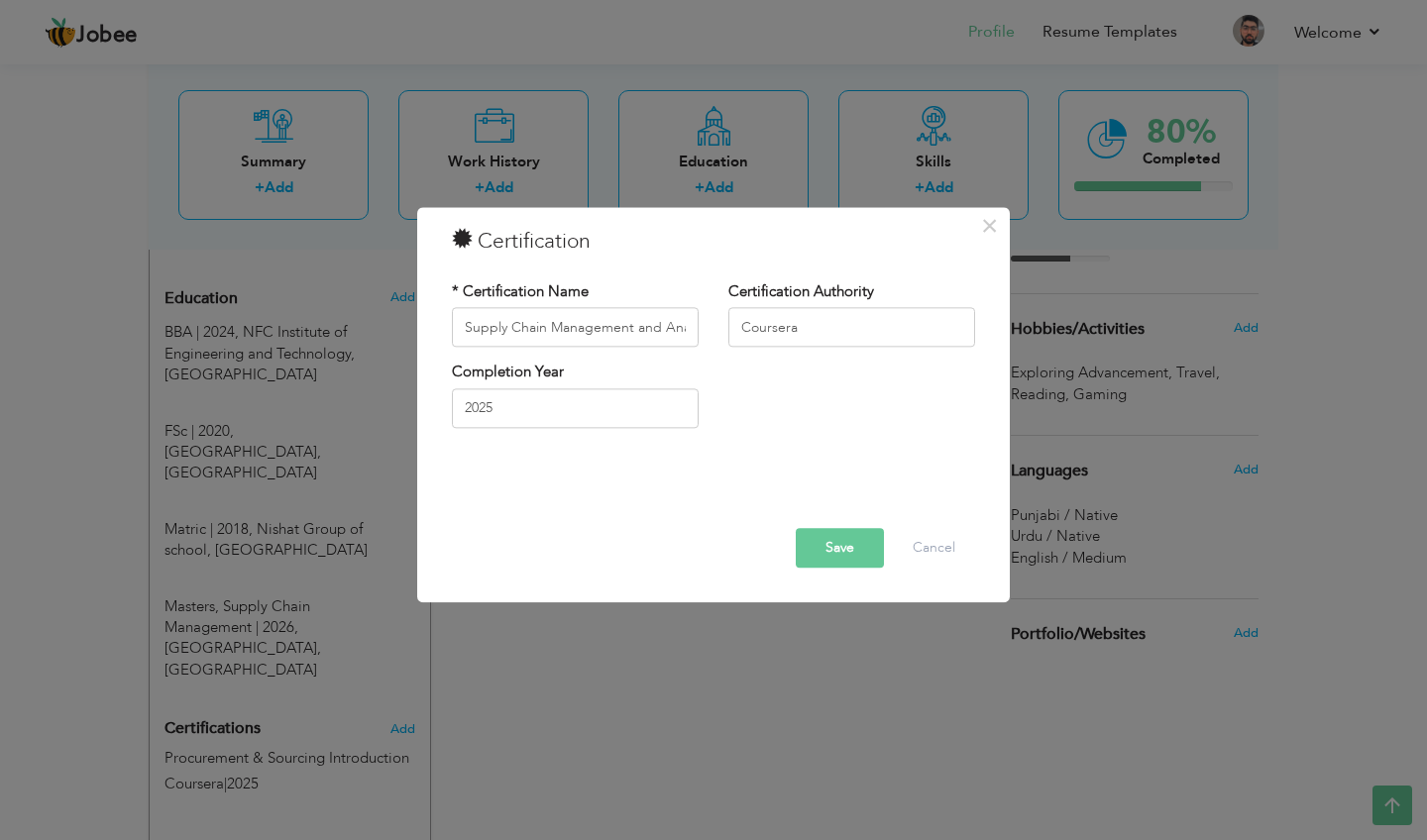 click on "Save" at bounding box center [839, 549] 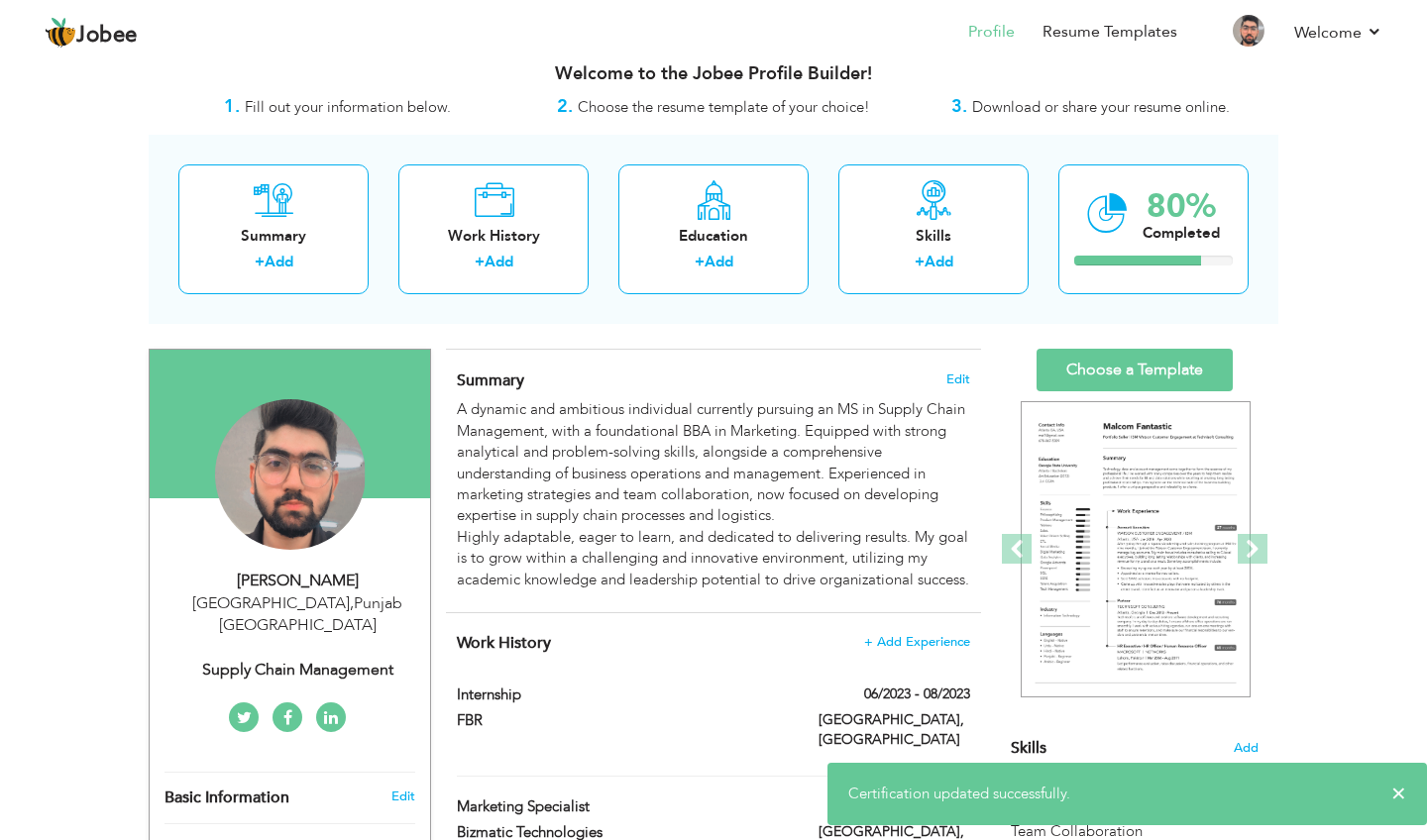 scroll, scrollTop: 29, scrollLeft: 0, axis: vertical 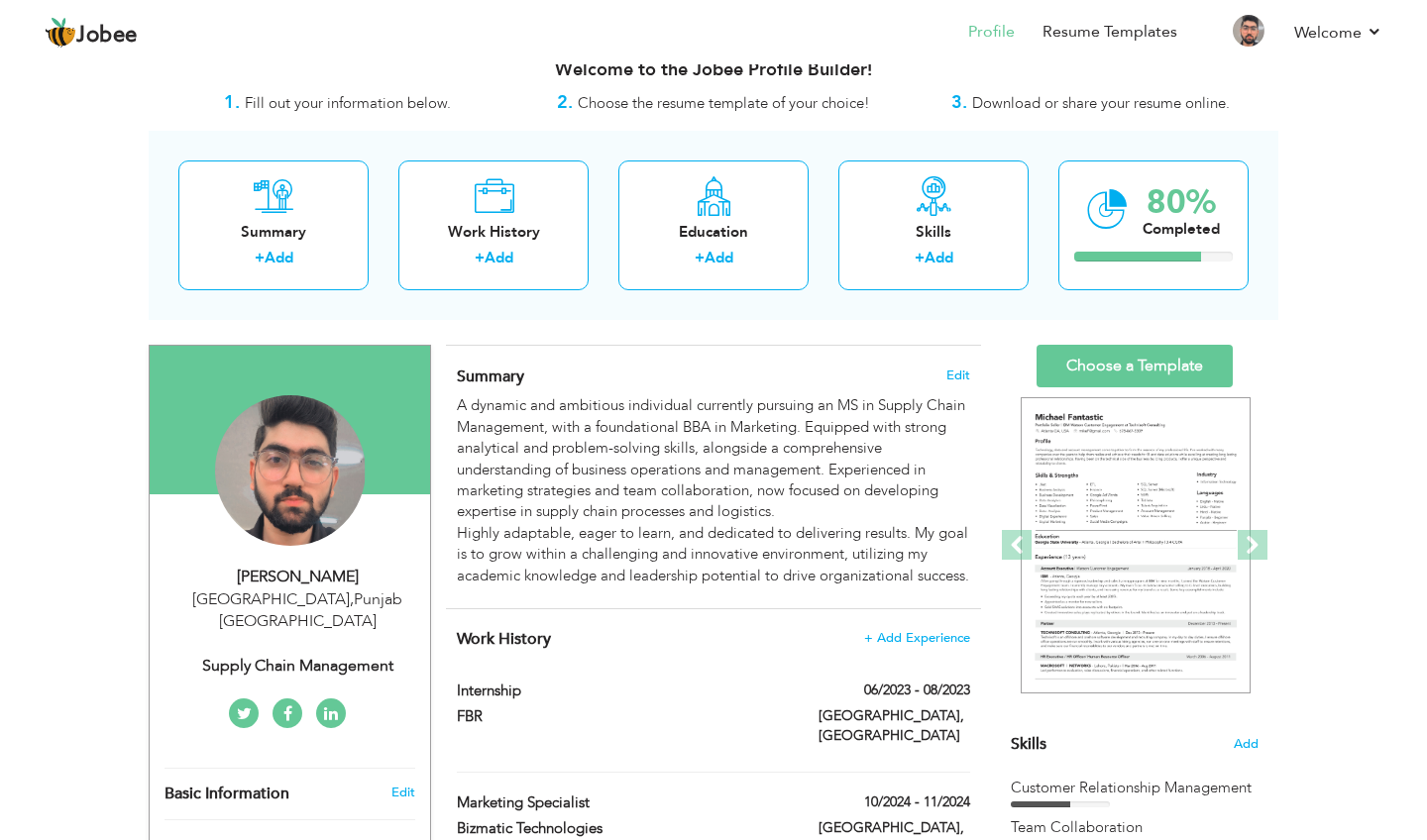 click on "Choose a Template" at bounding box center (1135, 366) 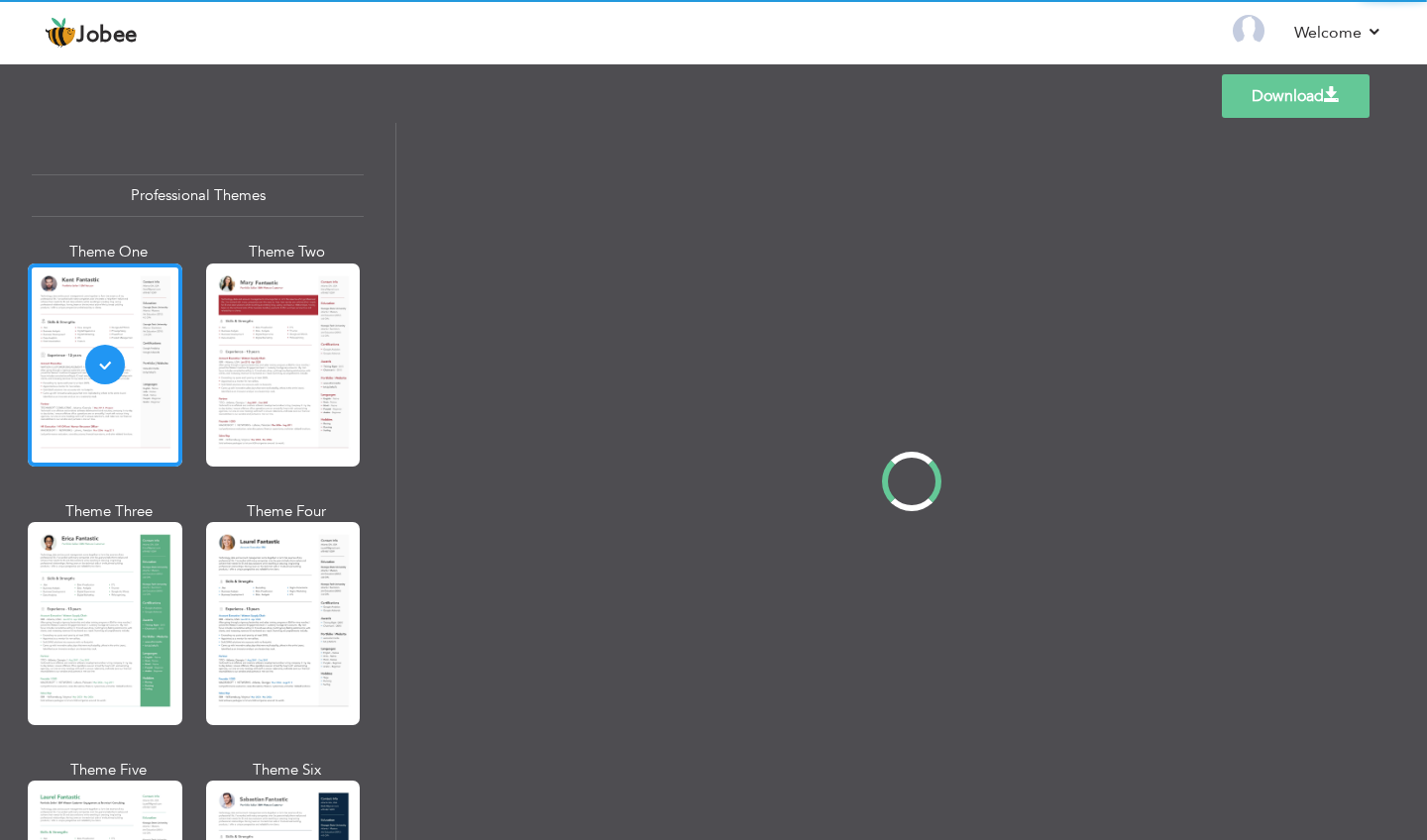 scroll, scrollTop: 0, scrollLeft: 0, axis: both 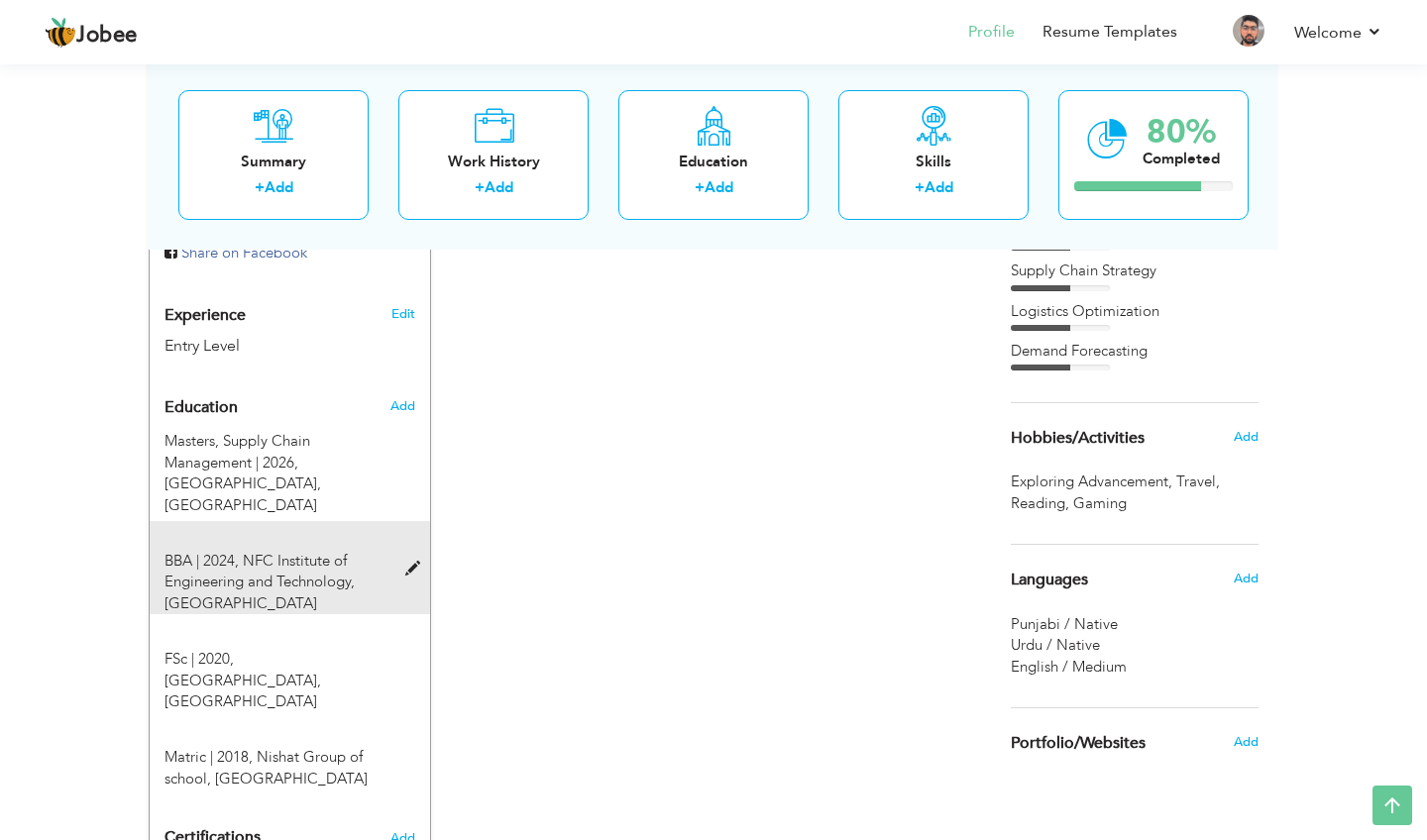 click at bounding box center (417, 569) 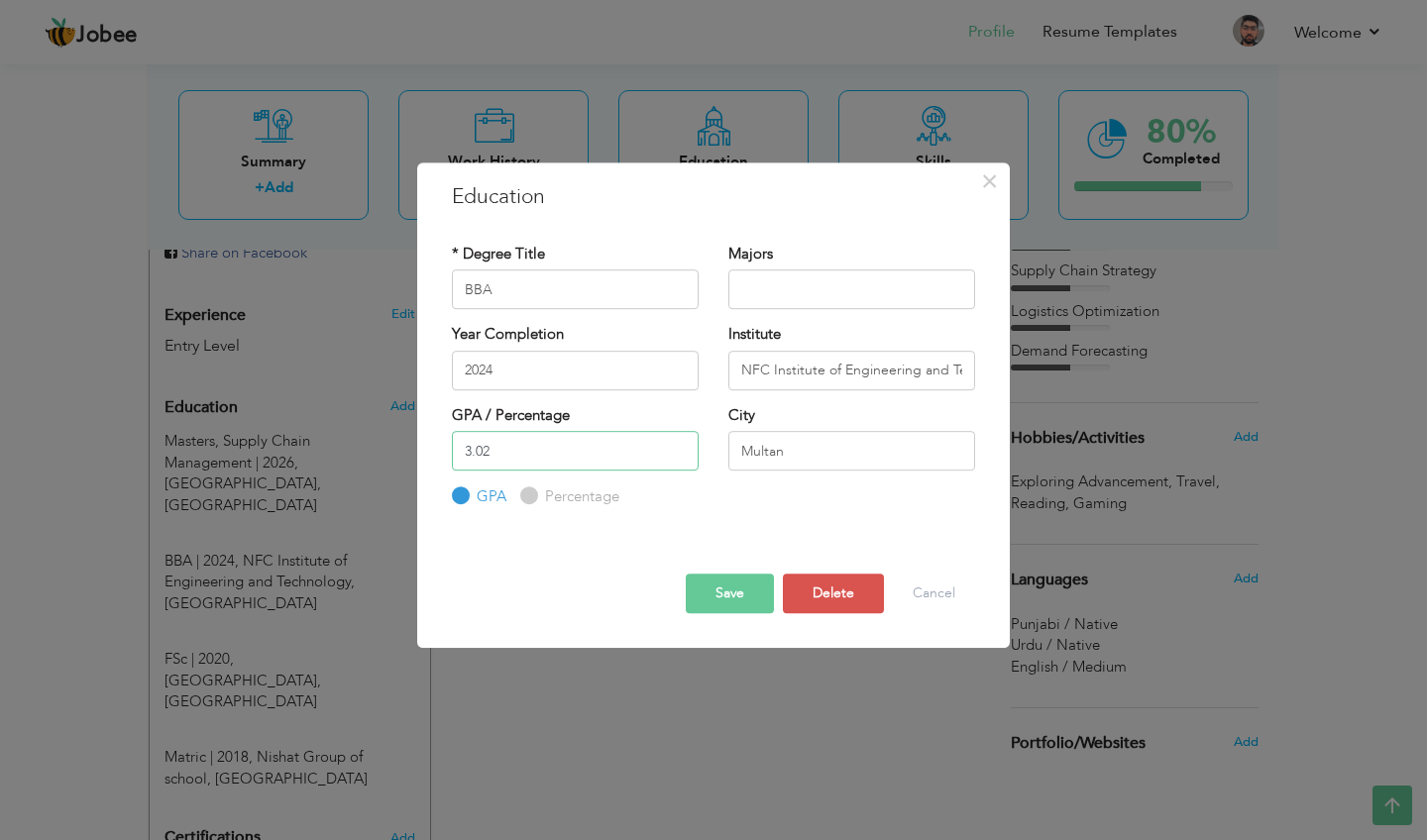click on "3.02" at bounding box center [575, 451] 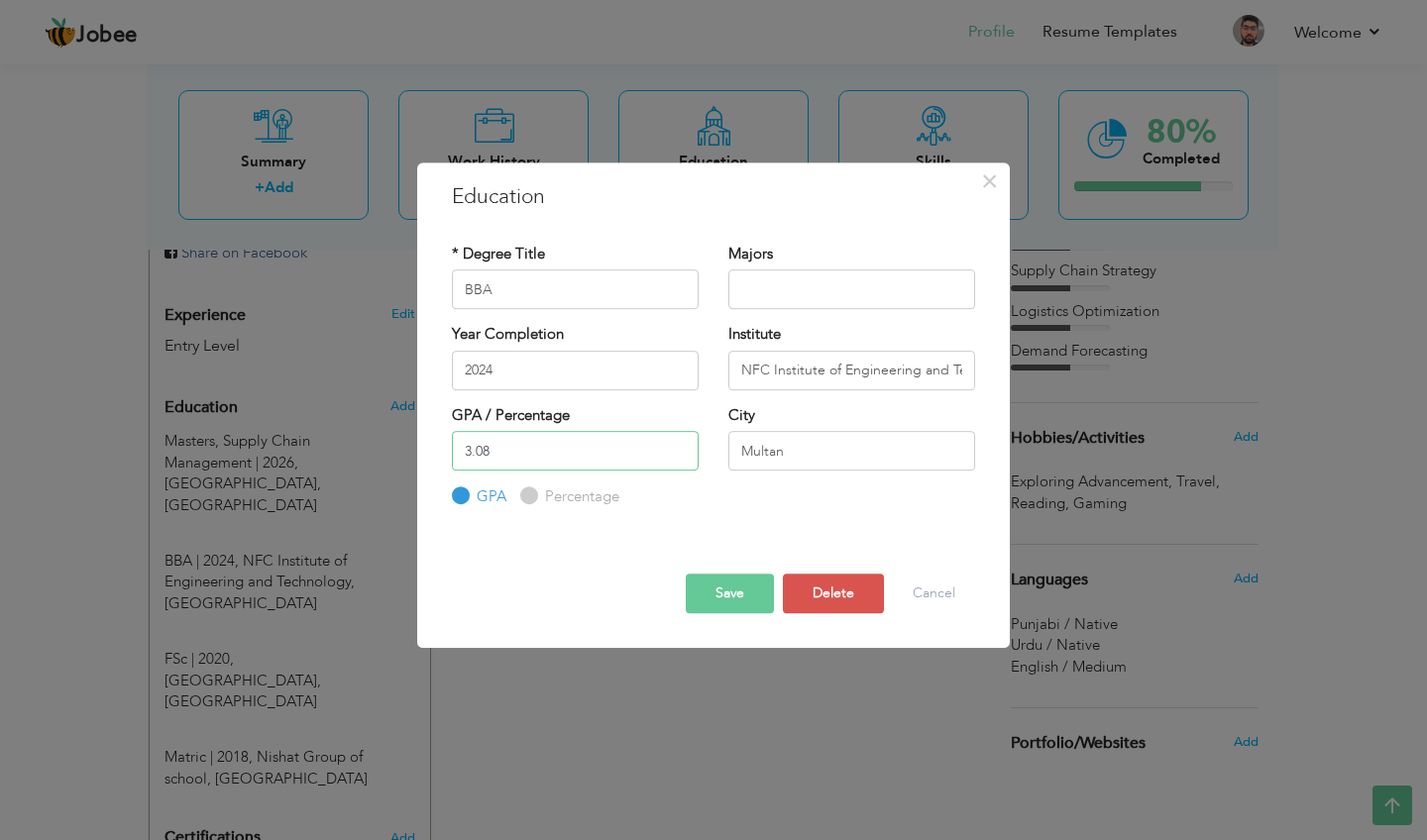 type on "3.08" 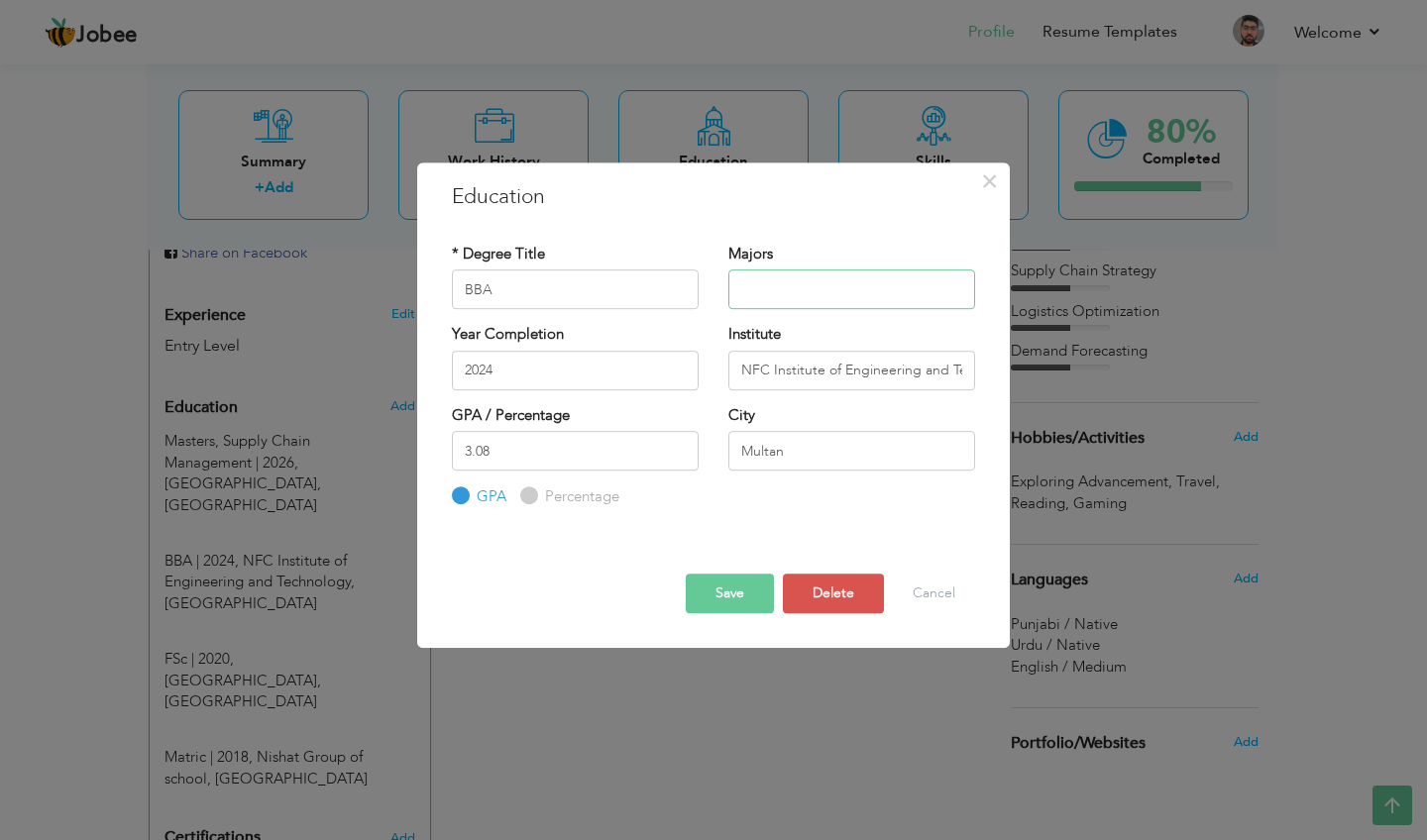 click at bounding box center (851, 289) 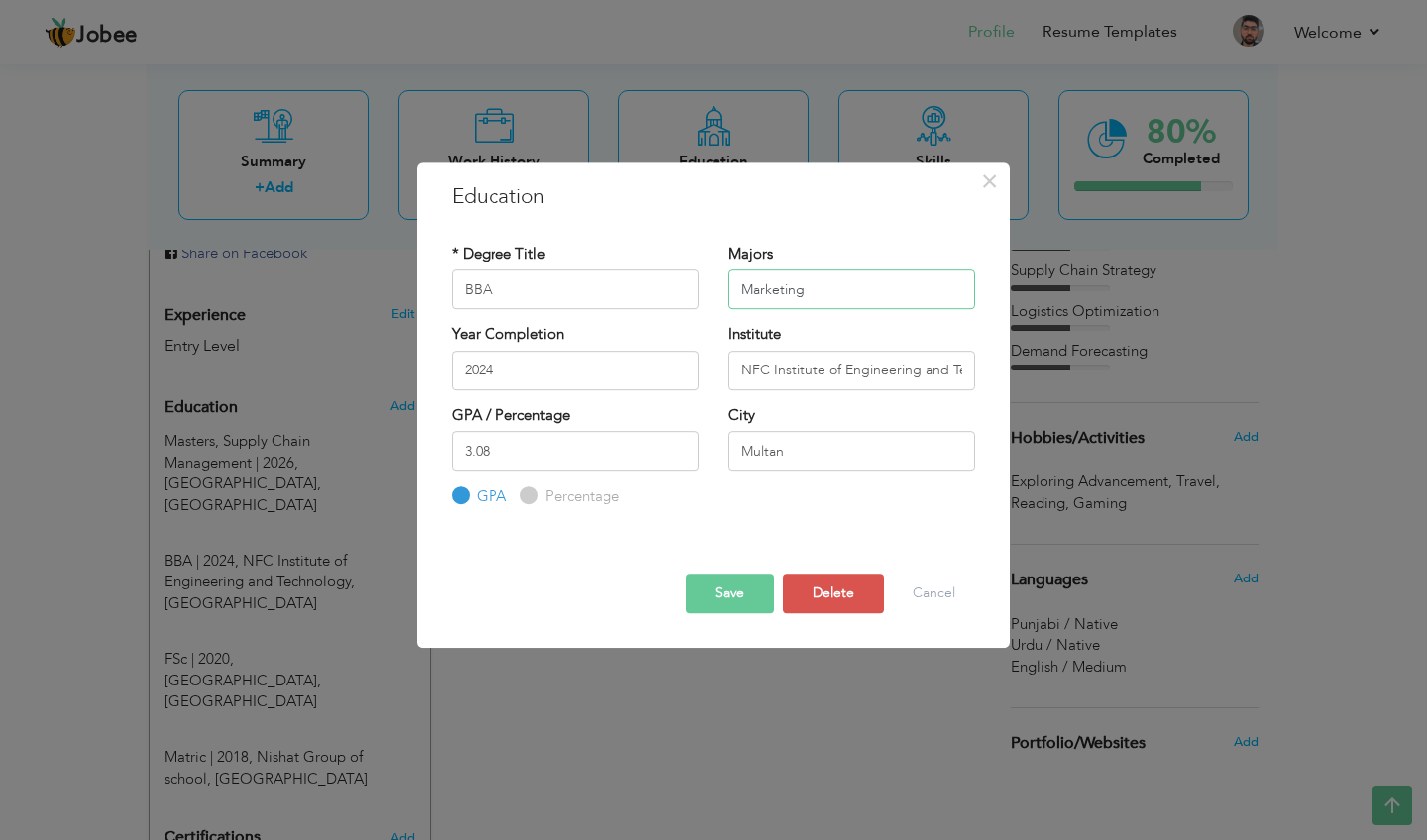 type on "Marketing" 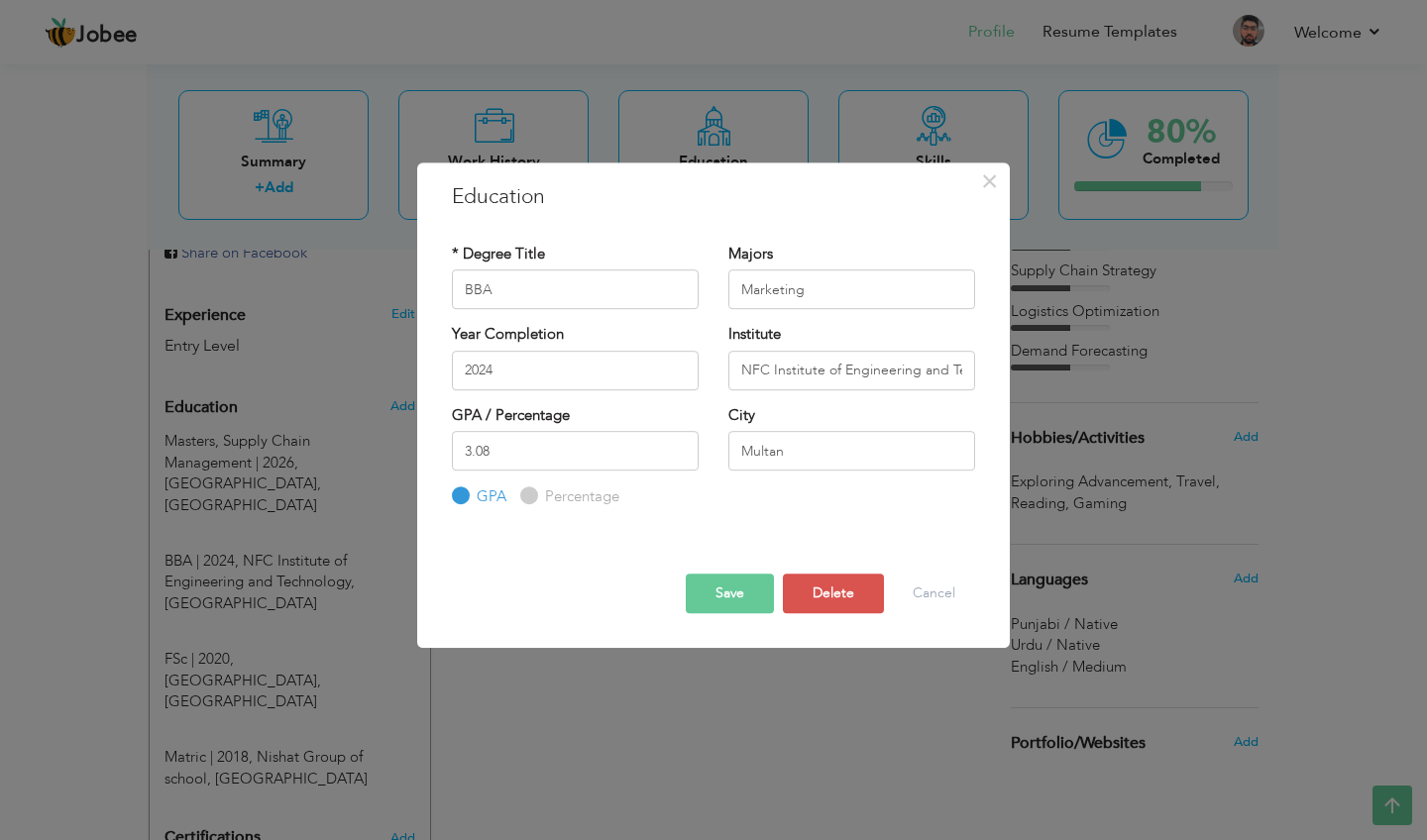 click on "Save" at bounding box center [729, 593] 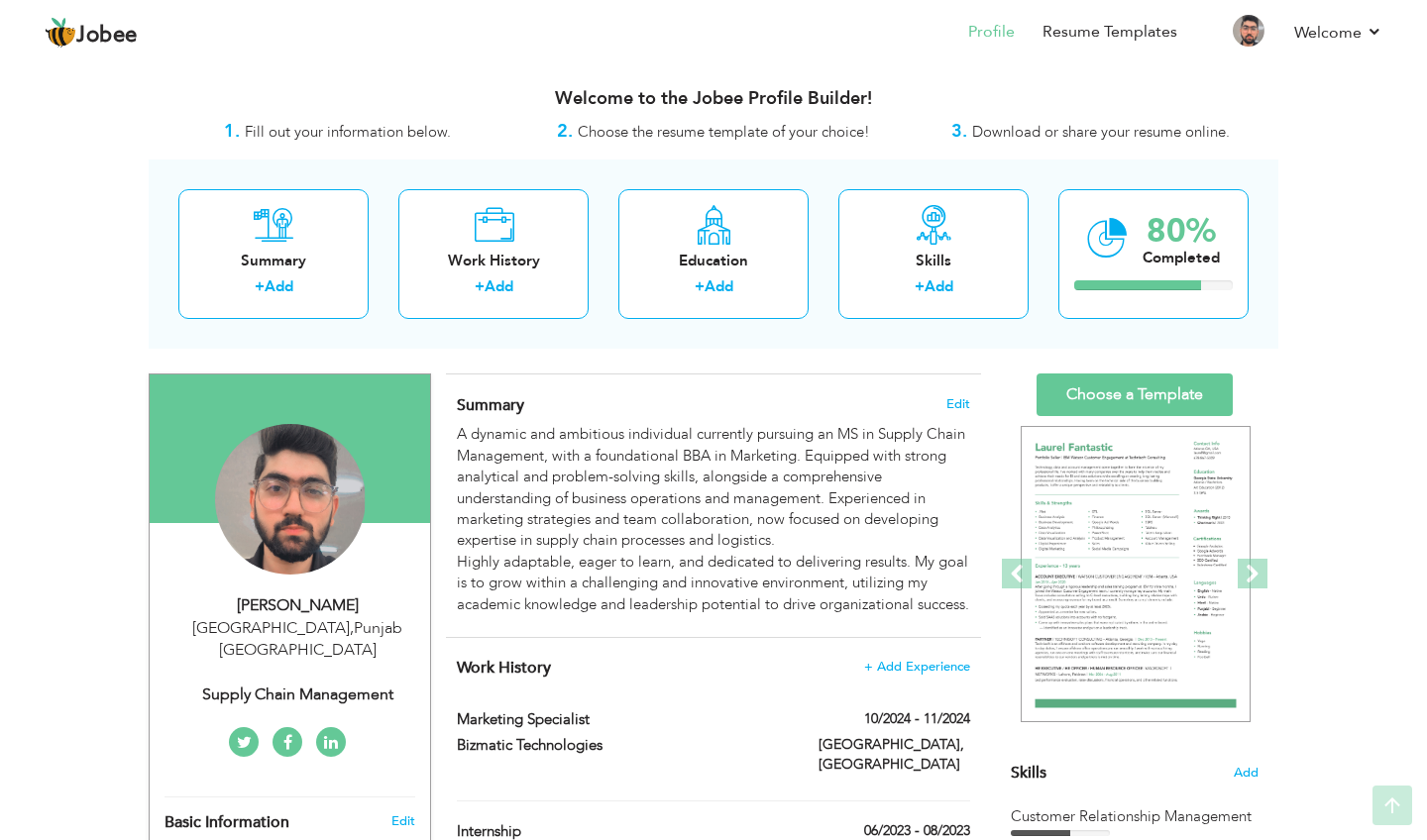 scroll, scrollTop: 0, scrollLeft: 0, axis: both 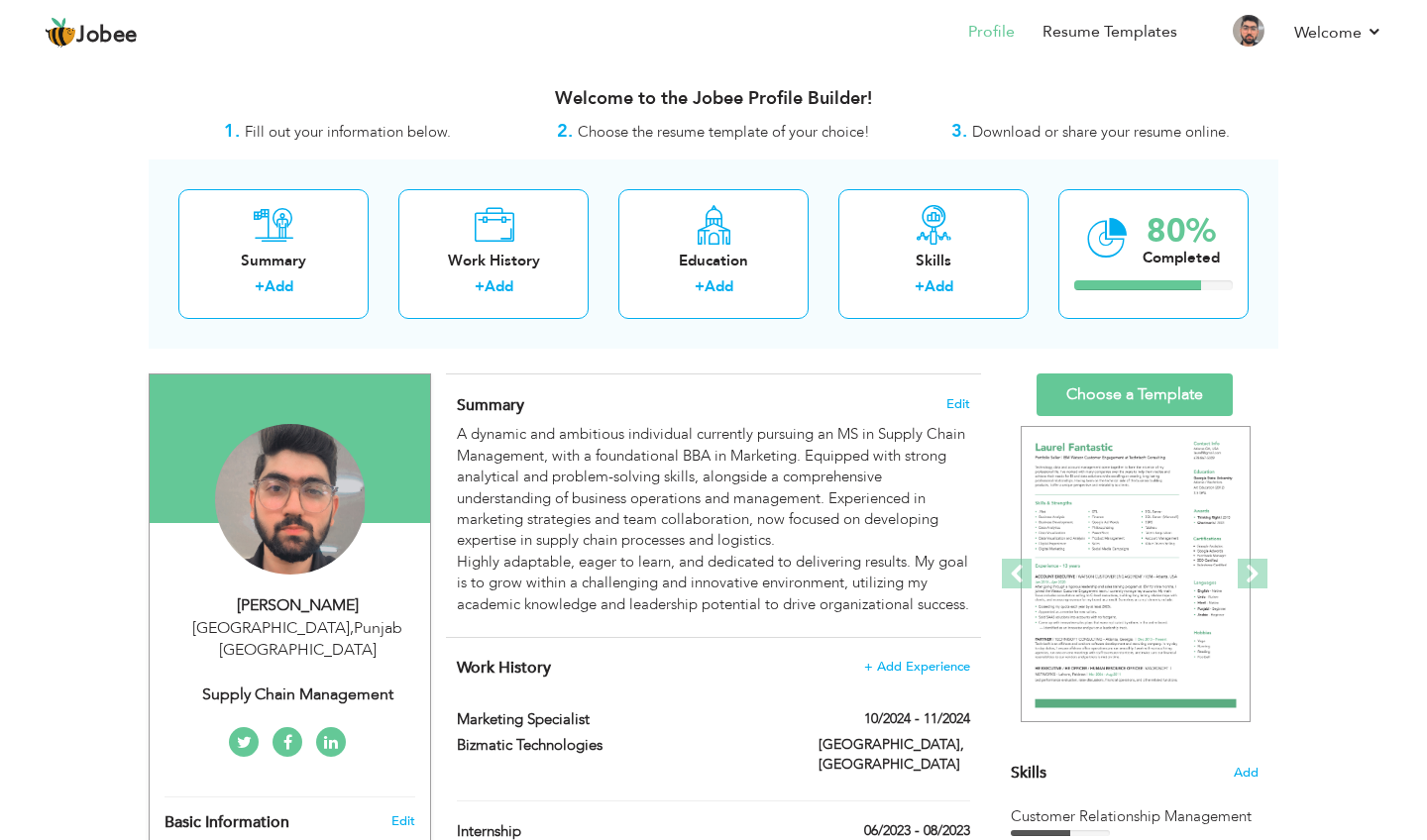 click on "Choose a Template" at bounding box center (1135, 394) 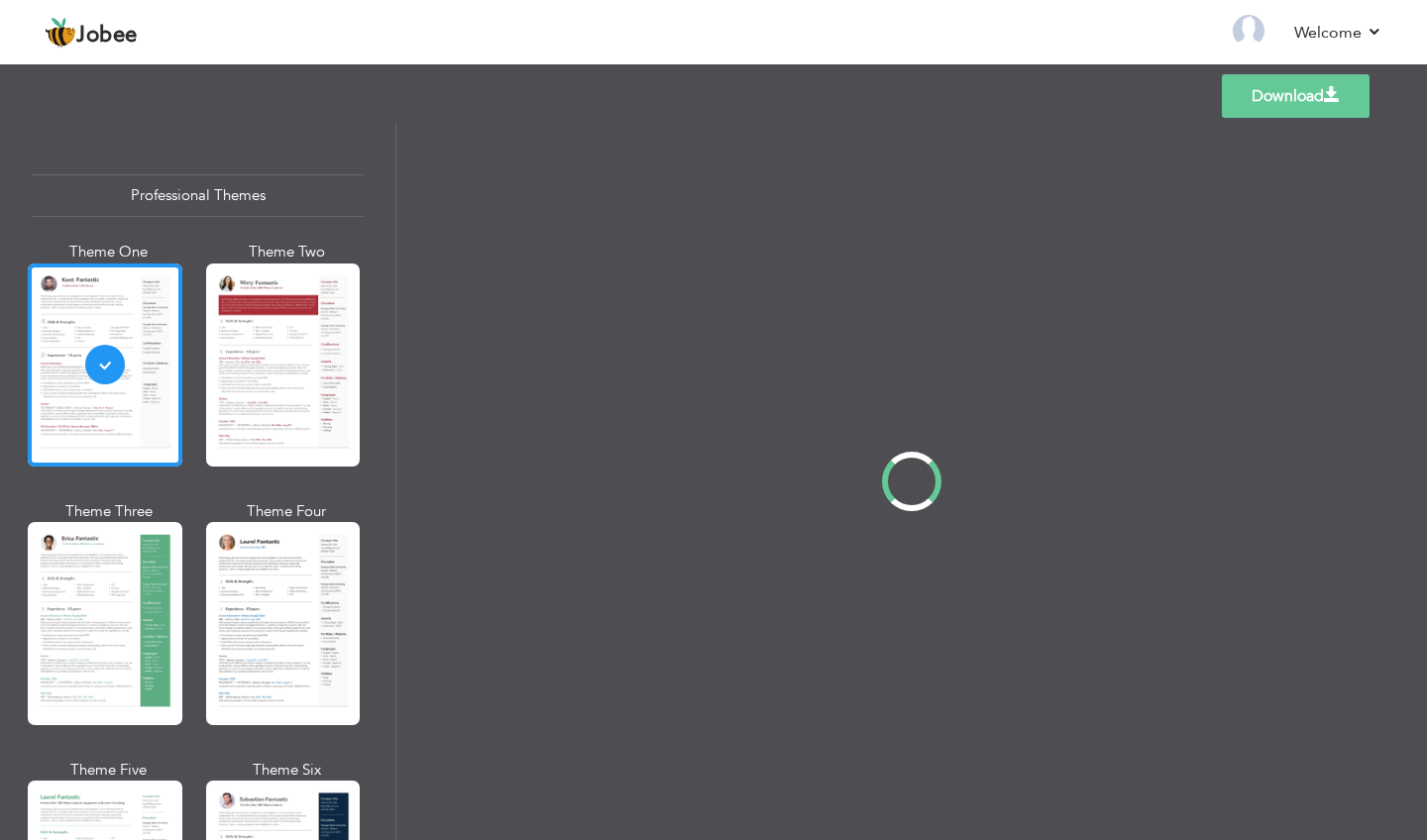 scroll, scrollTop: 0, scrollLeft: 0, axis: both 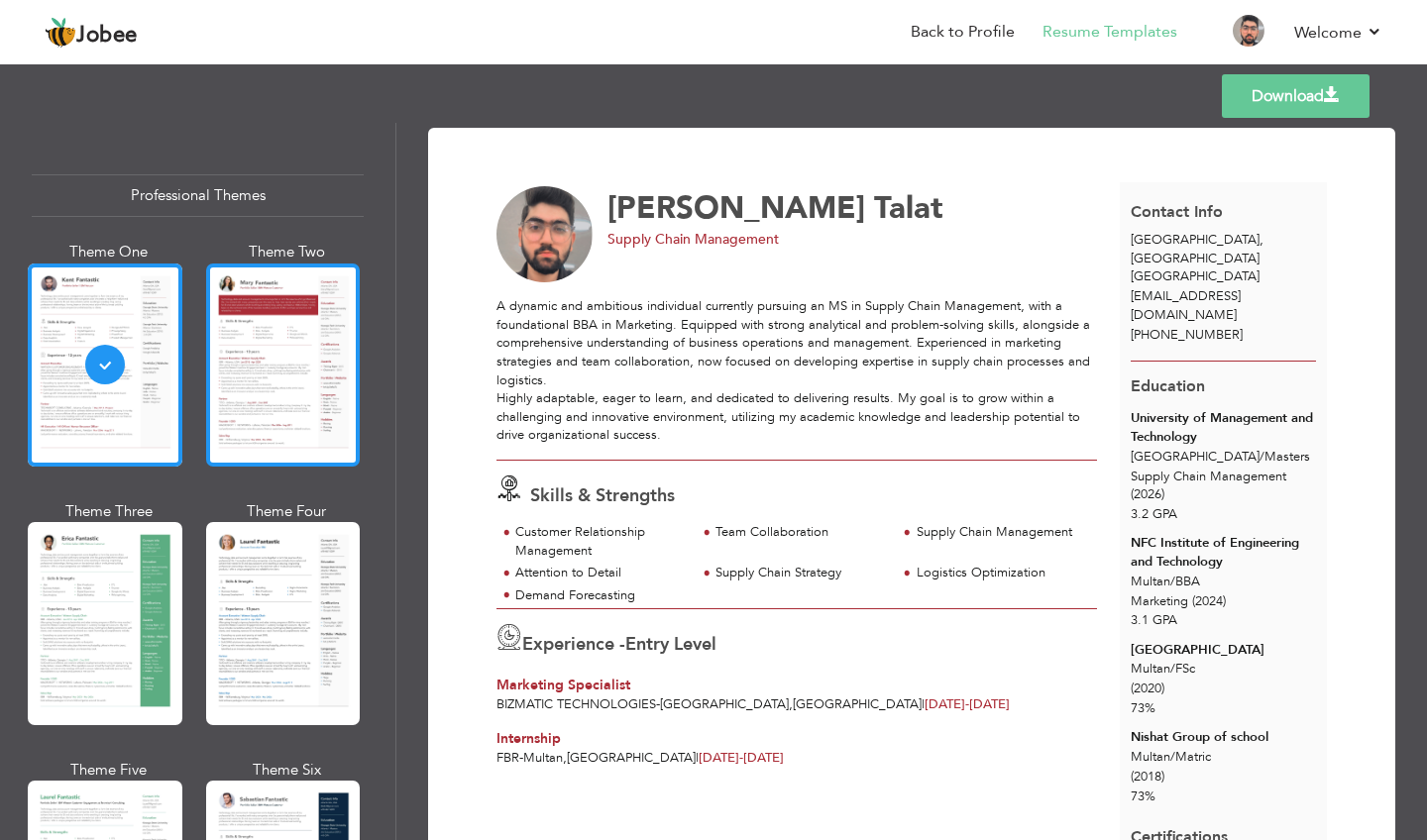 click at bounding box center [283, 365] 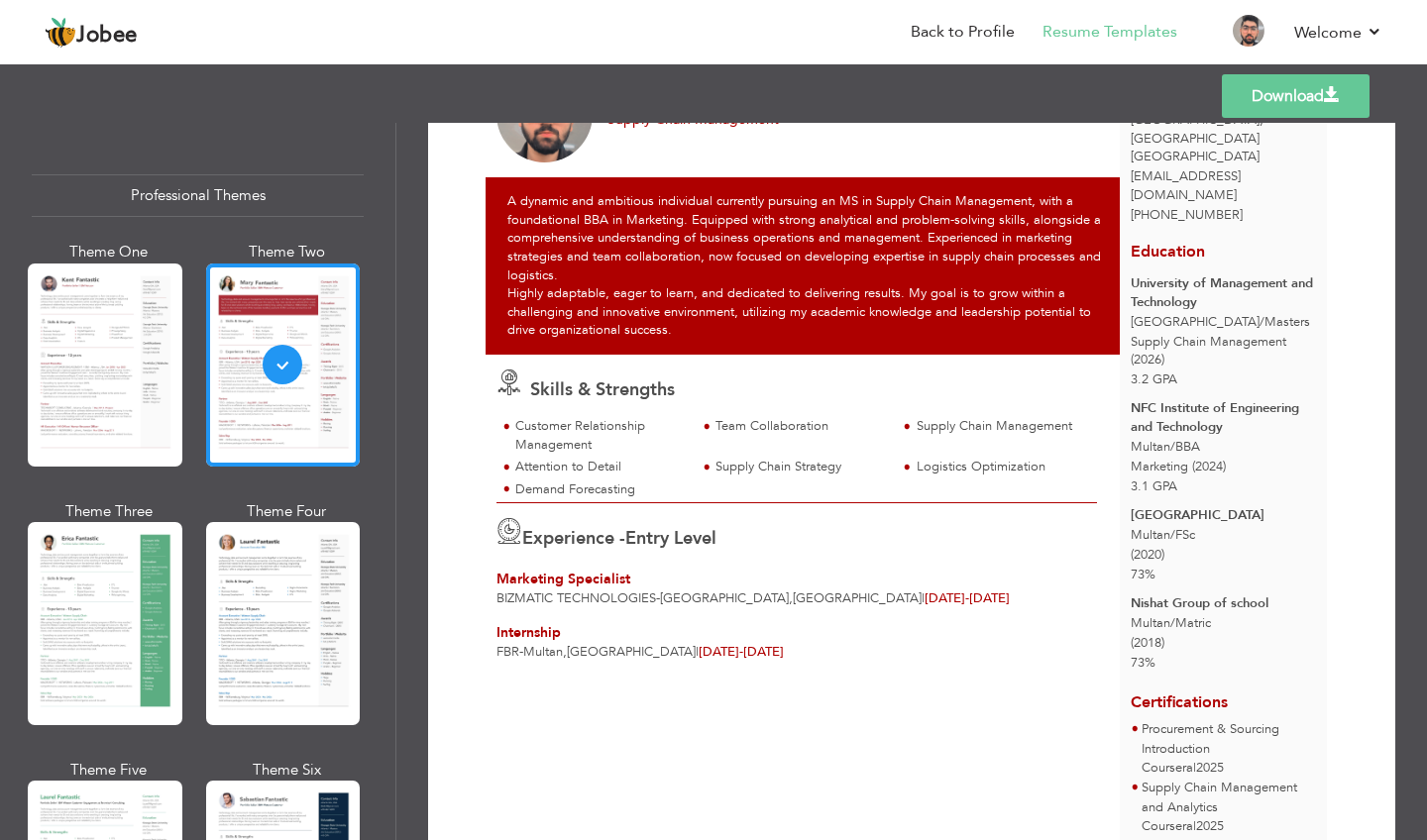 scroll, scrollTop: 122, scrollLeft: 0, axis: vertical 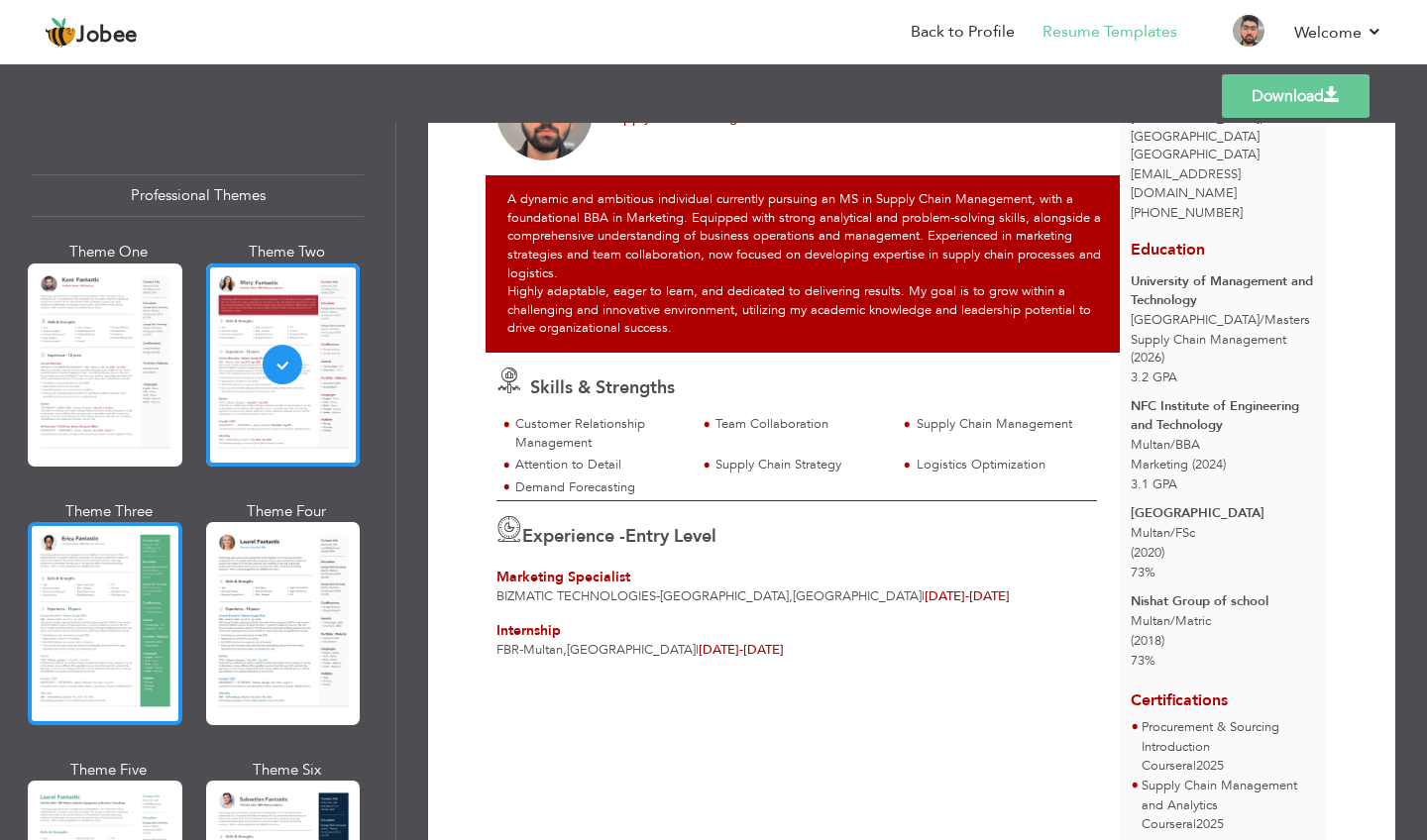 click at bounding box center [105, 623] 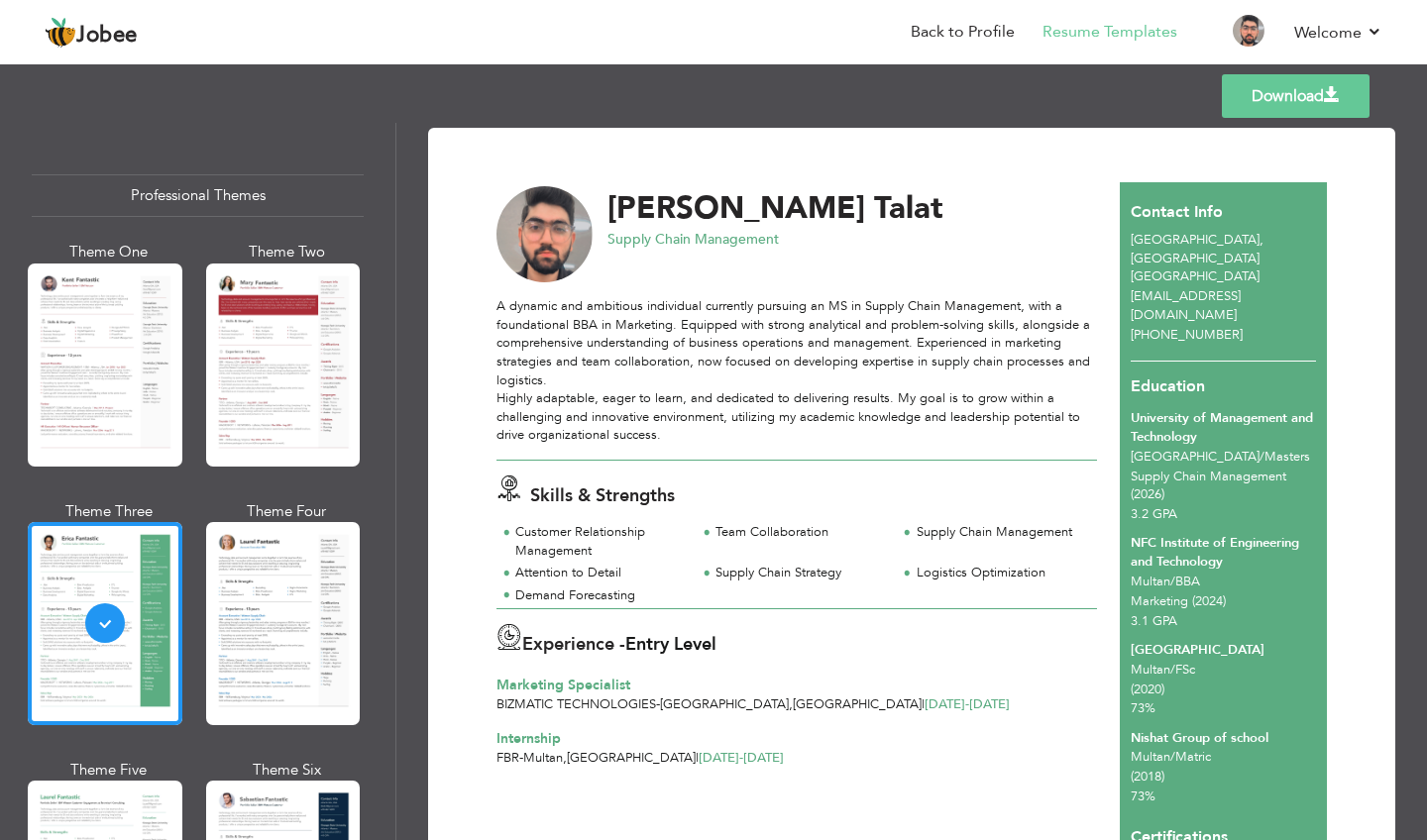scroll, scrollTop: 0, scrollLeft: 0, axis: both 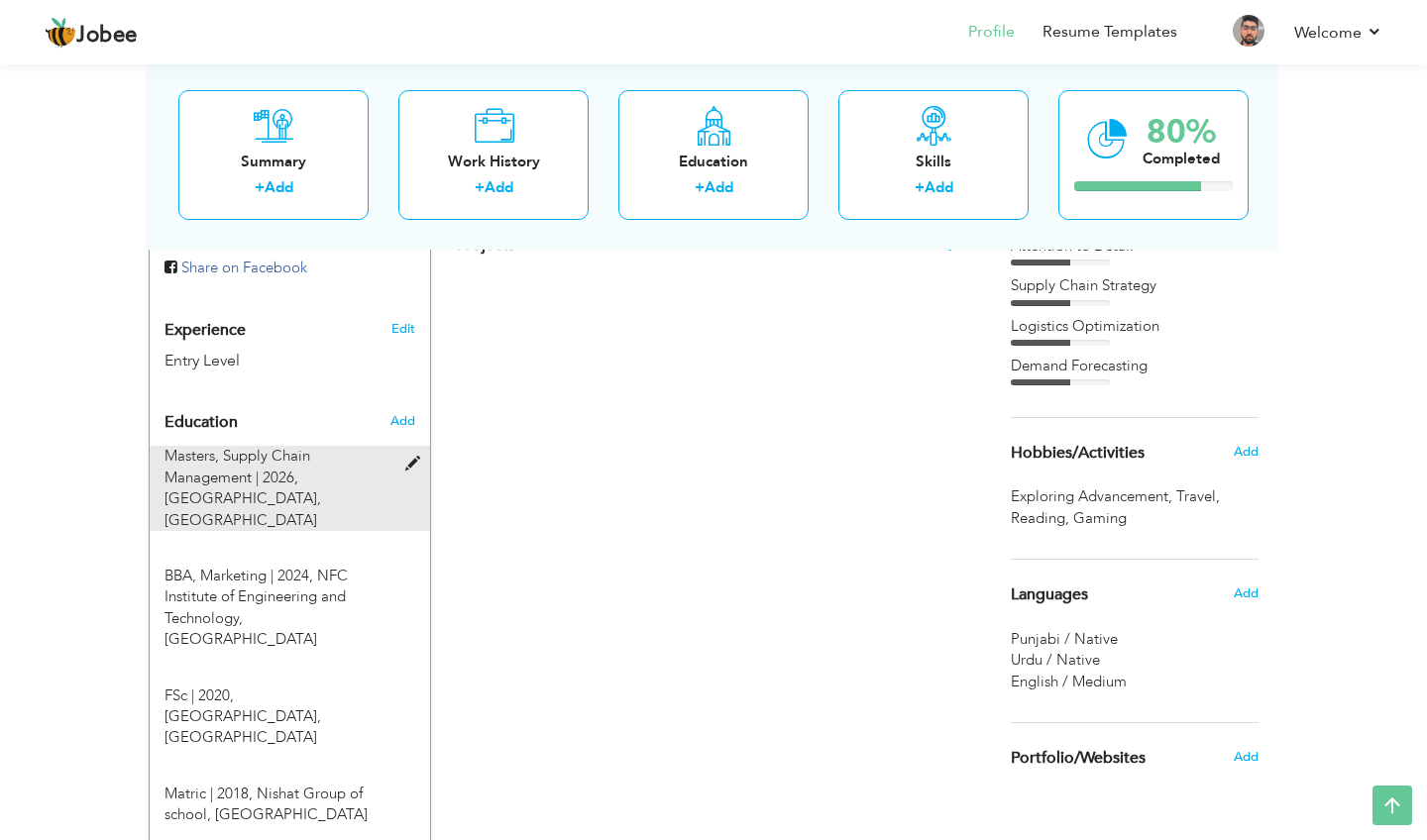 click at bounding box center (417, 464) 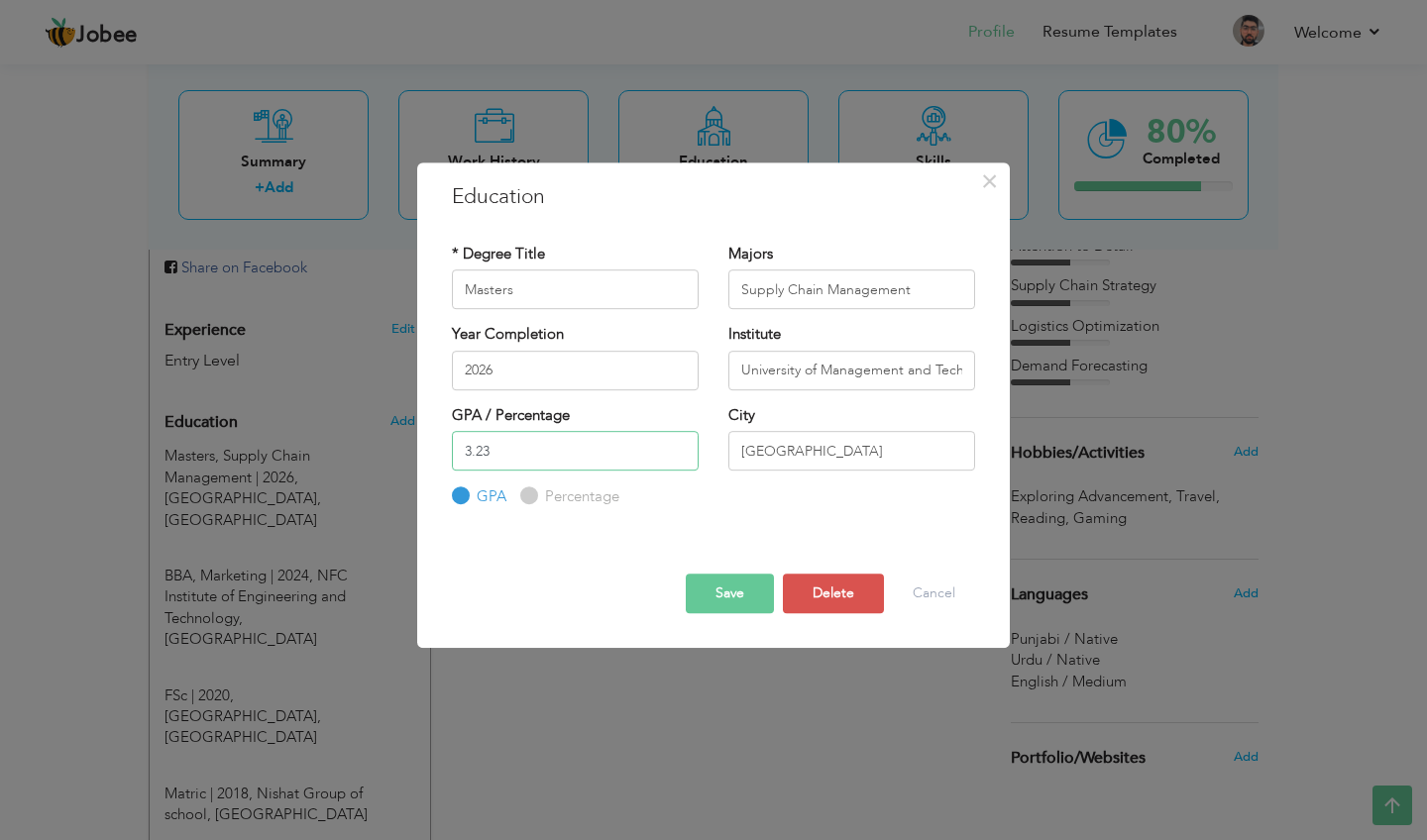 click on "3.23" at bounding box center (575, 451) 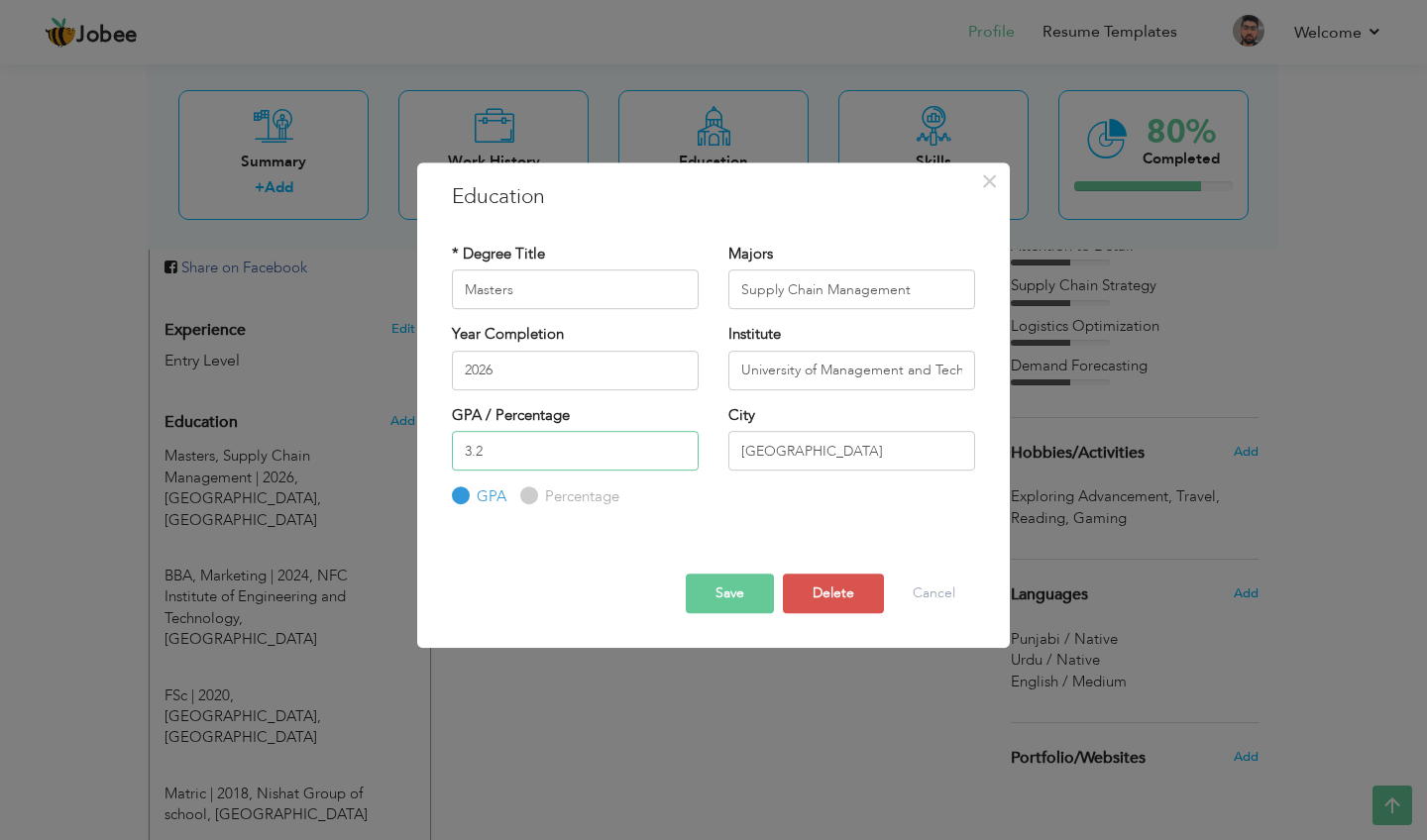 type on "3" 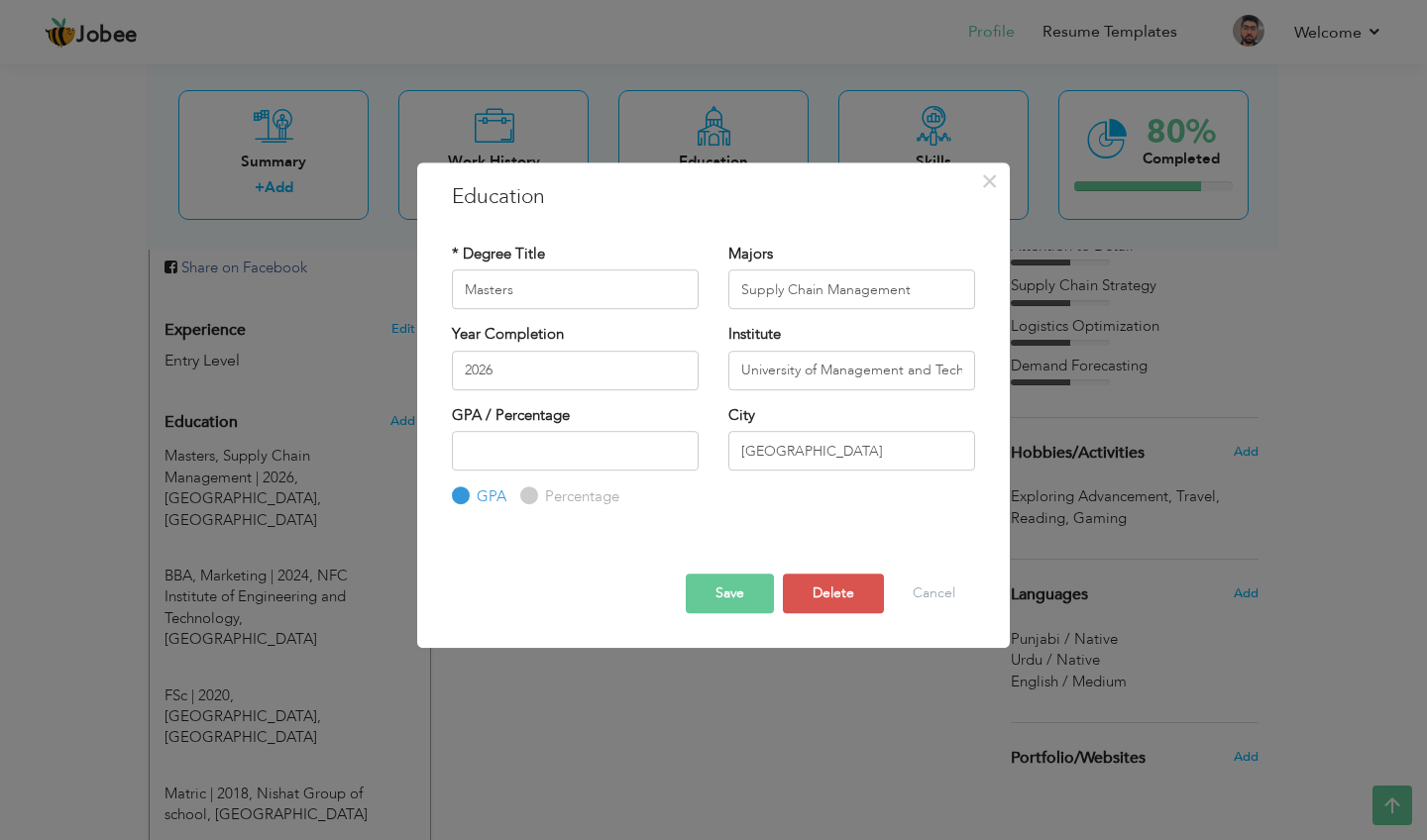 click on "Save" at bounding box center (729, 593) 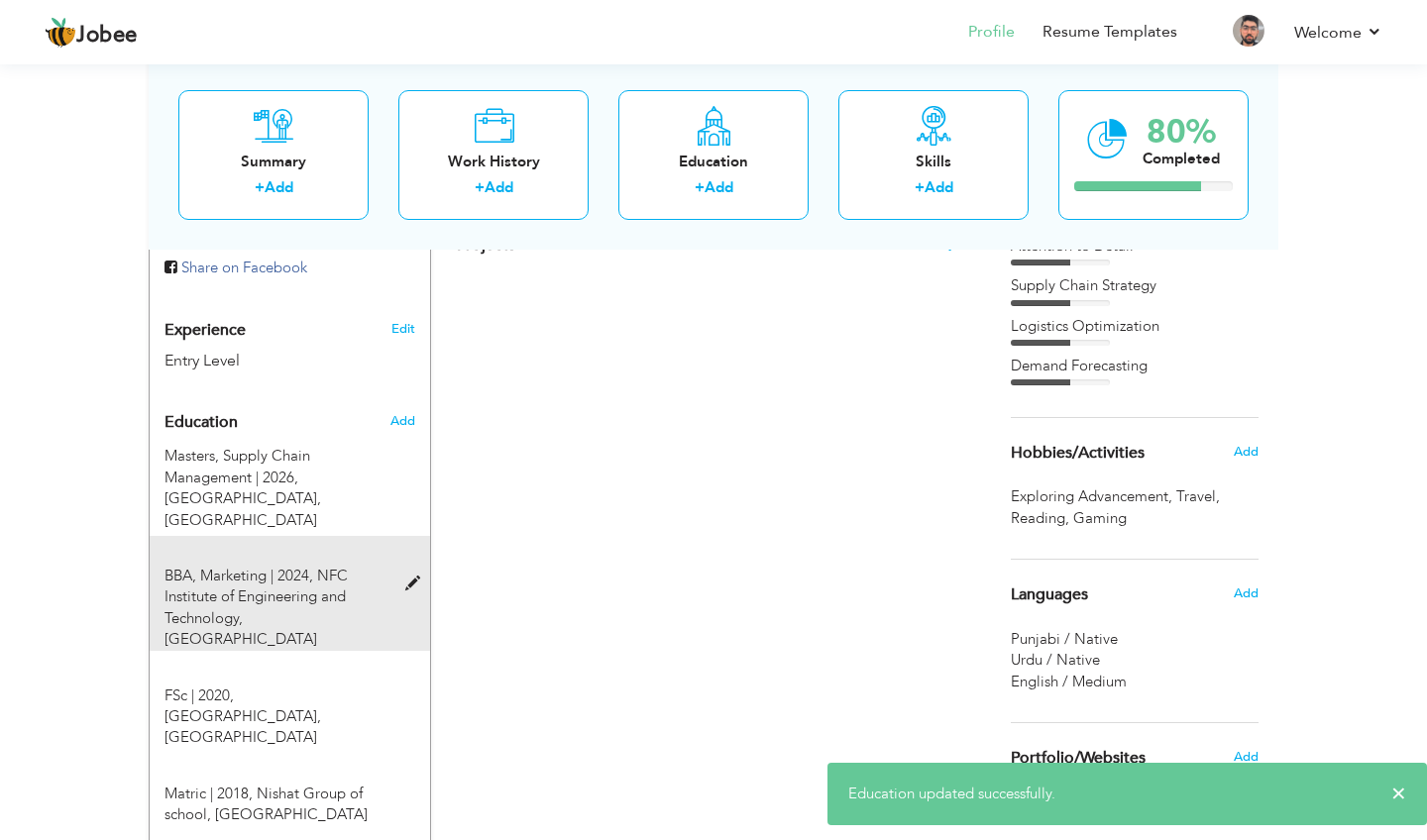 click at bounding box center [417, 583] 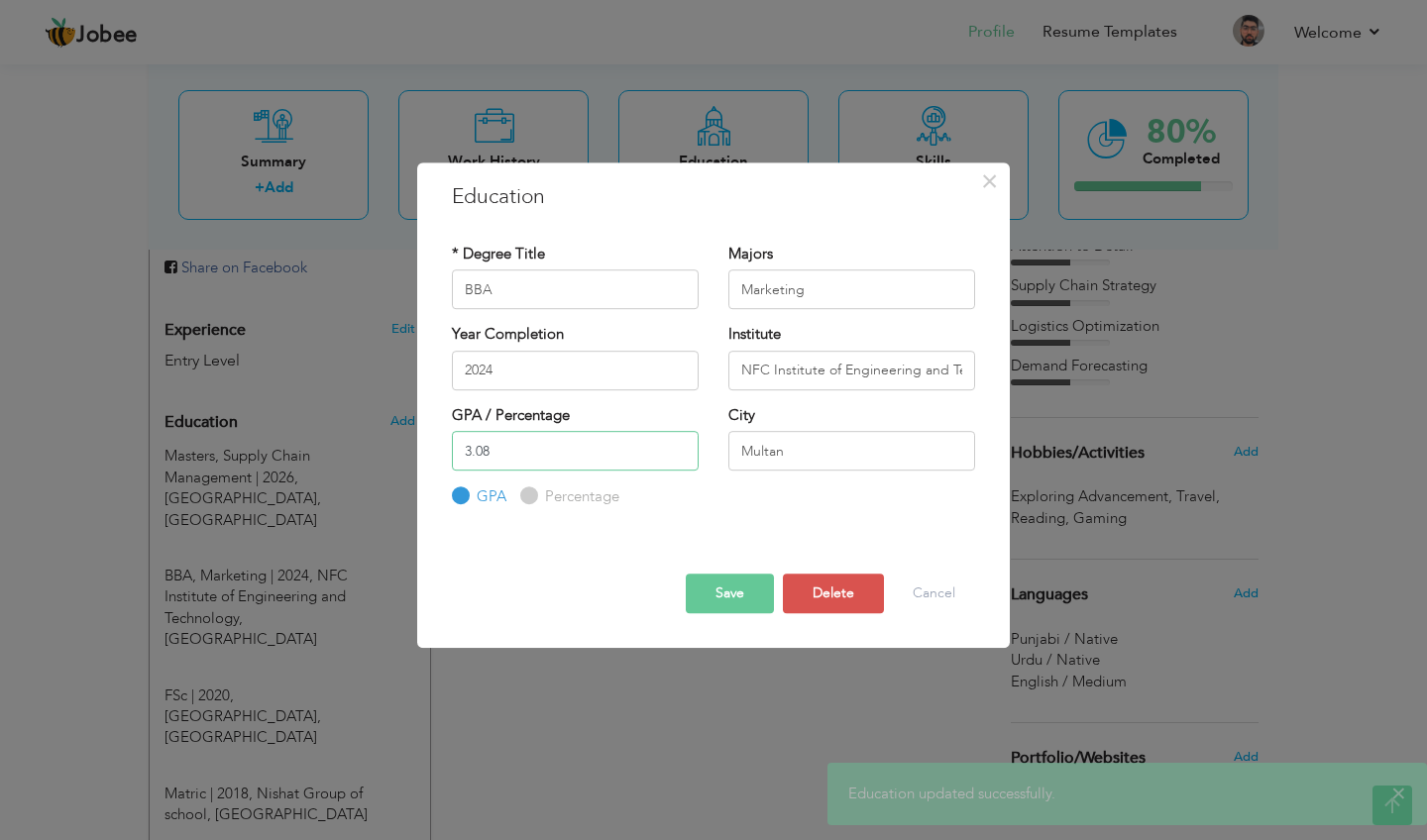 drag, startPoint x: 564, startPoint y: 443, endPoint x: 433, endPoint y: 443, distance: 131 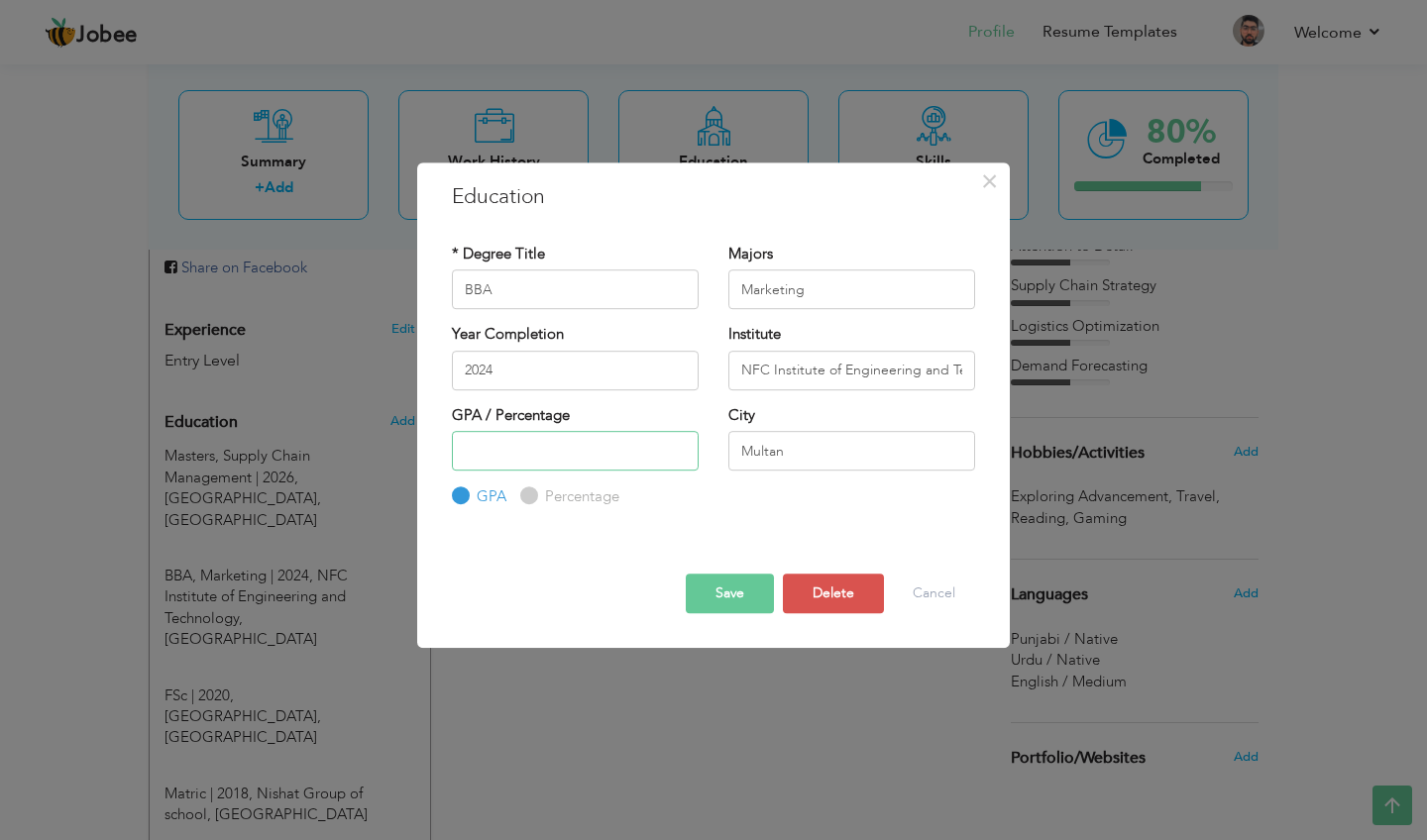 type 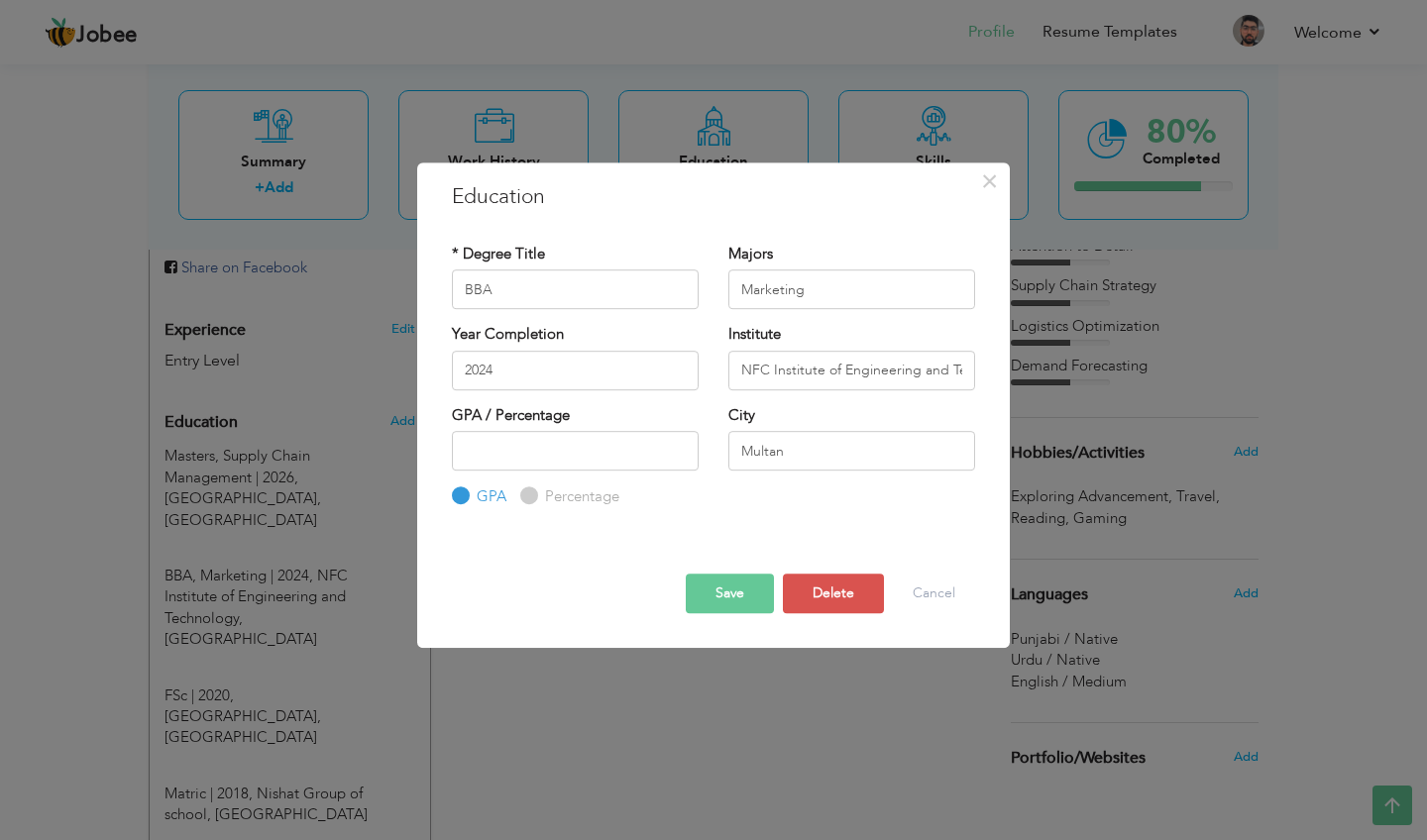 click on "Save" at bounding box center [729, 593] 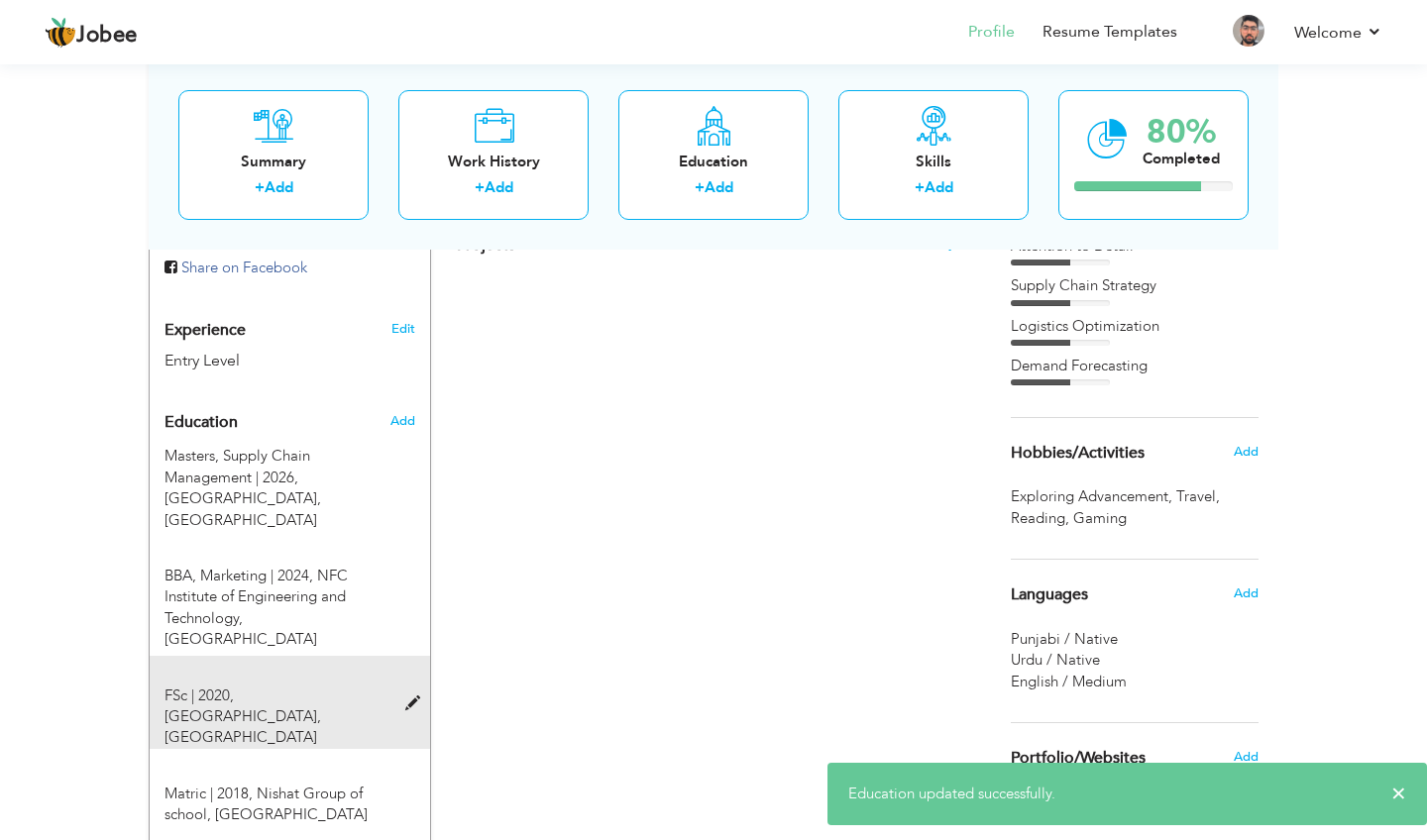click at bounding box center (417, 703) 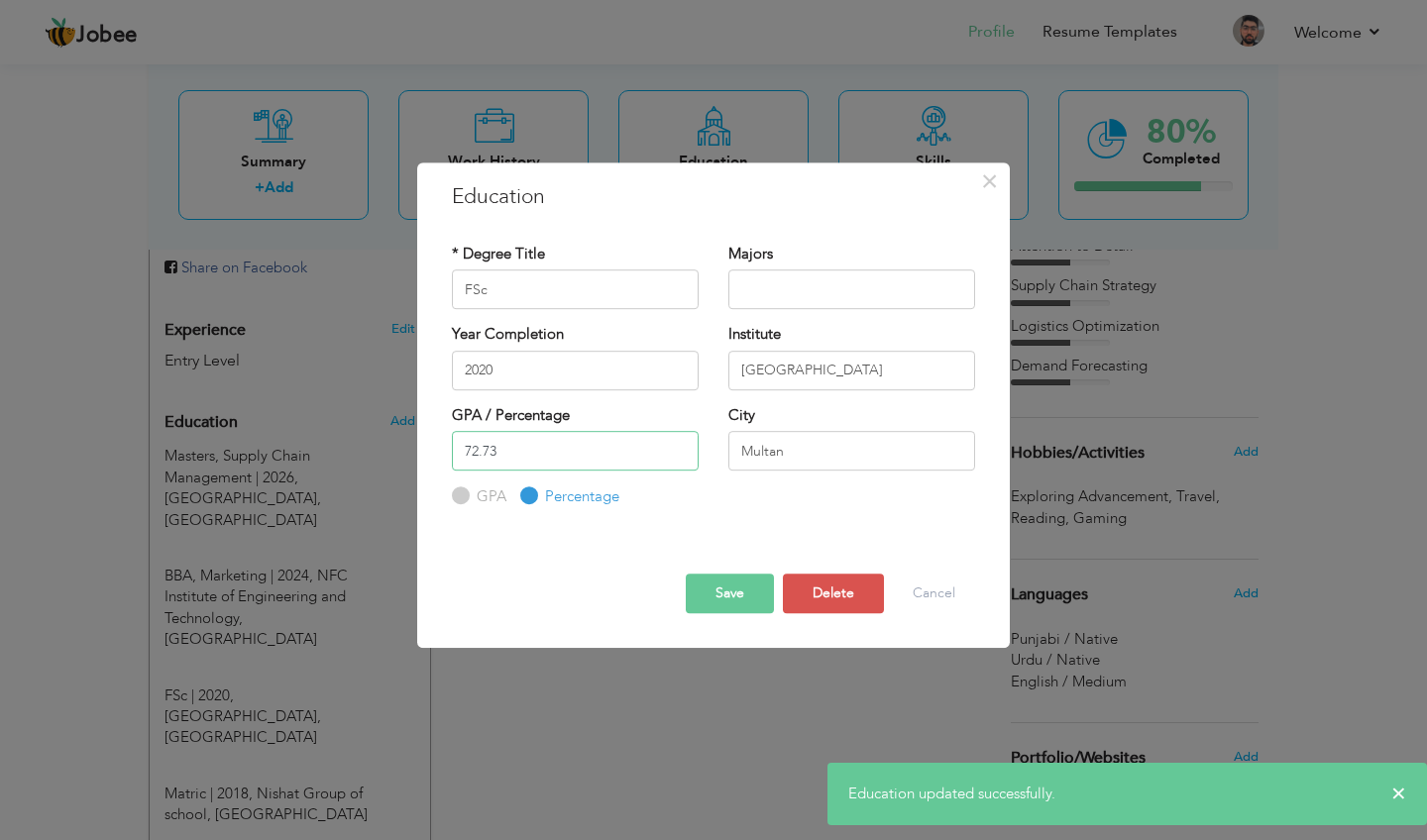 drag, startPoint x: 517, startPoint y: 444, endPoint x: 447, endPoint y: 445, distance: 70.00714 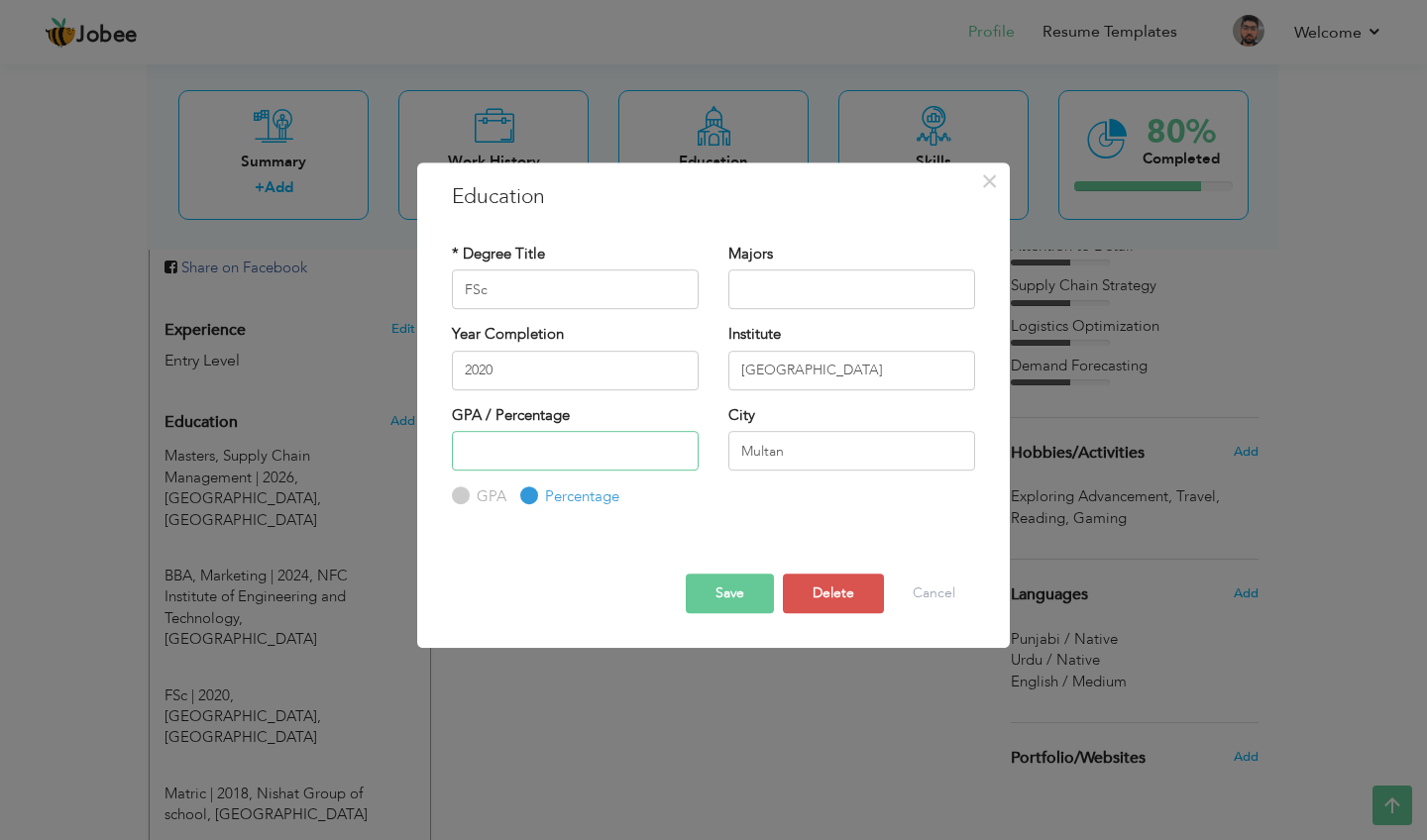 type 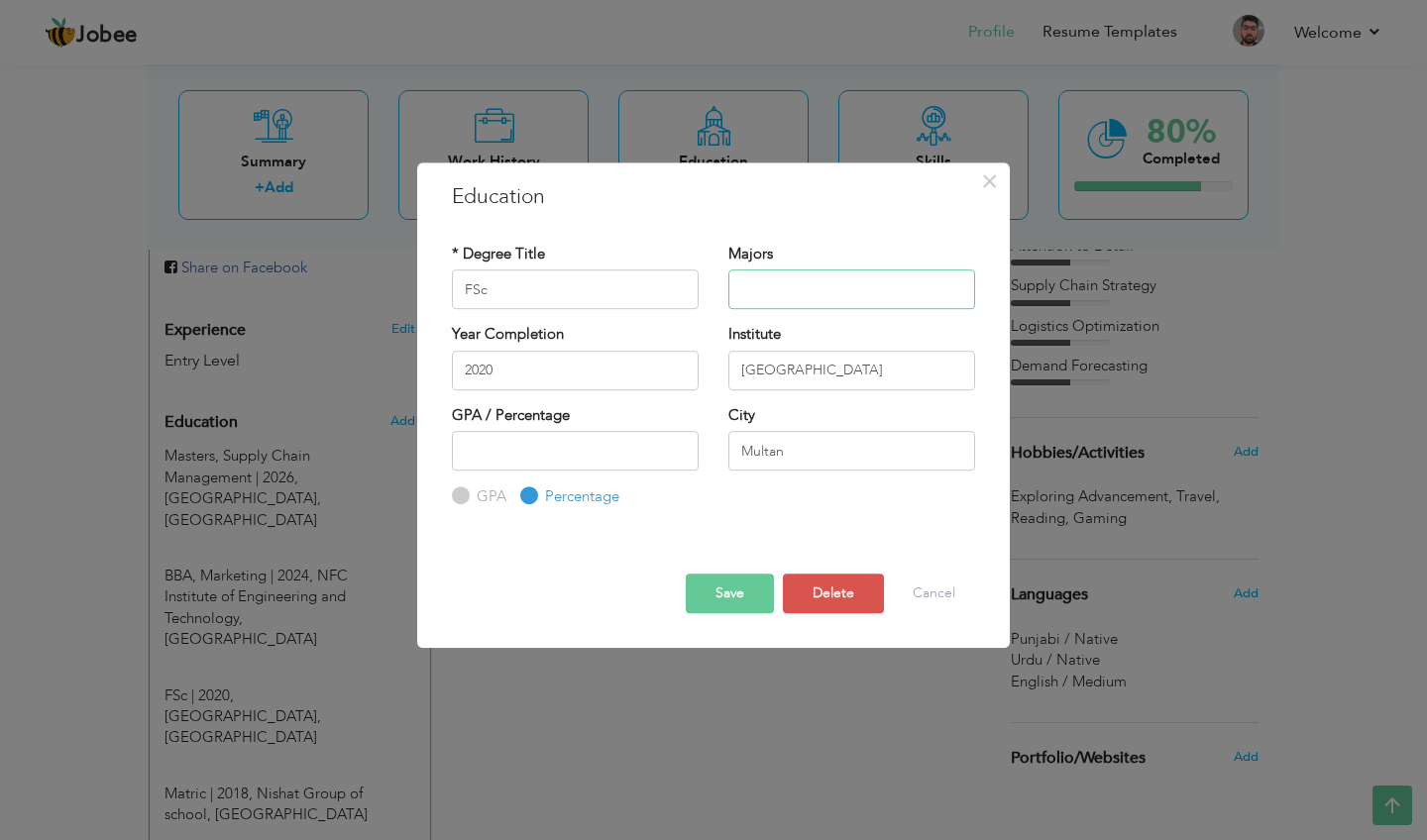 click at bounding box center (851, 289) 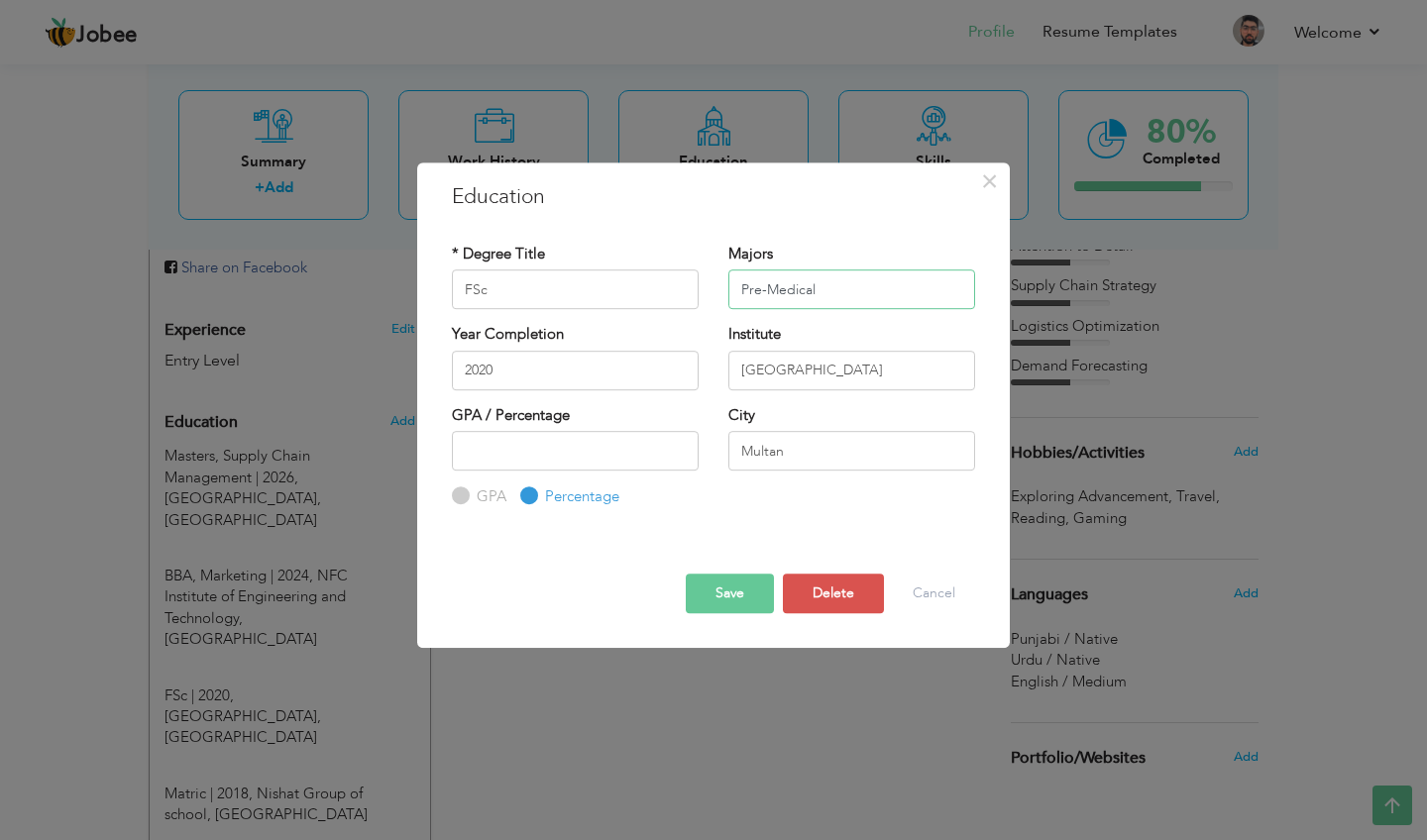 type on "Pre-Medical" 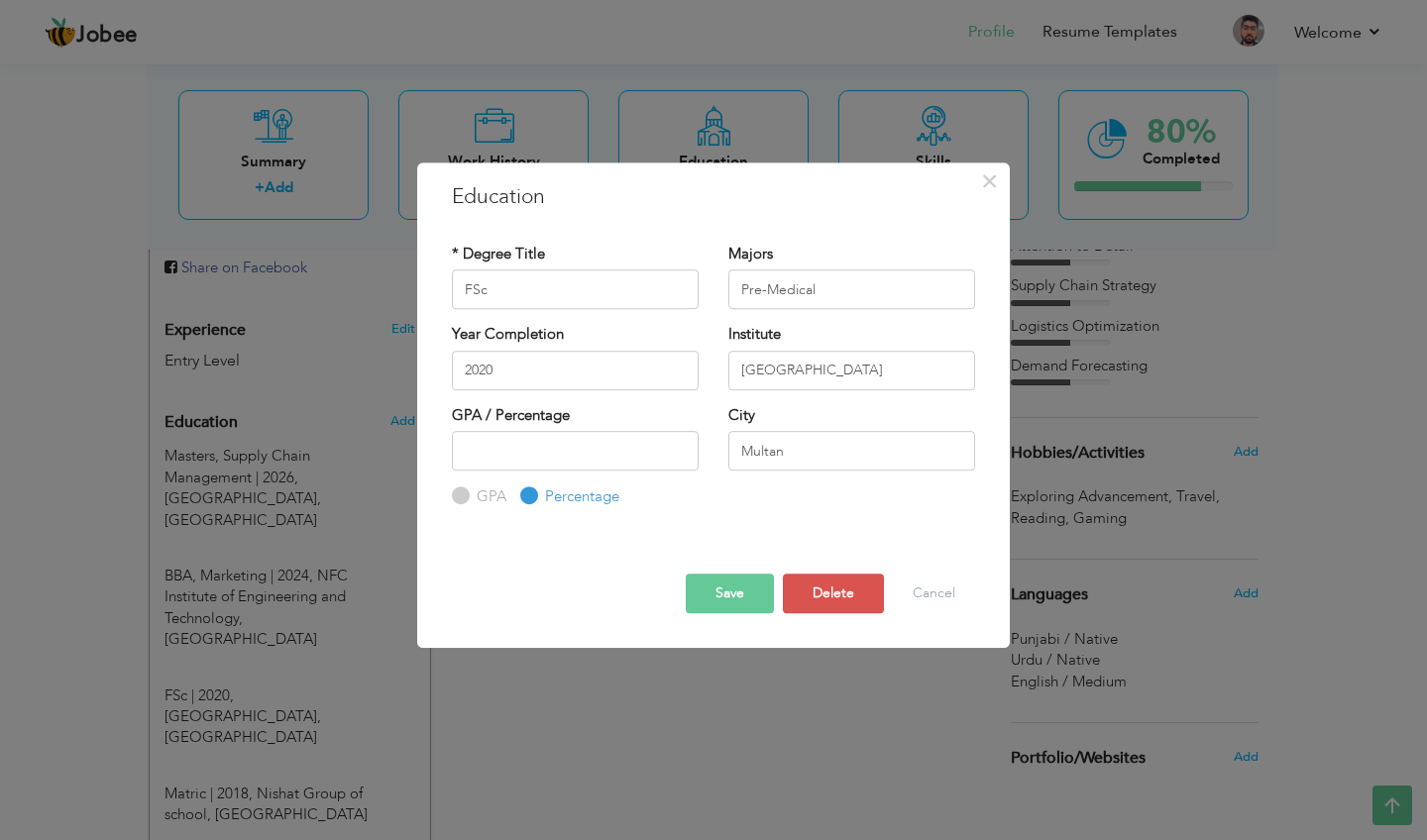 click on "Save" at bounding box center (729, 593) 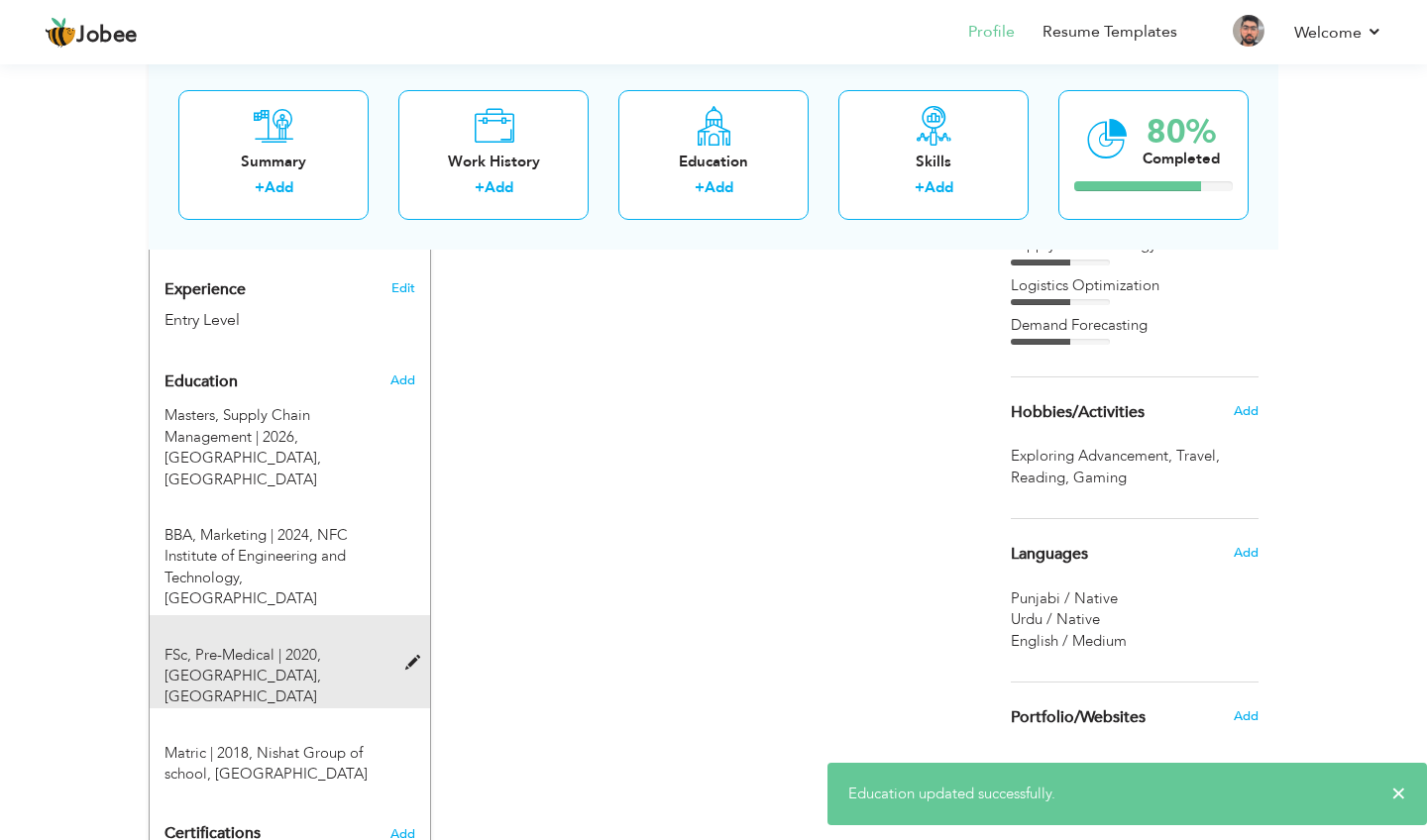 scroll, scrollTop: 762, scrollLeft: 0, axis: vertical 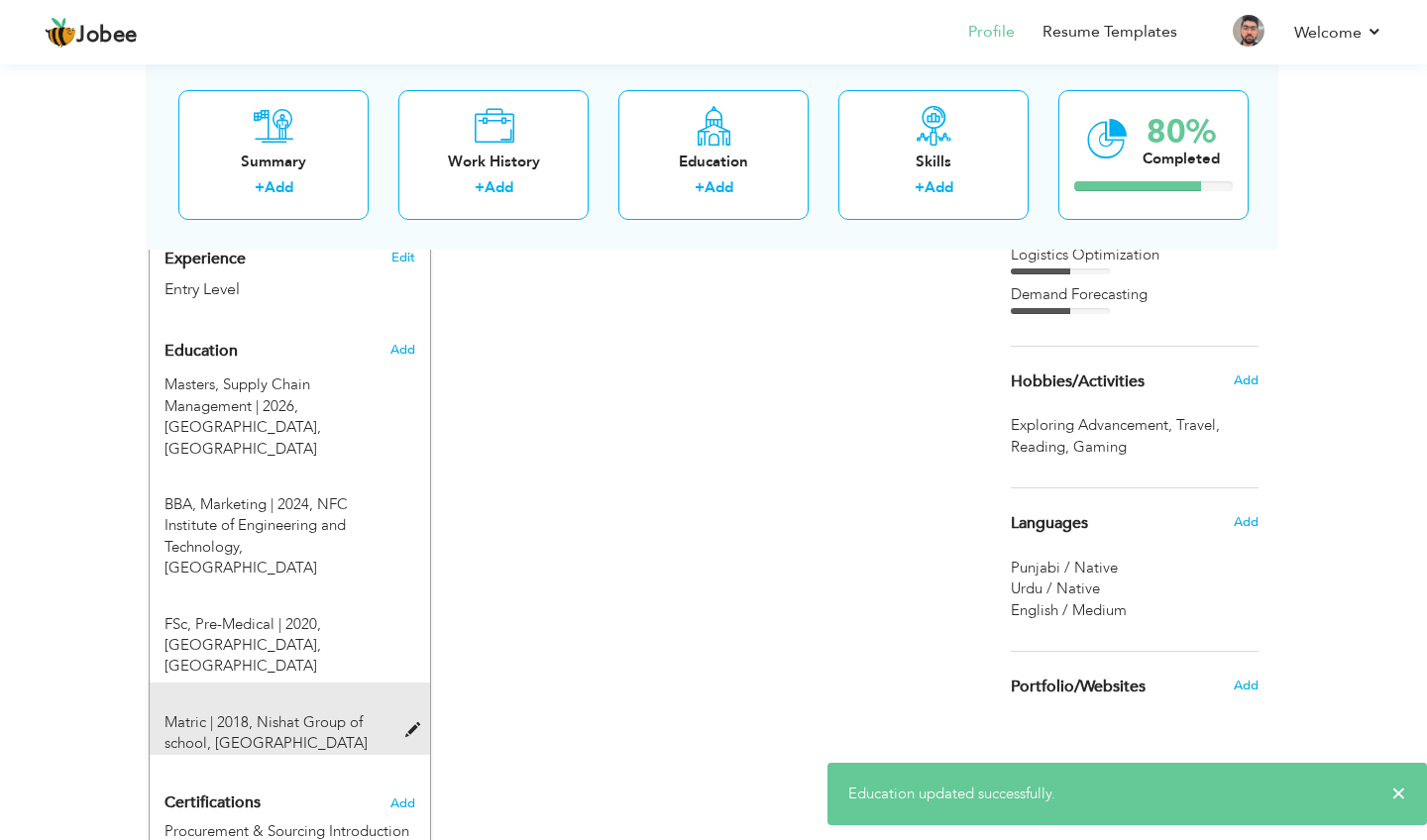 click at bounding box center (417, 730) 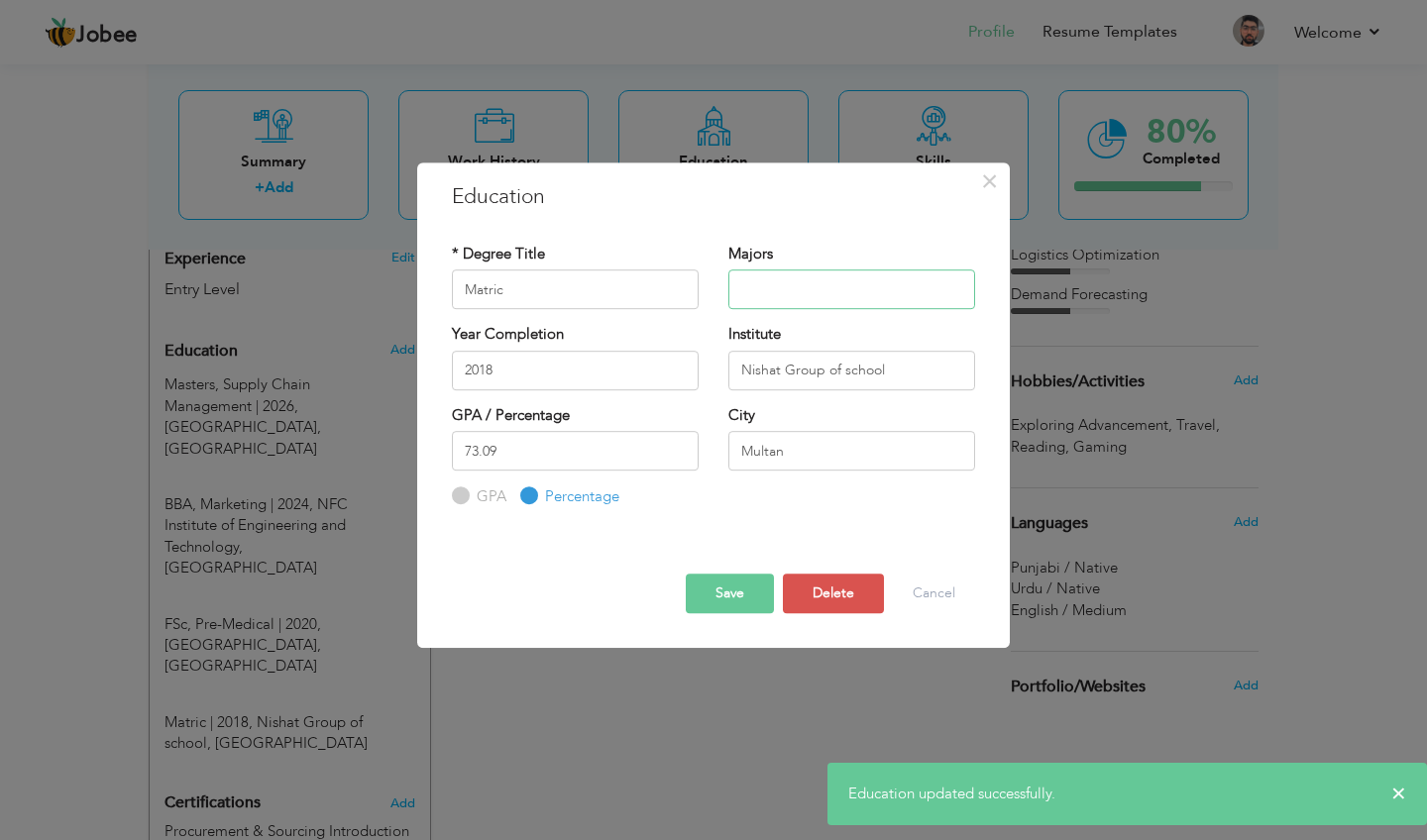 click at bounding box center [851, 289] 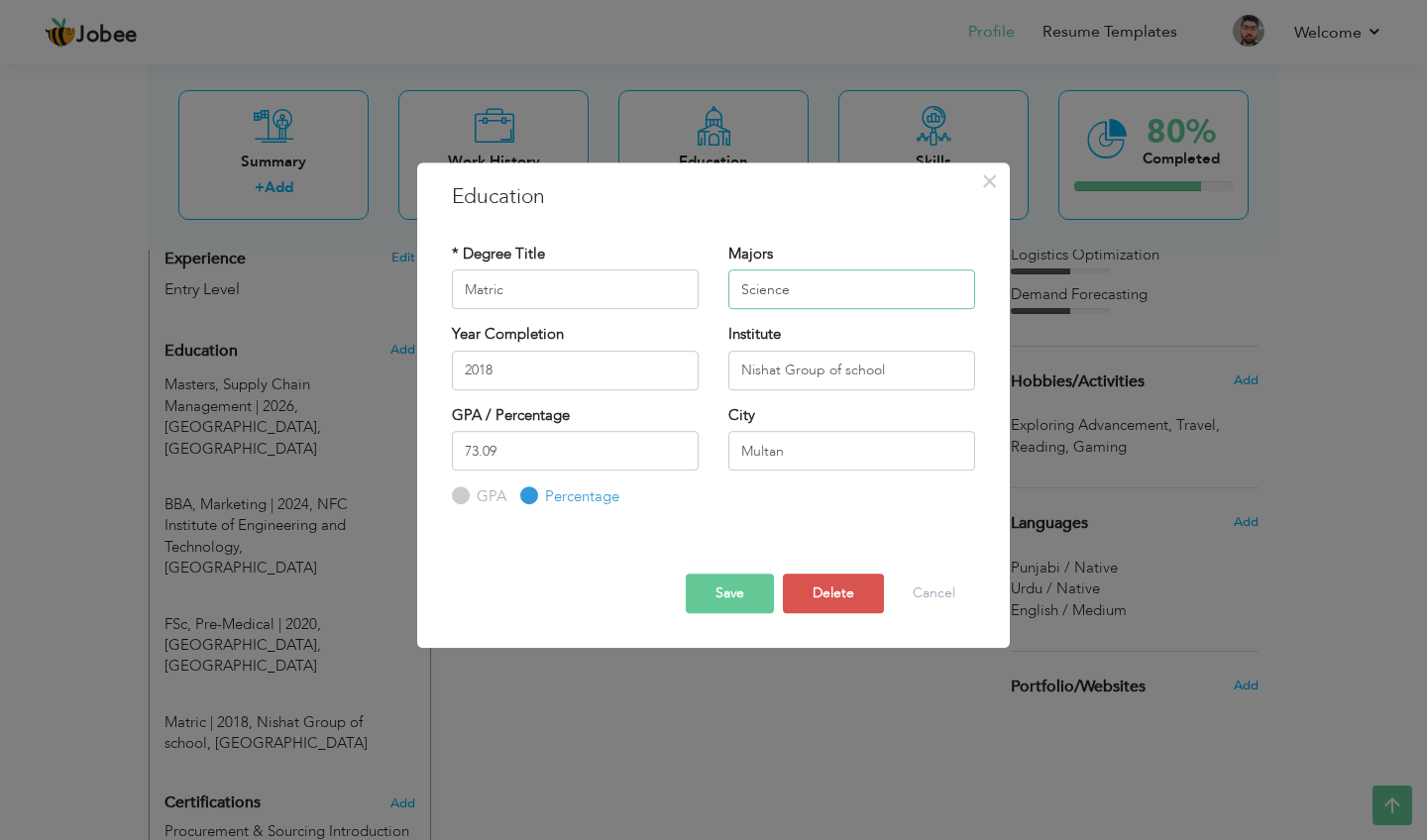 type on "Science" 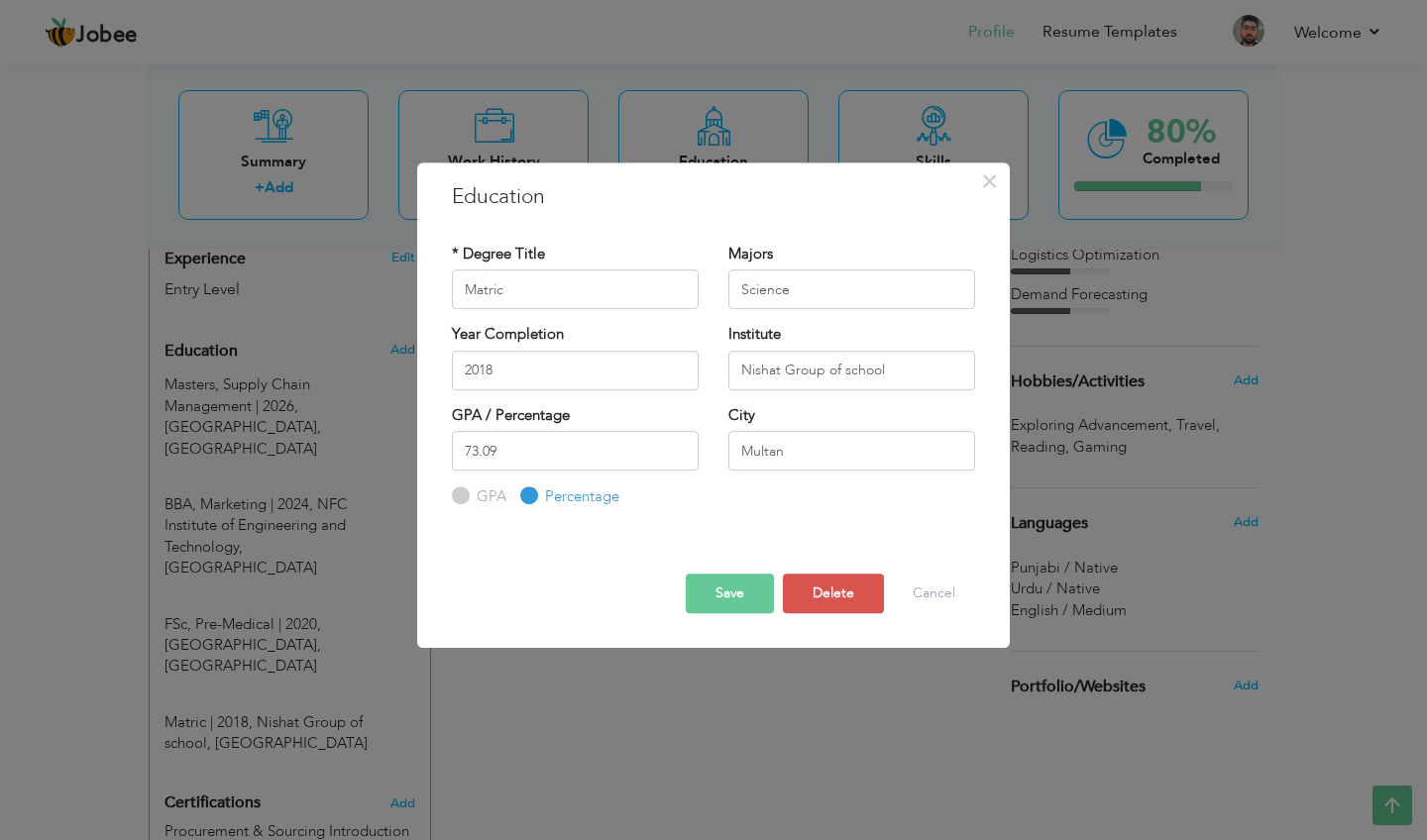 click on "Save" at bounding box center [729, 593] 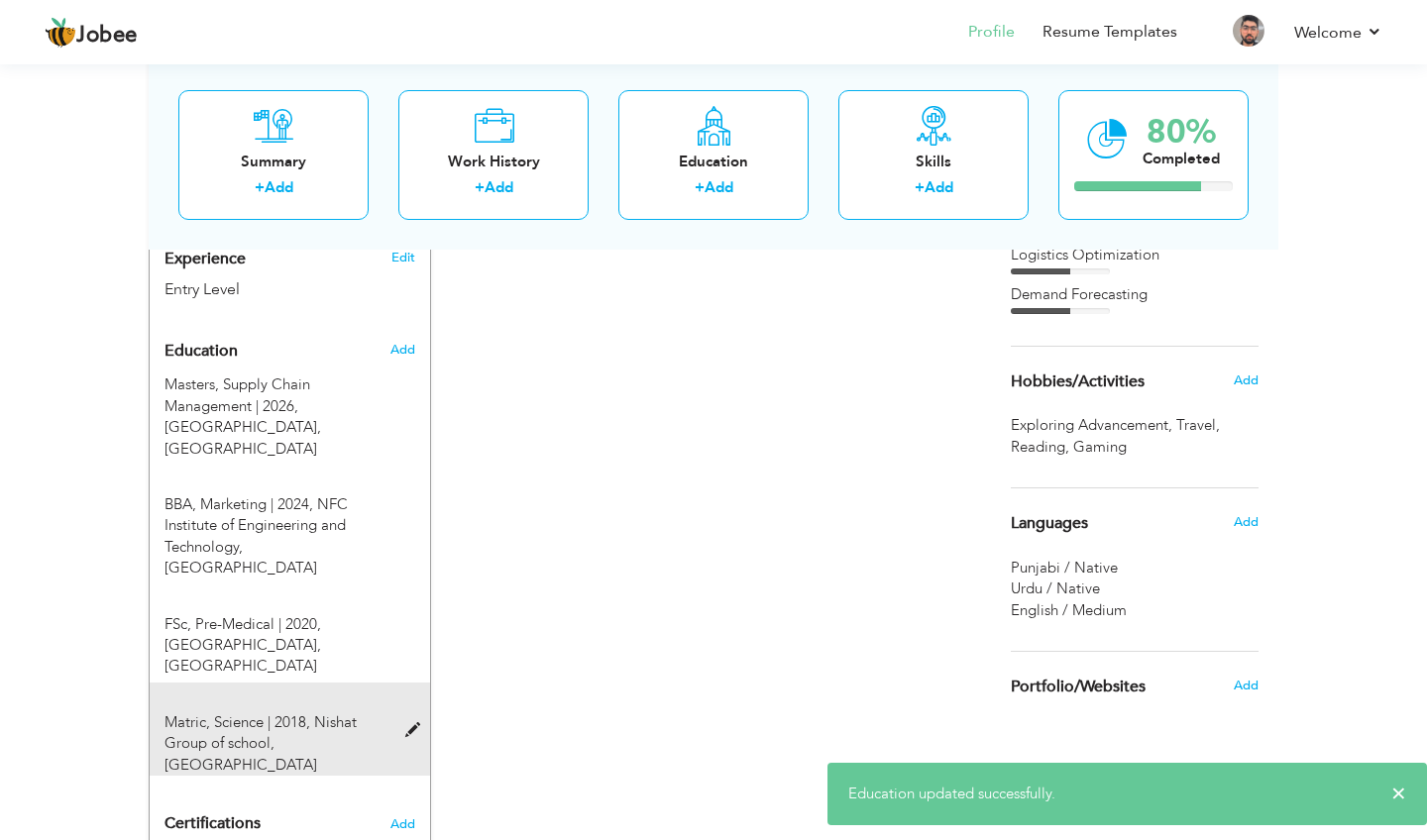 click at bounding box center (417, 730) 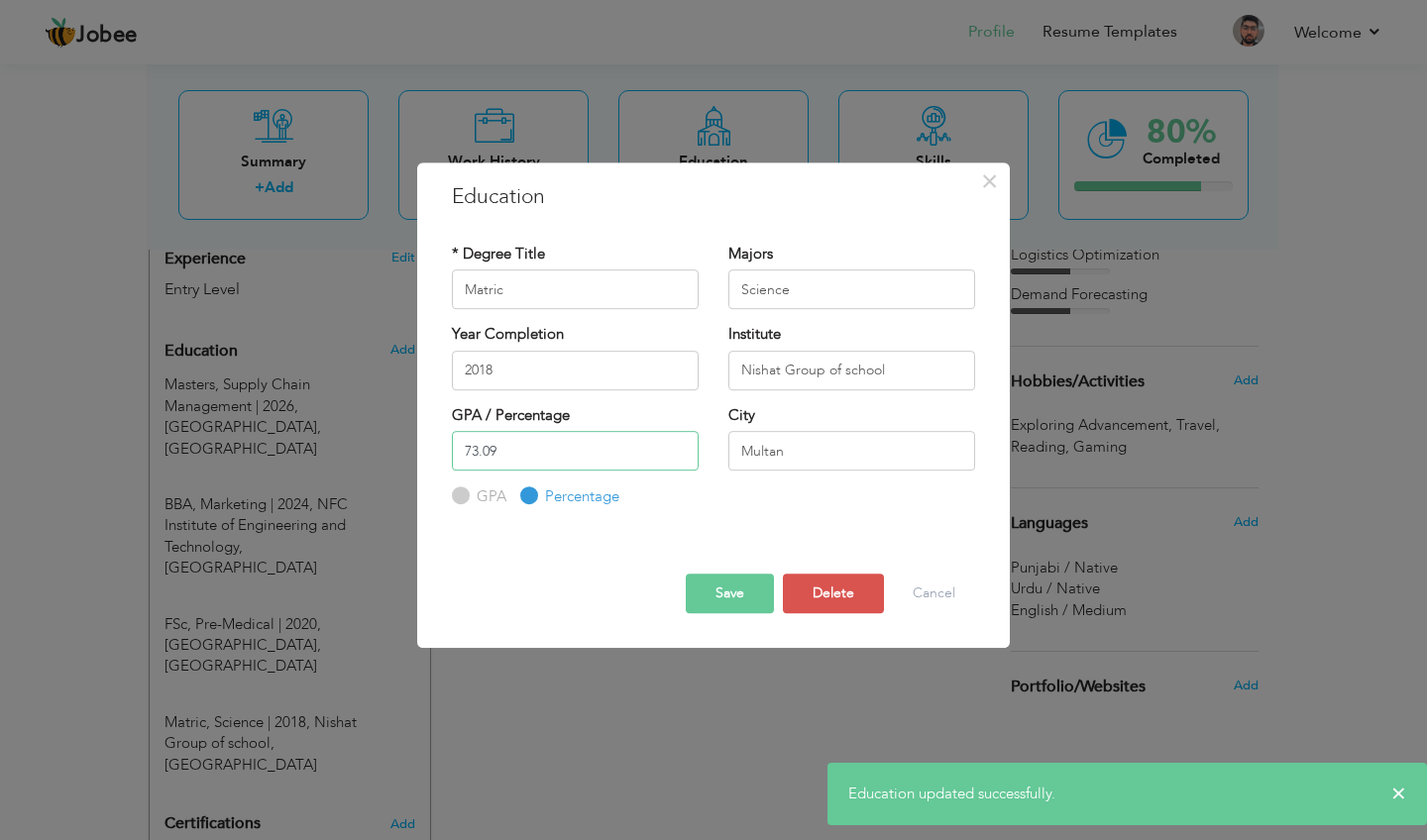 drag, startPoint x: 540, startPoint y: 454, endPoint x: 449, endPoint y: 452, distance: 91.021975 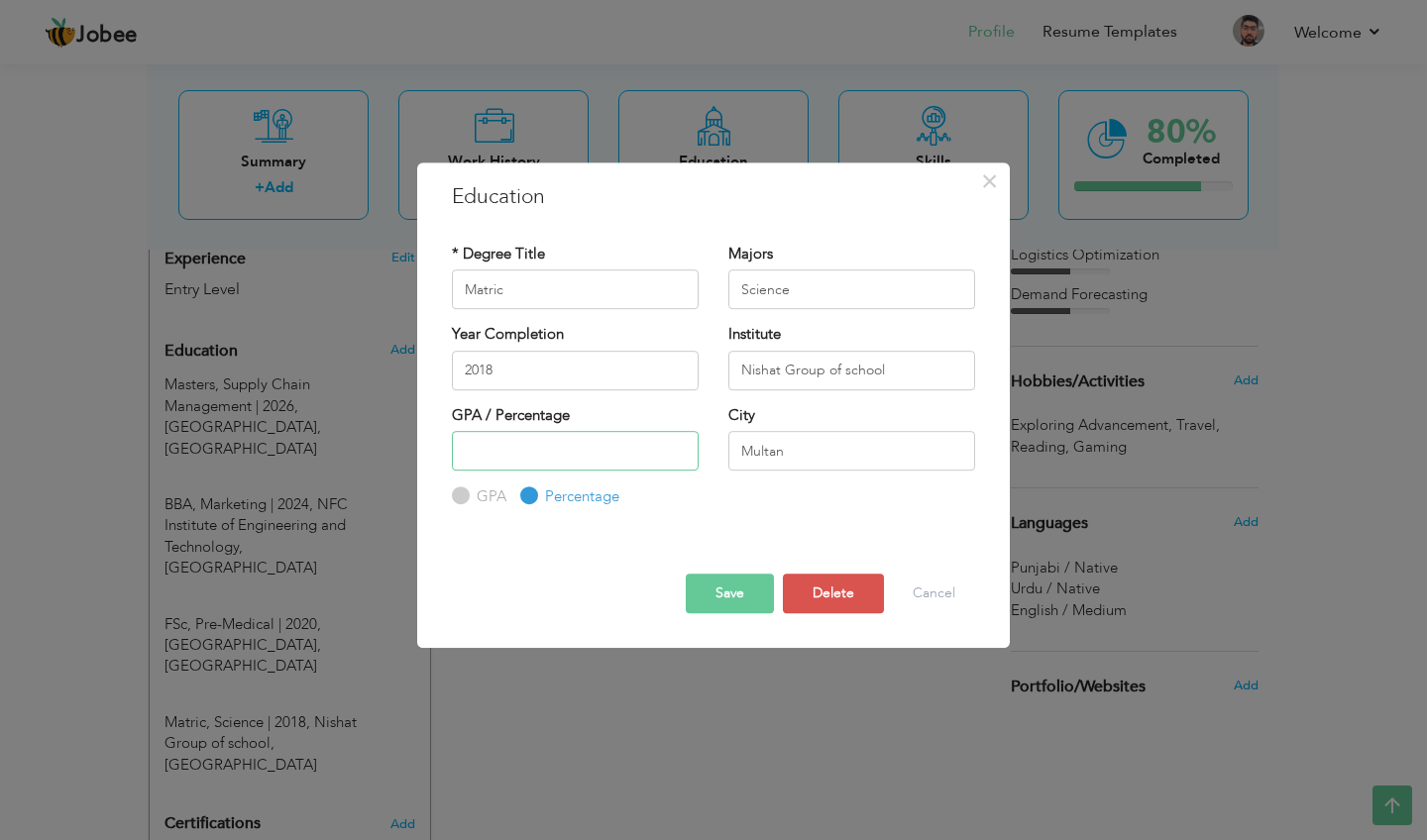 type 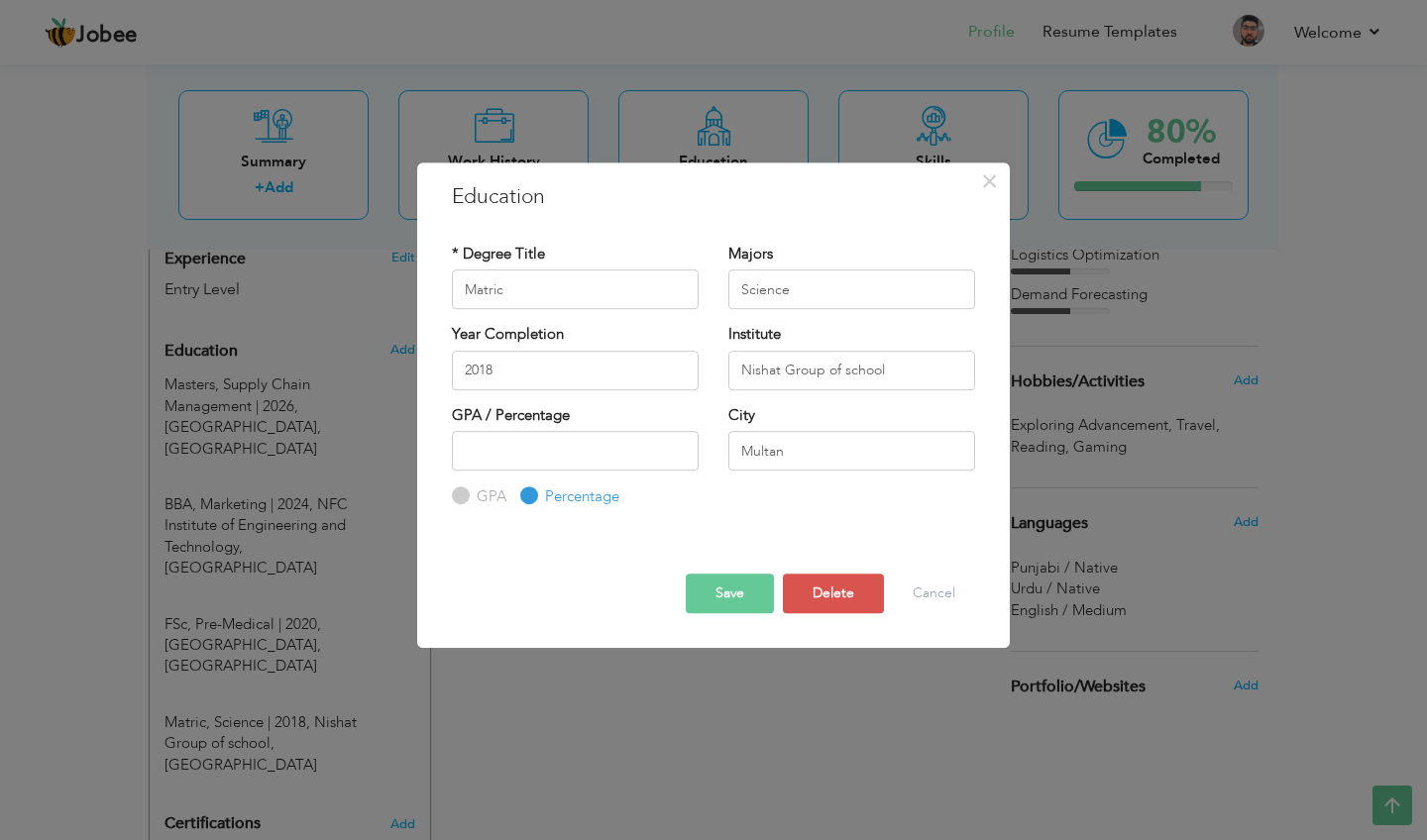 click on "Save" at bounding box center (729, 593) 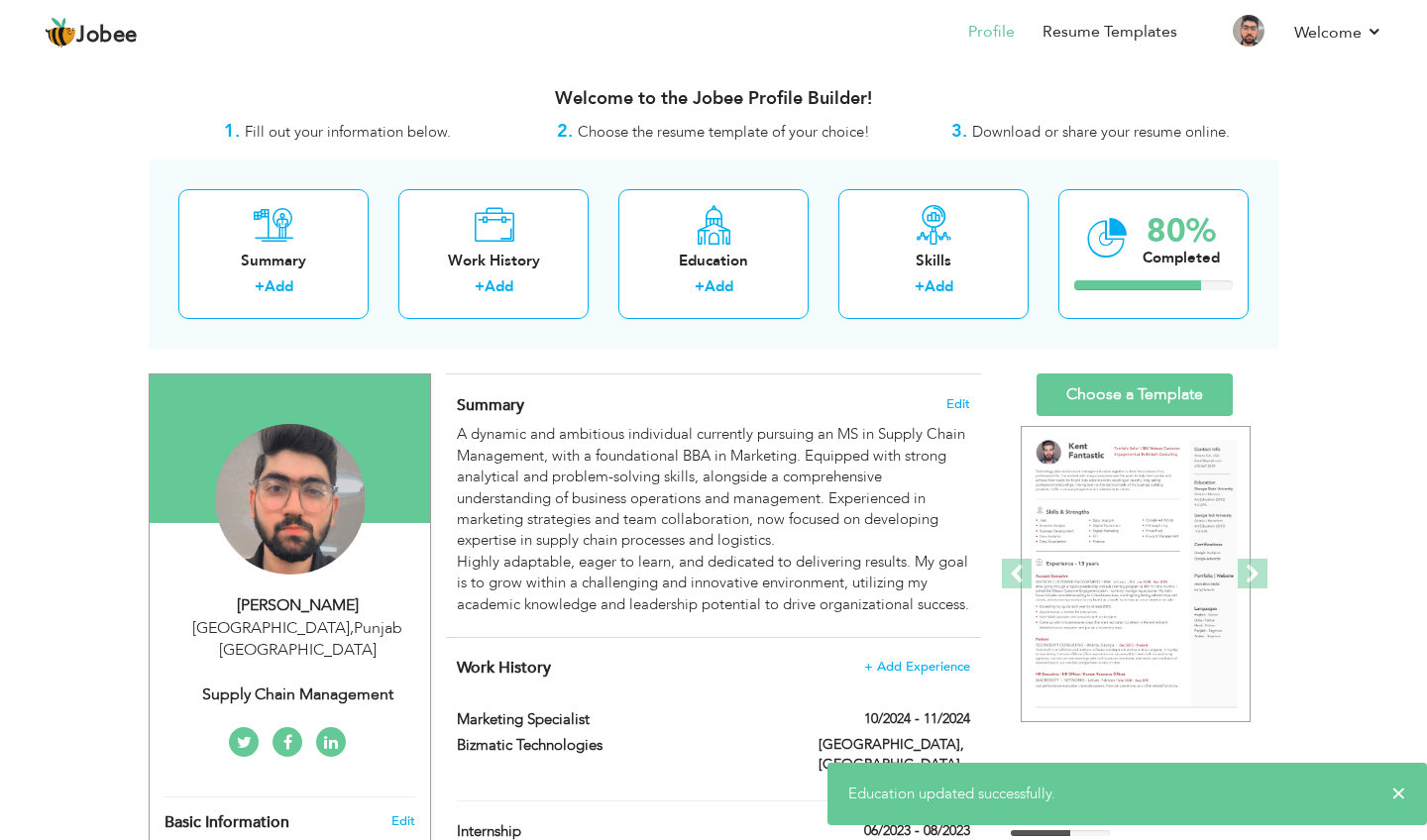 scroll, scrollTop: 0, scrollLeft: 0, axis: both 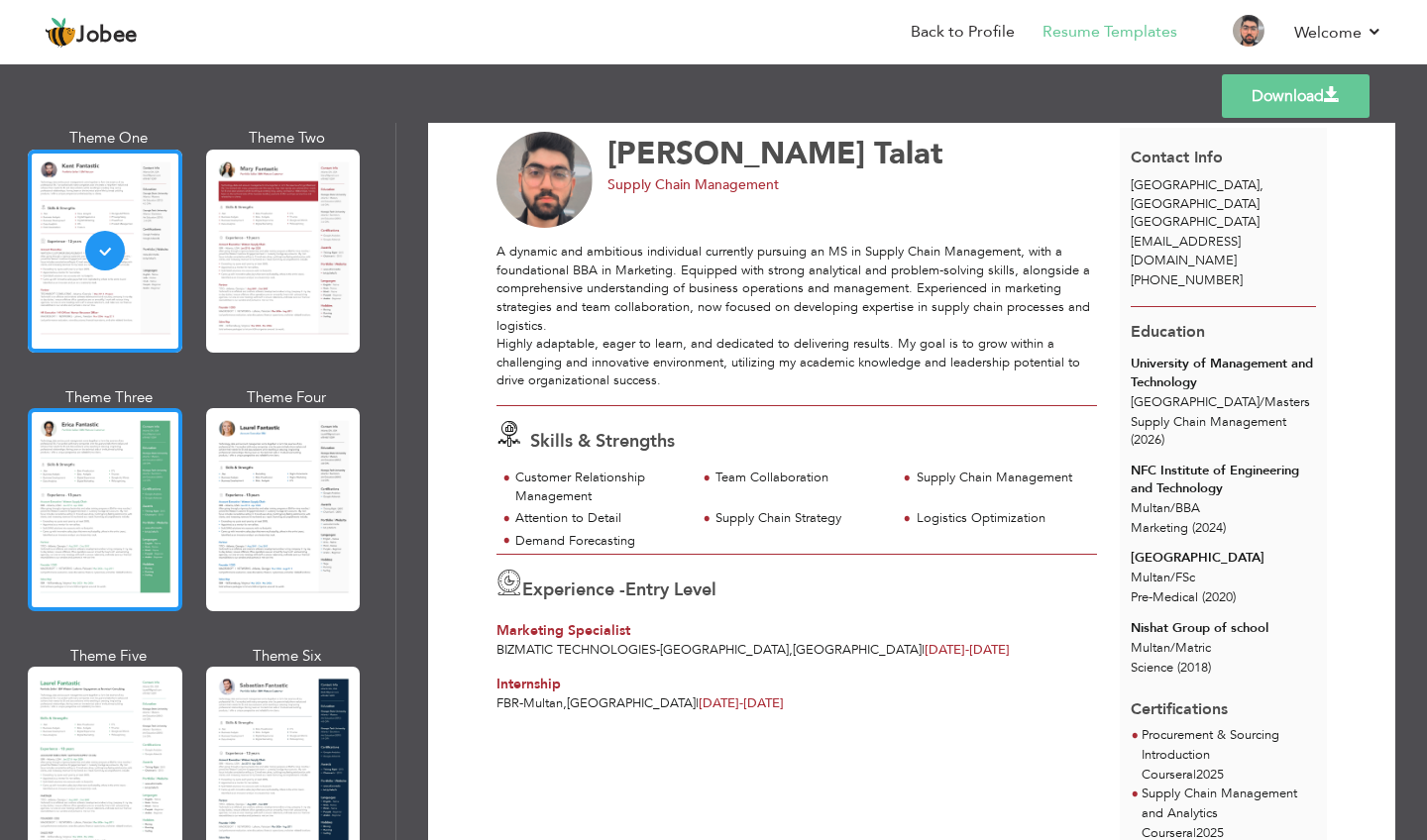 click at bounding box center (105, 509) 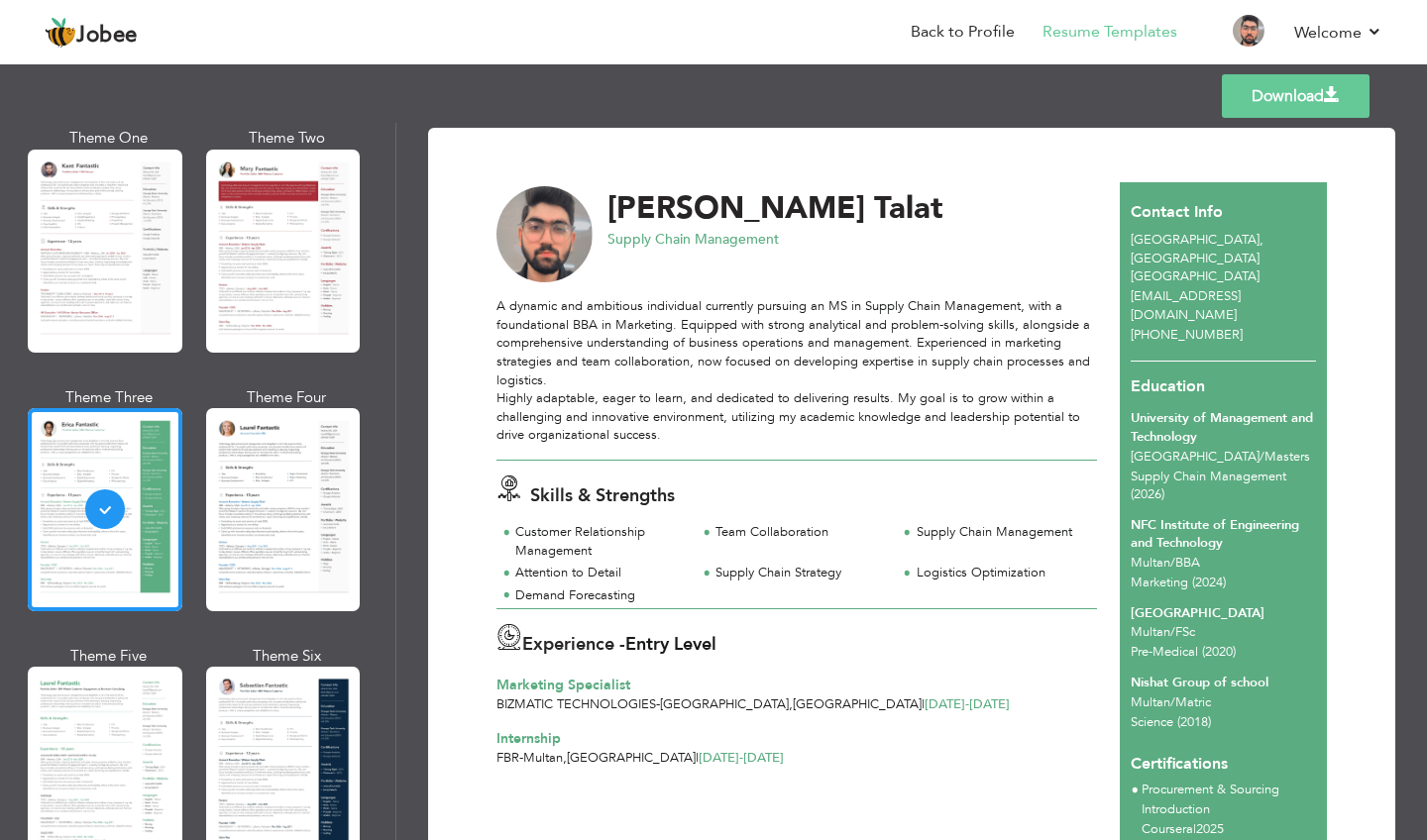 scroll, scrollTop: 0, scrollLeft: 0, axis: both 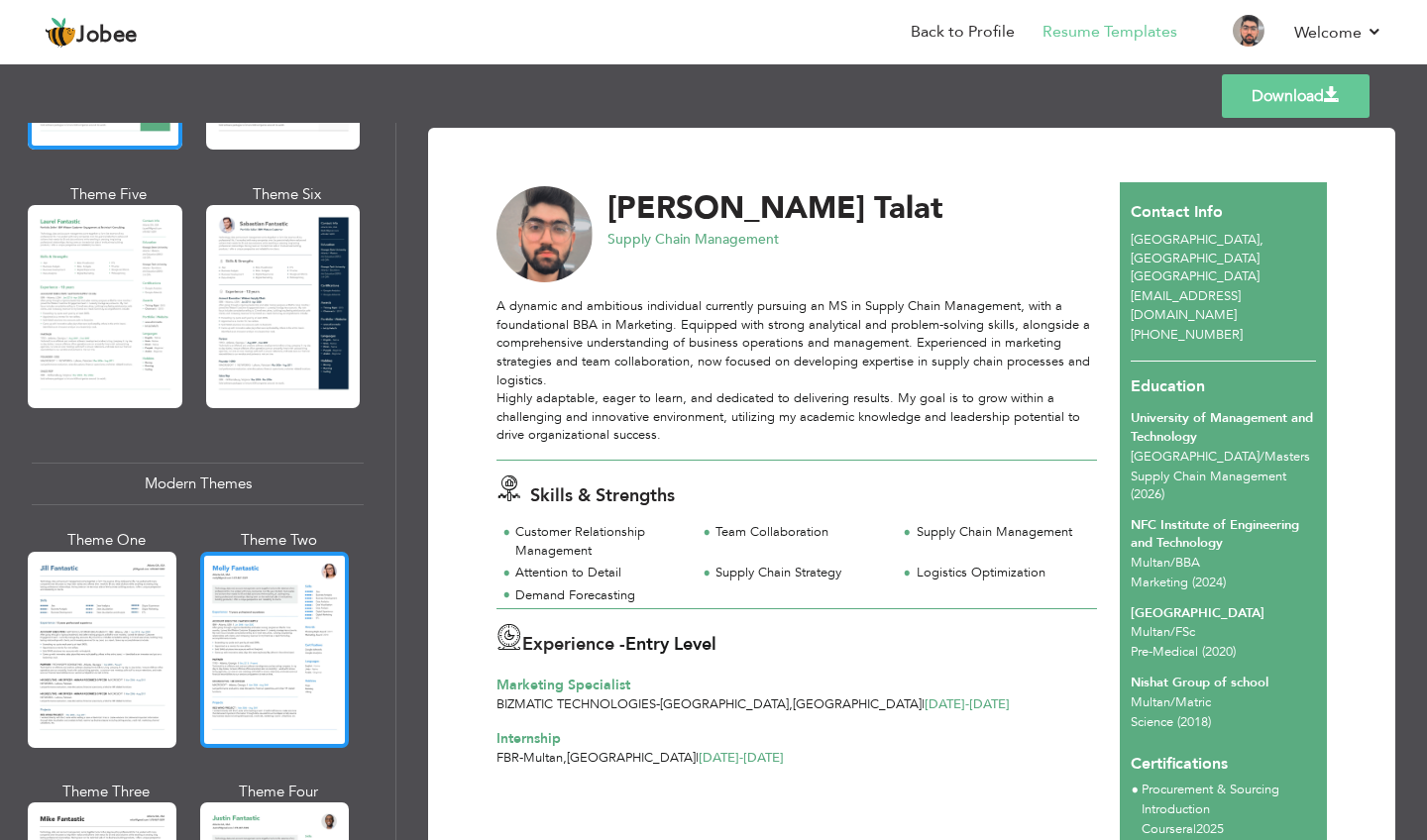 click at bounding box center [274, 650] 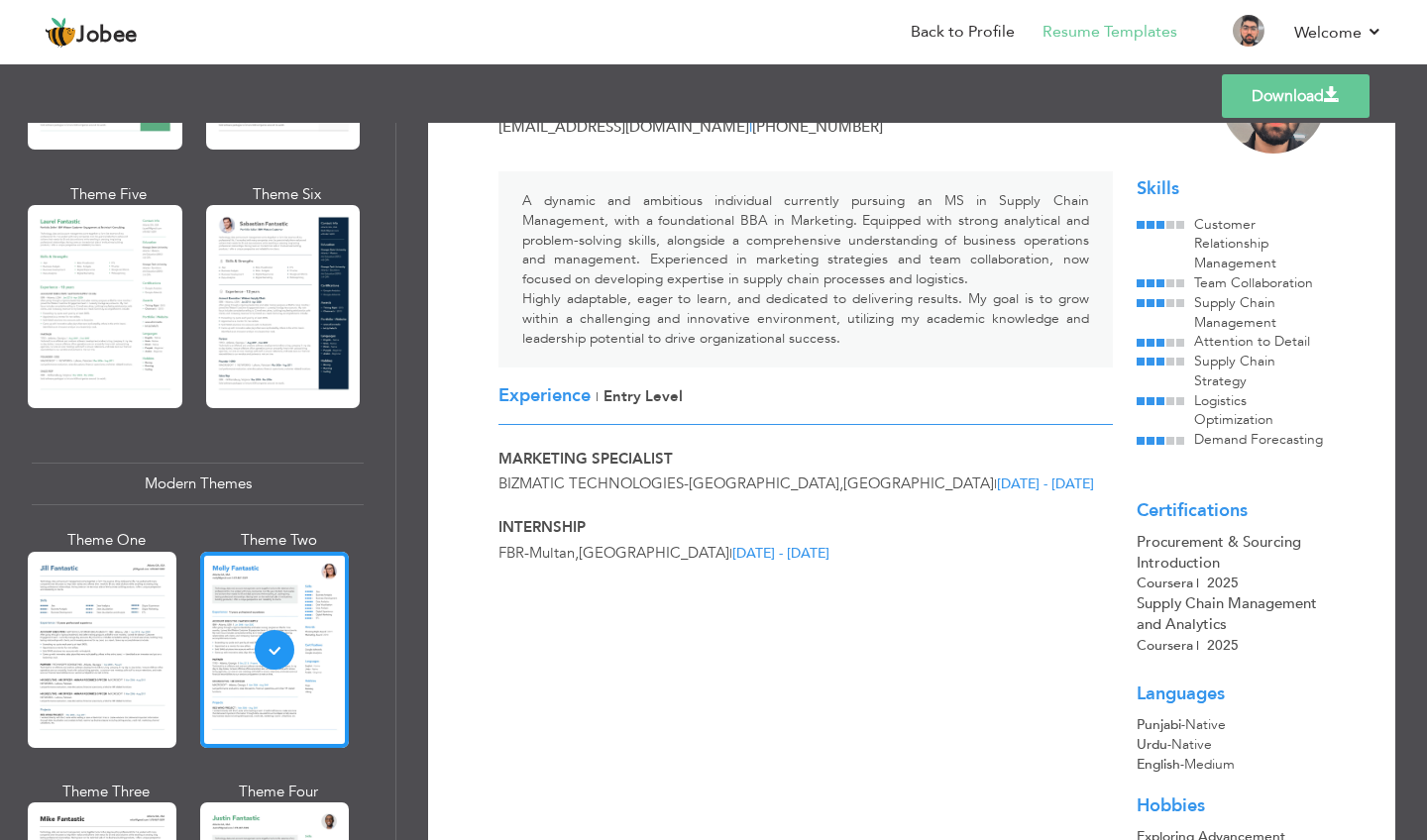 scroll, scrollTop: 145, scrollLeft: 0, axis: vertical 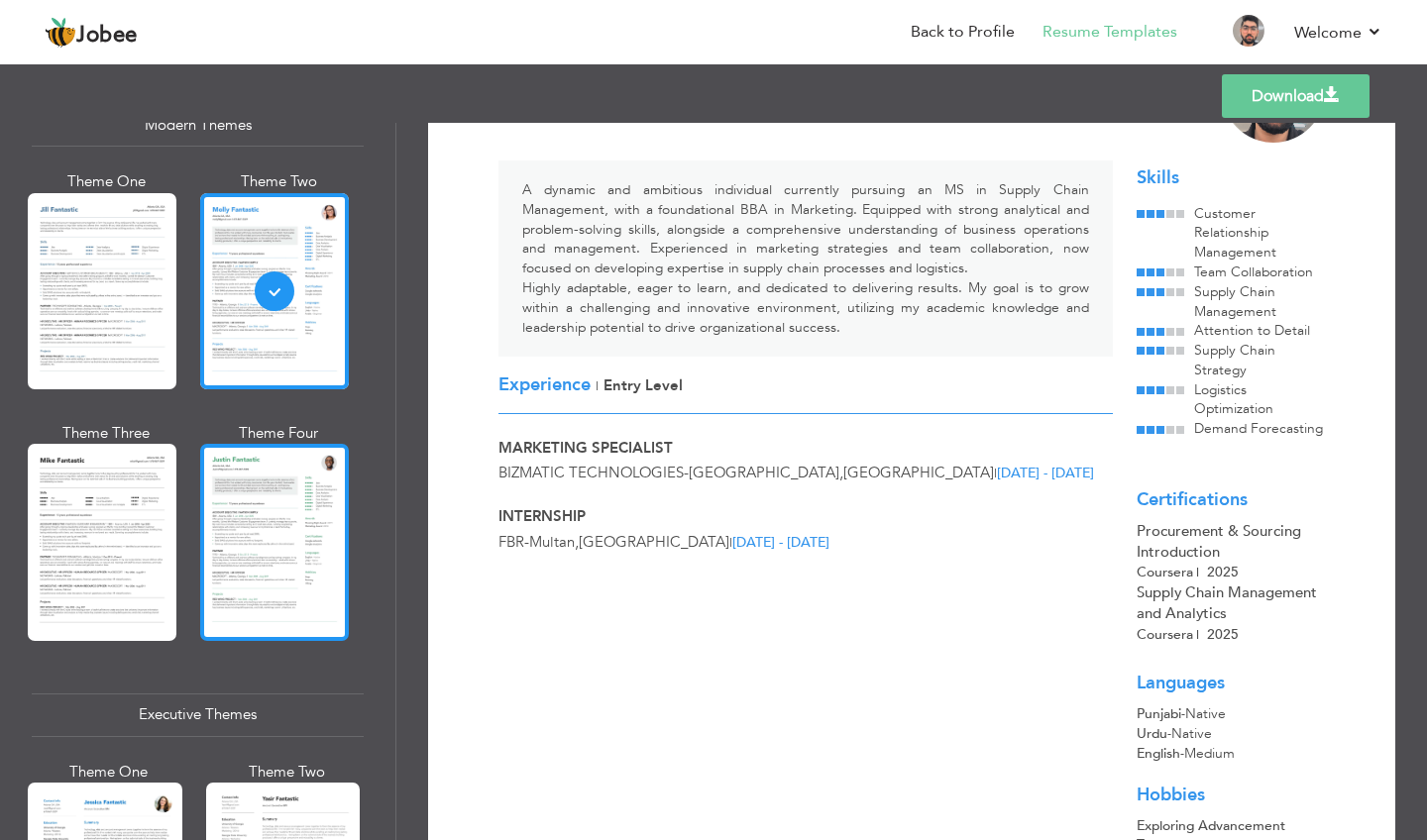 click at bounding box center [274, 542] 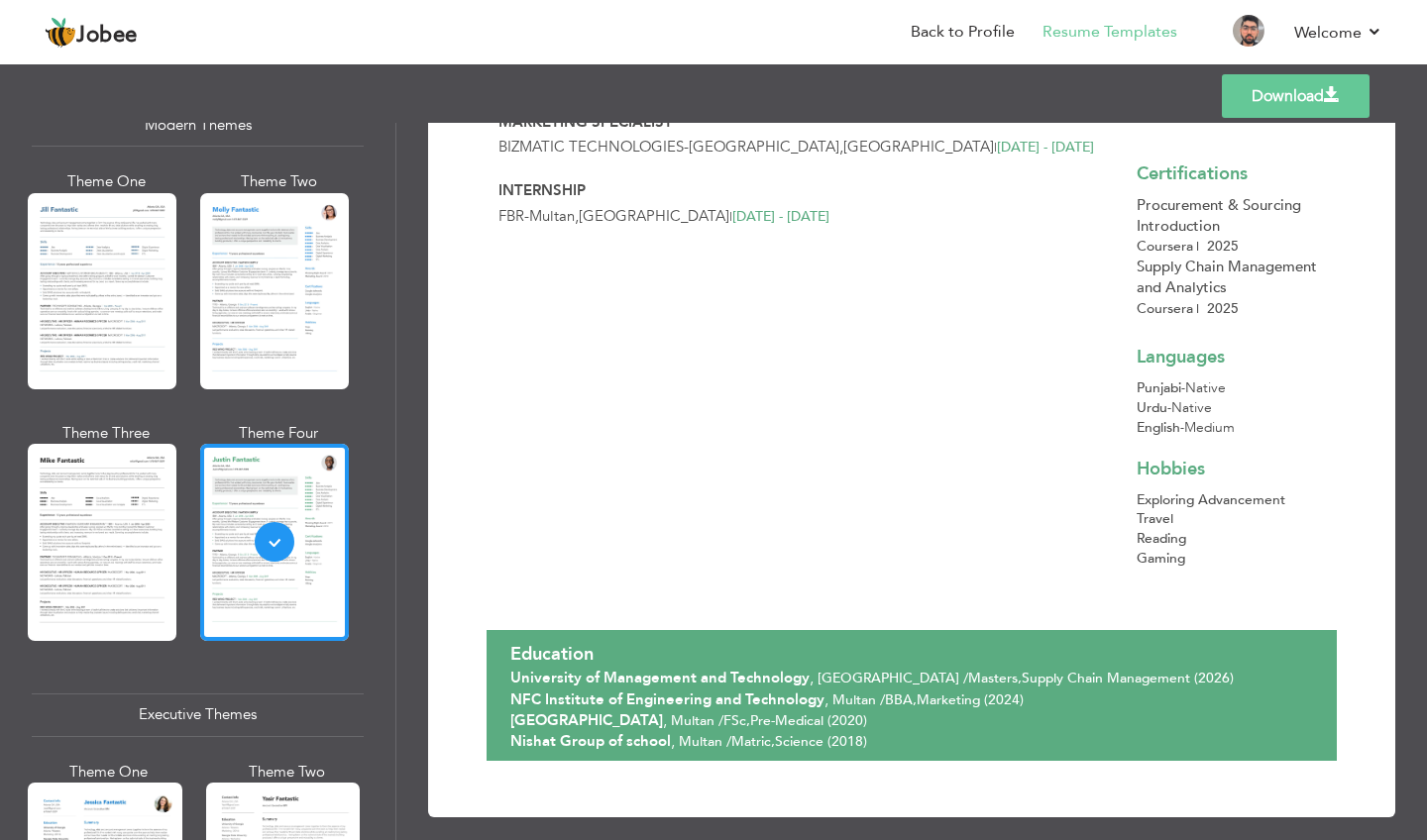 scroll, scrollTop: 475, scrollLeft: 0, axis: vertical 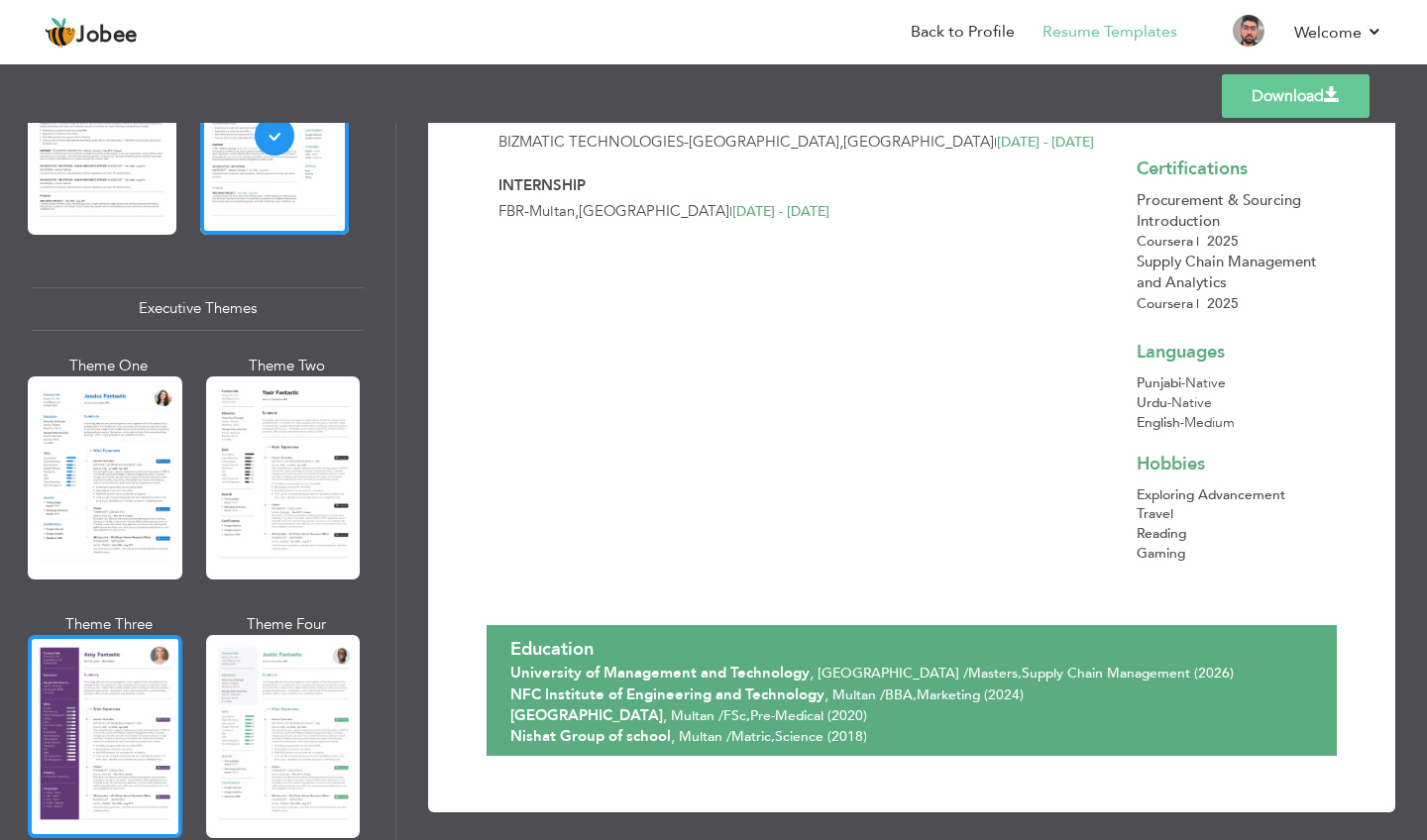 click at bounding box center (105, 736) 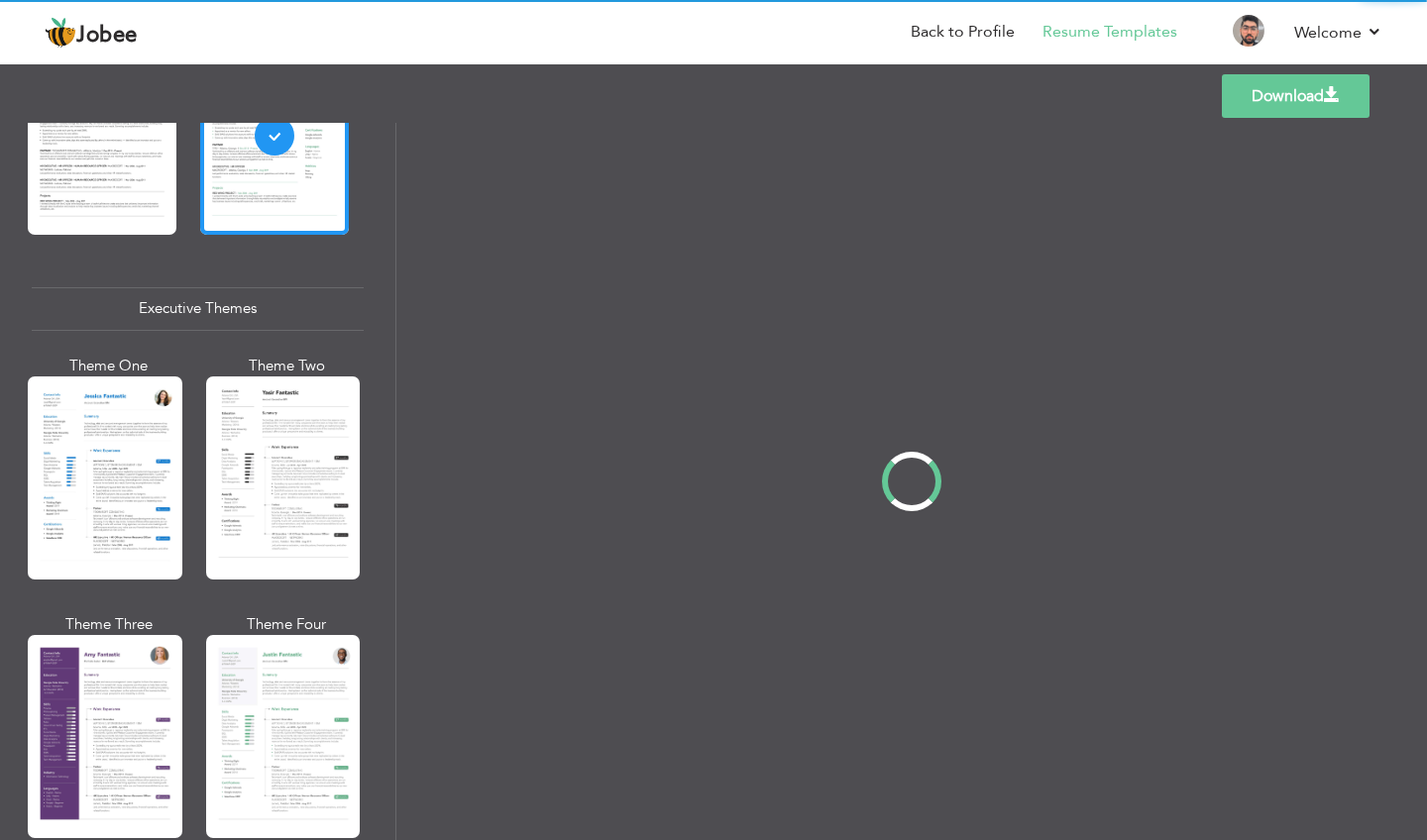 scroll, scrollTop: 0, scrollLeft: 0, axis: both 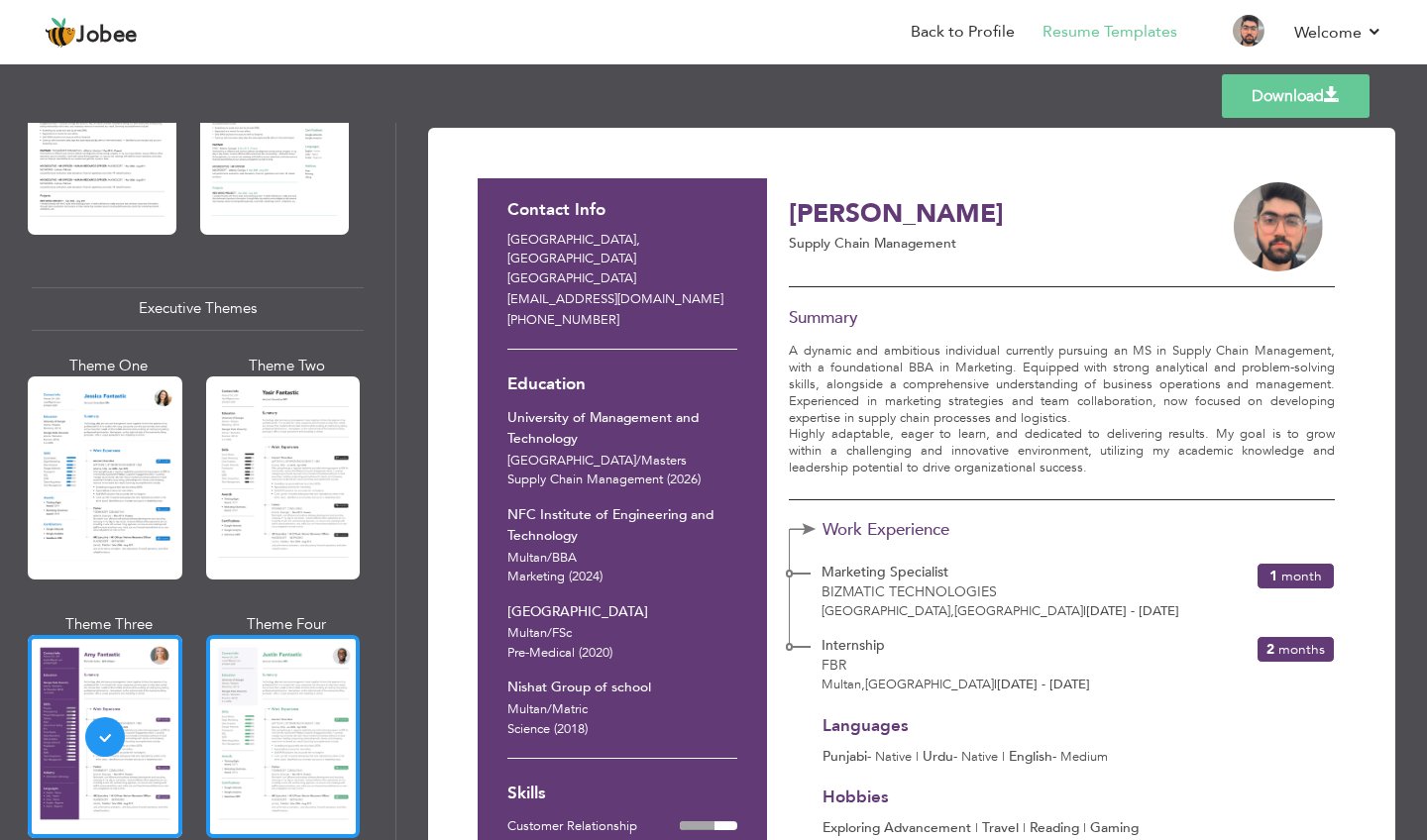 click at bounding box center [283, 736] 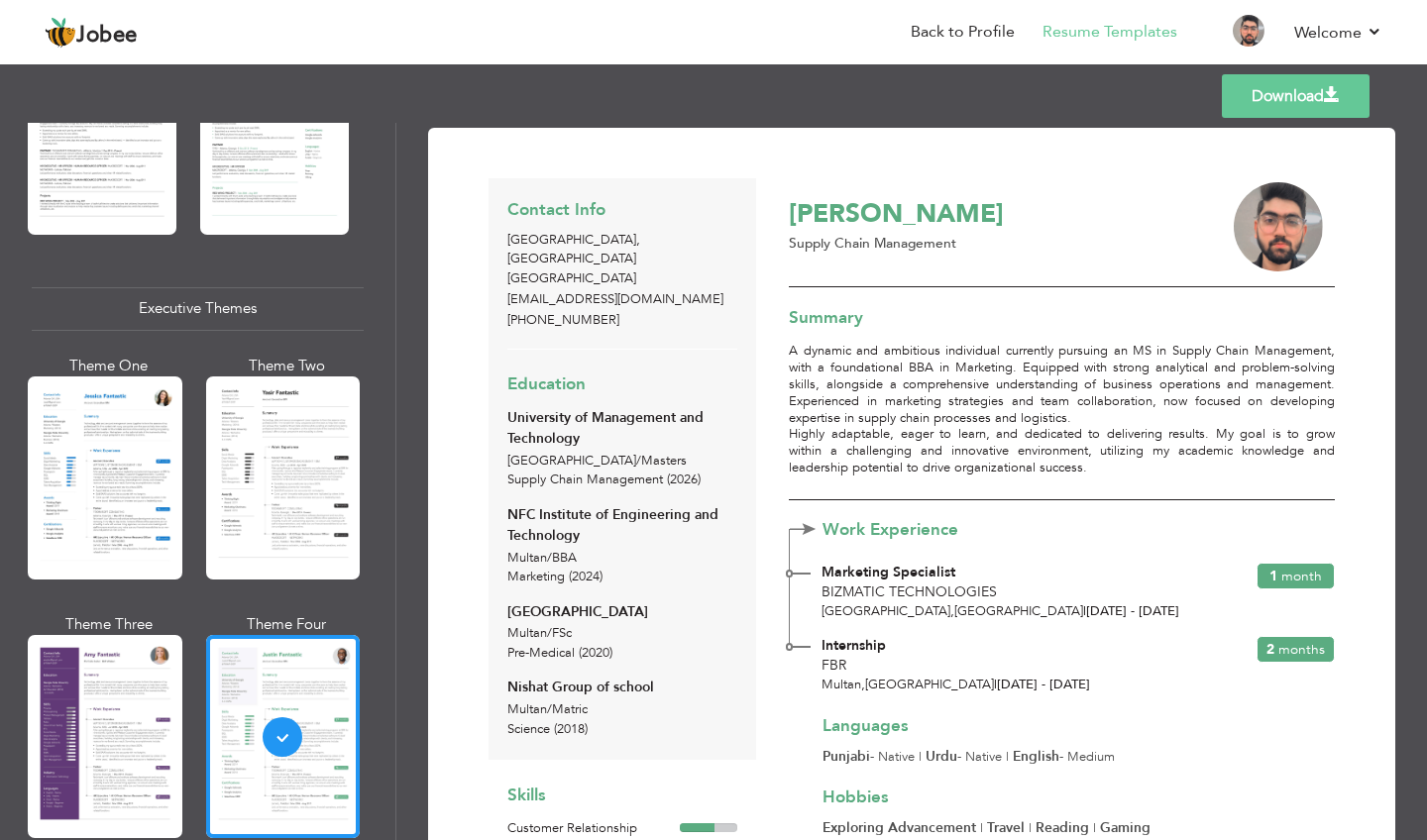 scroll, scrollTop: 0, scrollLeft: 0, axis: both 